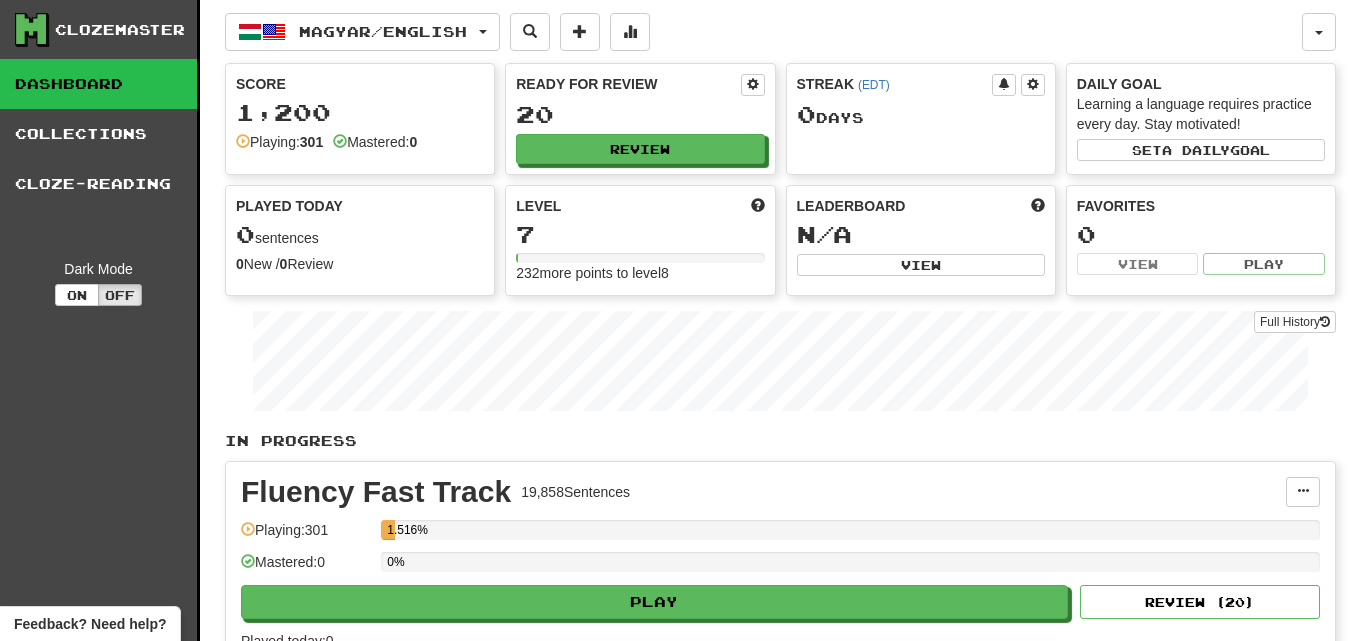 scroll, scrollTop: 0, scrollLeft: 0, axis: both 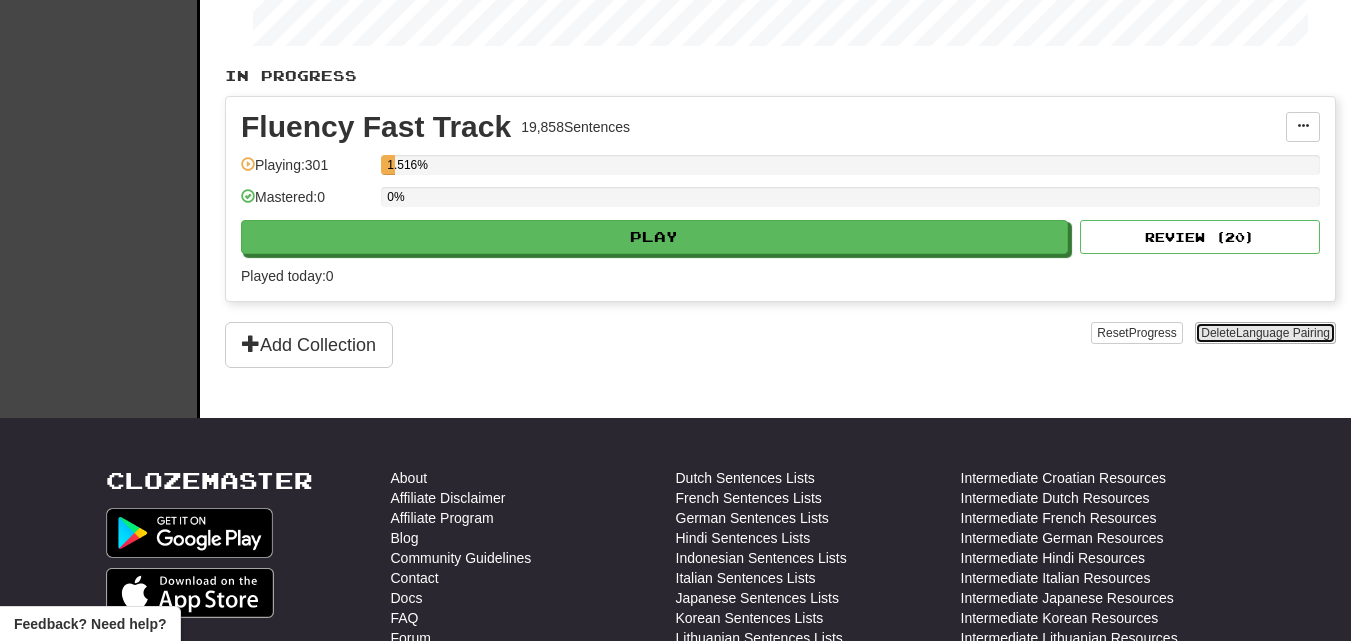 click on "Language Pairing" at bounding box center [1283, 333] 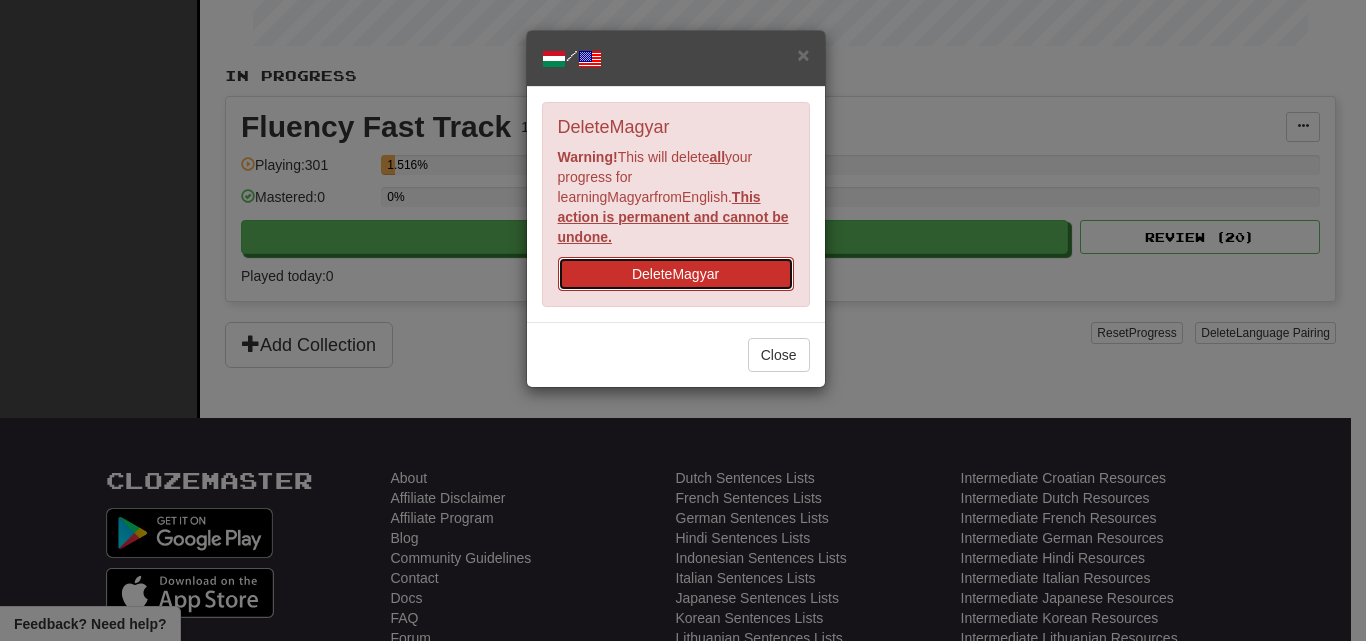 click on "Delete  Magyar" at bounding box center (676, 274) 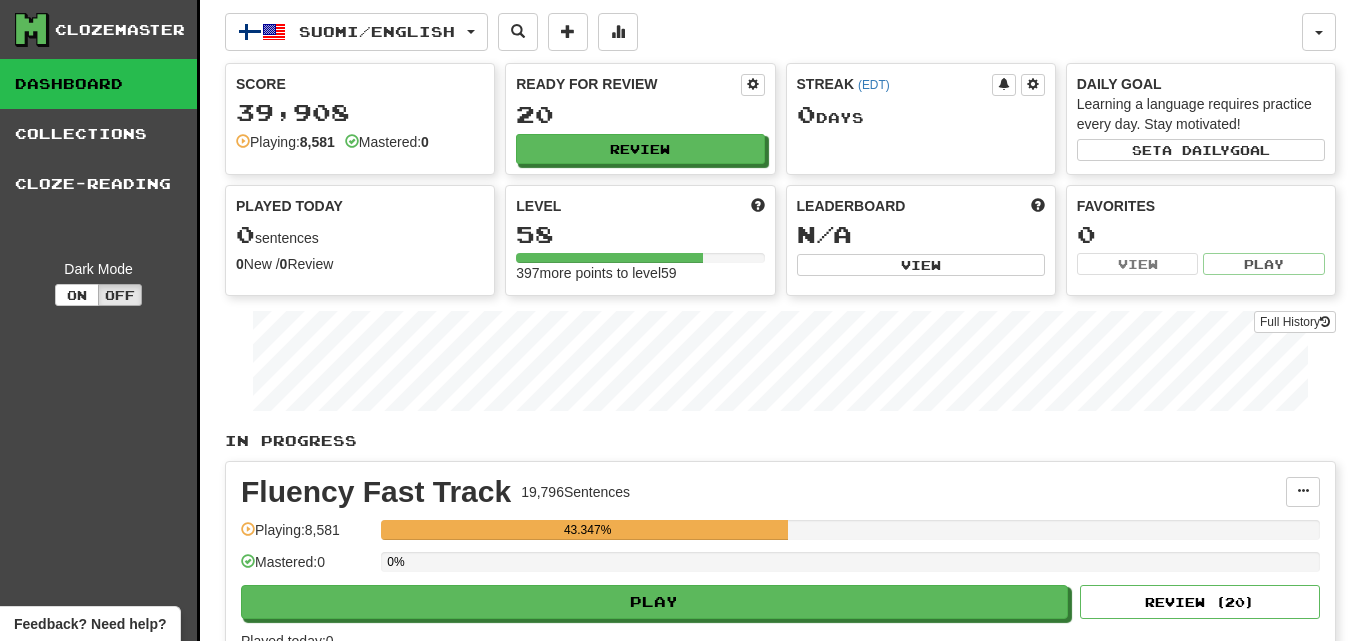 scroll, scrollTop: 0, scrollLeft: 0, axis: both 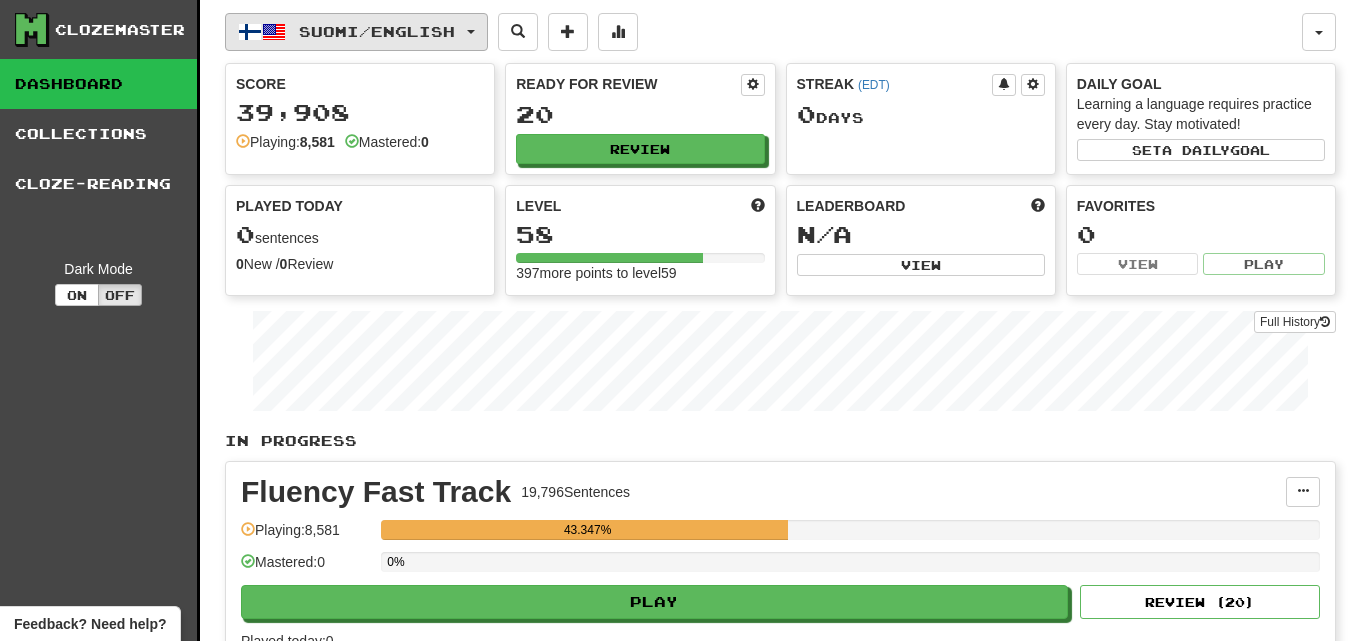 click on "Suomi  /  English" at bounding box center (356, 32) 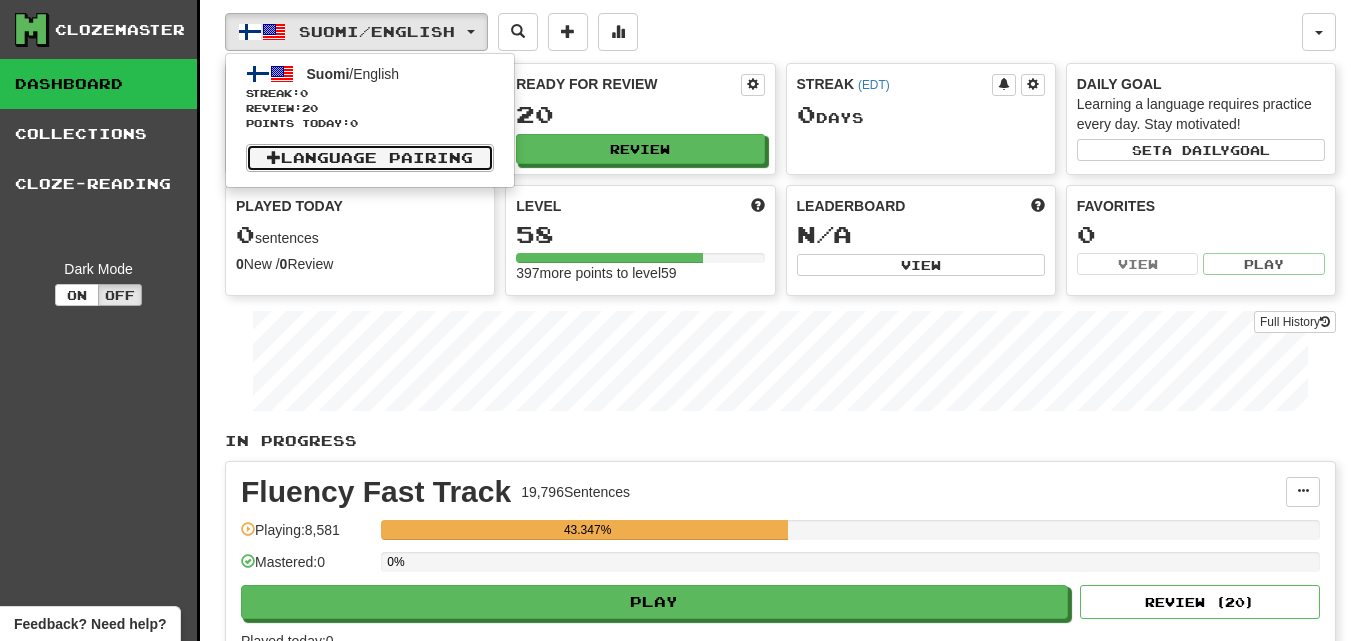 click on "Language Pairing" at bounding box center [370, 158] 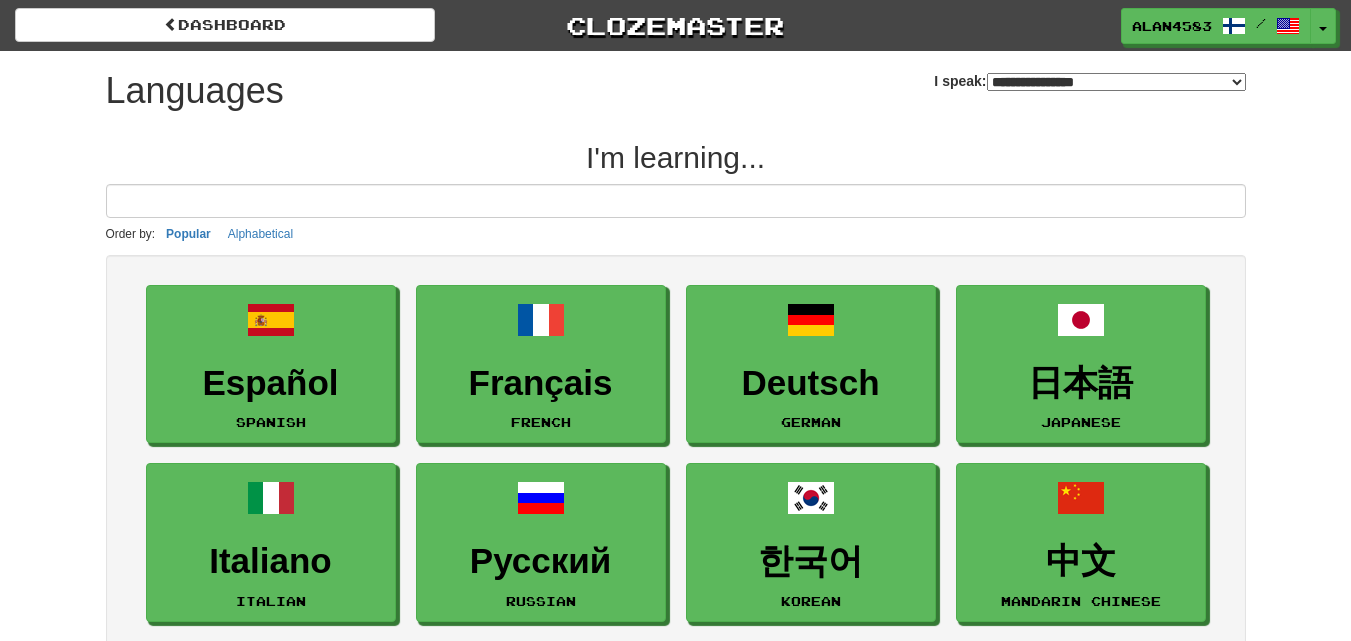 select on "*******" 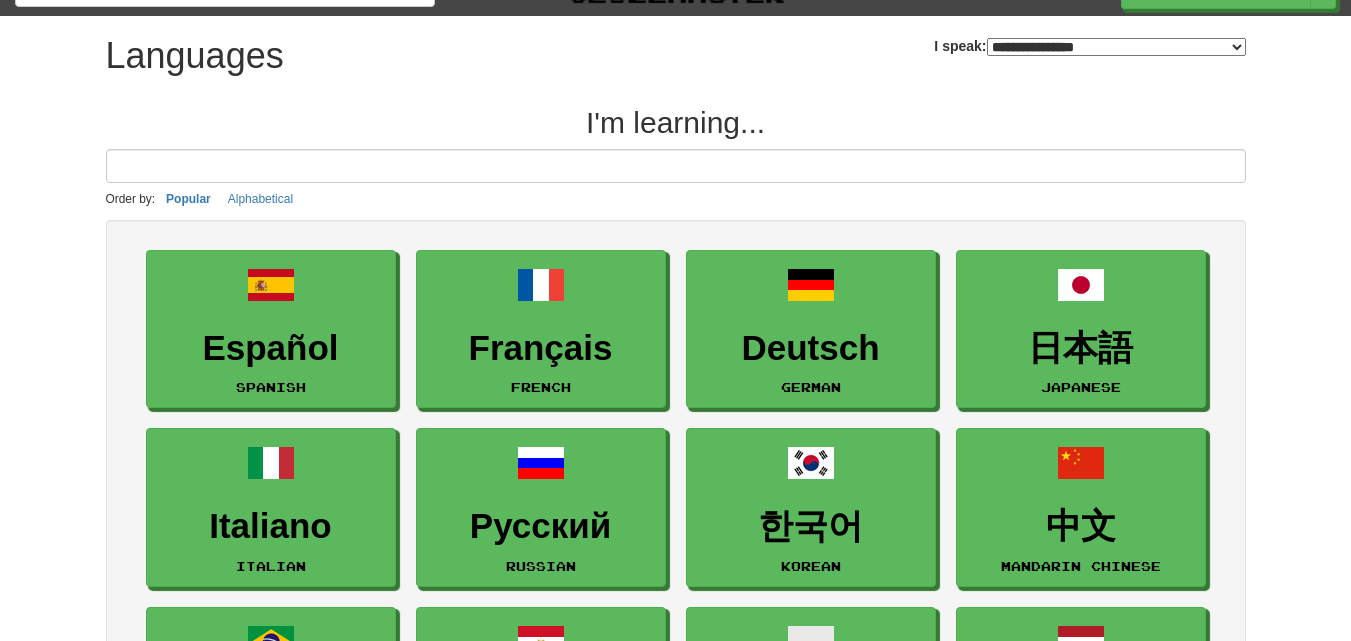 scroll, scrollTop: 560, scrollLeft: 0, axis: vertical 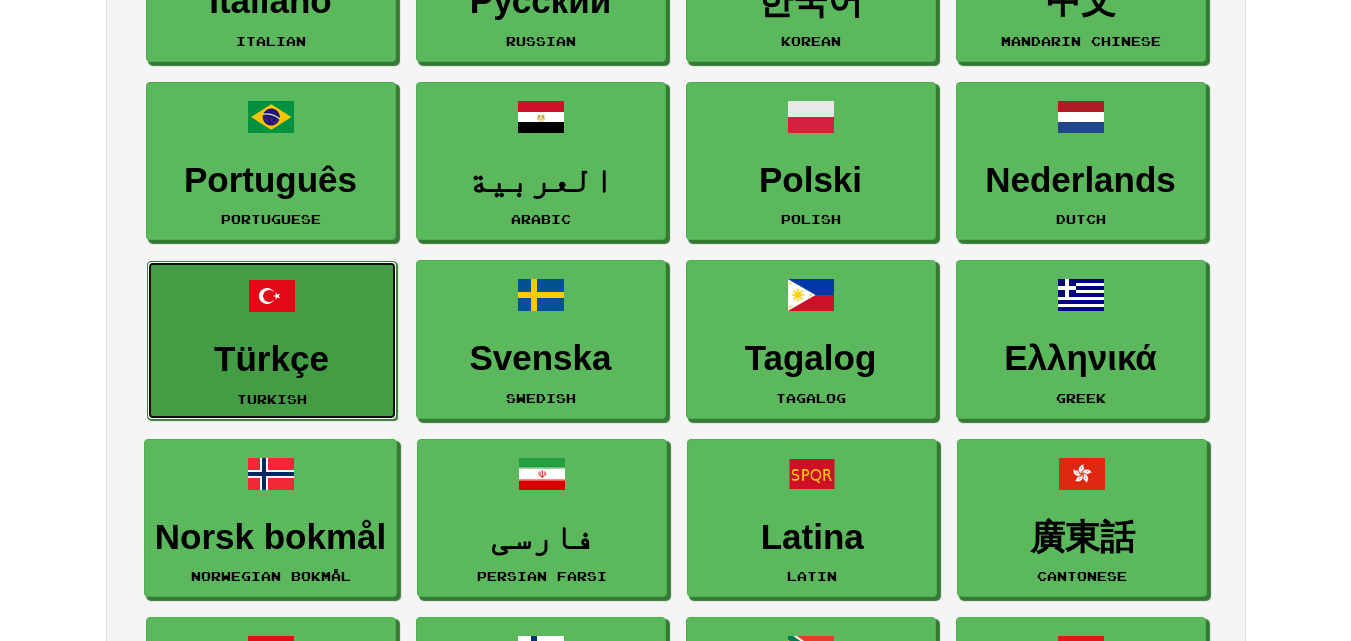 click on "Türkçe" at bounding box center (272, 359) 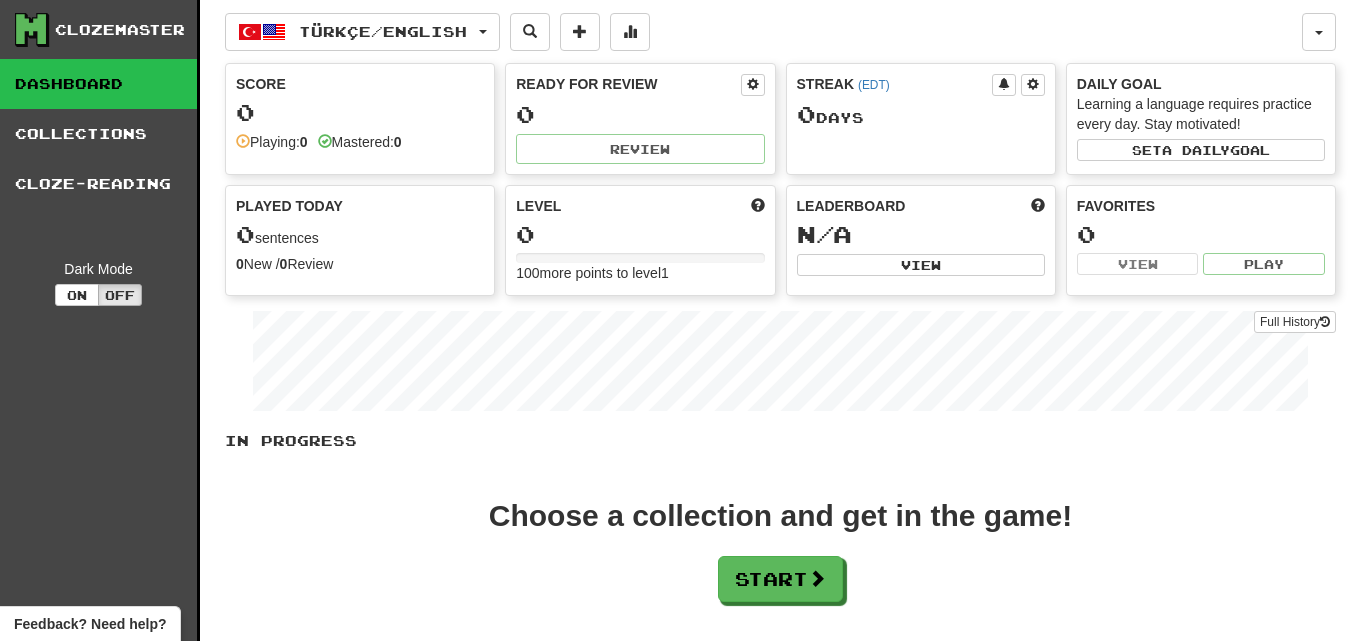 scroll, scrollTop: 0, scrollLeft: 0, axis: both 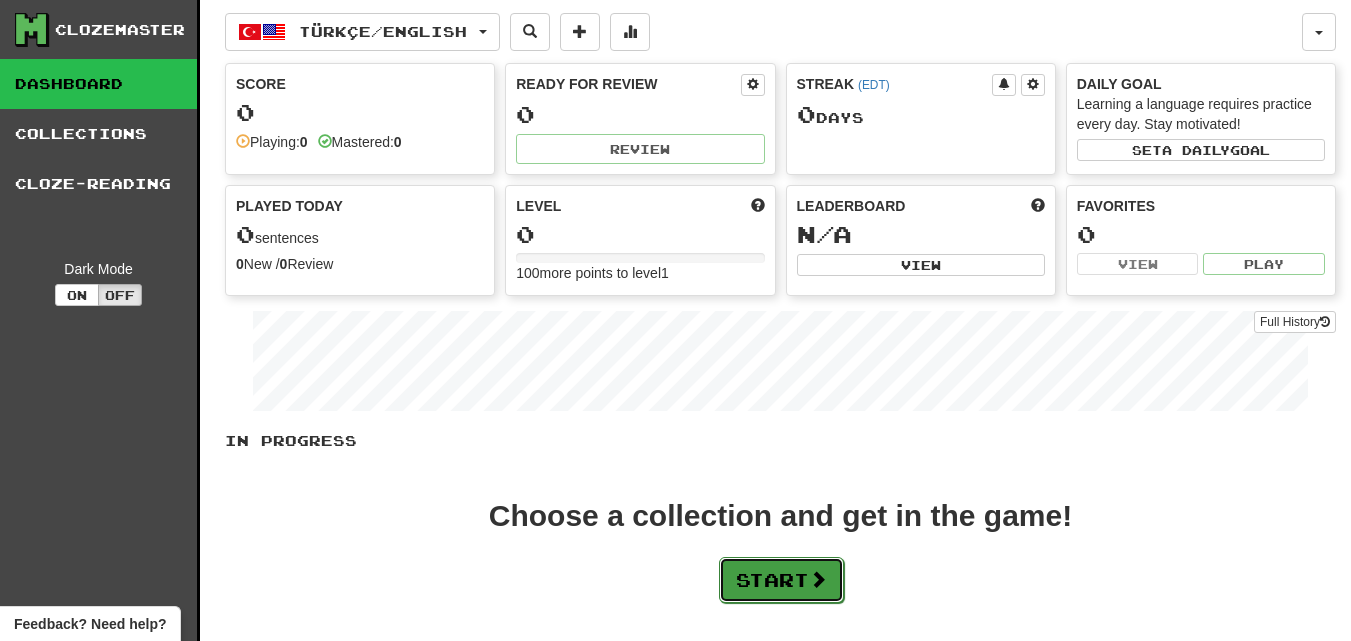 click on "Start" at bounding box center (781, 580) 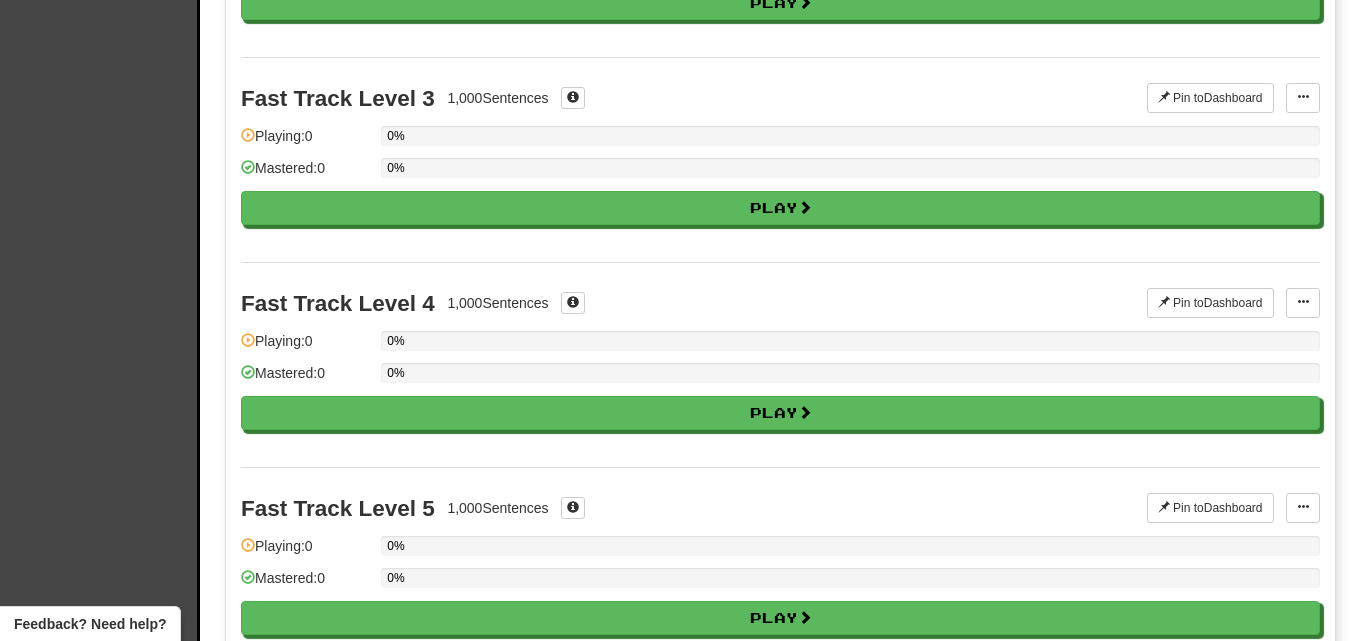 scroll, scrollTop: 1120, scrollLeft: 0, axis: vertical 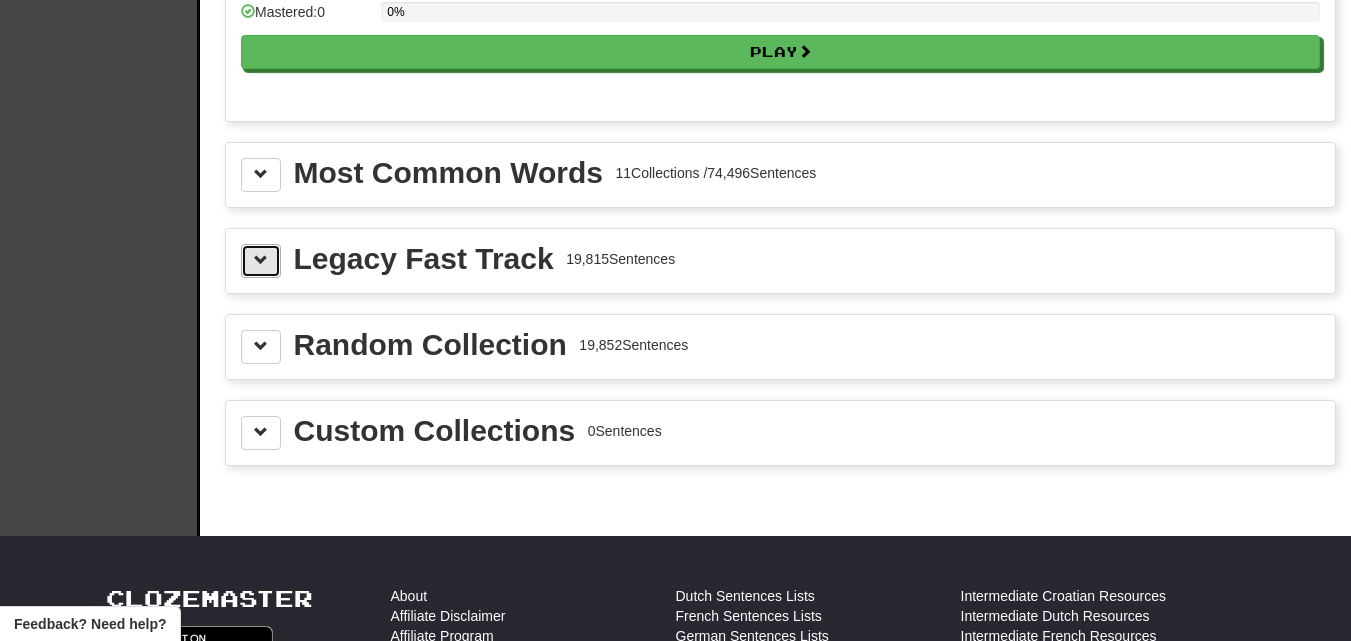 click at bounding box center [261, 260] 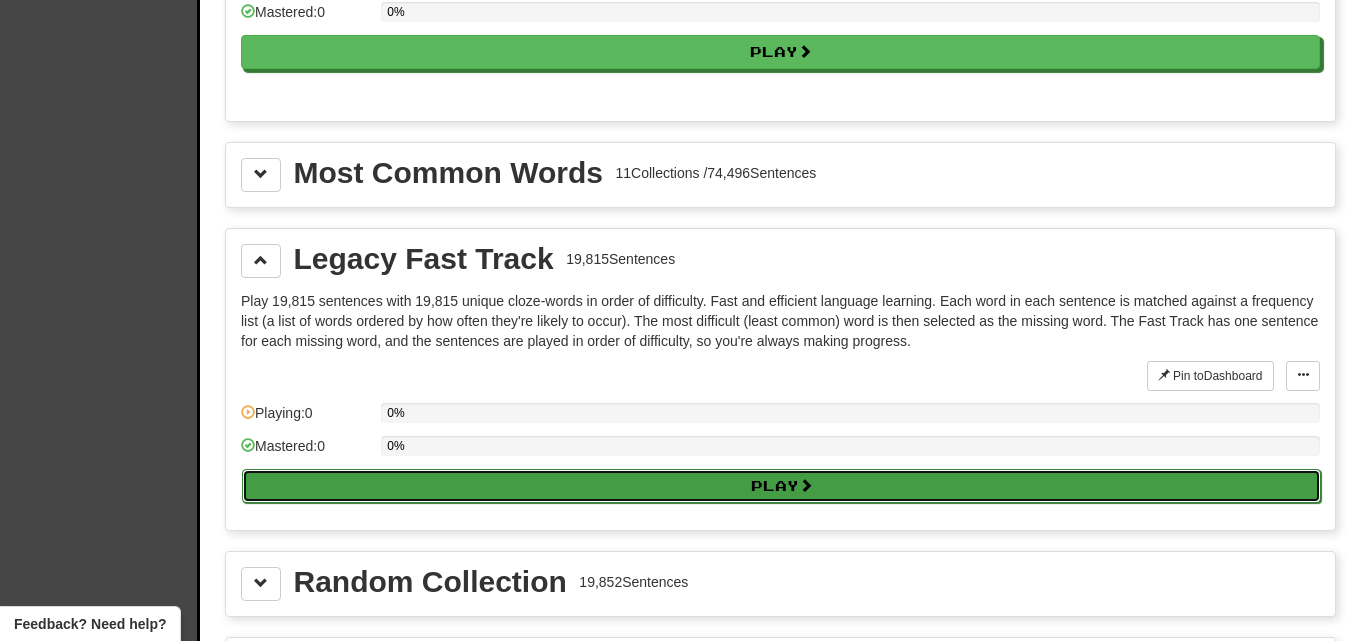 click on "Play" at bounding box center (781, 486) 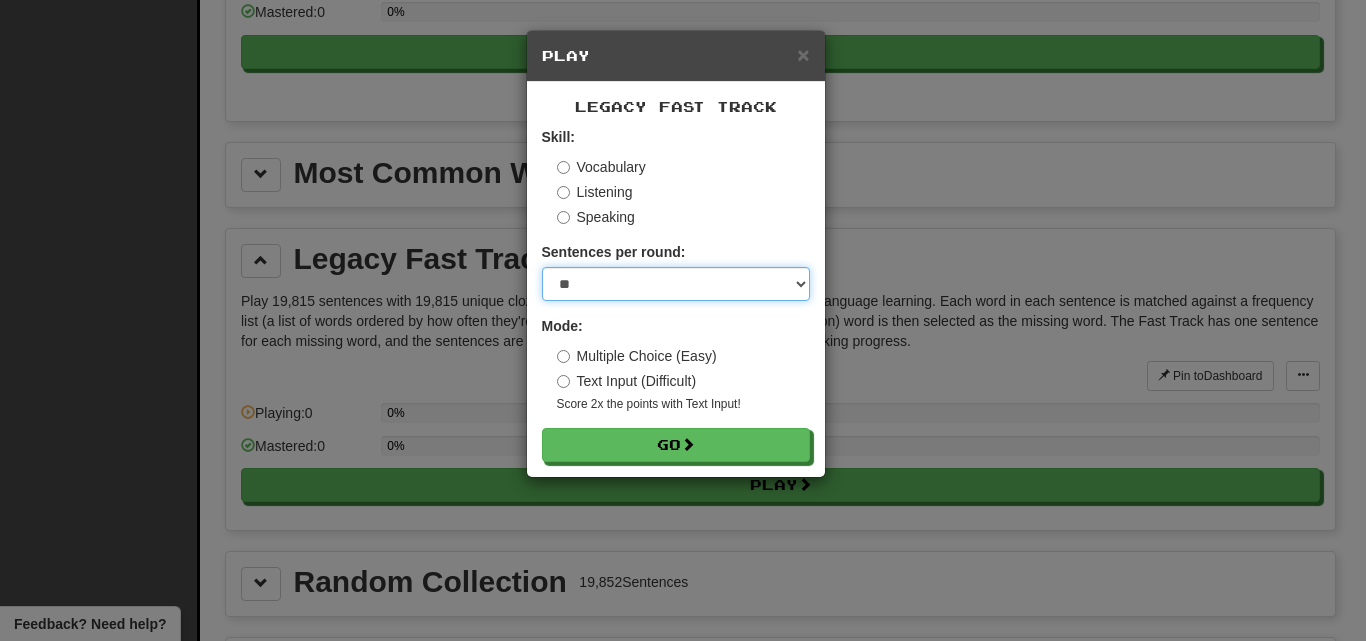 click on "* ** ** ** ** ** *** ********" at bounding box center [676, 284] 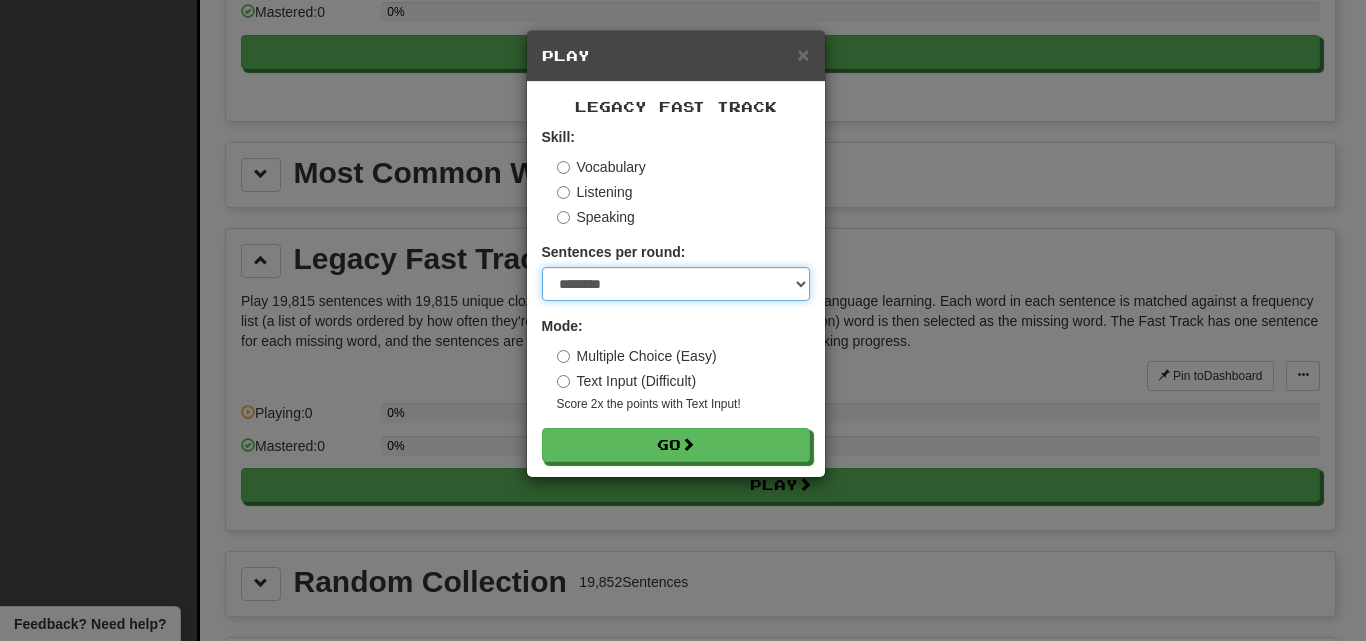 click on "* ** ** ** ** ** *** ********" at bounding box center (676, 284) 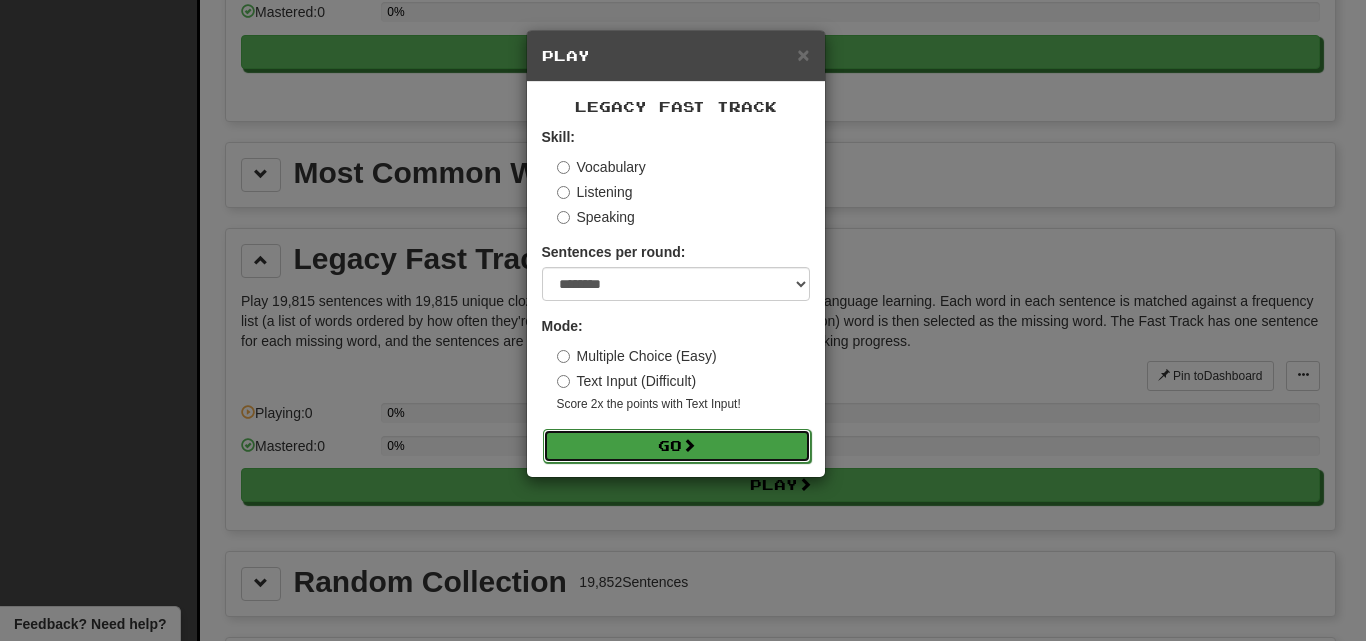 click on "Go" at bounding box center (677, 446) 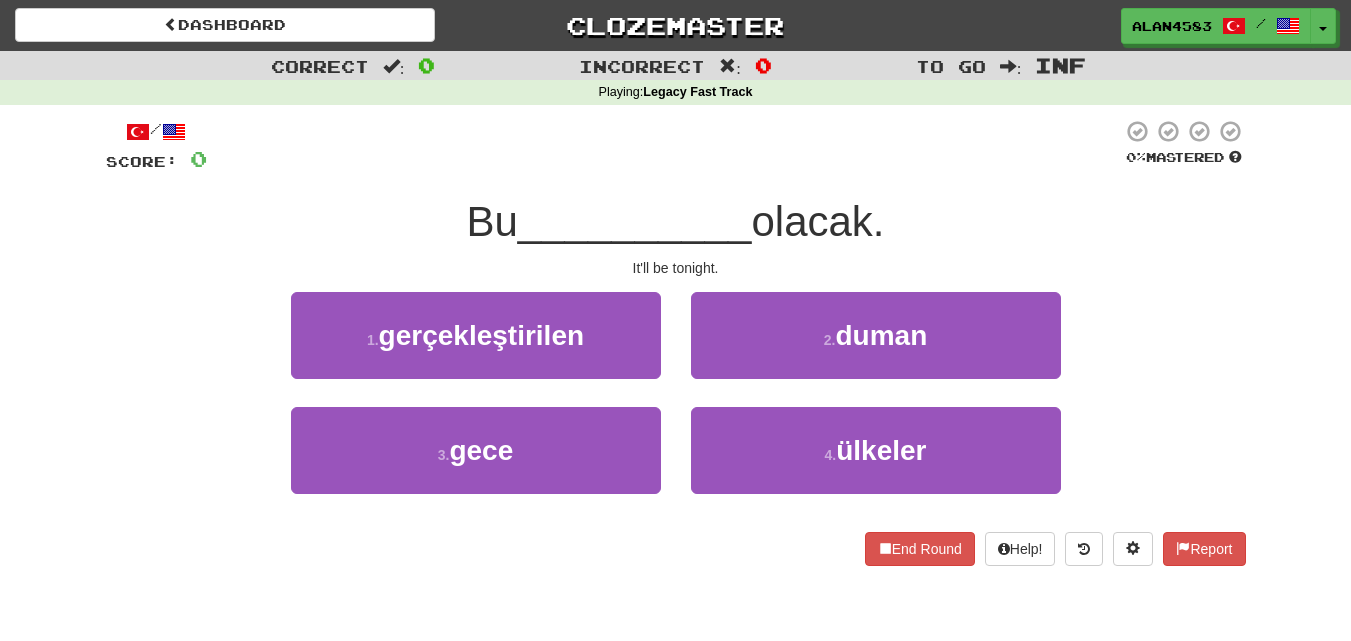 scroll, scrollTop: 0, scrollLeft: 0, axis: both 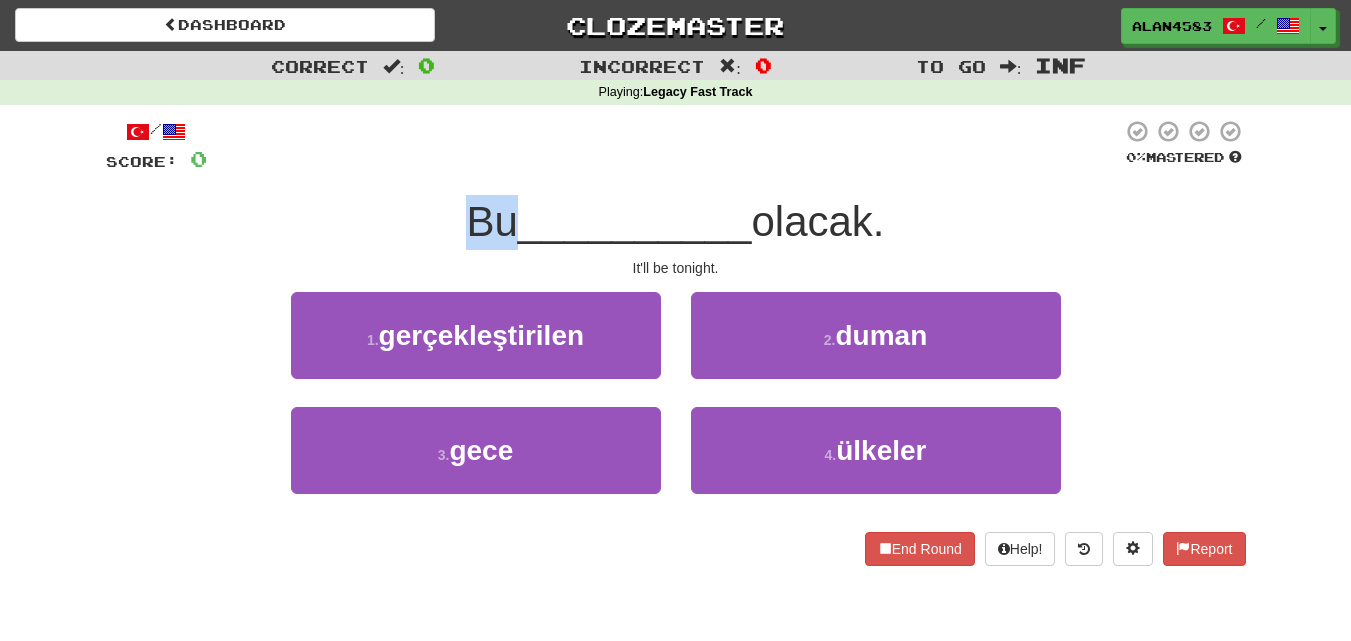 drag, startPoint x: 500, startPoint y: 221, endPoint x: 453, endPoint y: 221, distance: 47 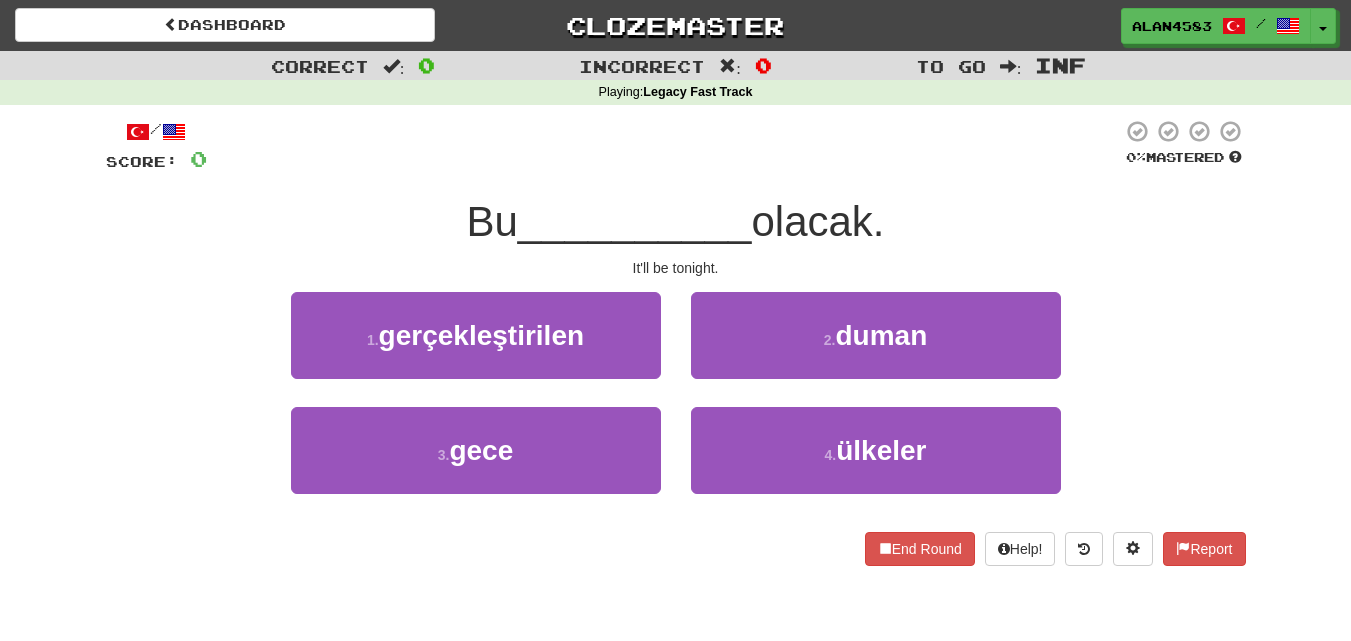 click at bounding box center (664, 146) 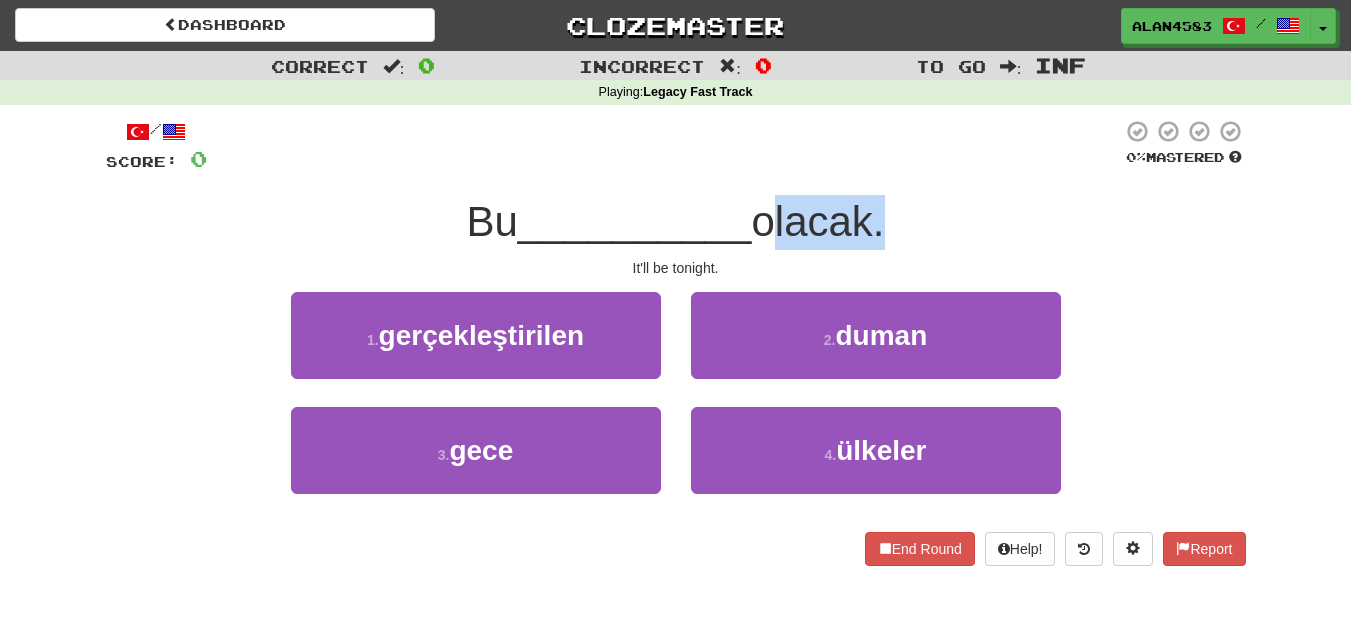 drag, startPoint x: 762, startPoint y: 222, endPoint x: 888, endPoint y: 222, distance: 126 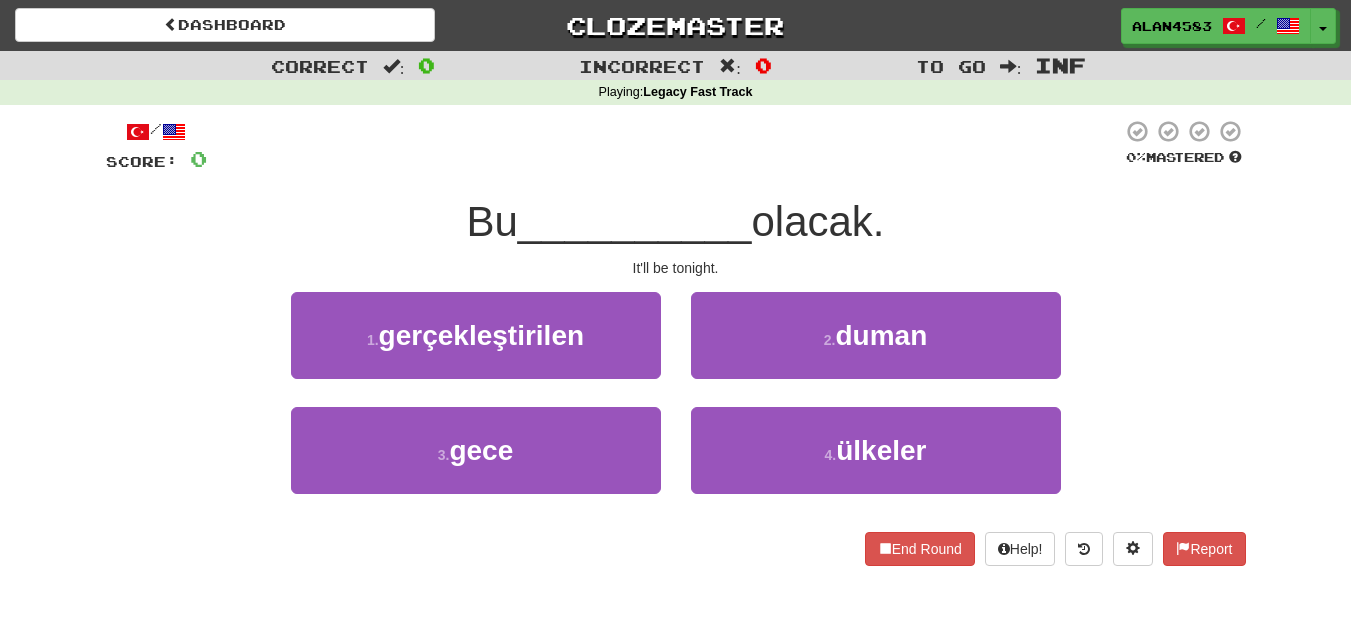 click on "/  Score:   0 0 %  Mastered Bu  __________  olacak. It'll be tonight. 1 .  gerçekleştirilen 2 .  duman 3 .  gece 4 .  ülkeler  End Round  Help!  Report" at bounding box center [676, 342] 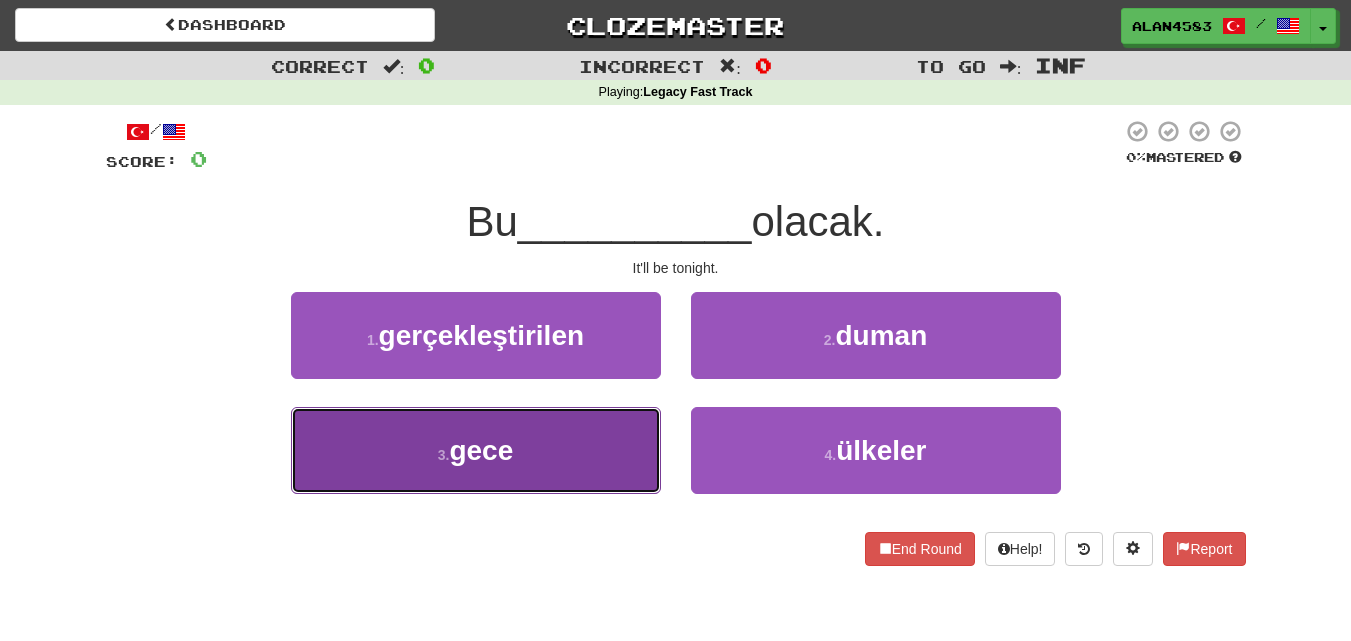 click on "gece" at bounding box center [481, 450] 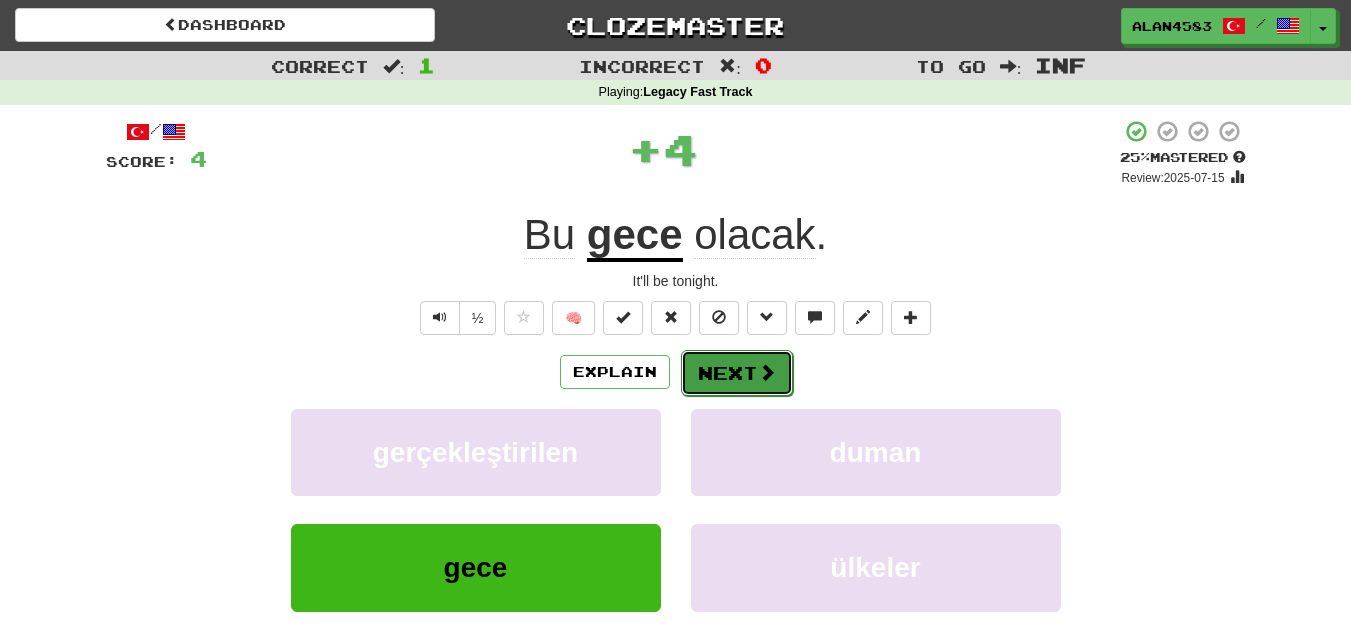 click on "Next" at bounding box center [737, 373] 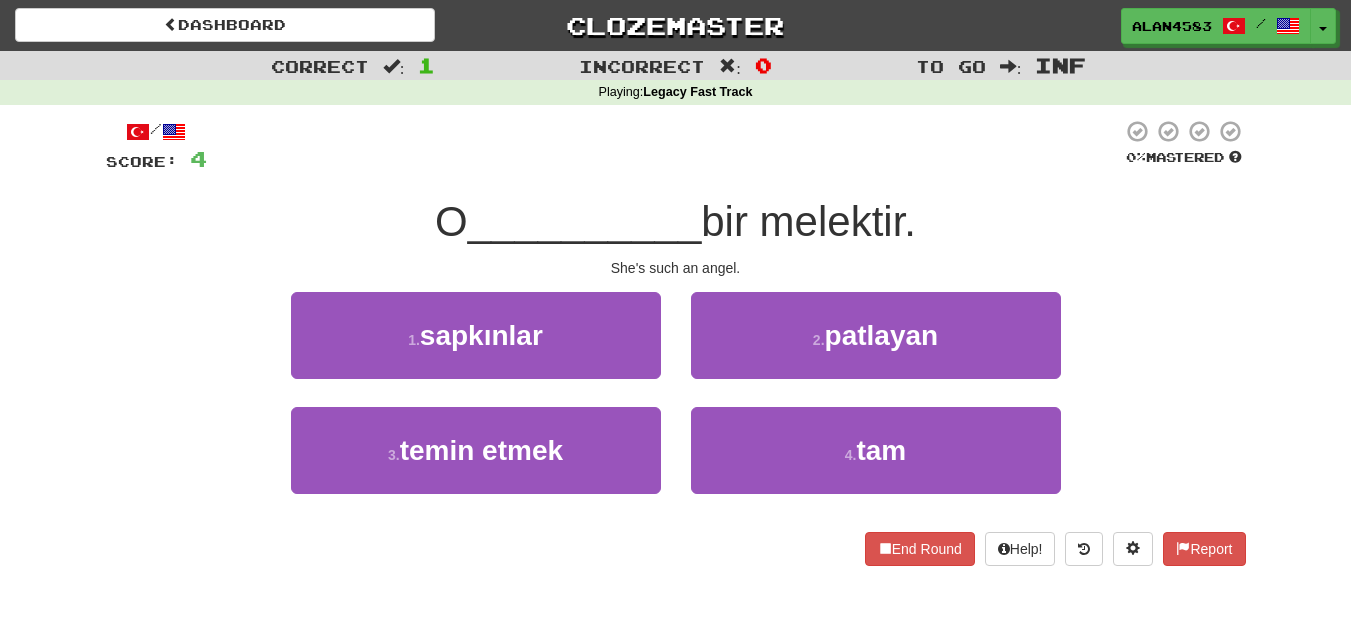 click on "bir melektir." at bounding box center [808, 221] 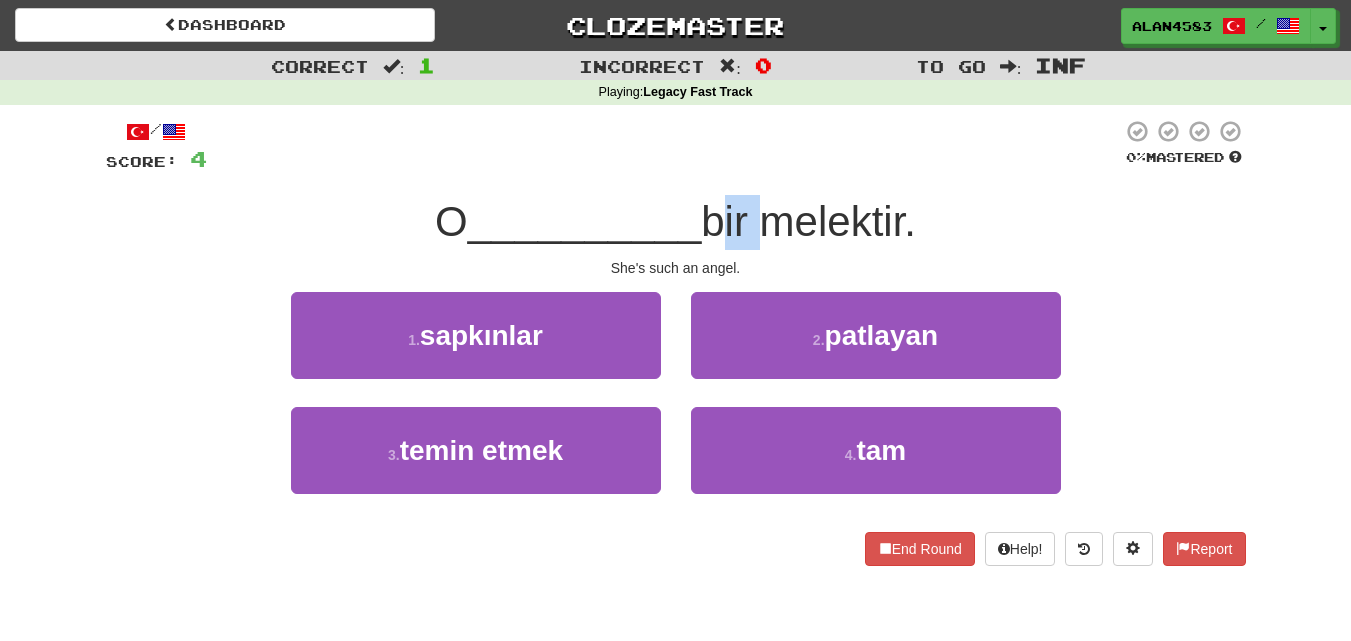 drag, startPoint x: 713, startPoint y: 225, endPoint x: 762, endPoint y: 215, distance: 50.01 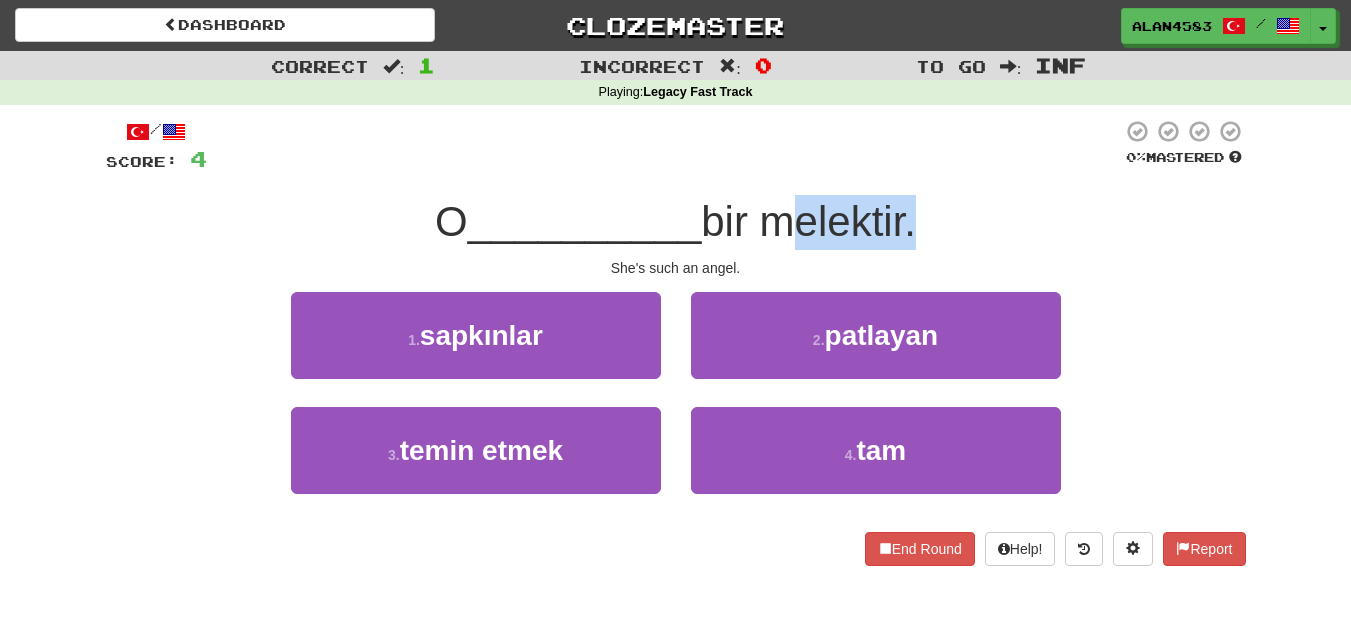 drag, startPoint x: 782, startPoint y: 224, endPoint x: 918, endPoint y: 221, distance: 136.03308 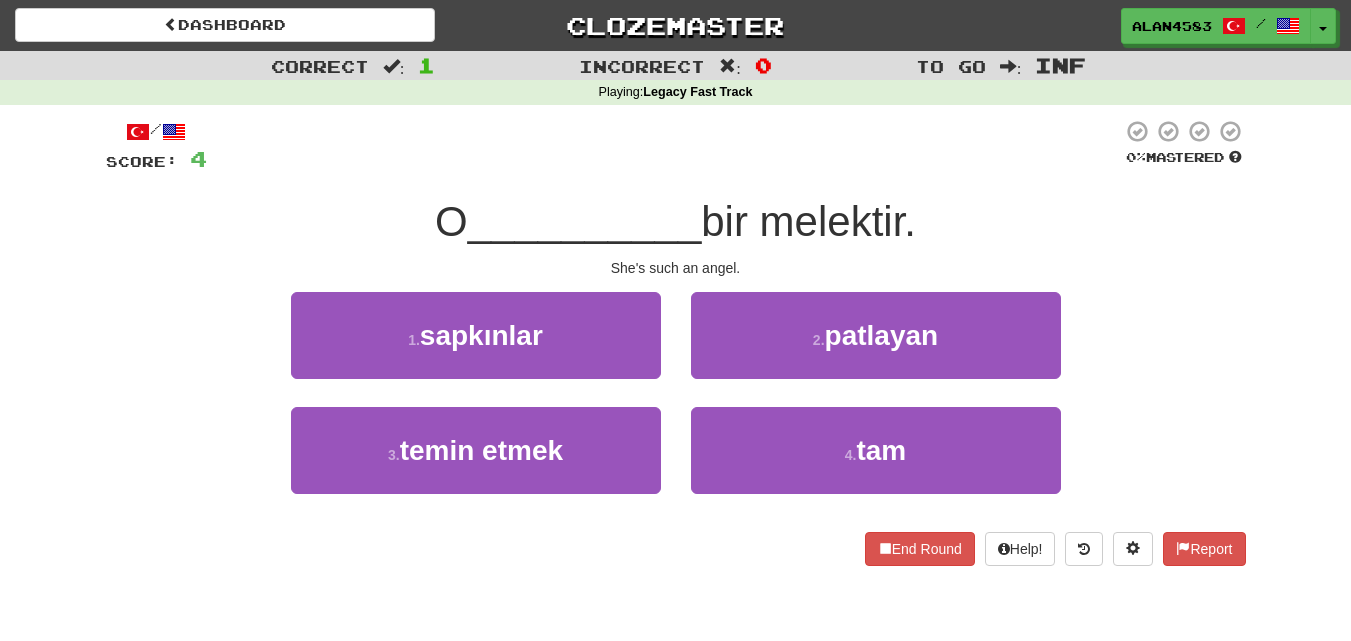 click at bounding box center [664, 146] 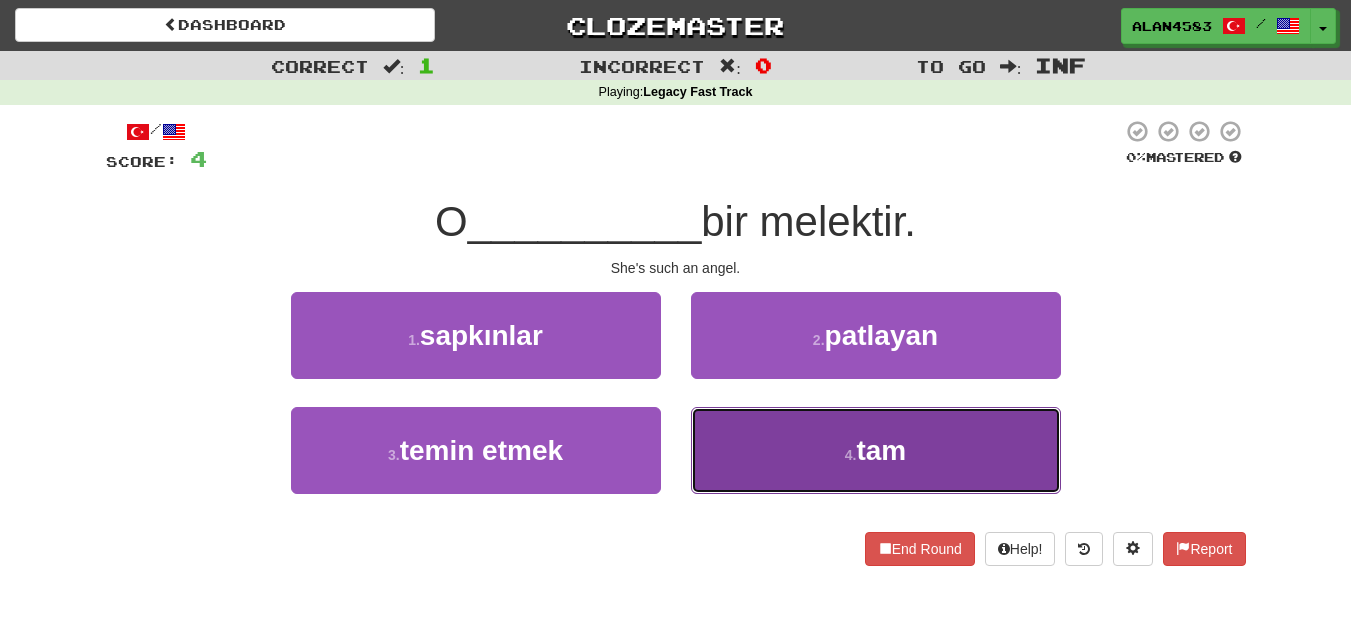 click on "4 .  tam" at bounding box center [876, 450] 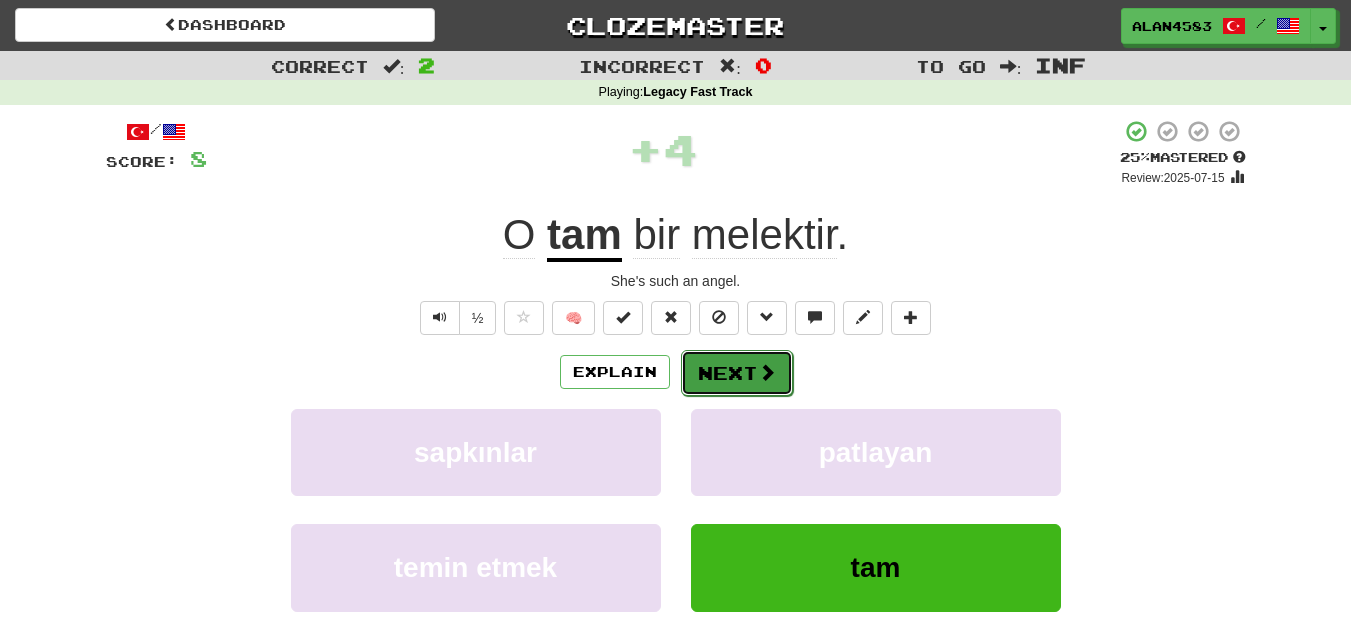 click on "Next" at bounding box center [737, 373] 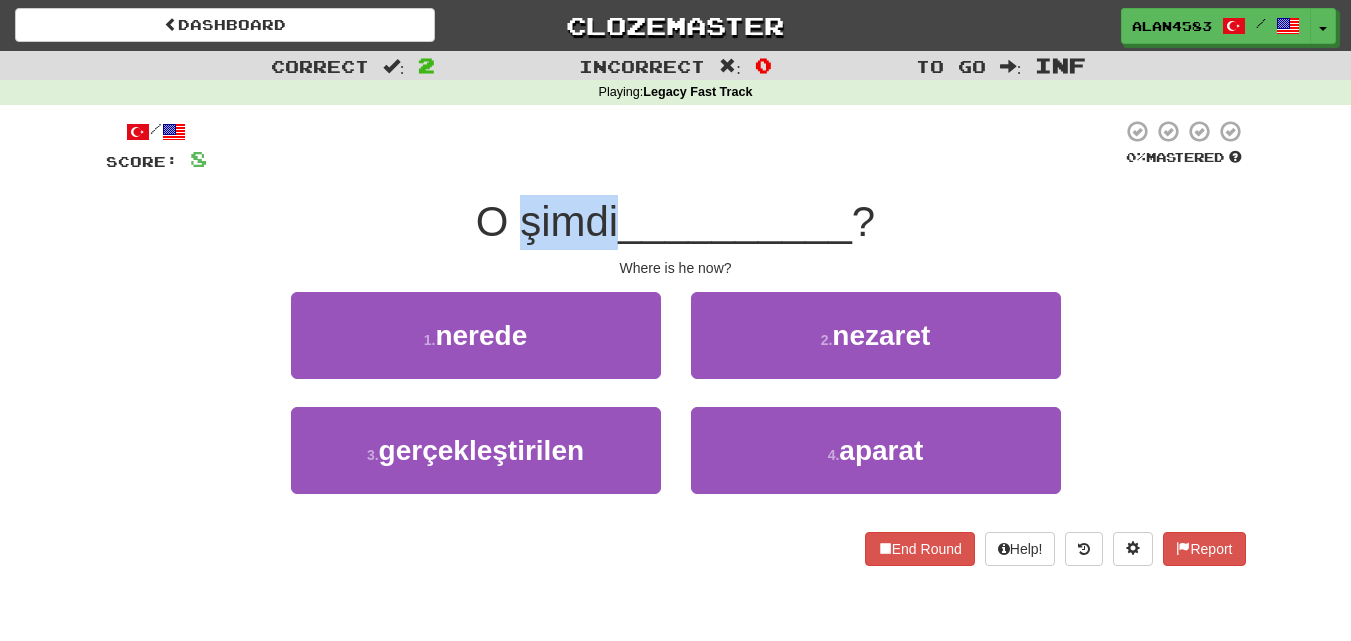 drag, startPoint x: 514, startPoint y: 230, endPoint x: 618, endPoint y: 222, distance: 104.307236 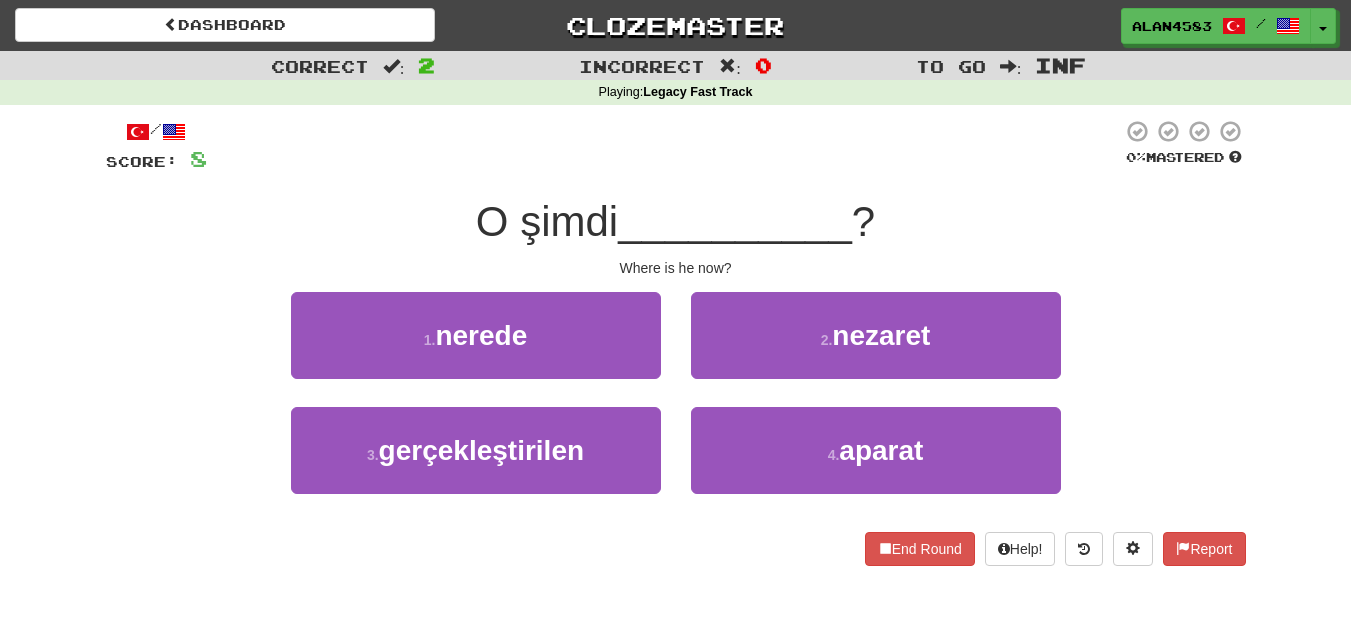 click on "/  Score:   8 0 %  Mastered O şimdi  __________ ? Where is he now? 1 .  nerede 2 .  nezaret 3 .  gerçekleştirilen 4 .  aparat  End Round  Help!  Report" at bounding box center (676, 342) 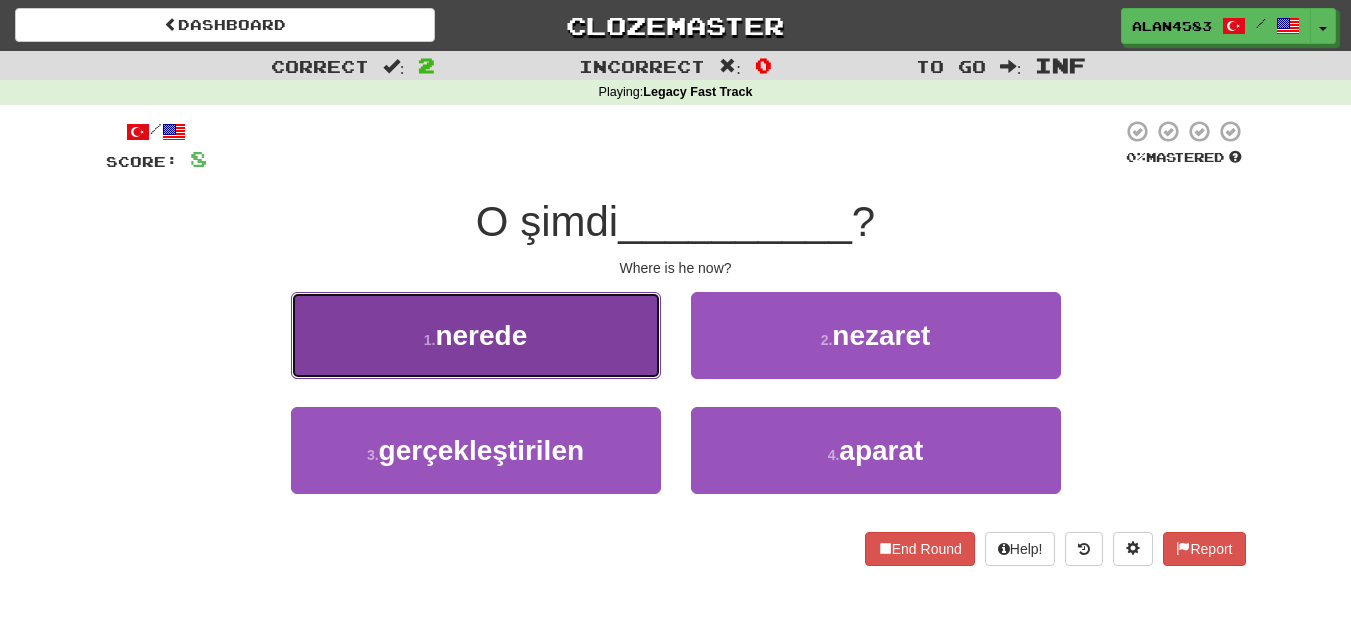 click on "1 .  nerede" at bounding box center (476, 335) 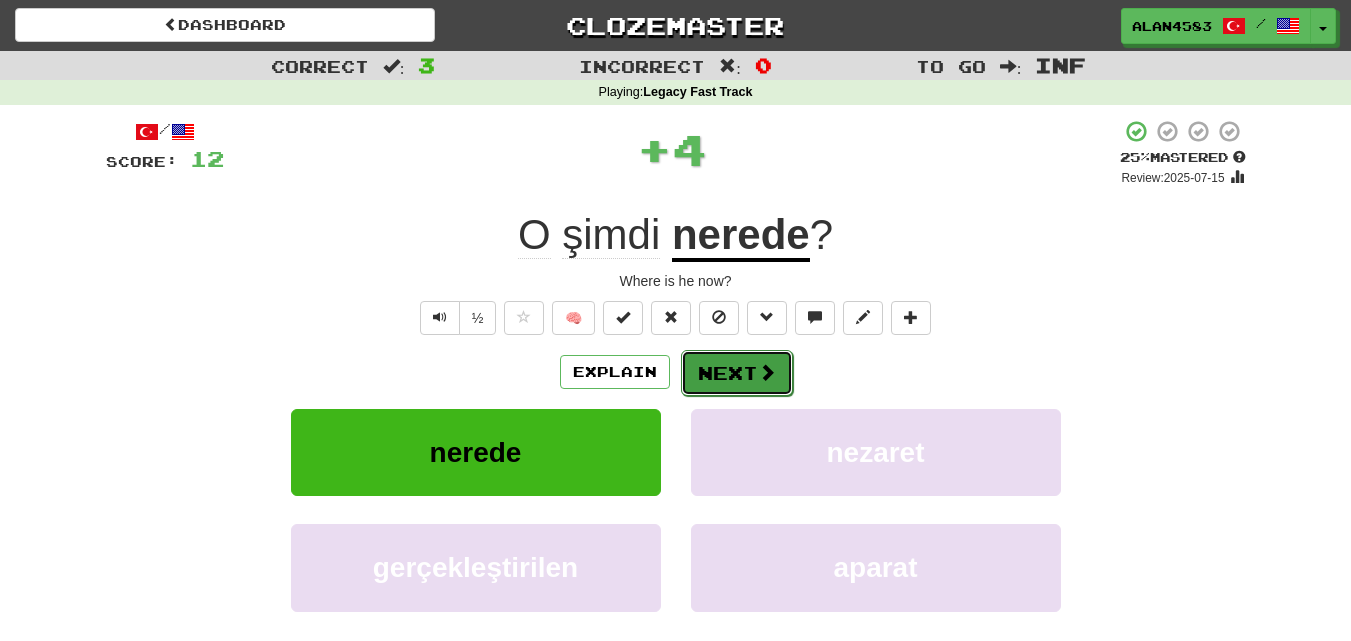 click on "Next" at bounding box center (737, 373) 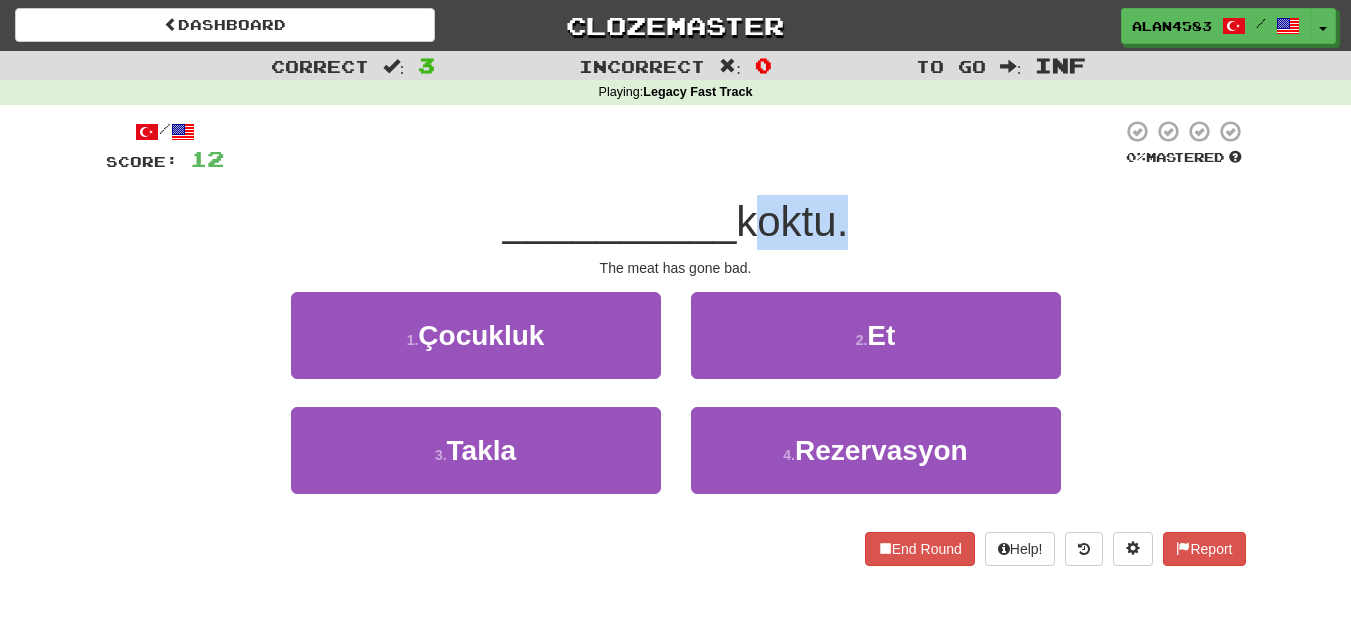 drag, startPoint x: 744, startPoint y: 226, endPoint x: 832, endPoint y: 224, distance: 88.02273 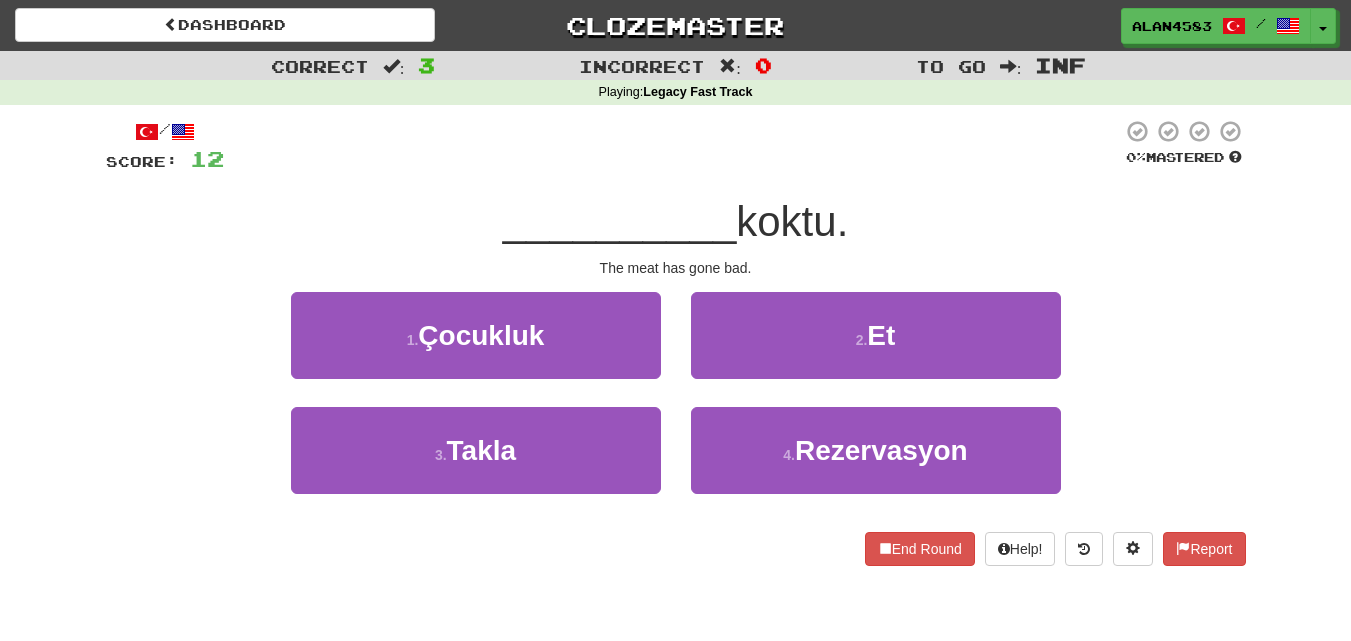 click on "/  Score:   12 0 %  Mastered __________  koktu. The meat has gone bad. 1 .  Çocukluk 2 .  Et 3 .  Takla 4 .  Rezervasyon  End Round  Help!  Report" at bounding box center (676, 342) 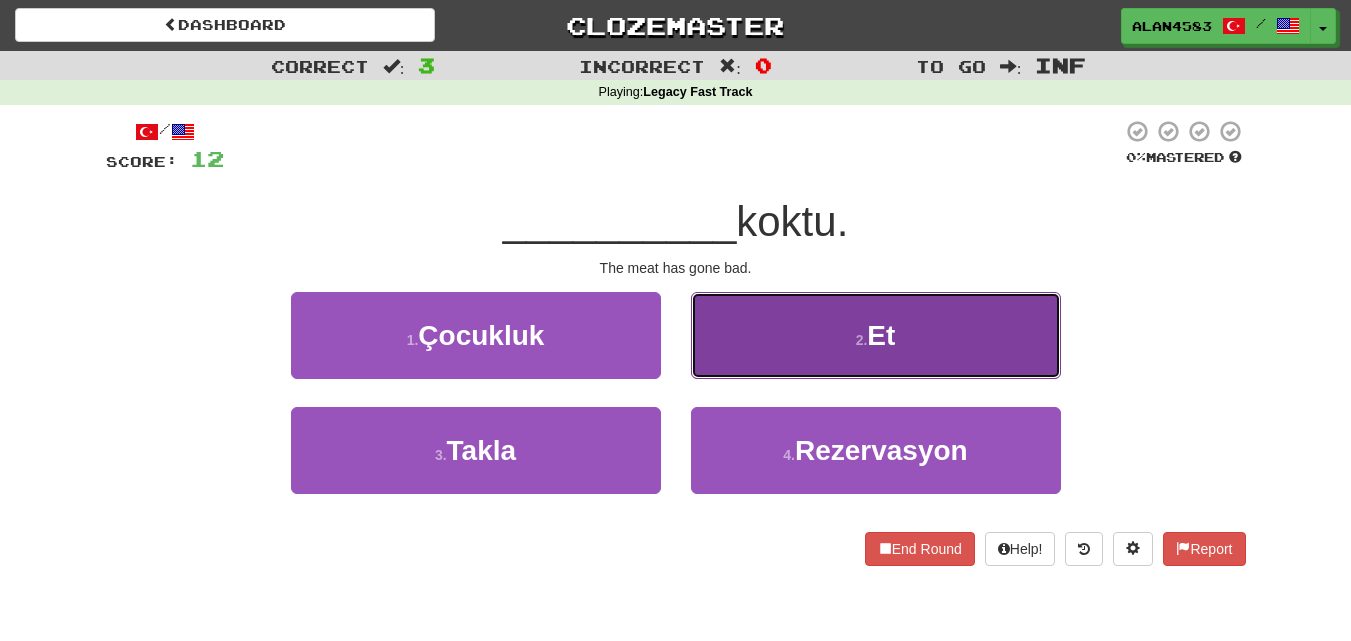 click on "2 .  Et" at bounding box center (876, 335) 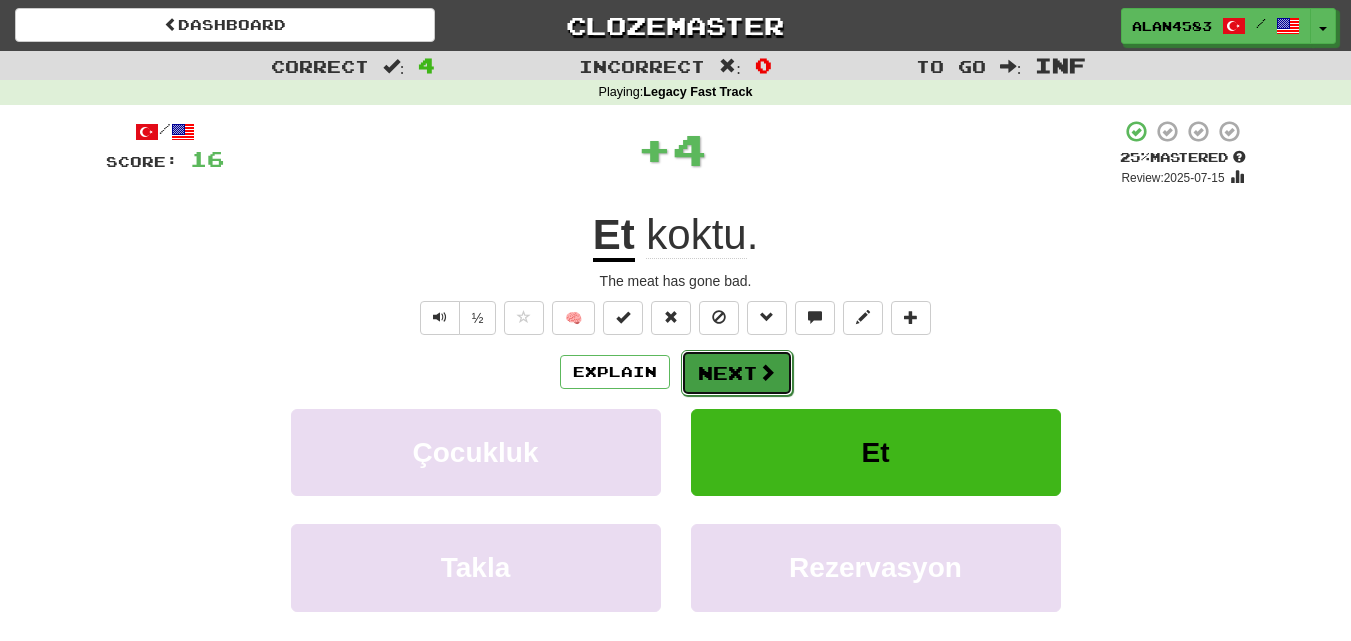 click on "Next" at bounding box center (737, 373) 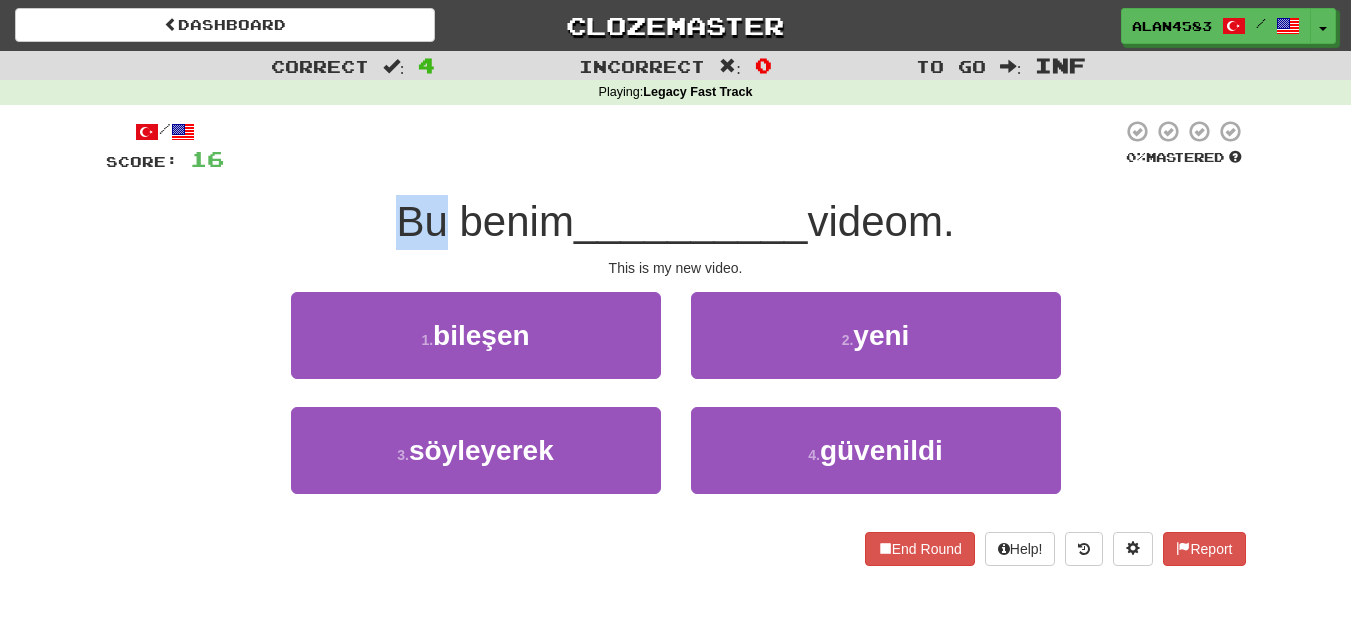 drag, startPoint x: 434, startPoint y: 224, endPoint x: 383, endPoint y: 222, distance: 51.0392 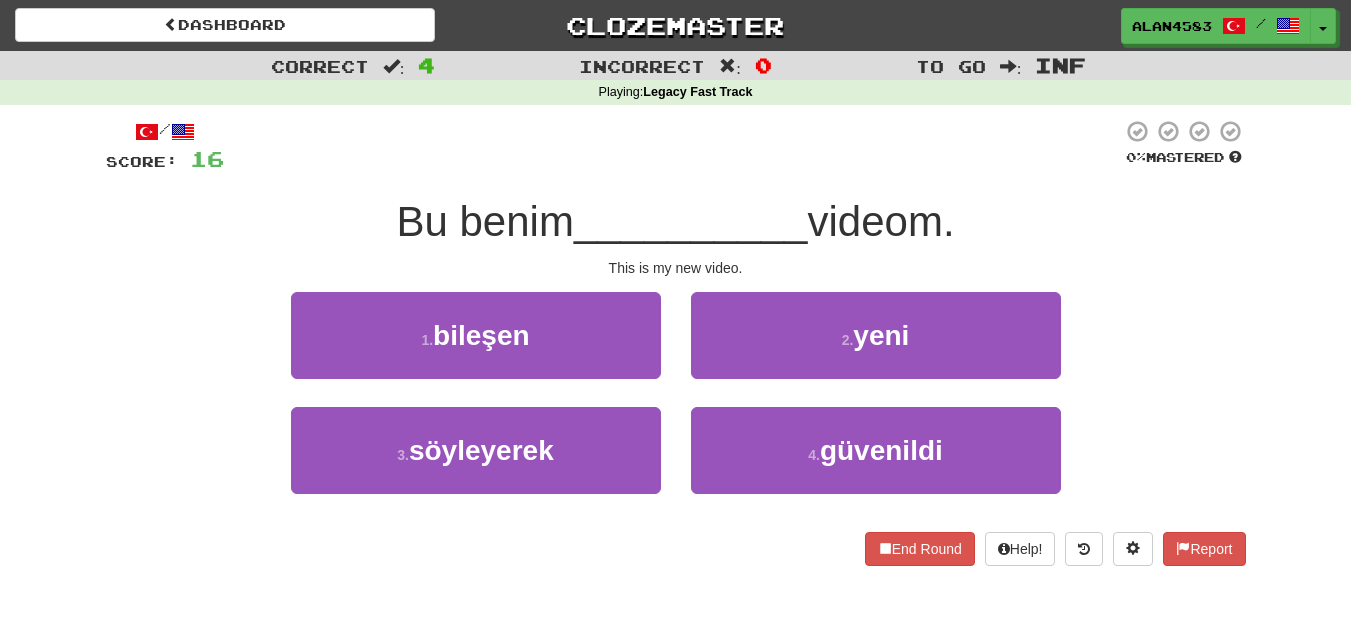 click at bounding box center [673, 146] 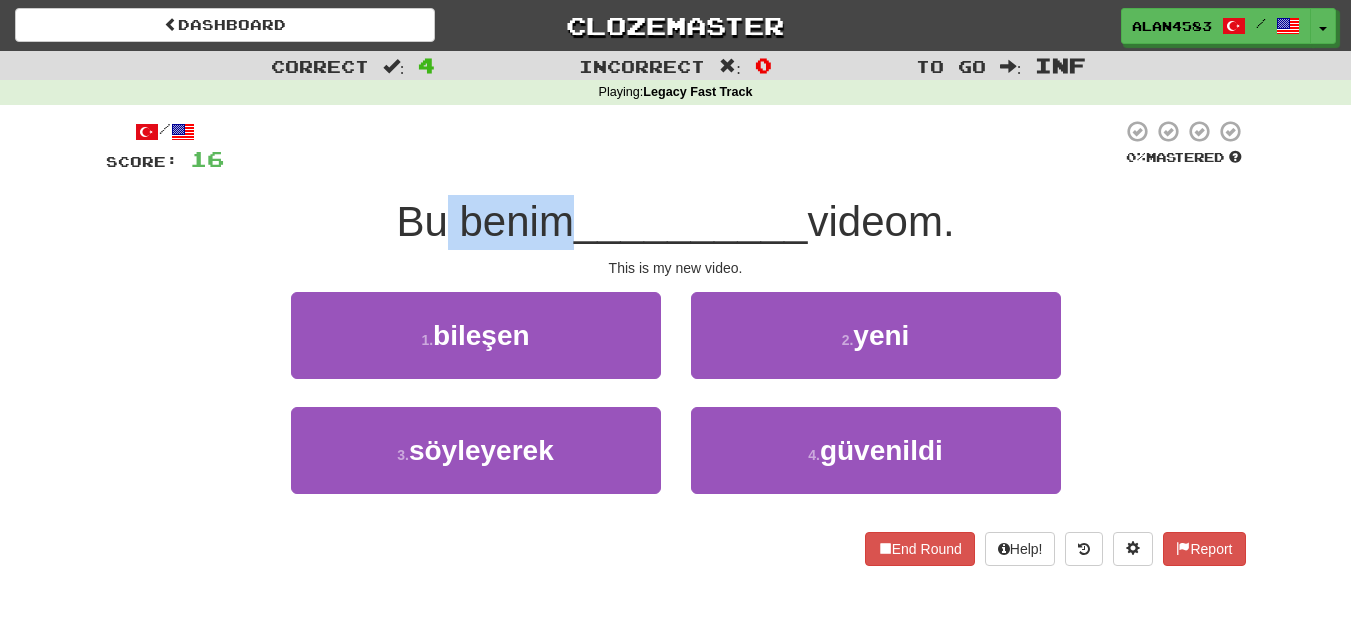 drag, startPoint x: 561, startPoint y: 216, endPoint x: 434, endPoint y: 216, distance: 127 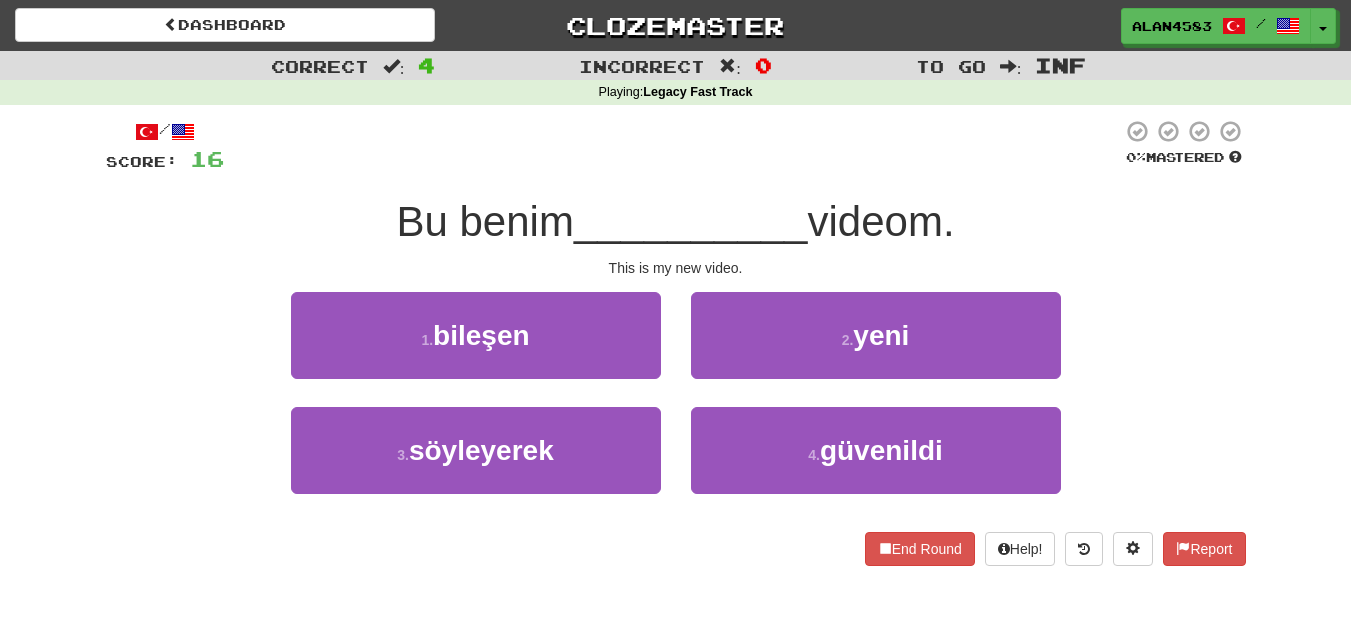 click at bounding box center (673, 146) 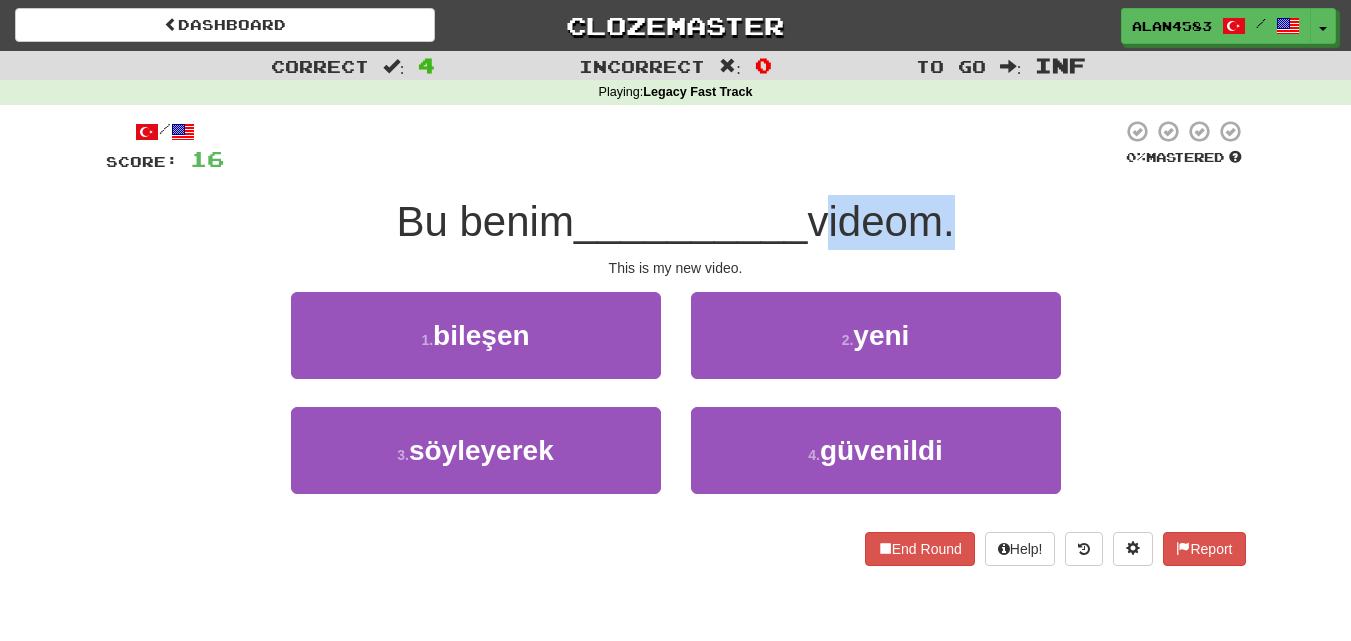 drag, startPoint x: 821, startPoint y: 225, endPoint x: 948, endPoint y: 233, distance: 127.25172 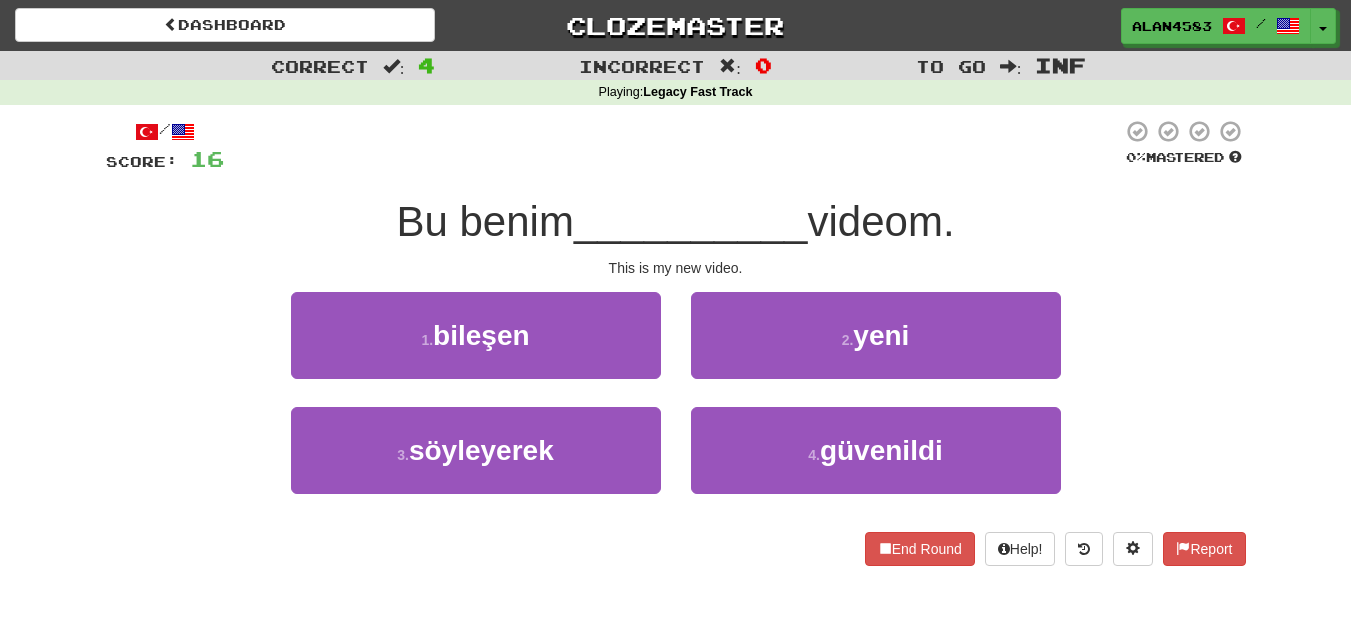 click at bounding box center (673, 146) 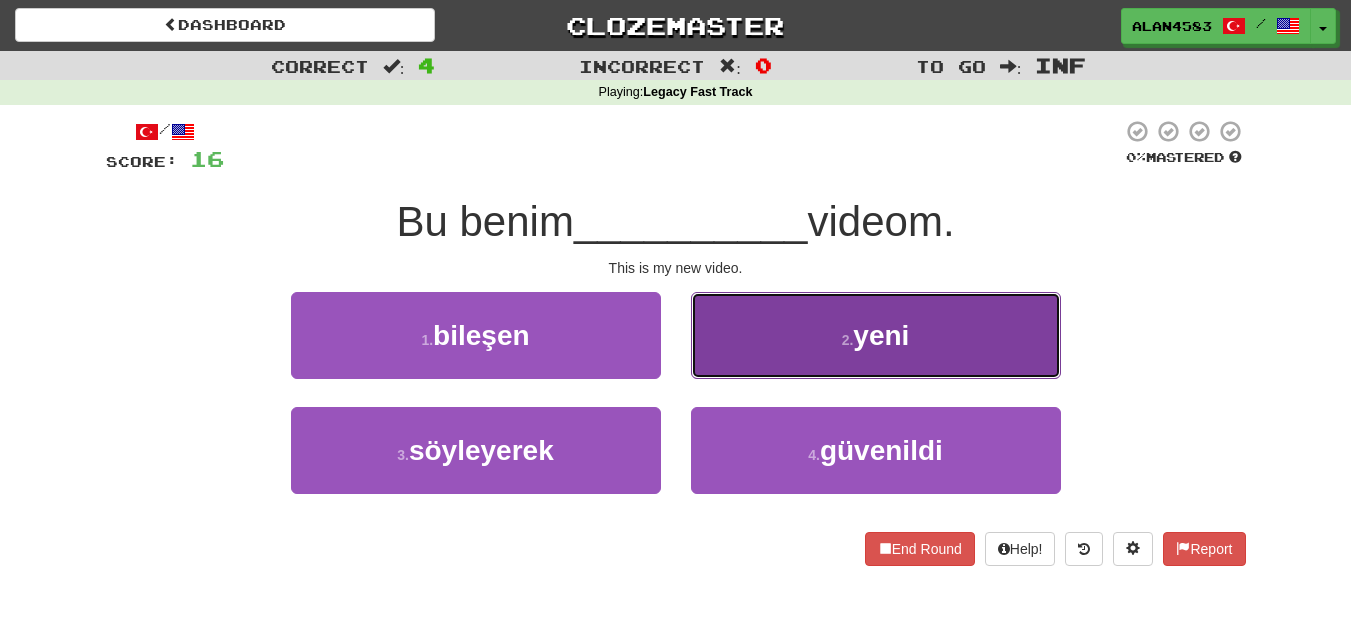 click on "2 .  yeni" at bounding box center [876, 335] 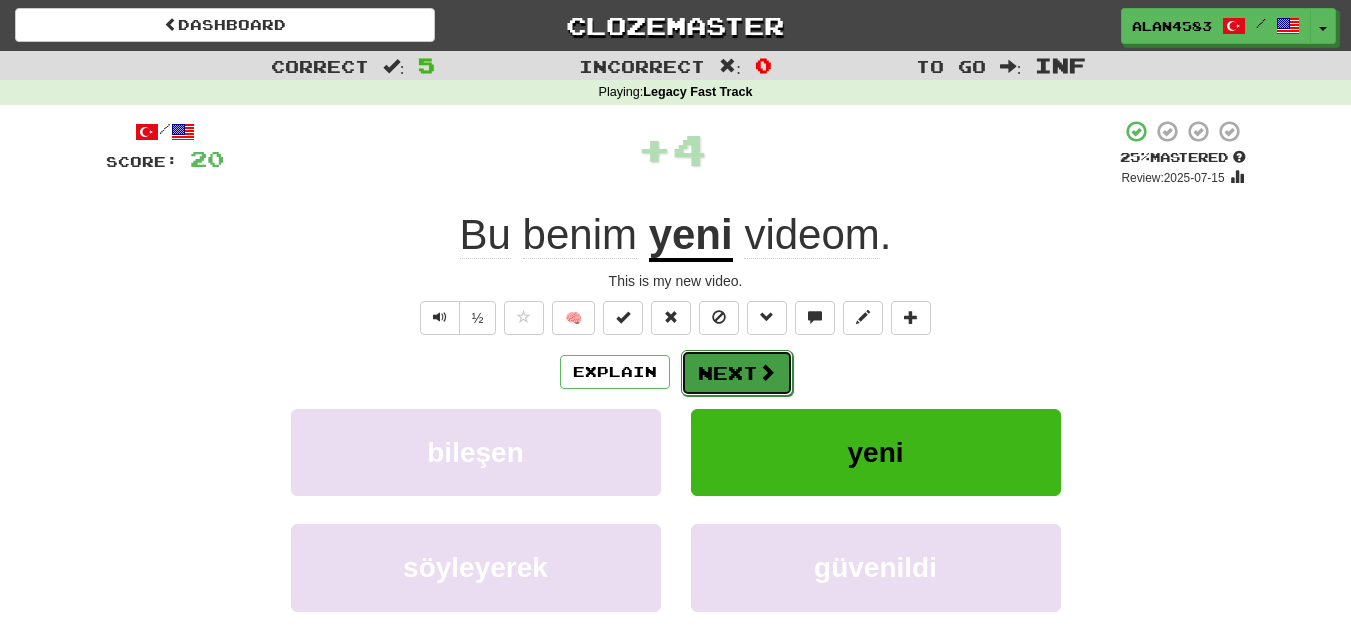 click on "Next" at bounding box center (737, 373) 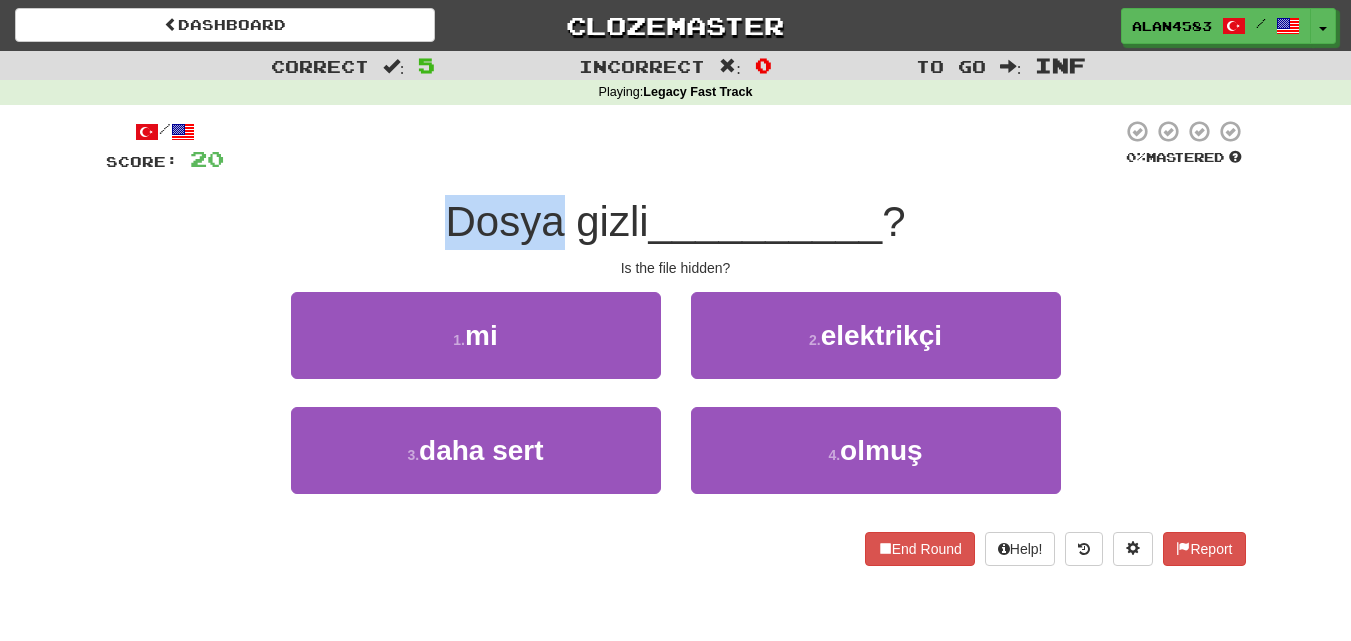 drag, startPoint x: 559, startPoint y: 218, endPoint x: 430, endPoint y: 214, distance: 129.062 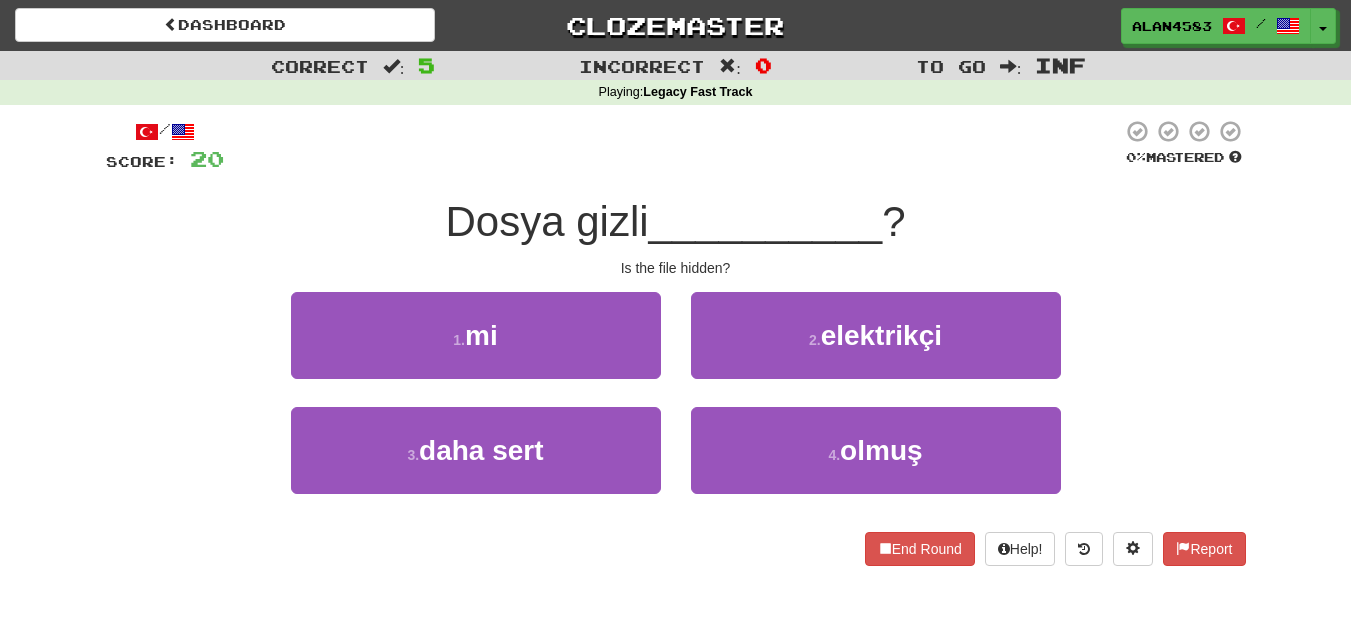 click at bounding box center (673, 146) 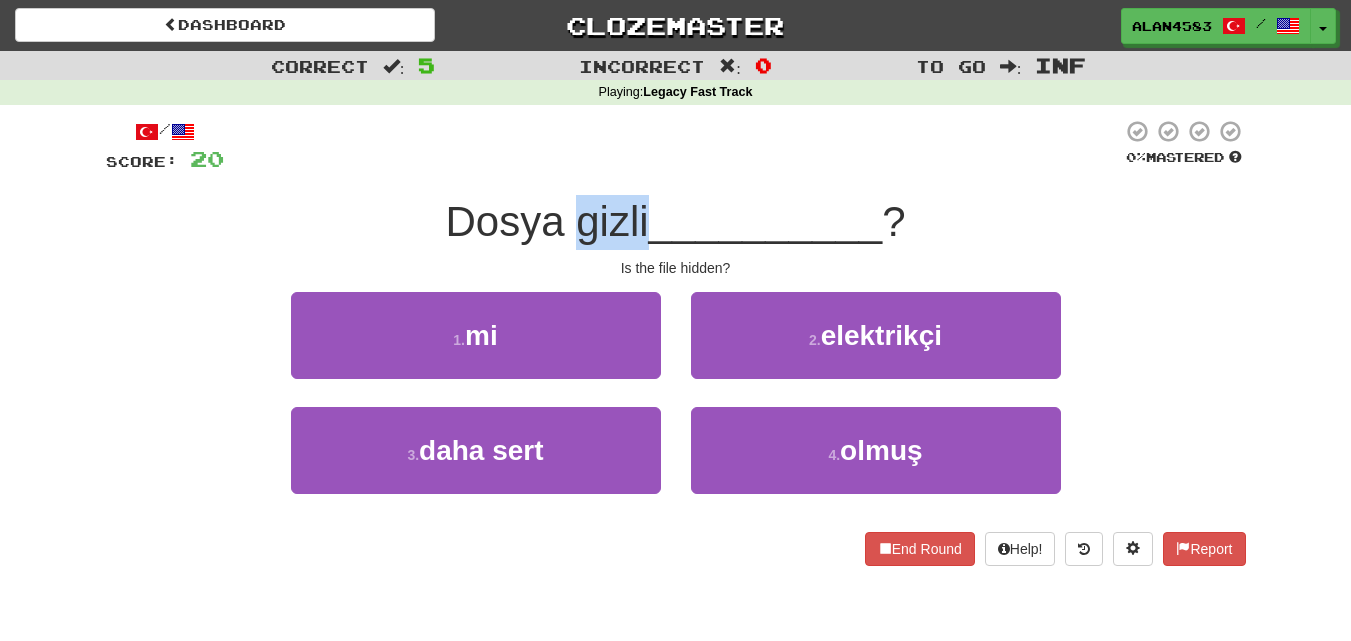 drag, startPoint x: 578, startPoint y: 219, endPoint x: 648, endPoint y: 217, distance: 70.028564 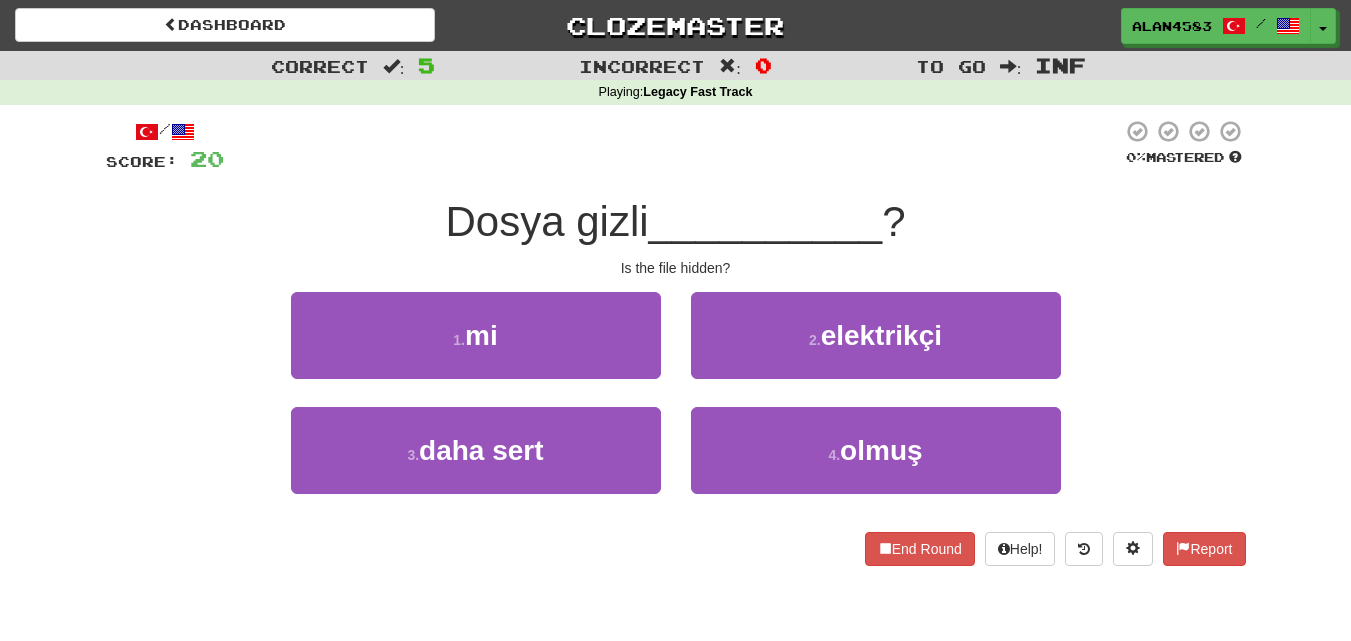 click at bounding box center [673, 146] 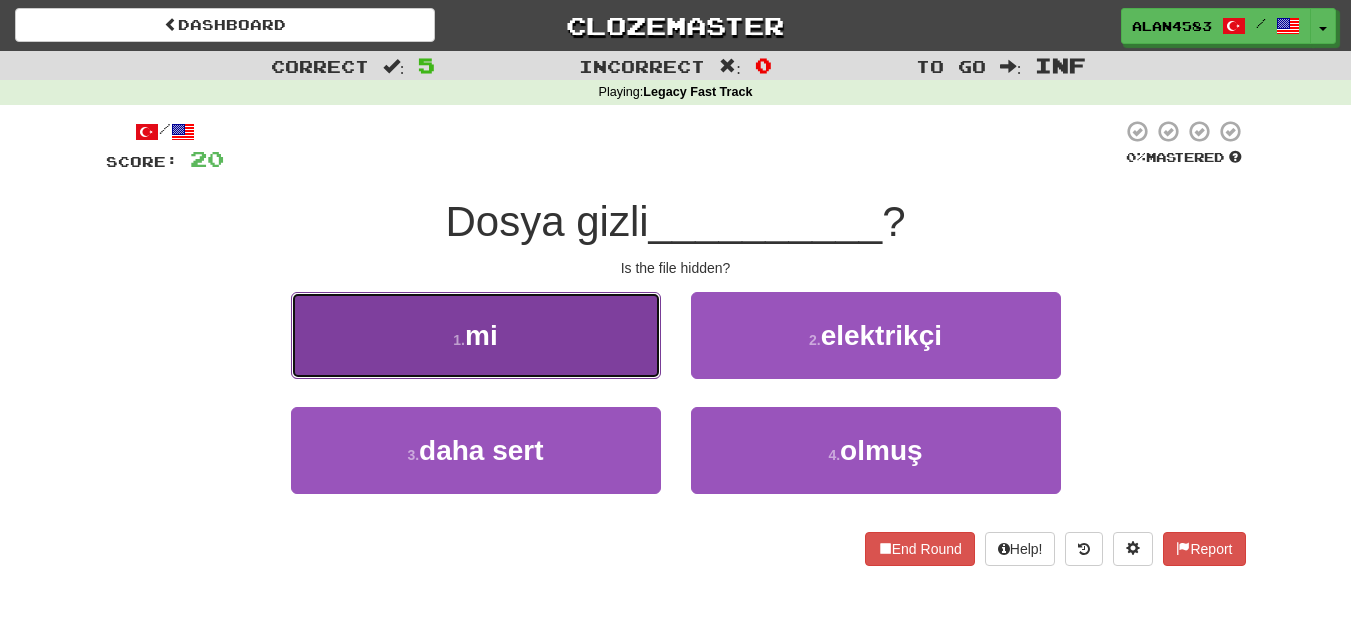 click on "1 .  mi" at bounding box center (476, 335) 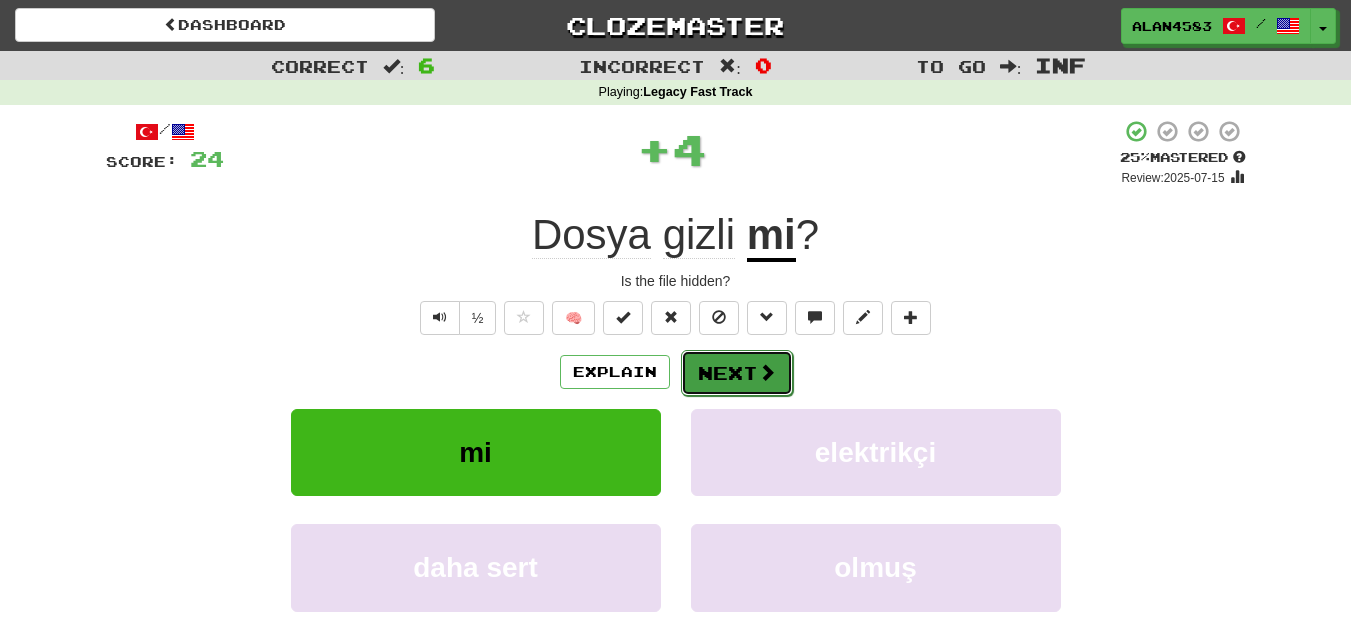 click on "Next" at bounding box center (737, 373) 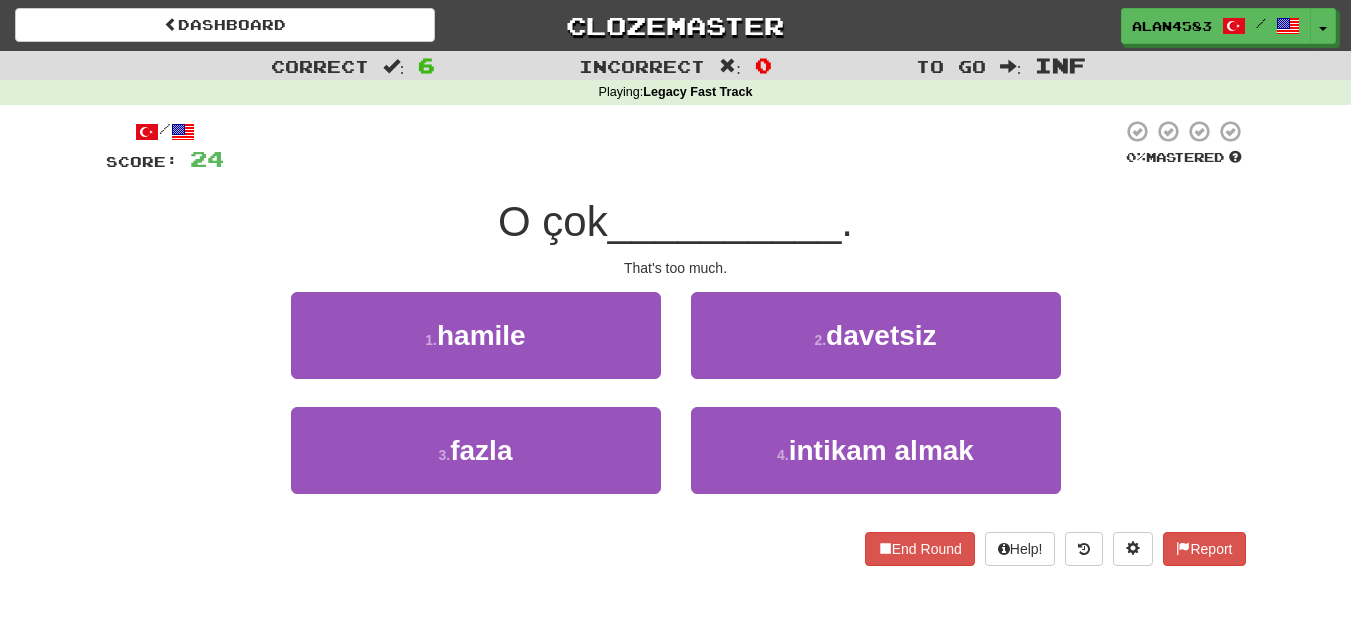click on "O çok" at bounding box center [553, 221] 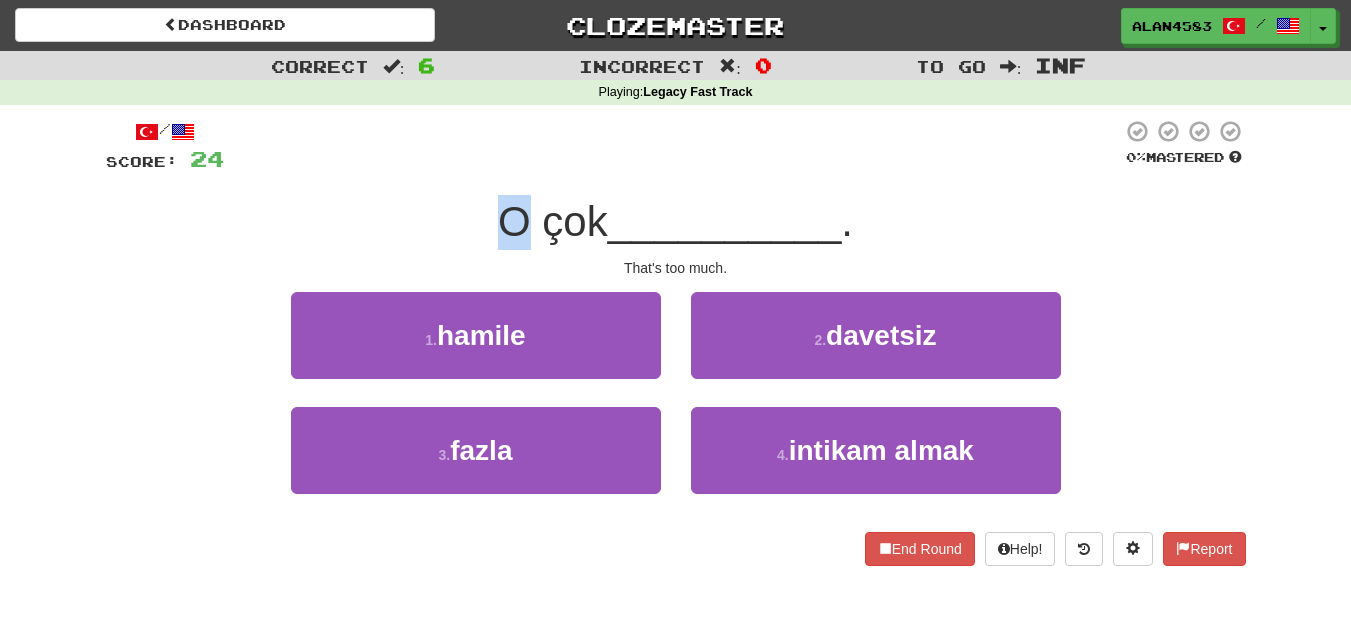 drag, startPoint x: 527, startPoint y: 221, endPoint x: 485, endPoint y: 221, distance: 42 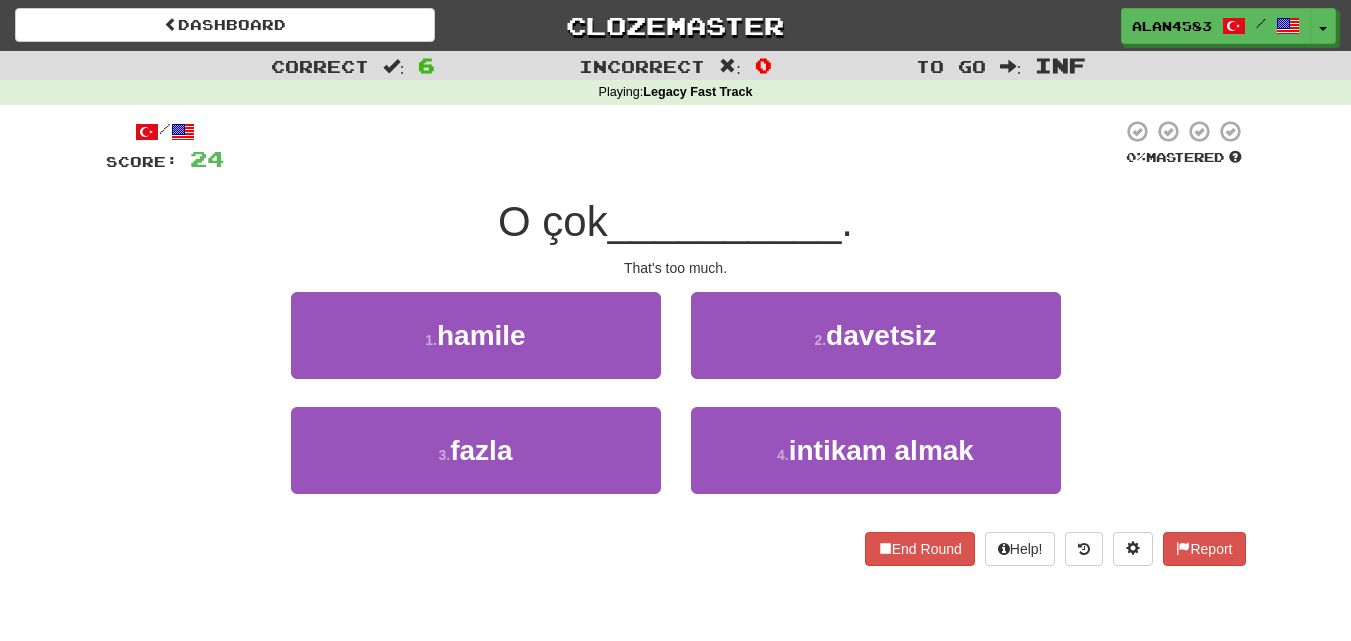 click at bounding box center (673, 146) 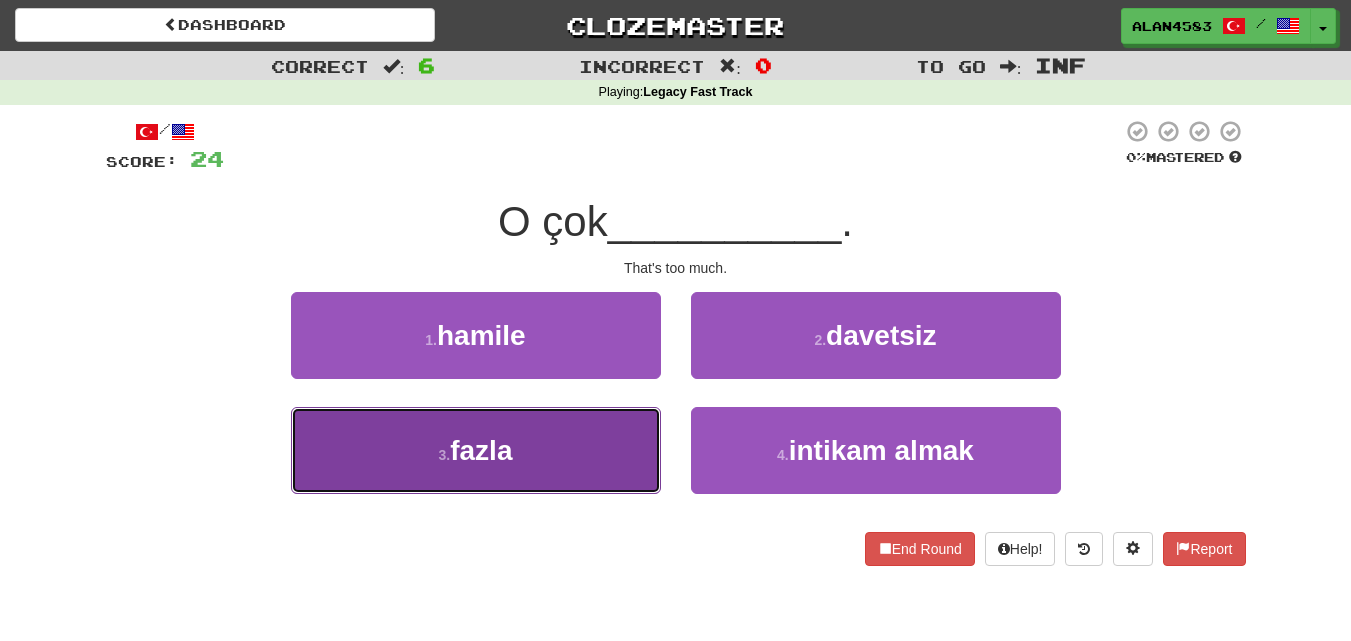 click on "fazla" at bounding box center (481, 450) 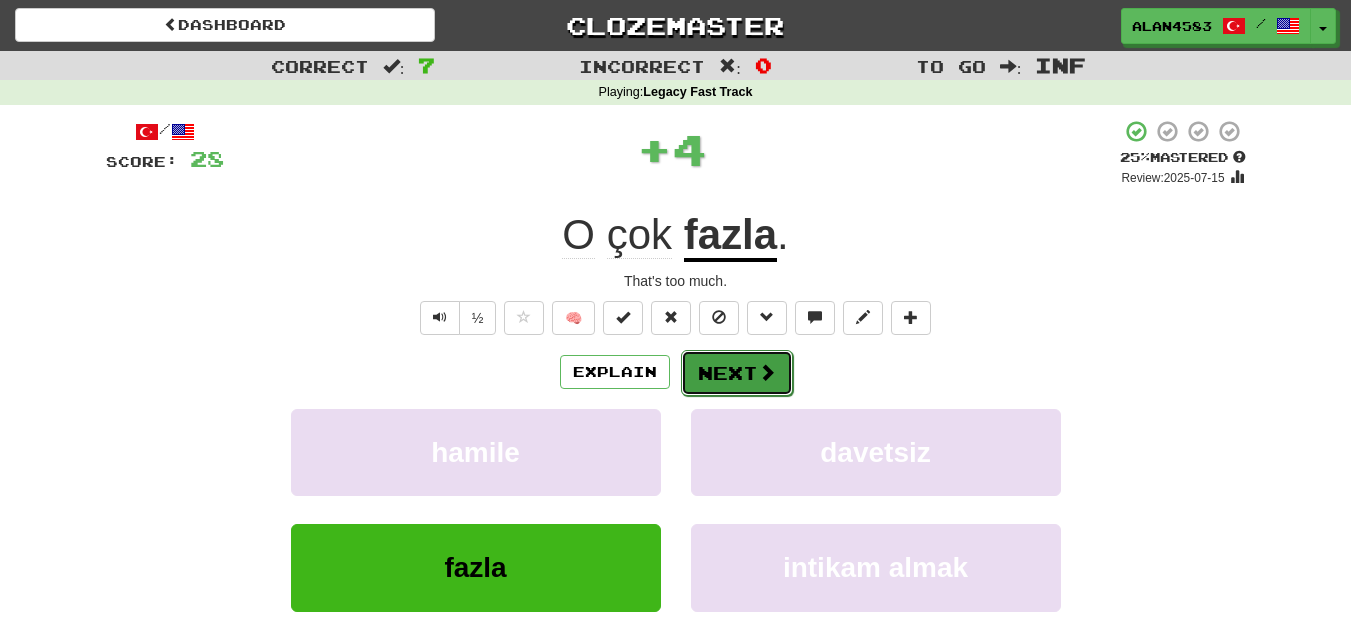 click on "Next" at bounding box center [737, 373] 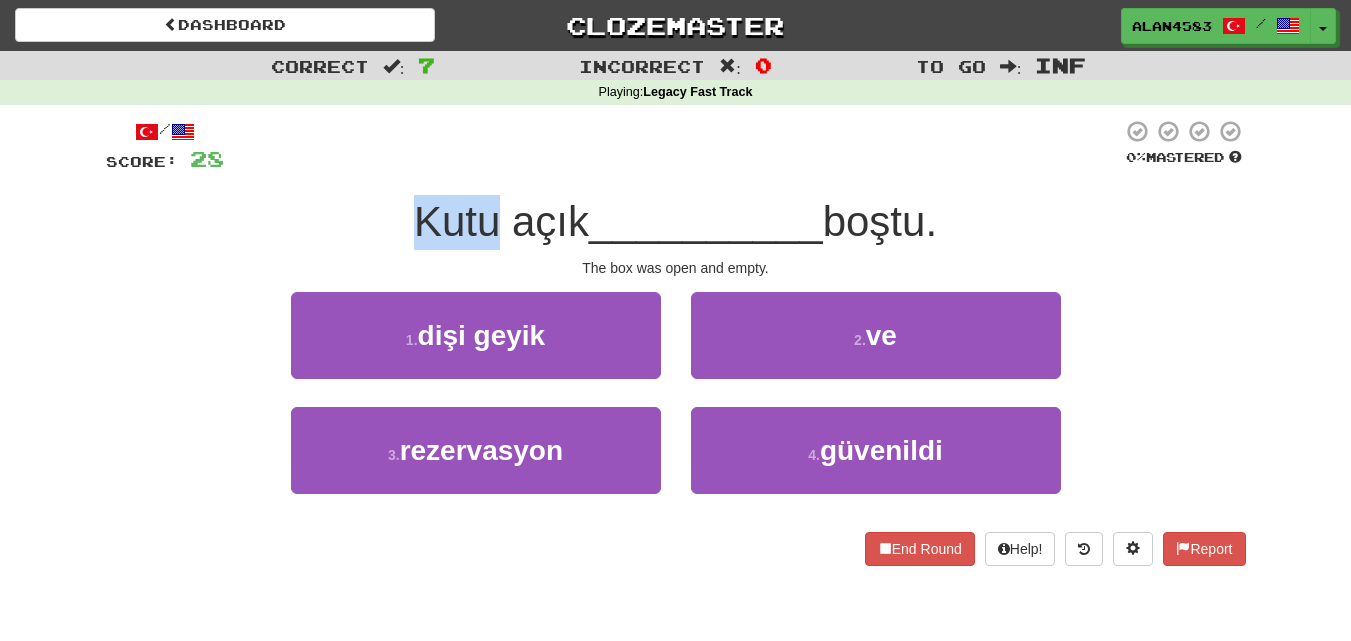 drag, startPoint x: 484, startPoint y: 224, endPoint x: 389, endPoint y: 229, distance: 95.131485 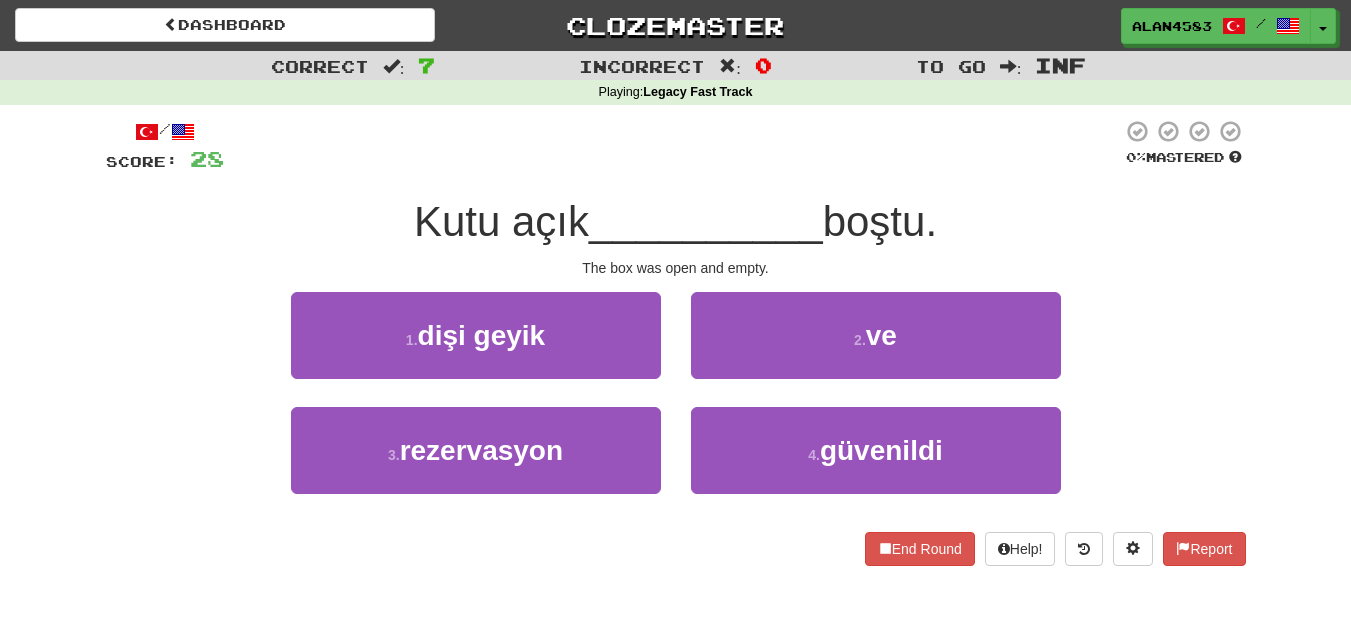 click at bounding box center [673, 146] 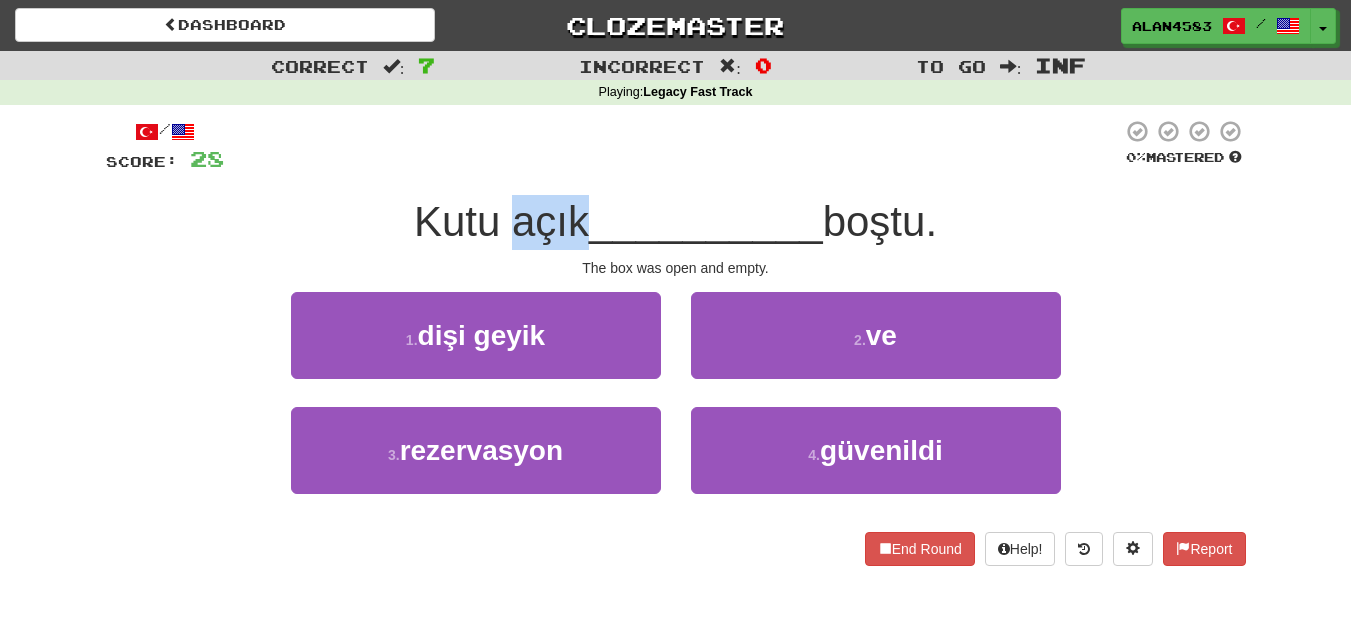 drag, startPoint x: 498, startPoint y: 222, endPoint x: 569, endPoint y: 220, distance: 71.02816 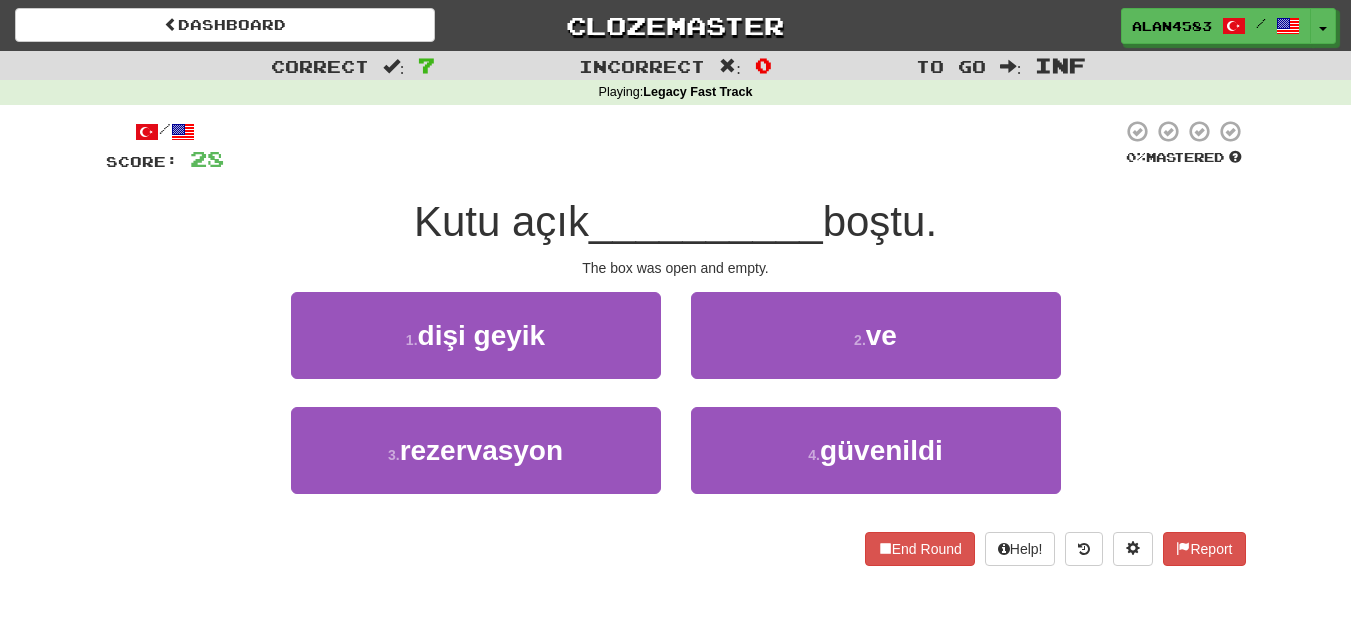 click at bounding box center (673, 146) 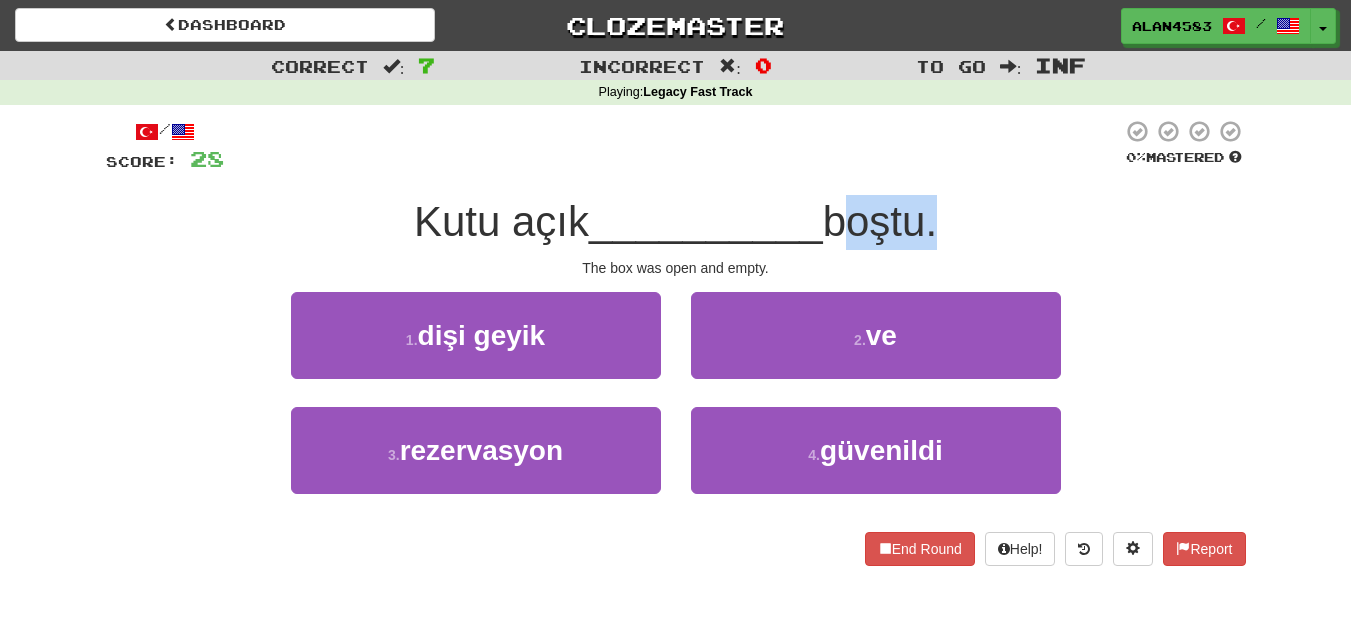 drag, startPoint x: 832, startPoint y: 214, endPoint x: 928, endPoint y: 209, distance: 96.13012 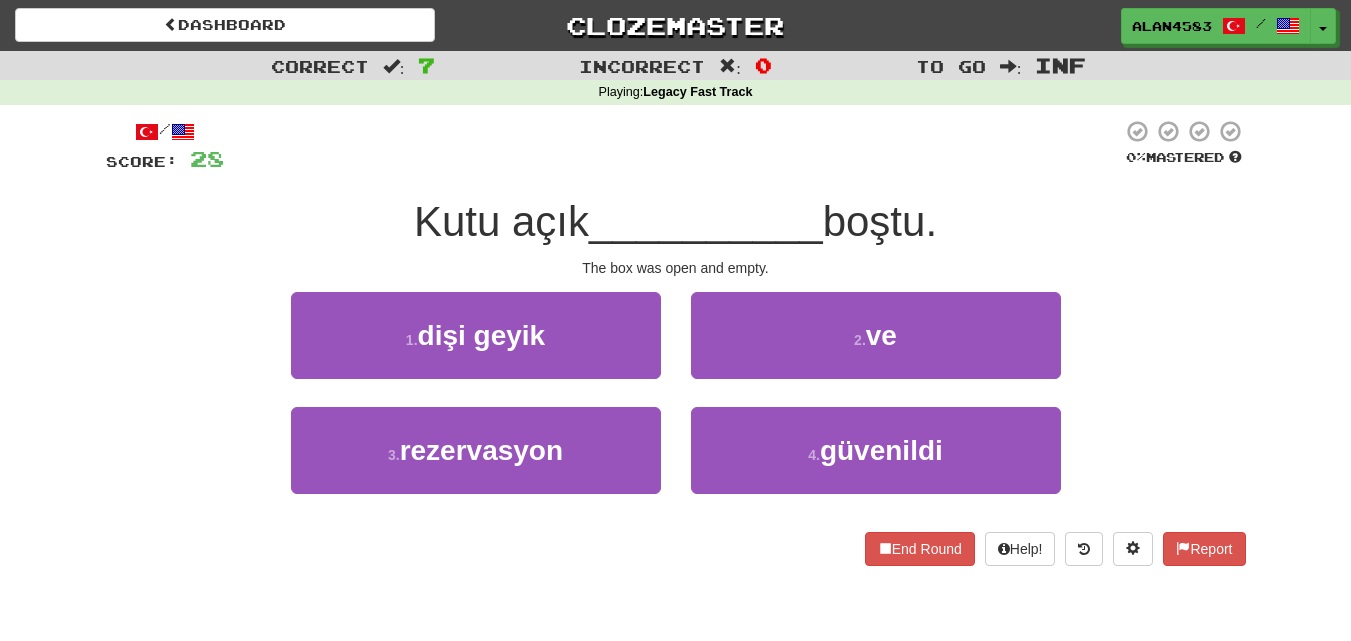 click at bounding box center (673, 146) 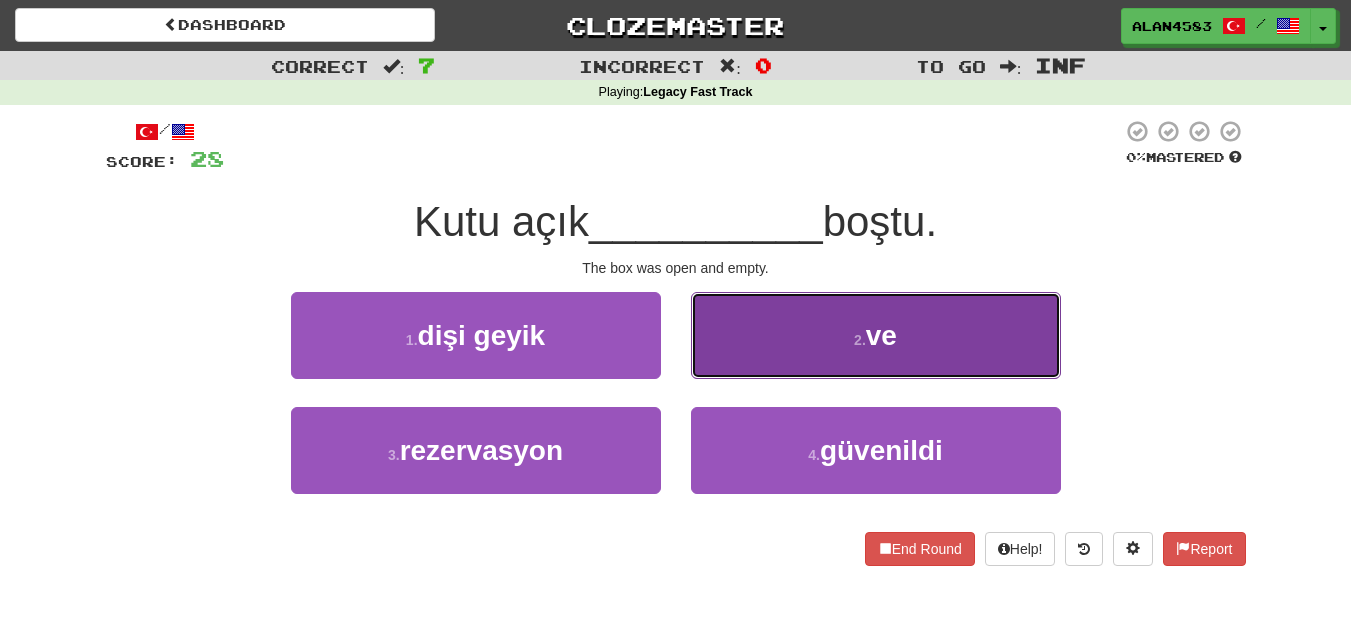 click on "2 .  ve" at bounding box center (876, 335) 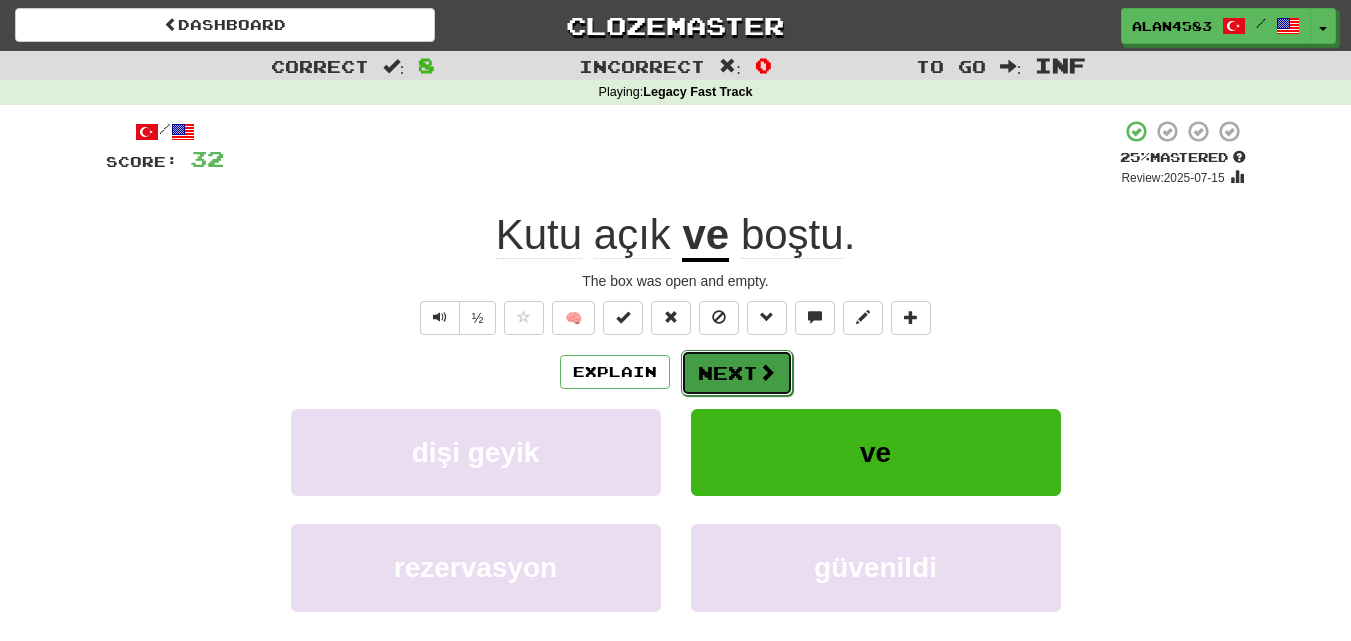 click on "Next" at bounding box center [737, 373] 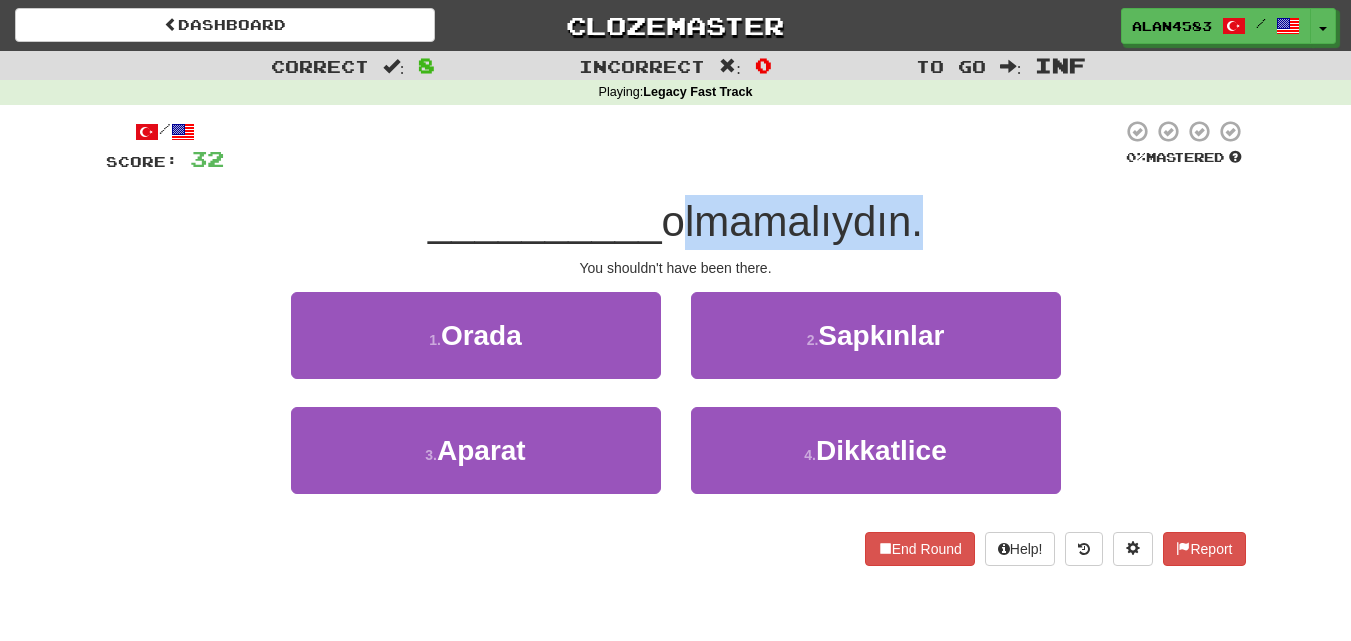 drag, startPoint x: 671, startPoint y: 216, endPoint x: 915, endPoint y: 215, distance: 244.00204 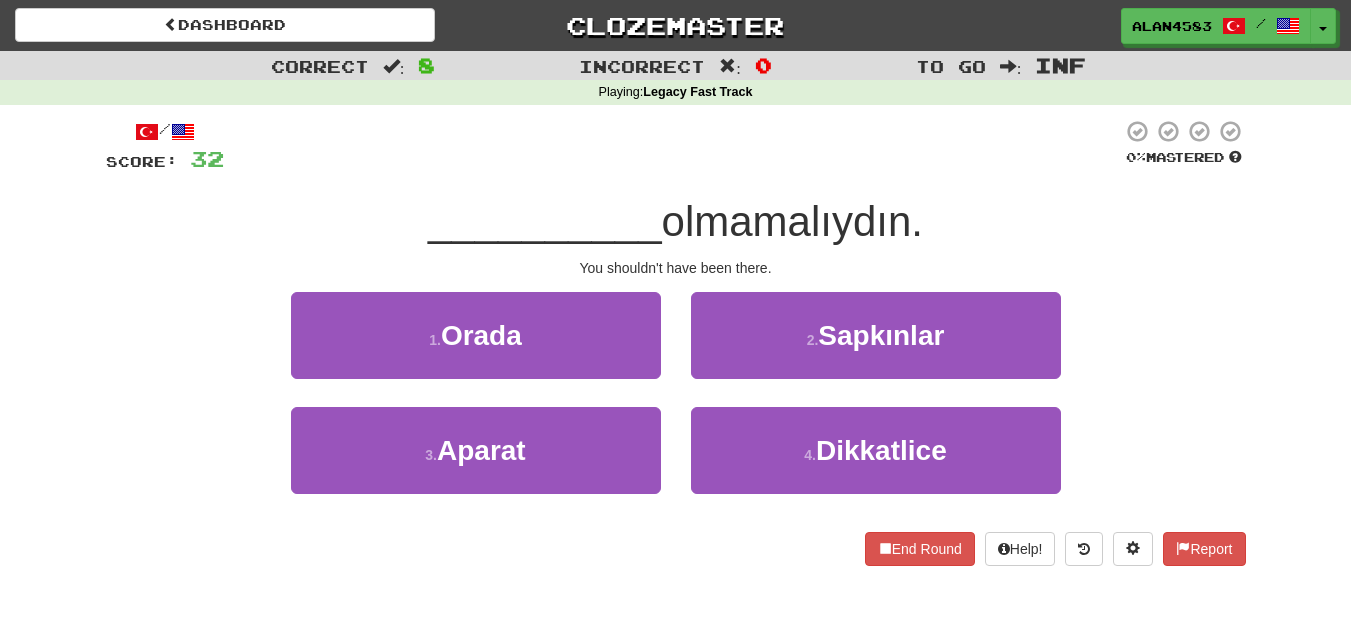 click at bounding box center (673, 146) 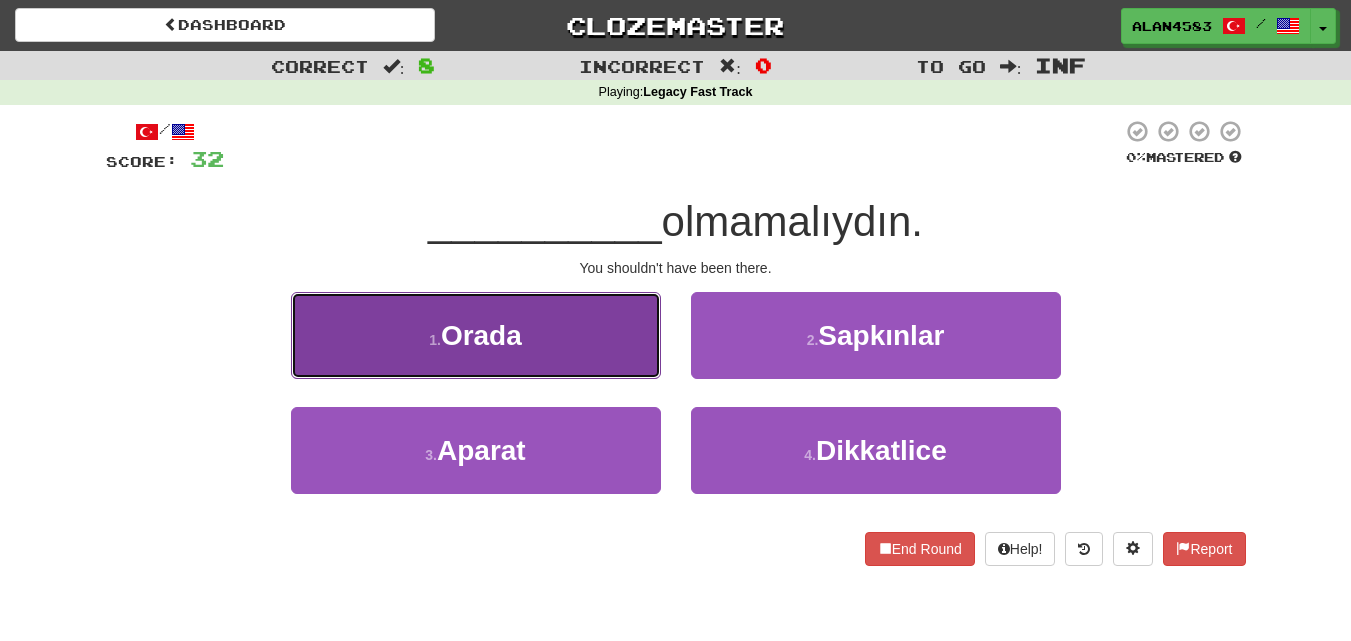 click on "1 .  Orada" at bounding box center (476, 335) 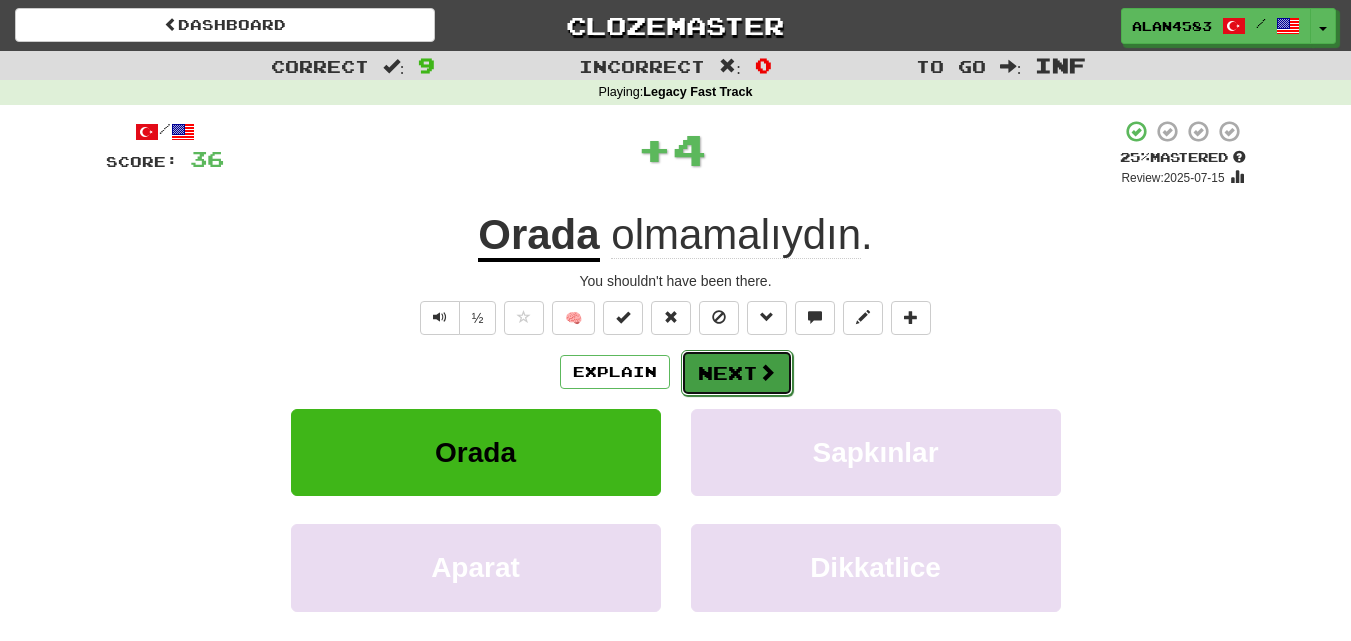 click on "Next" at bounding box center (737, 373) 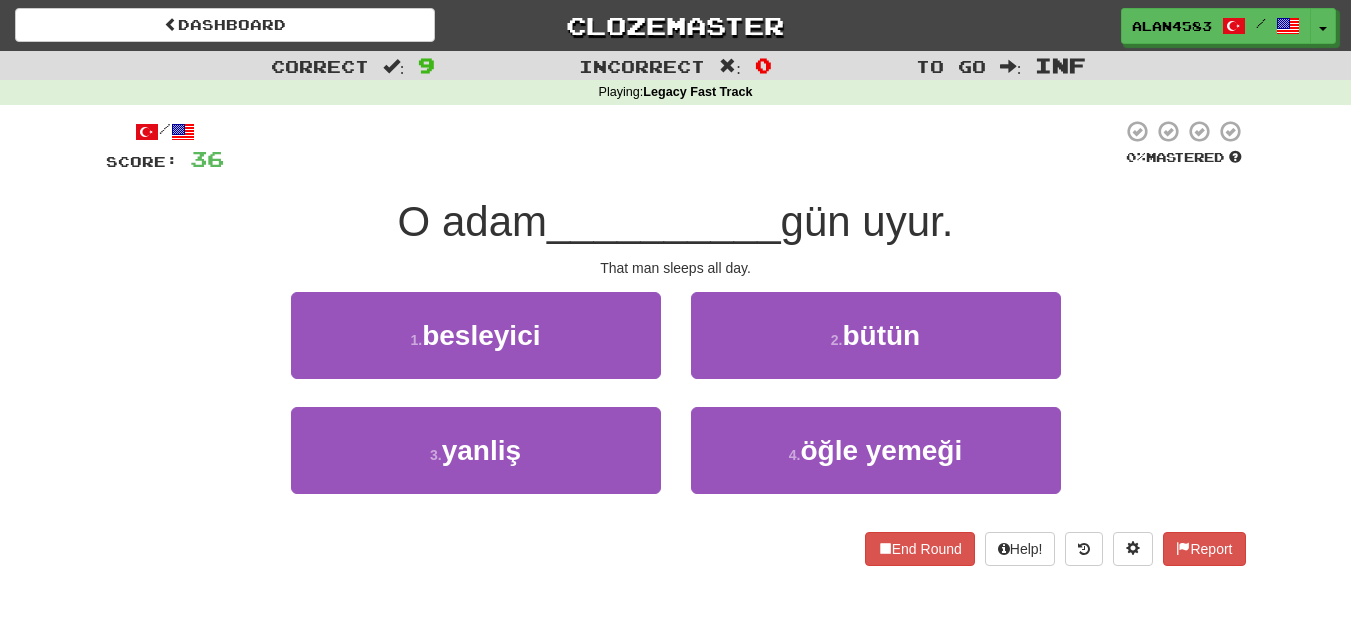 click on "gün uyur." at bounding box center (867, 221) 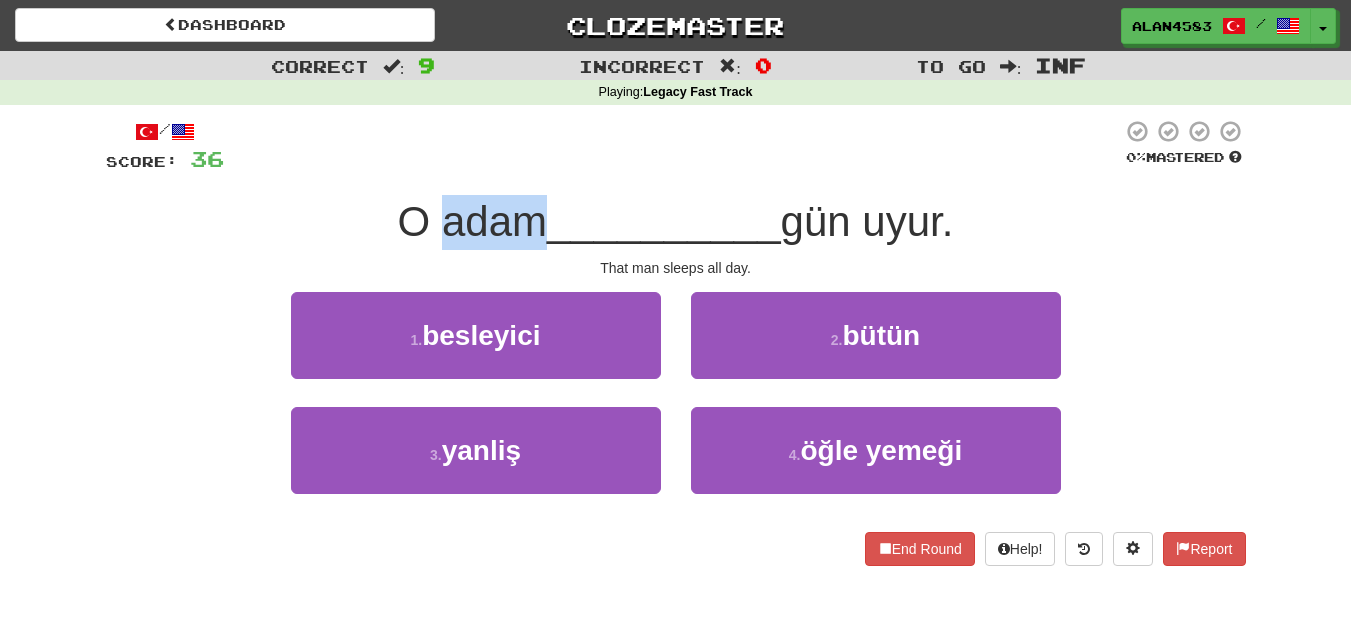 drag, startPoint x: 533, startPoint y: 215, endPoint x: 436, endPoint y: 215, distance: 97 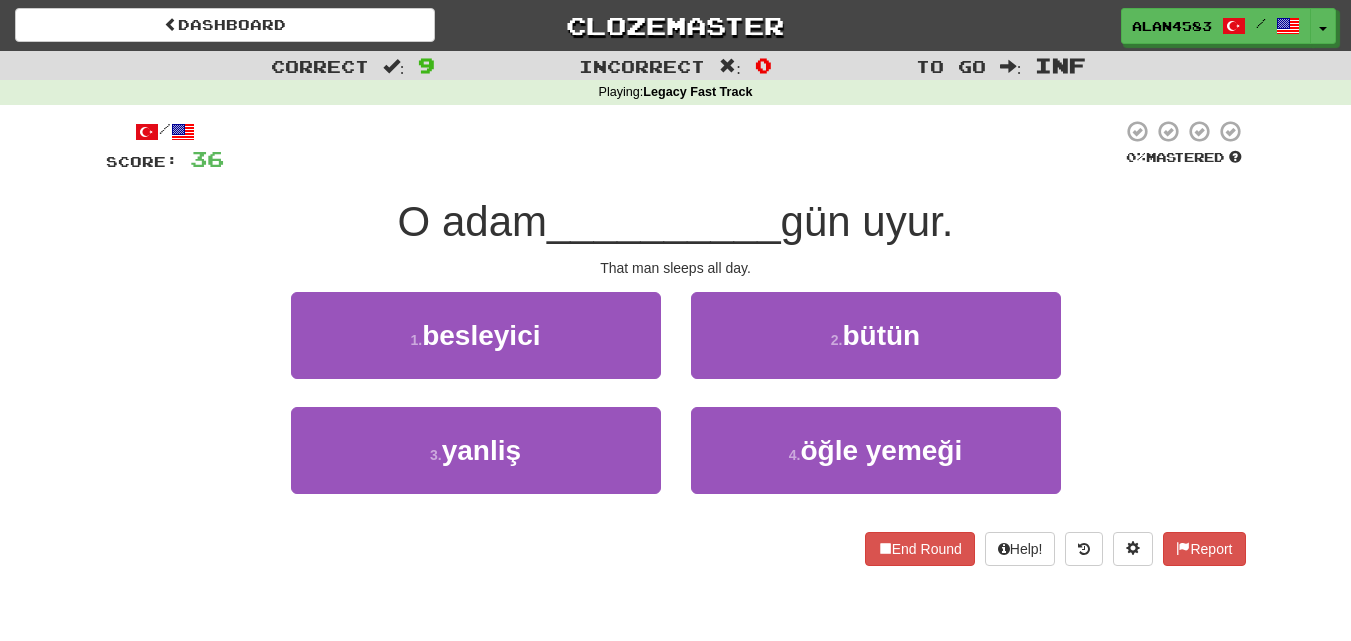click at bounding box center [673, 146] 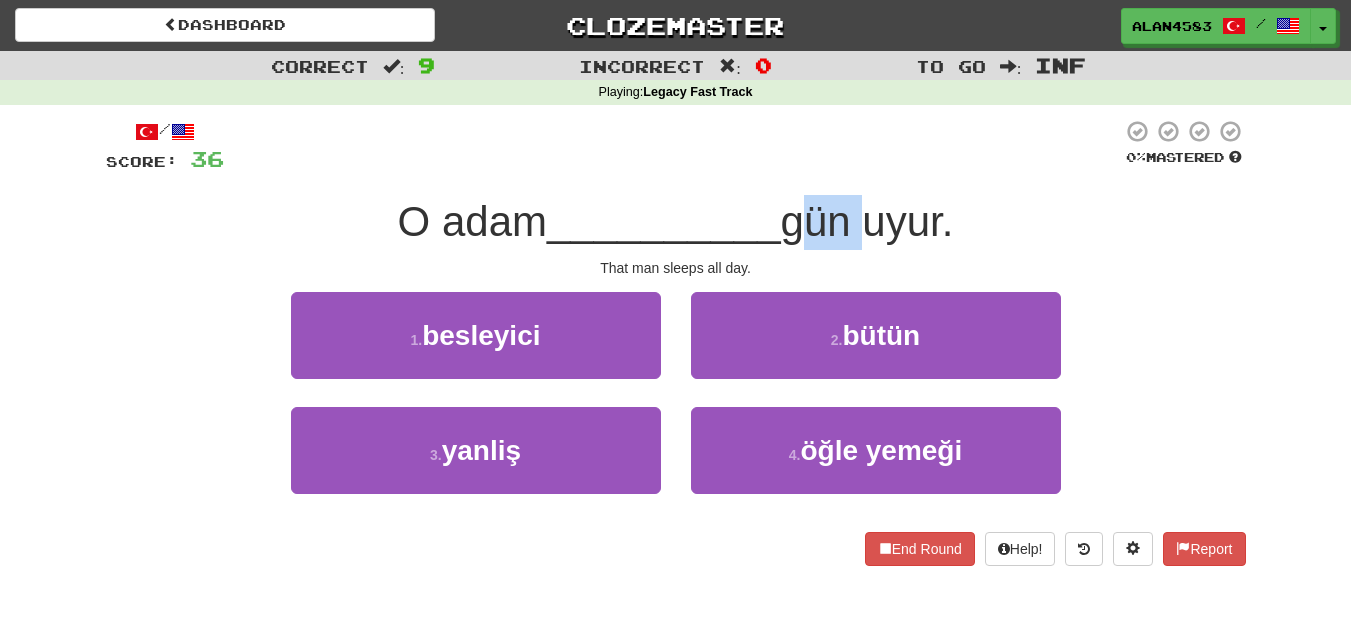 drag, startPoint x: 861, startPoint y: 231, endPoint x: 797, endPoint y: 237, distance: 64.28063 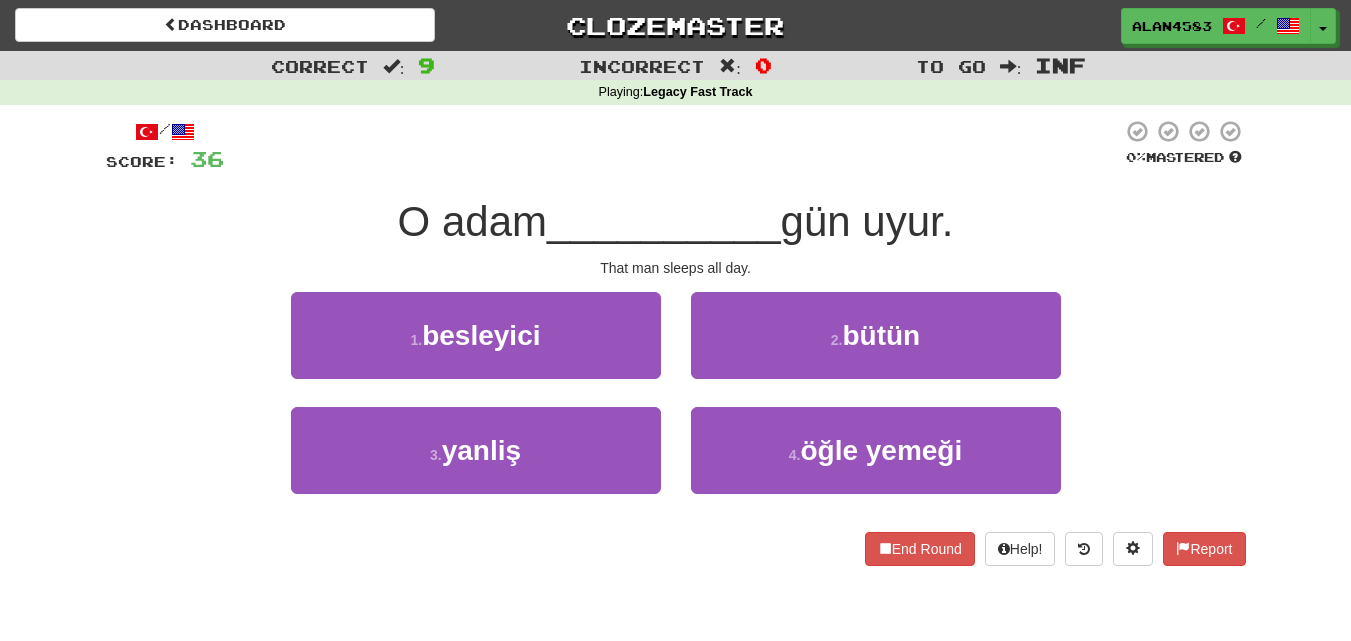 click on "/  Score:   36 0 %  Mastered O adam  __________  gün uyur. That man sleeps all day. 1 .  besleyici 2 .  bütün 3 .  yanliş 4 .  öğle yemeği  End Round  Help!  Report" at bounding box center (676, 342) 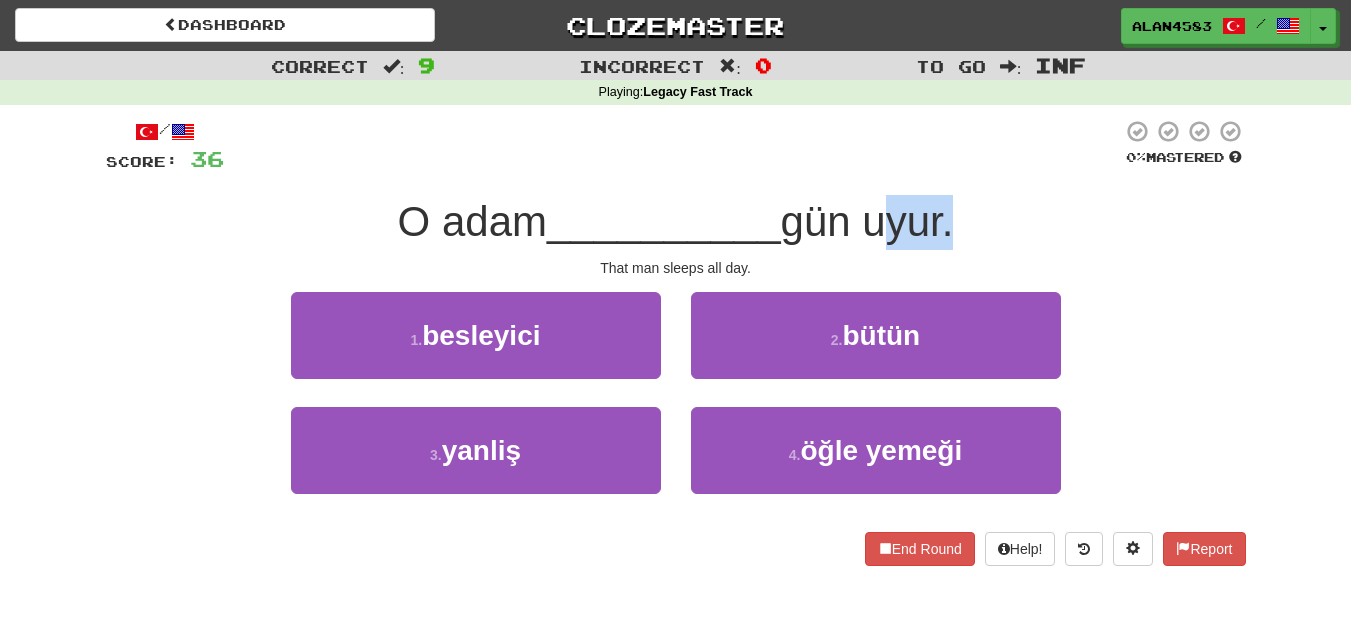 drag, startPoint x: 870, startPoint y: 212, endPoint x: 955, endPoint y: 211, distance: 85.00588 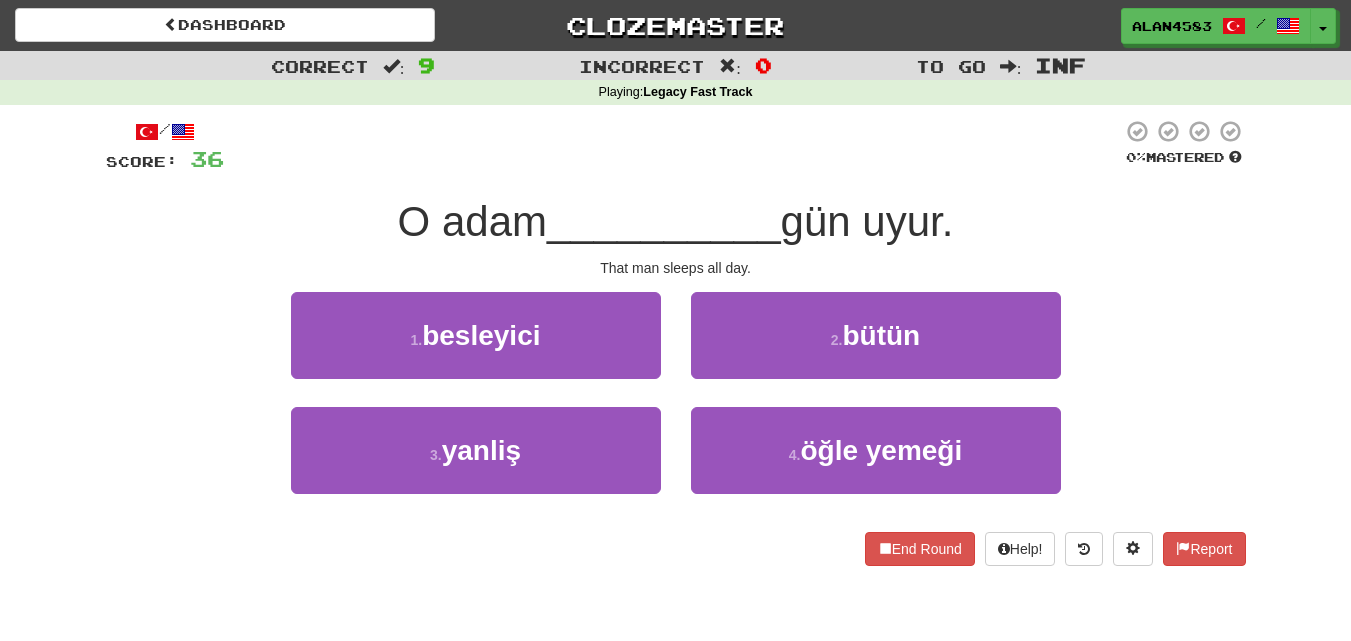 click at bounding box center (673, 146) 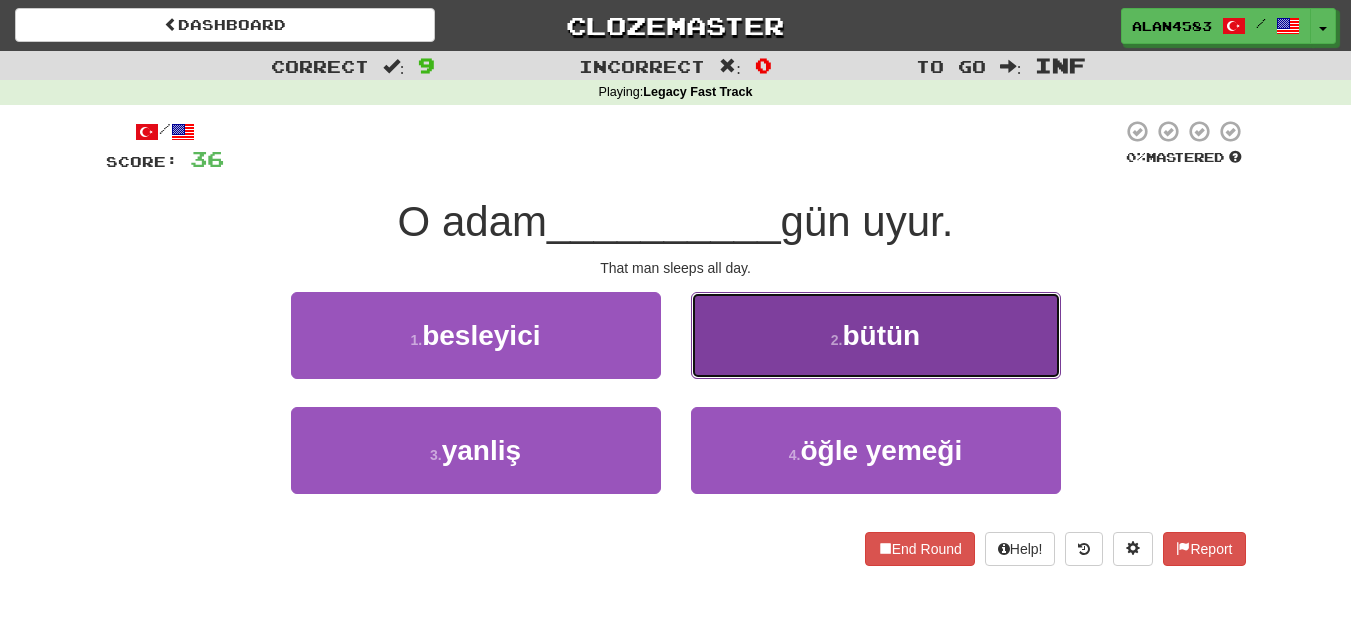 click on "2 .  bütün" at bounding box center (876, 335) 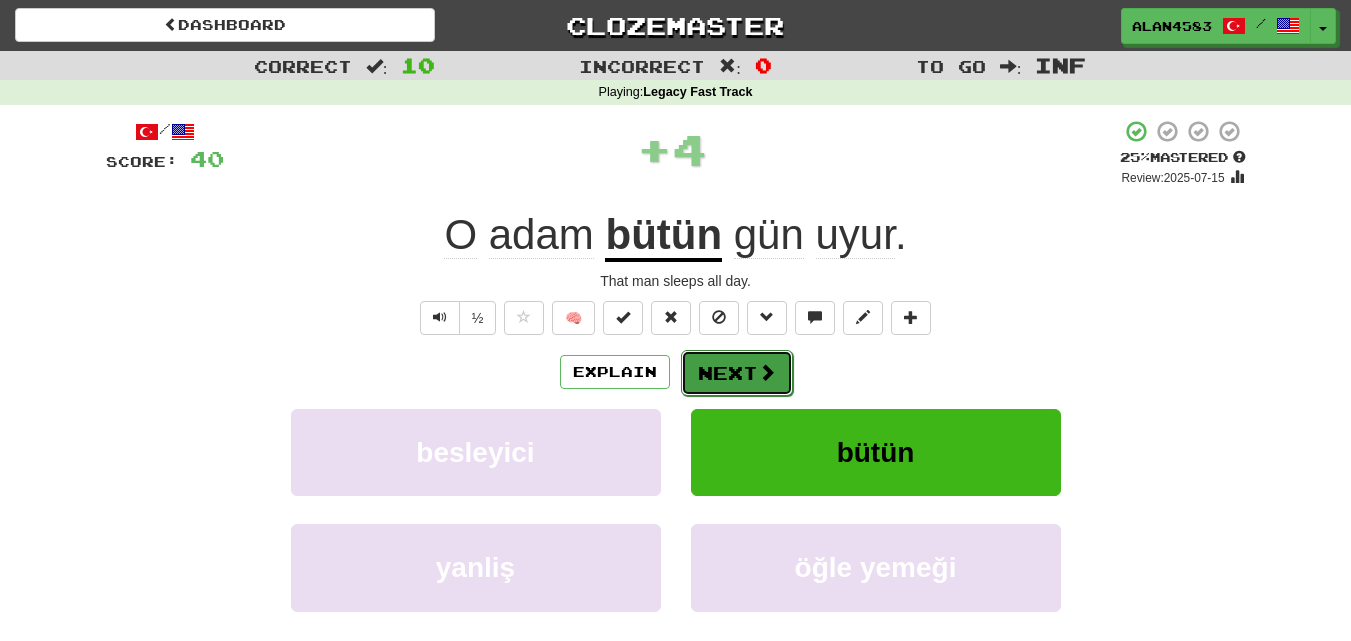 click on "Next" at bounding box center (737, 373) 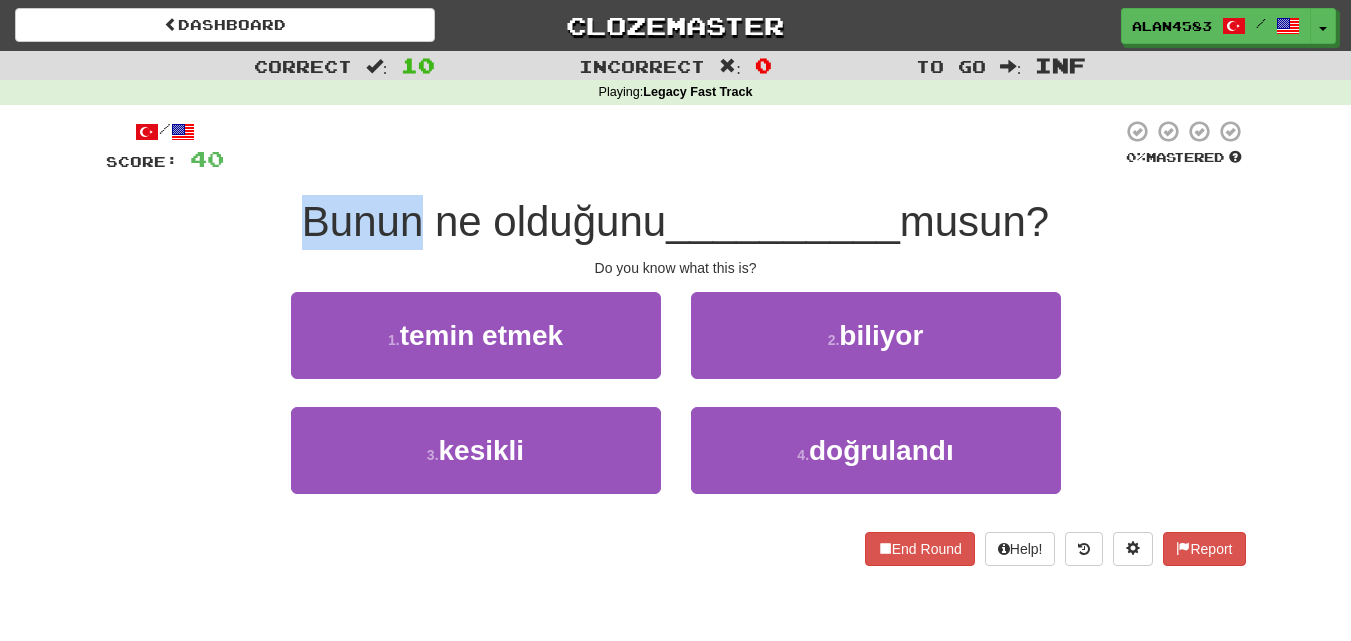 drag, startPoint x: 410, startPoint y: 223, endPoint x: 297, endPoint y: 223, distance: 113 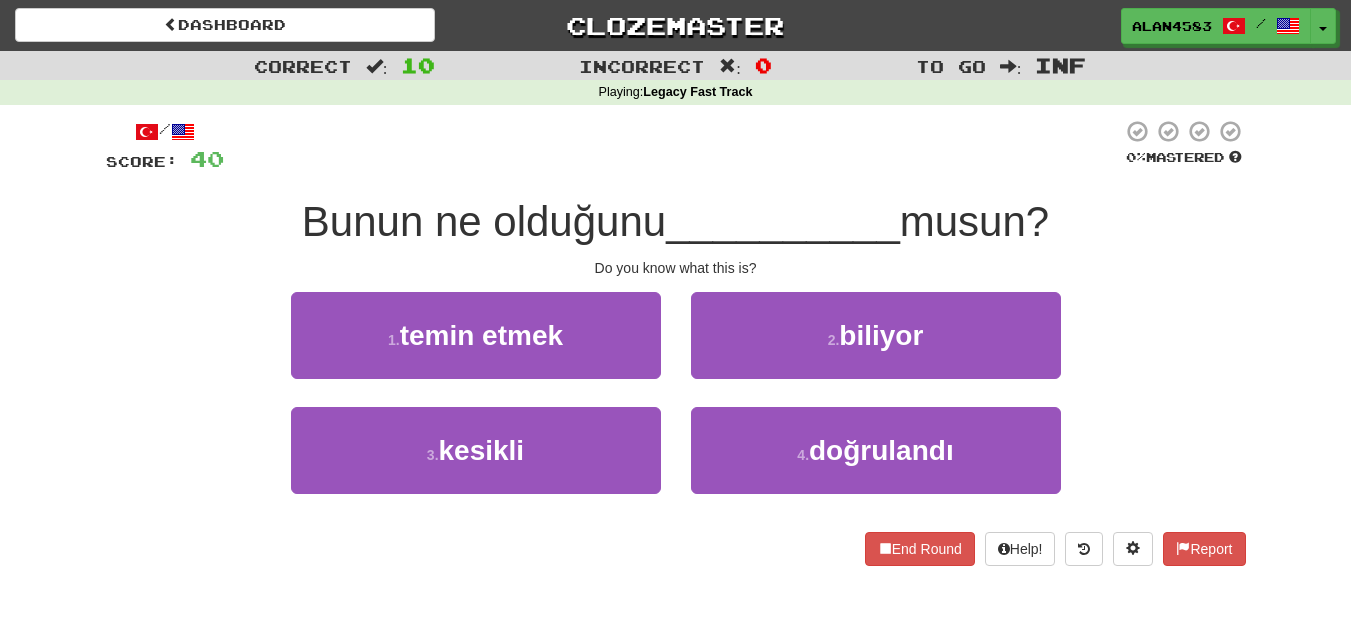 click at bounding box center [673, 146] 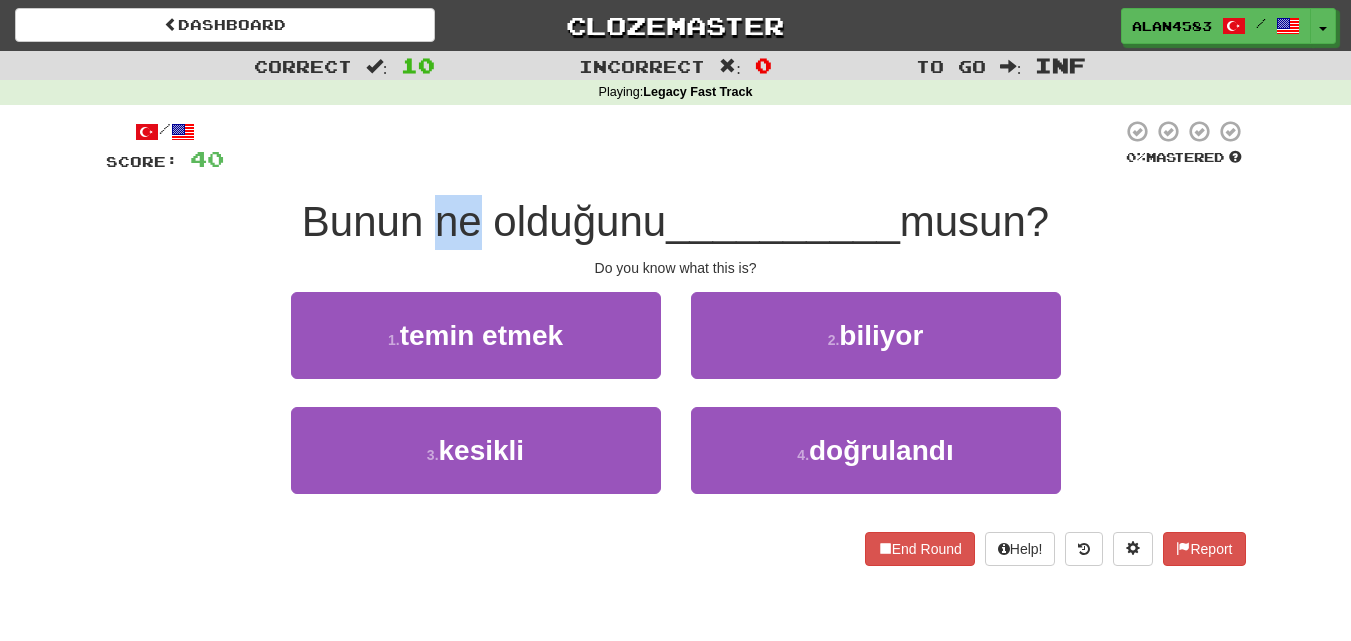 drag, startPoint x: 420, startPoint y: 223, endPoint x: 468, endPoint y: 221, distance: 48.04165 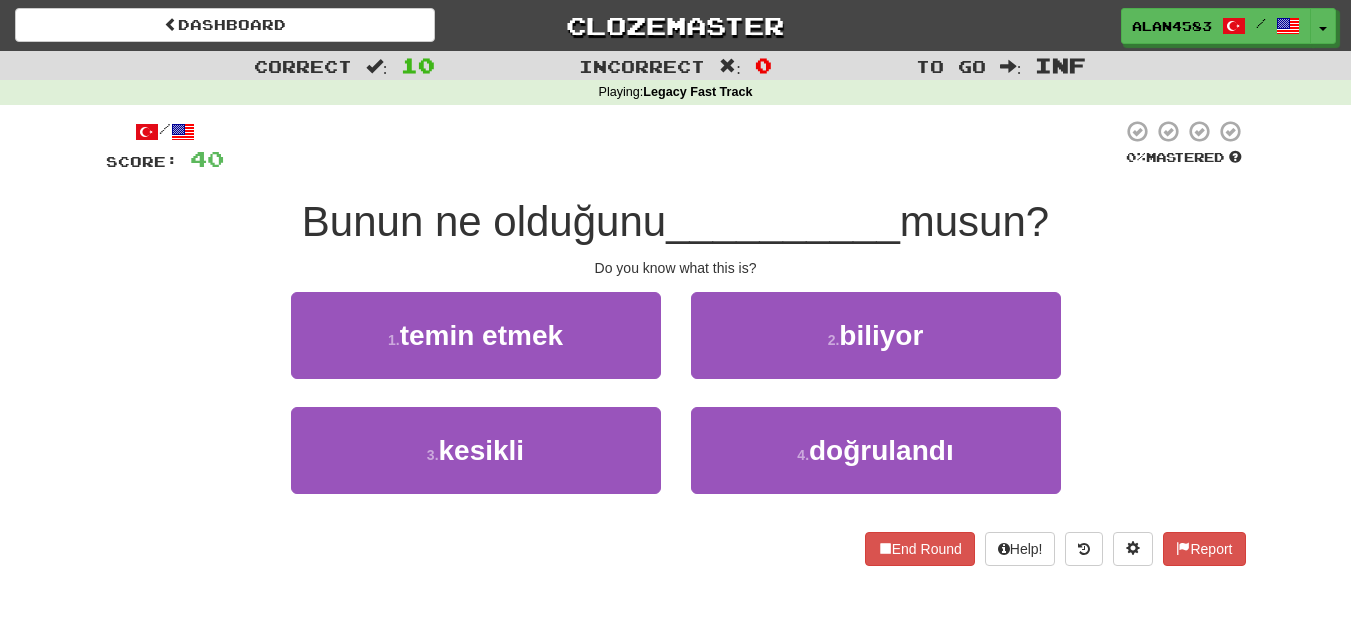 click at bounding box center (673, 146) 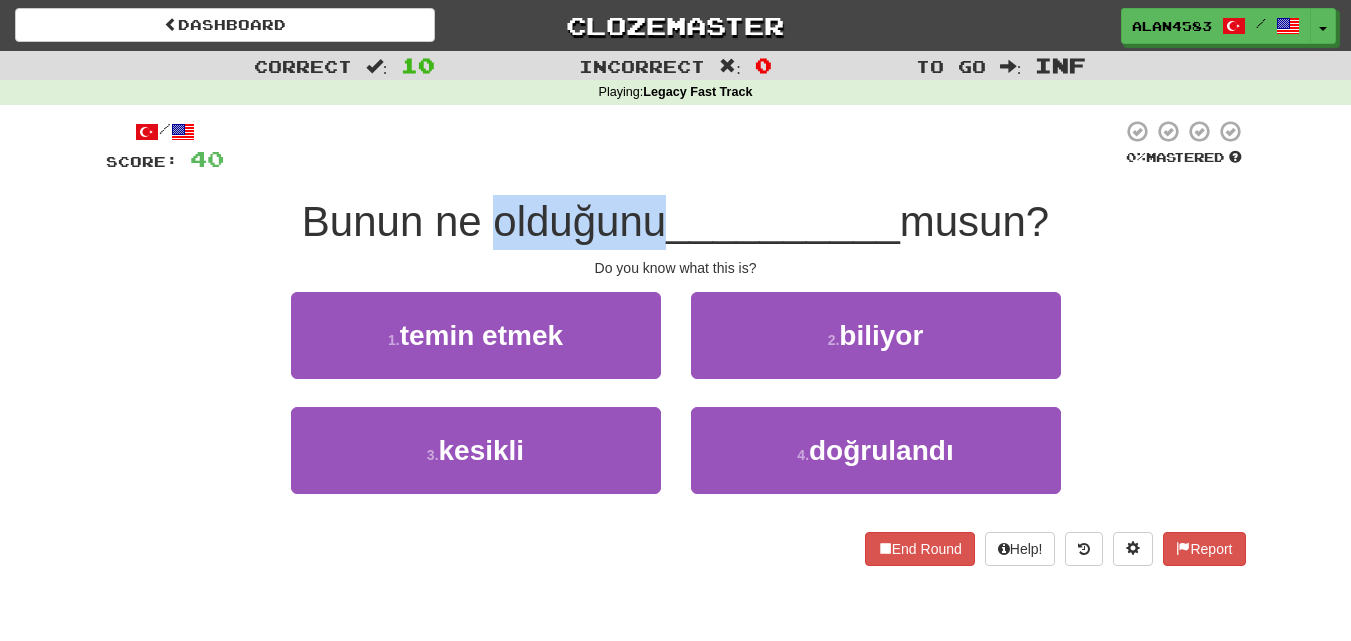 drag, startPoint x: 482, startPoint y: 215, endPoint x: 648, endPoint y: 211, distance: 166.04819 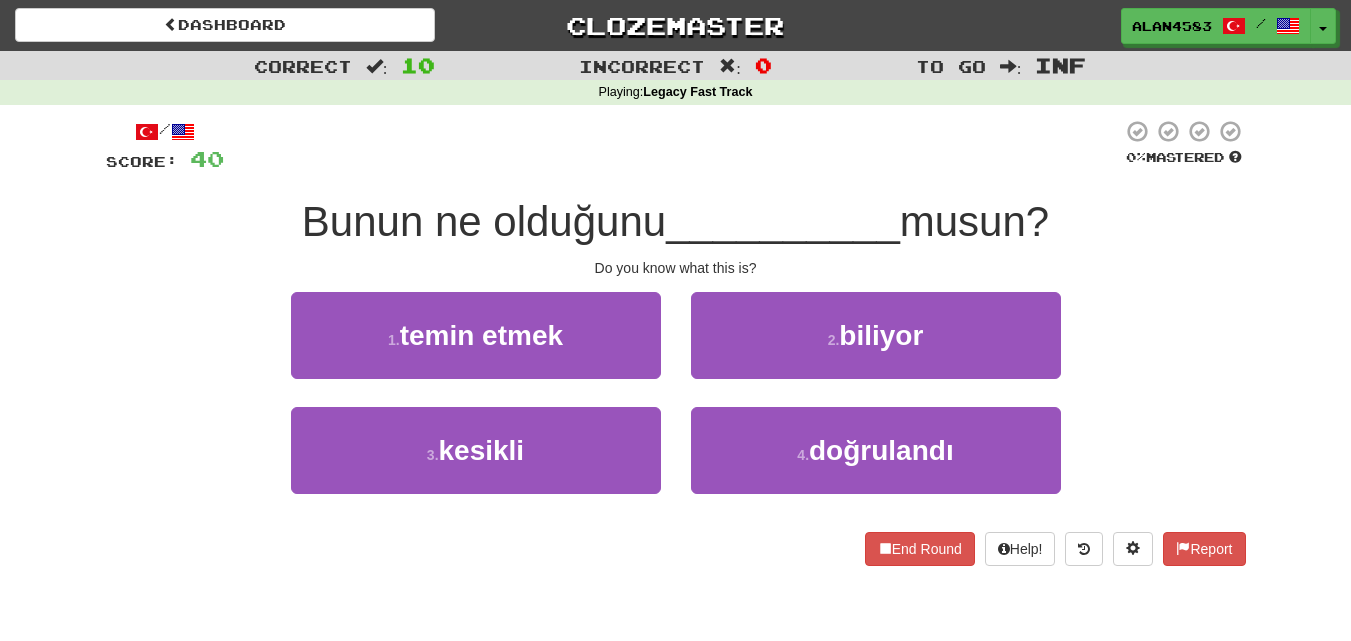 click at bounding box center (673, 146) 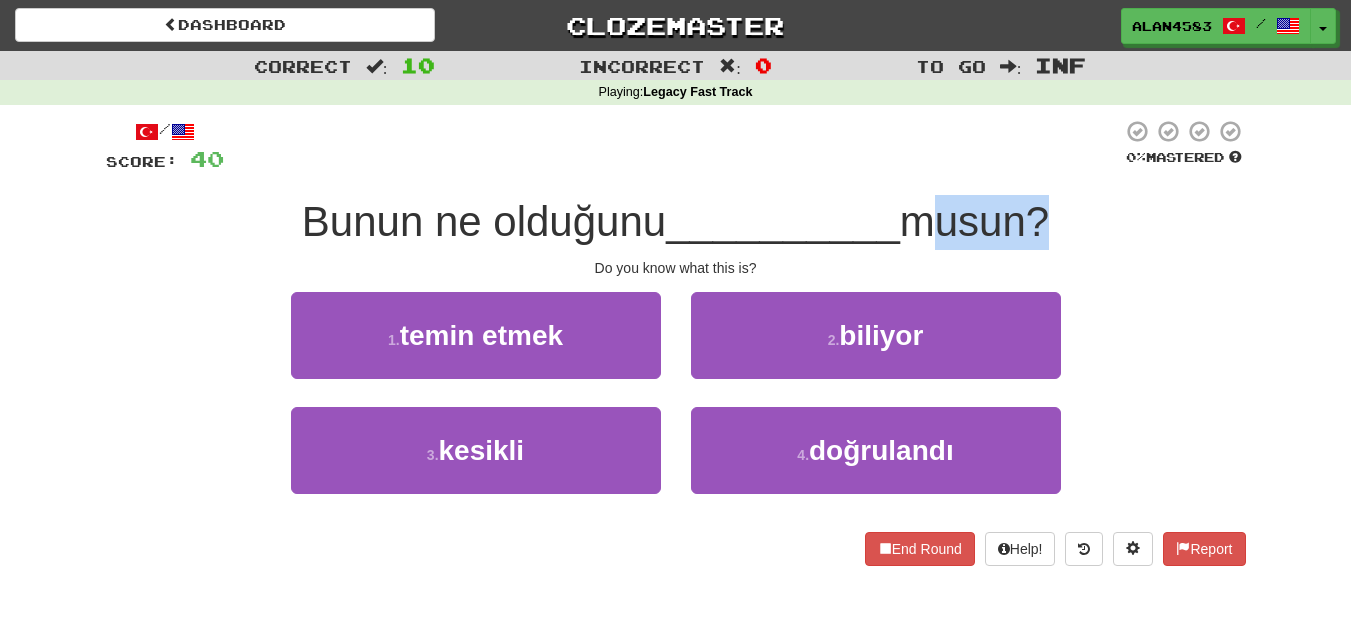 drag, startPoint x: 916, startPoint y: 230, endPoint x: 1038, endPoint y: 225, distance: 122.10242 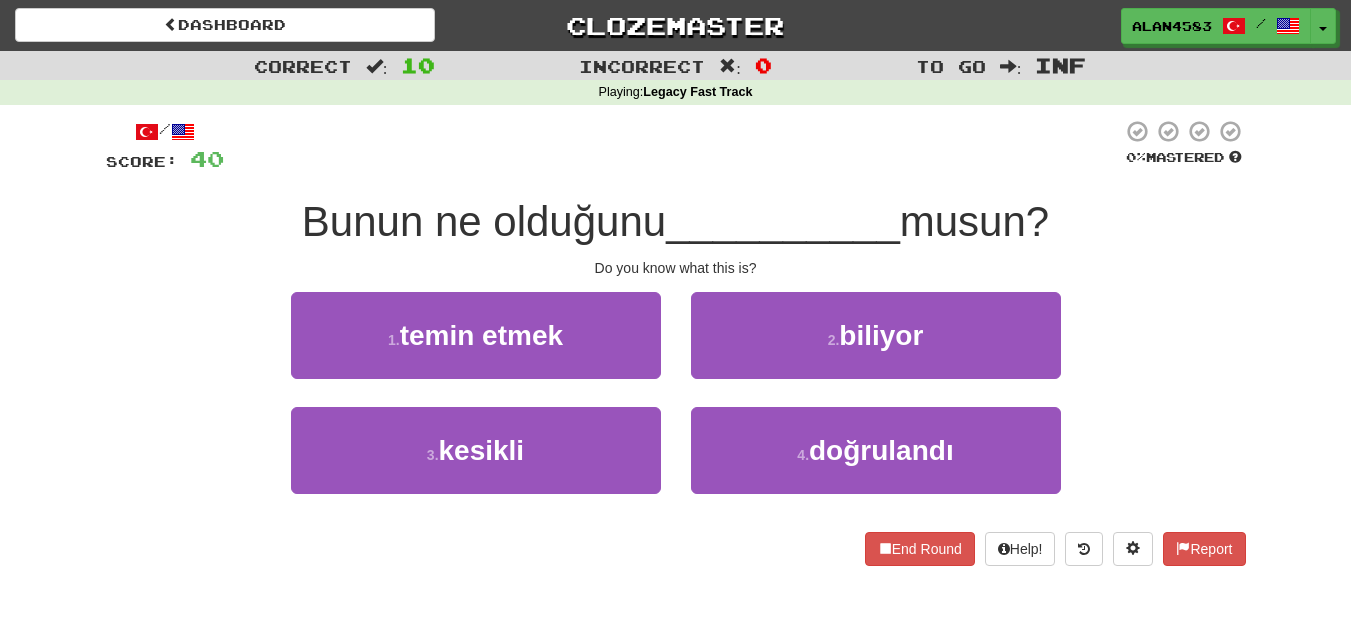 click at bounding box center [673, 146] 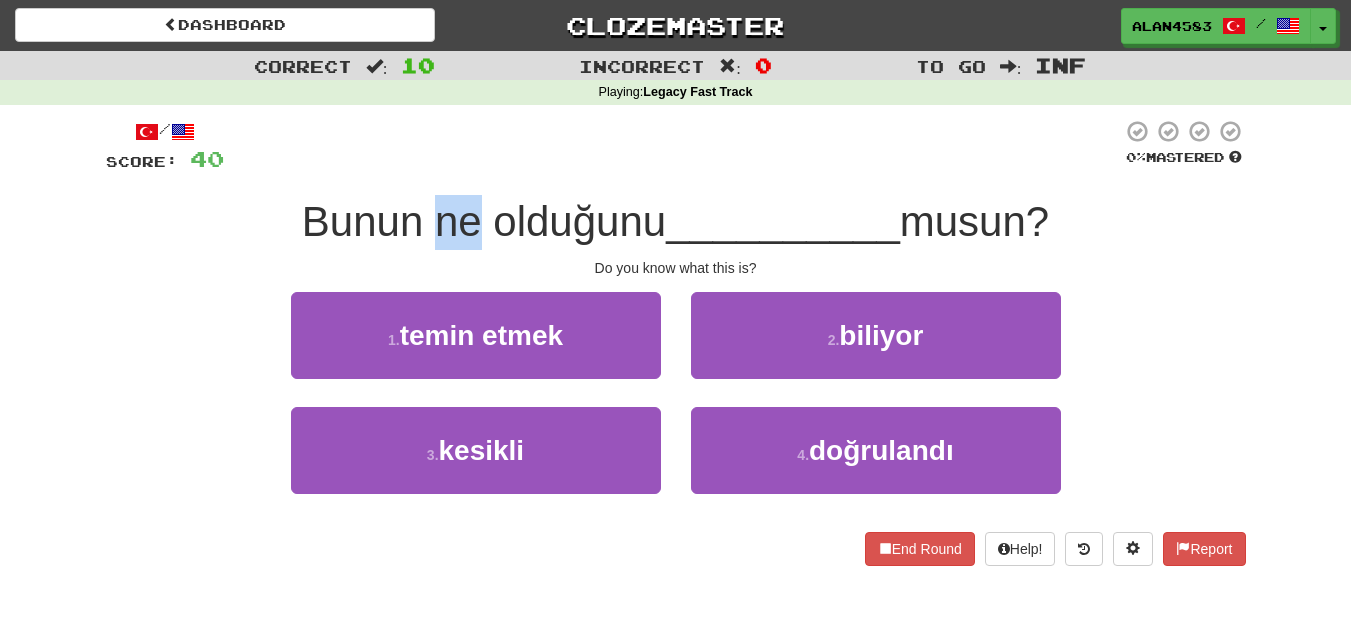 drag, startPoint x: 469, startPoint y: 221, endPoint x: 425, endPoint y: 221, distance: 44 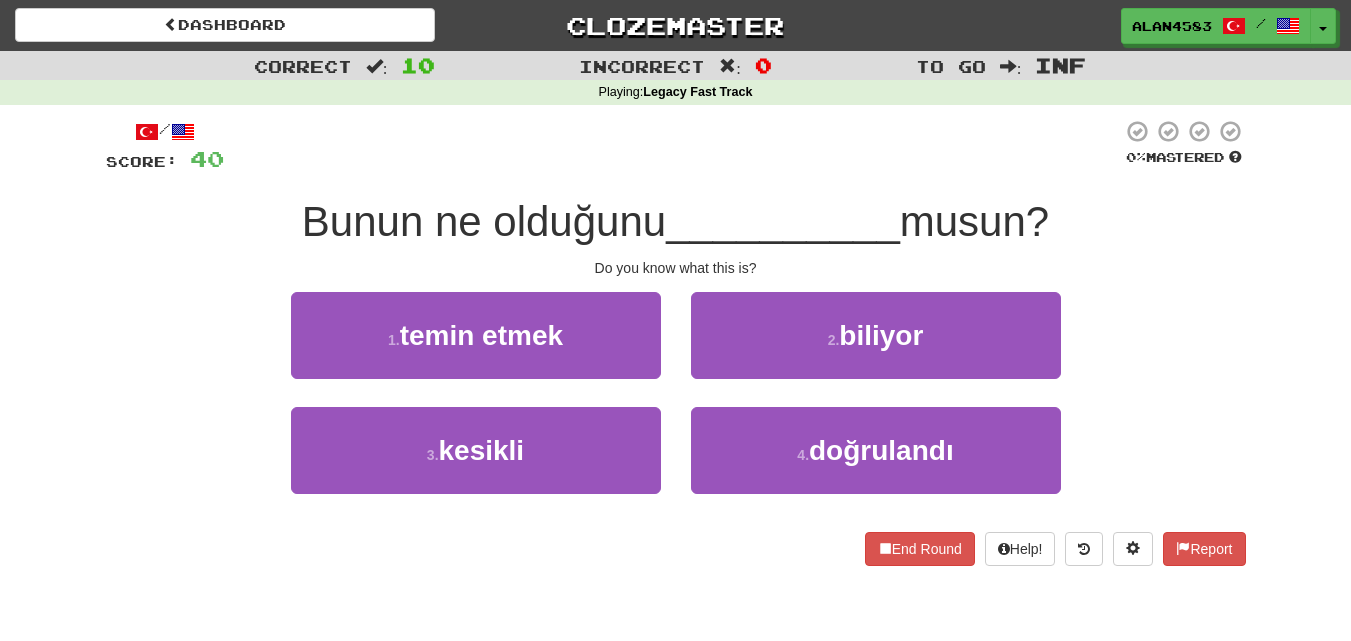 click at bounding box center (673, 146) 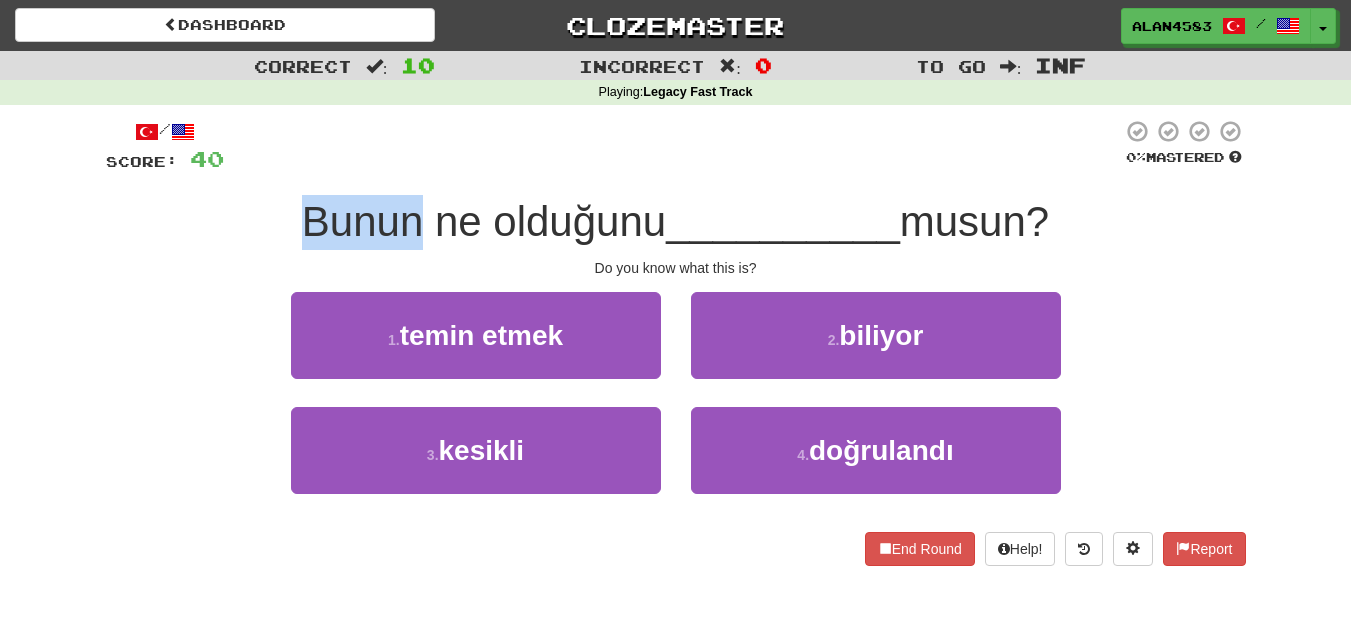drag, startPoint x: 410, startPoint y: 212, endPoint x: 290, endPoint y: 212, distance: 120 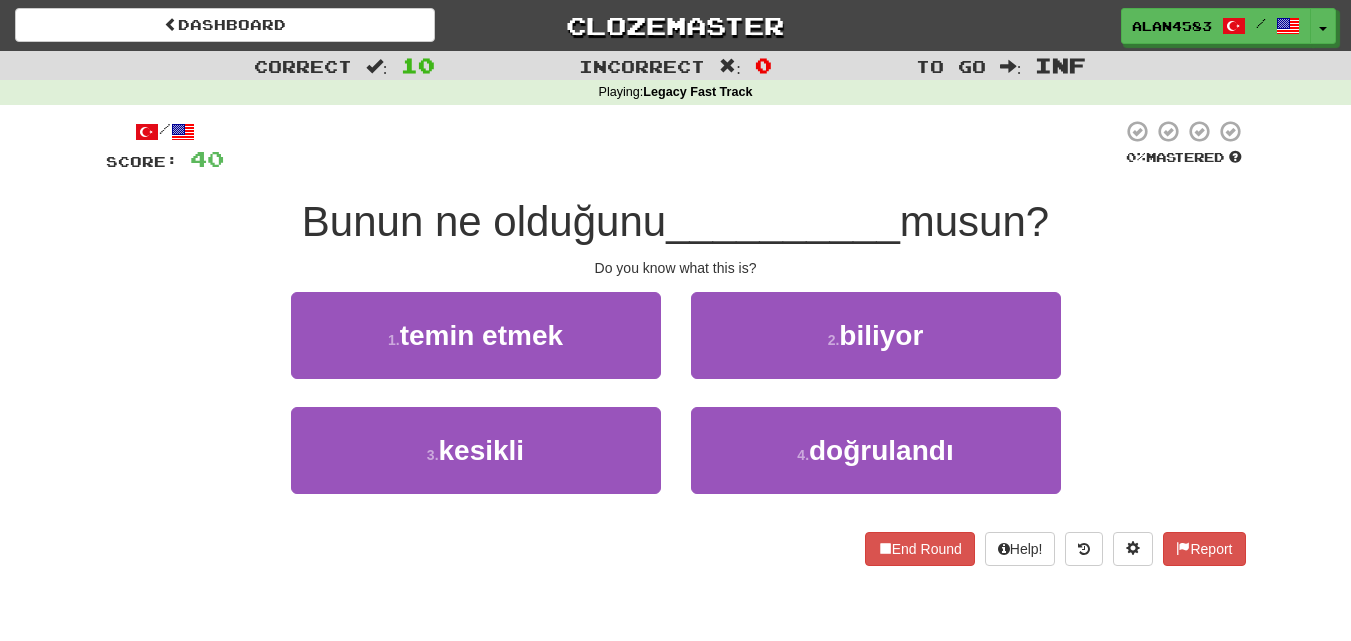 click at bounding box center (673, 146) 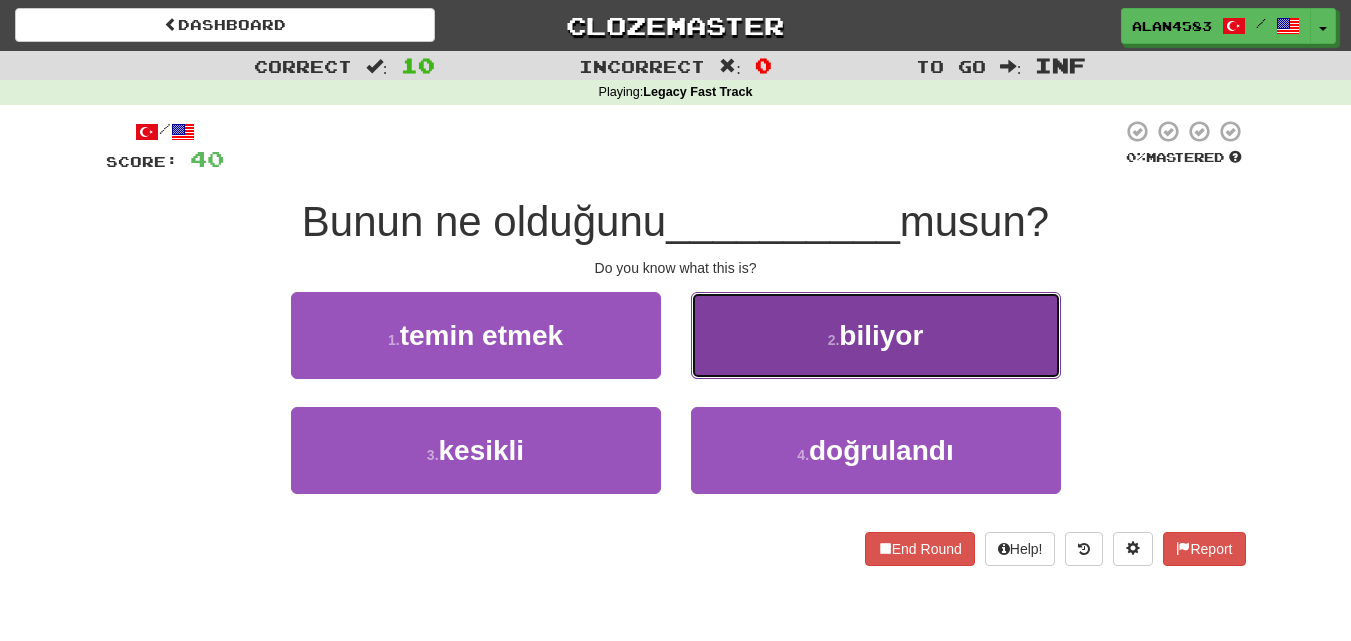 click on "2 .  biliyor" at bounding box center [876, 335] 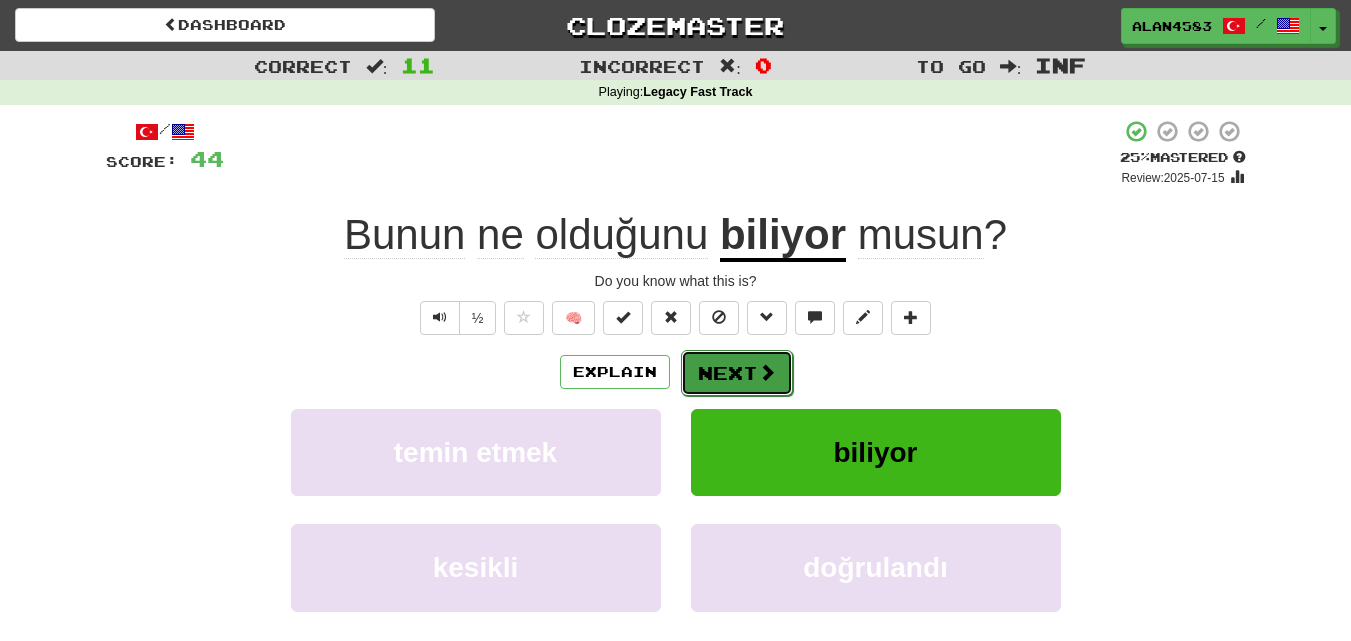 click on "Next" at bounding box center [737, 373] 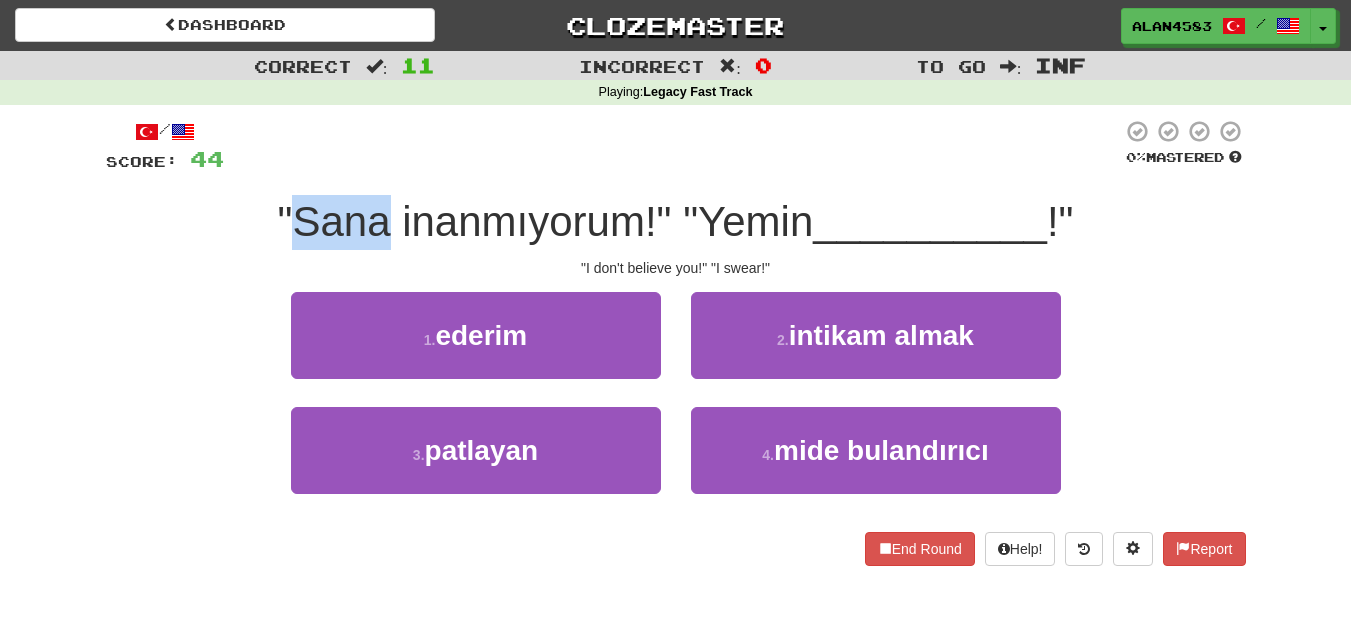 drag, startPoint x: 383, startPoint y: 222, endPoint x: 299, endPoint y: 223, distance: 84.00595 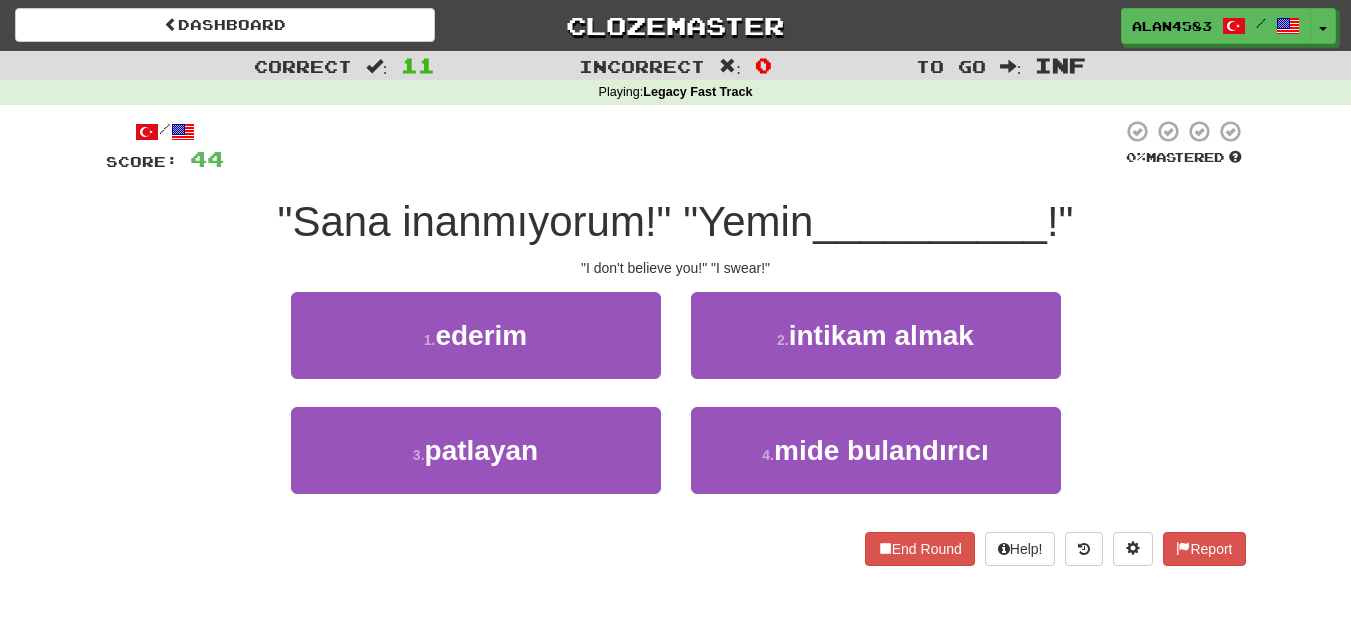 click on ""Sana inanmıyorum!" "Yemin" at bounding box center [546, 221] 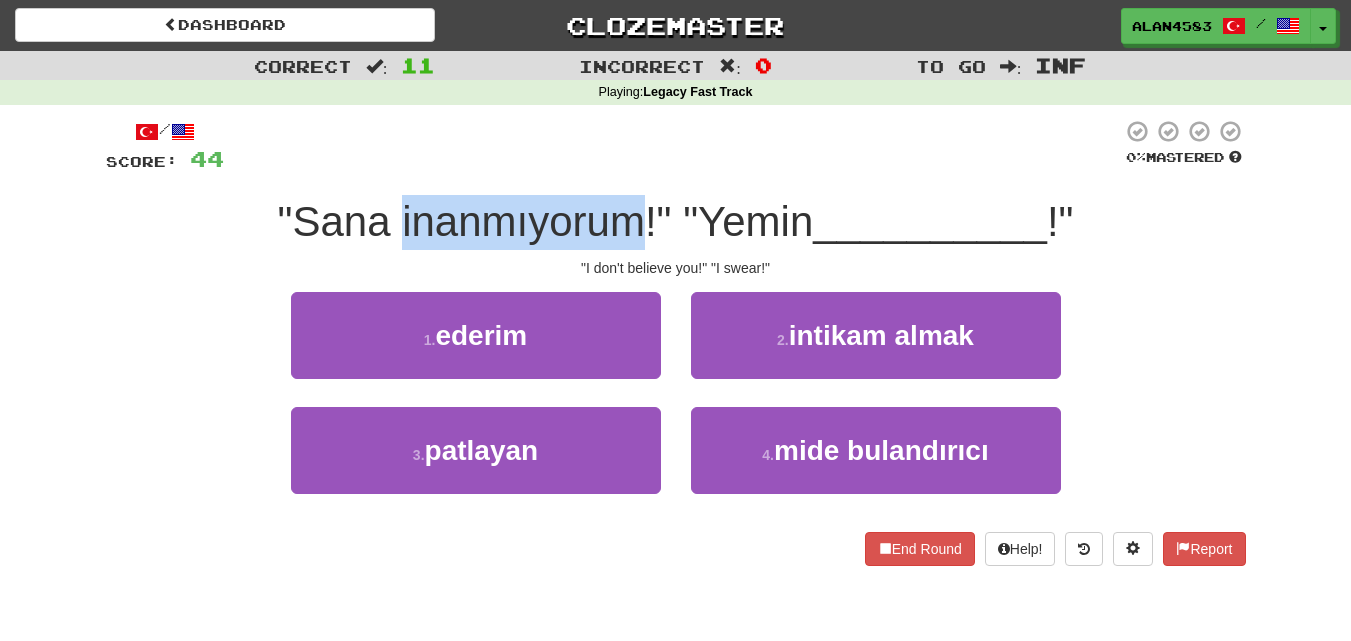 drag, startPoint x: 393, startPoint y: 221, endPoint x: 629, endPoint y: 220, distance: 236.00212 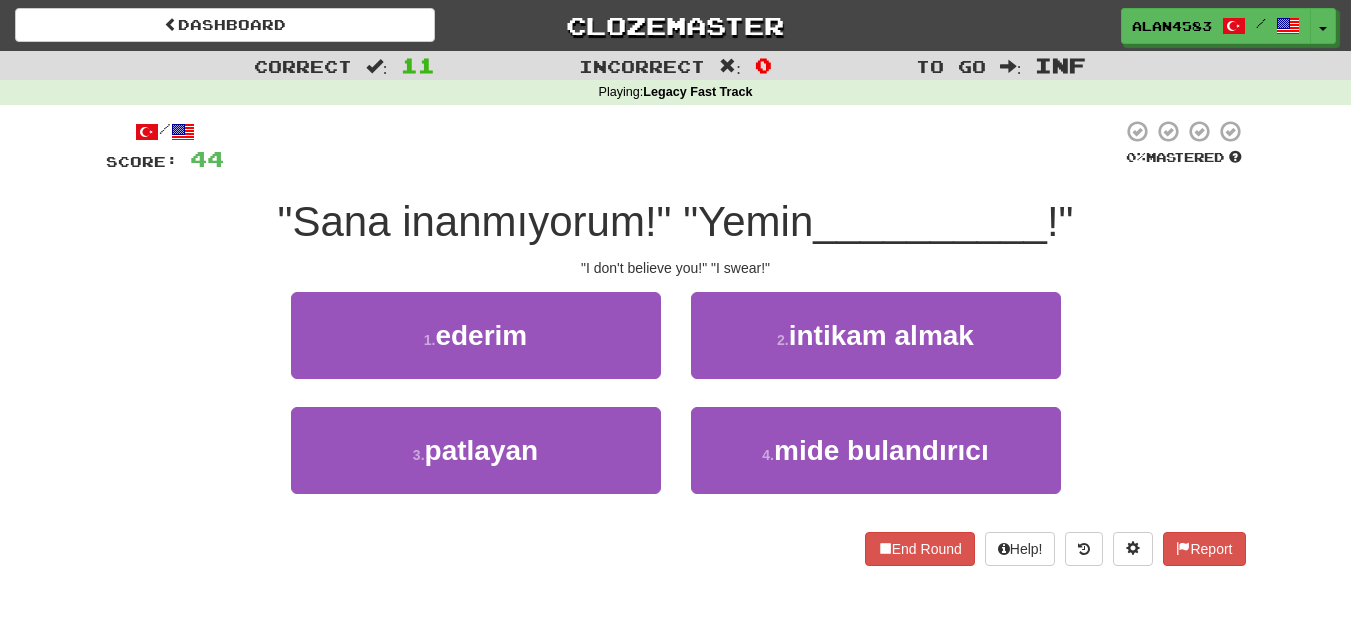 click at bounding box center (673, 146) 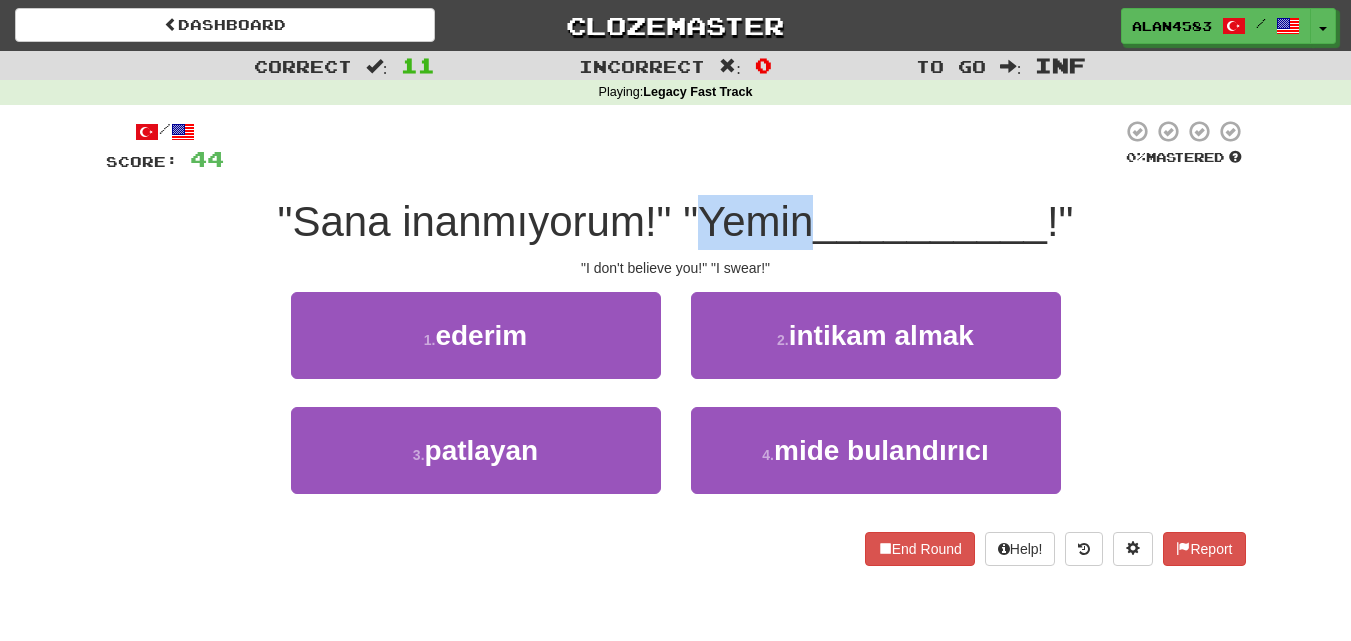 drag, startPoint x: 698, startPoint y: 214, endPoint x: 800, endPoint y: 207, distance: 102.239914 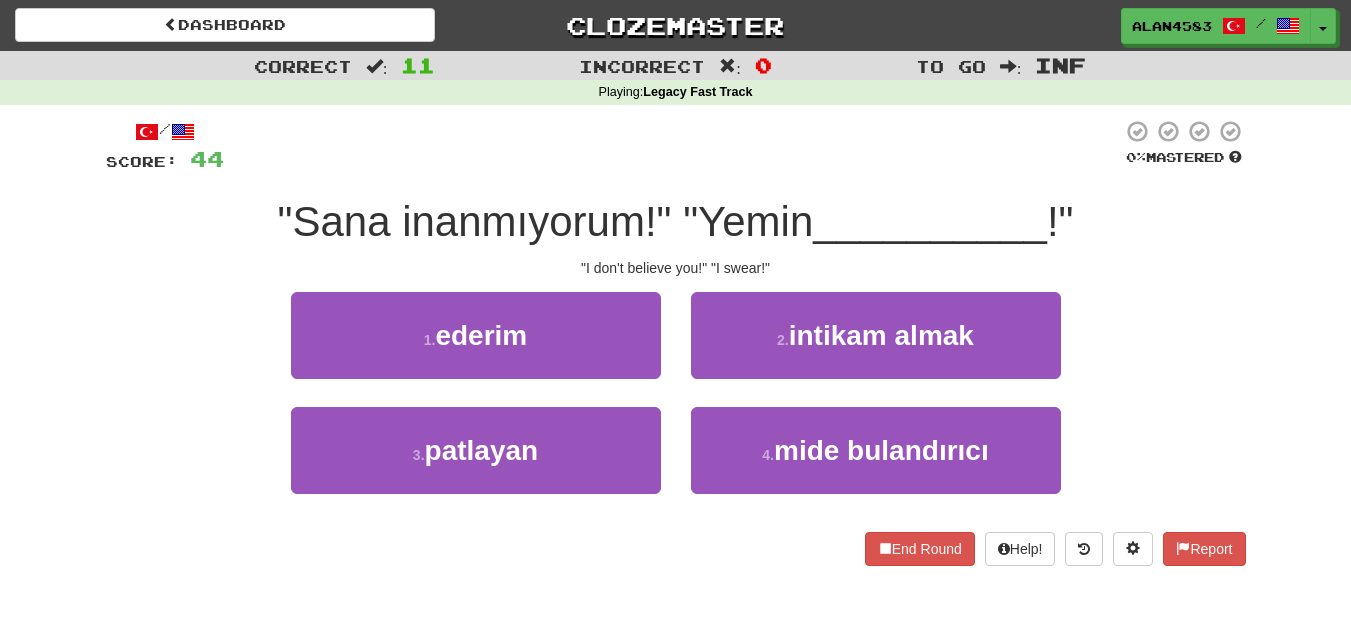 click at bounding box center (673, 146) 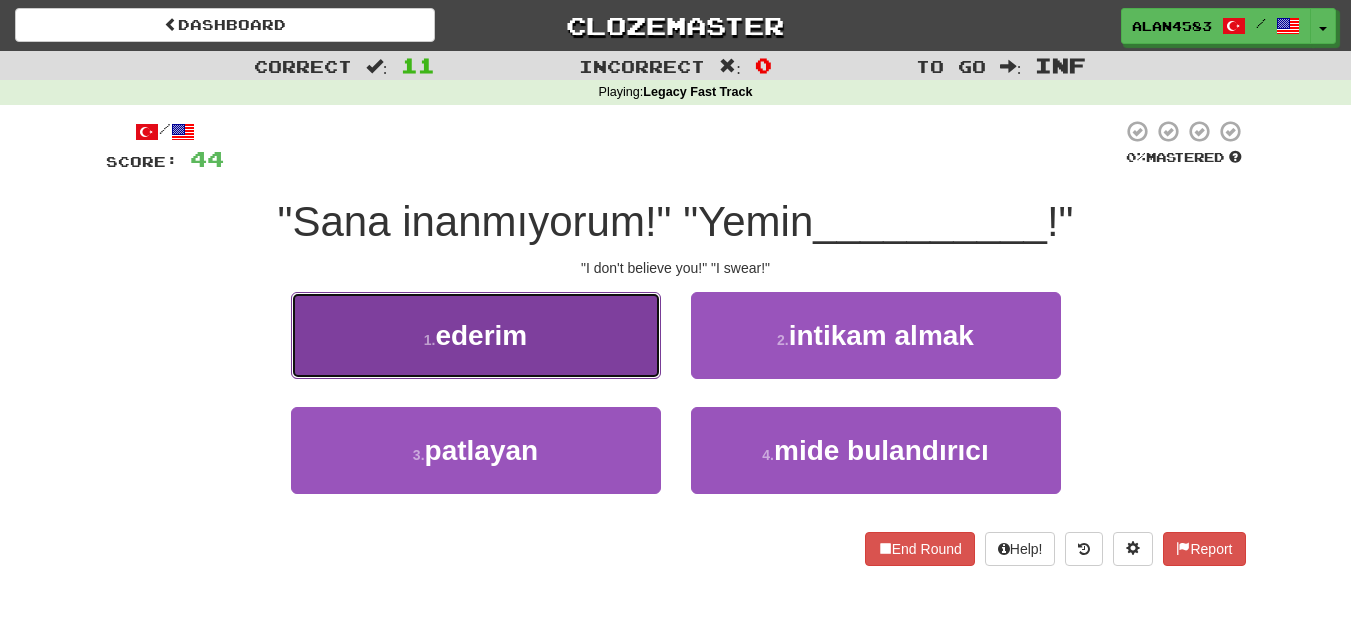click on "ederim" at bounding box center [481, 335] 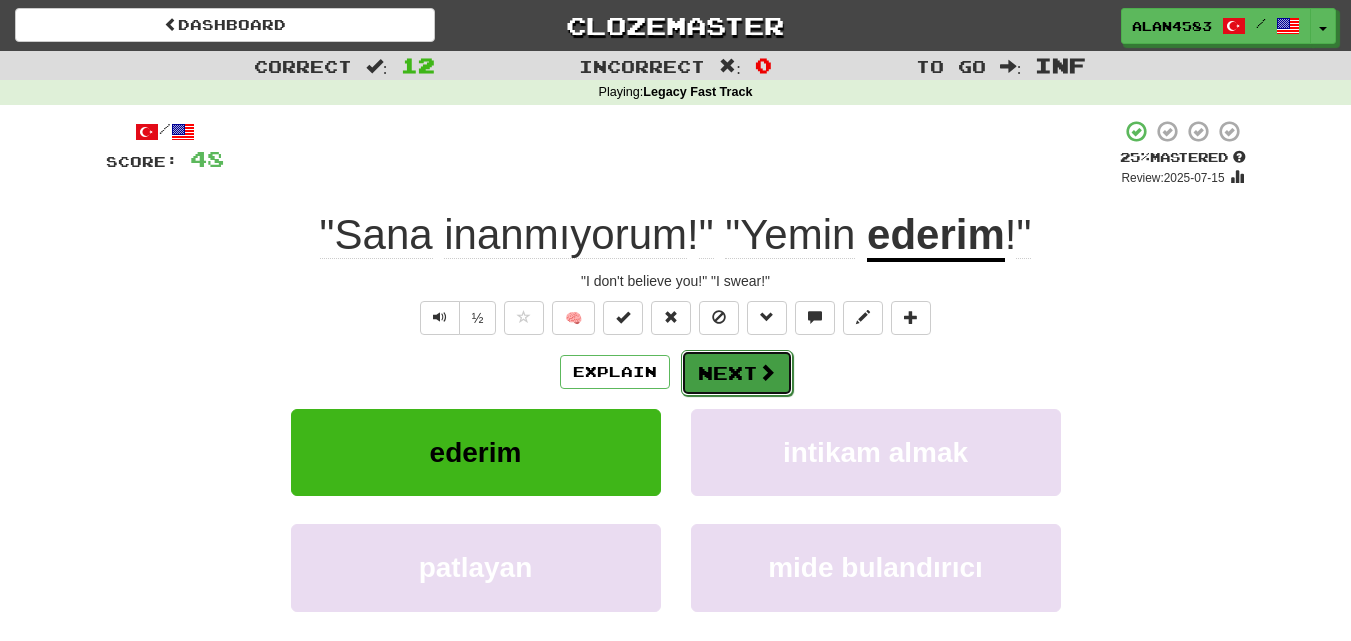 click on "Next" at bounding box center [737, 373] 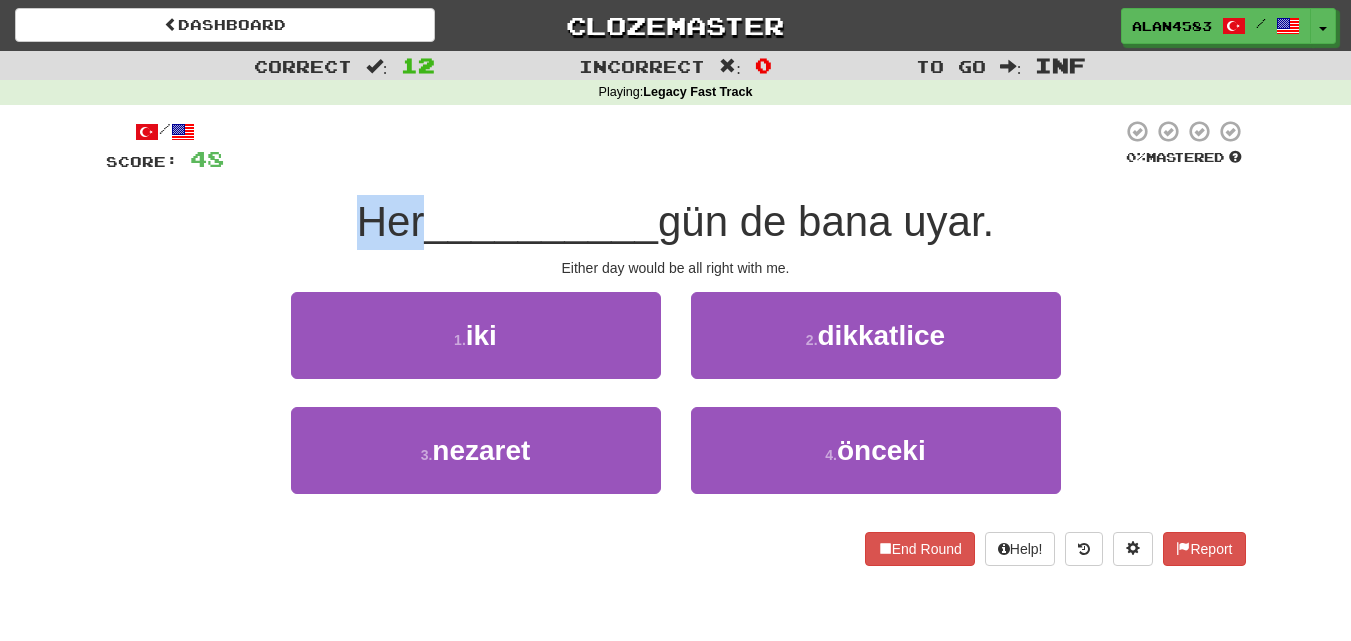 drag, startPoint x: 412, startPoint y: 223, endPoint x: 351, endPoint y: 223, distance: 61 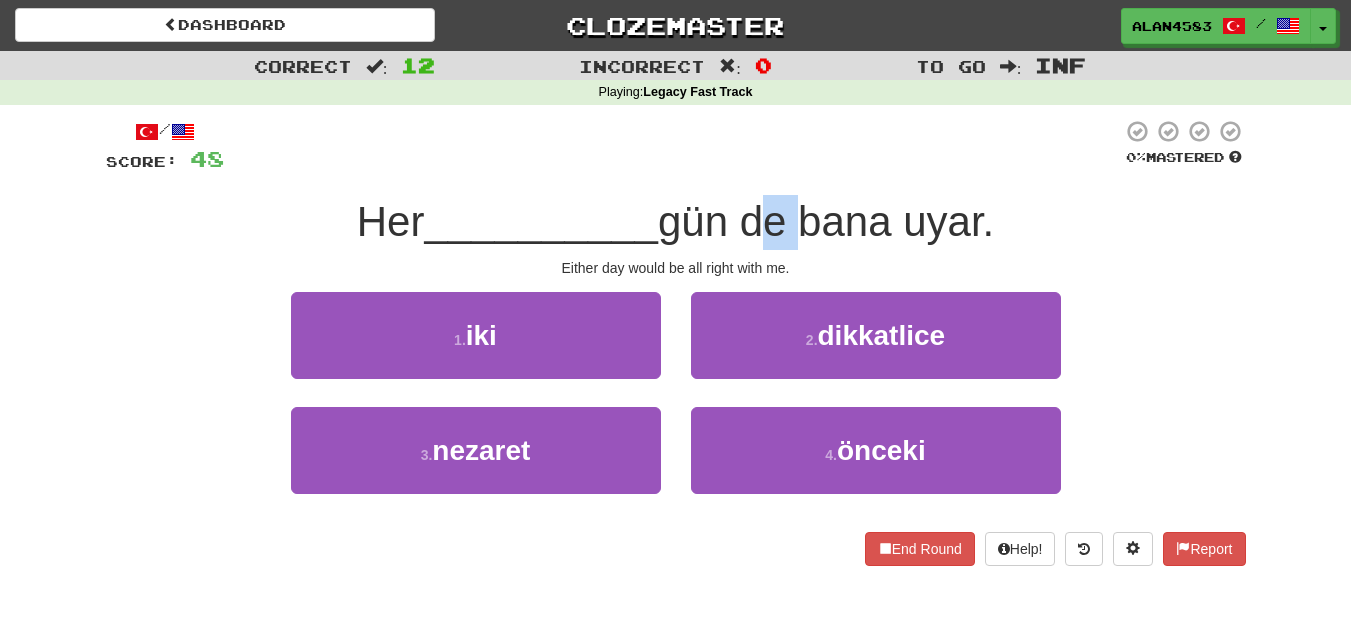 drag, startPoint x: 787, startPoint y: 223, endPoint x: 747, endPoint y: 227, distance: 40.1995 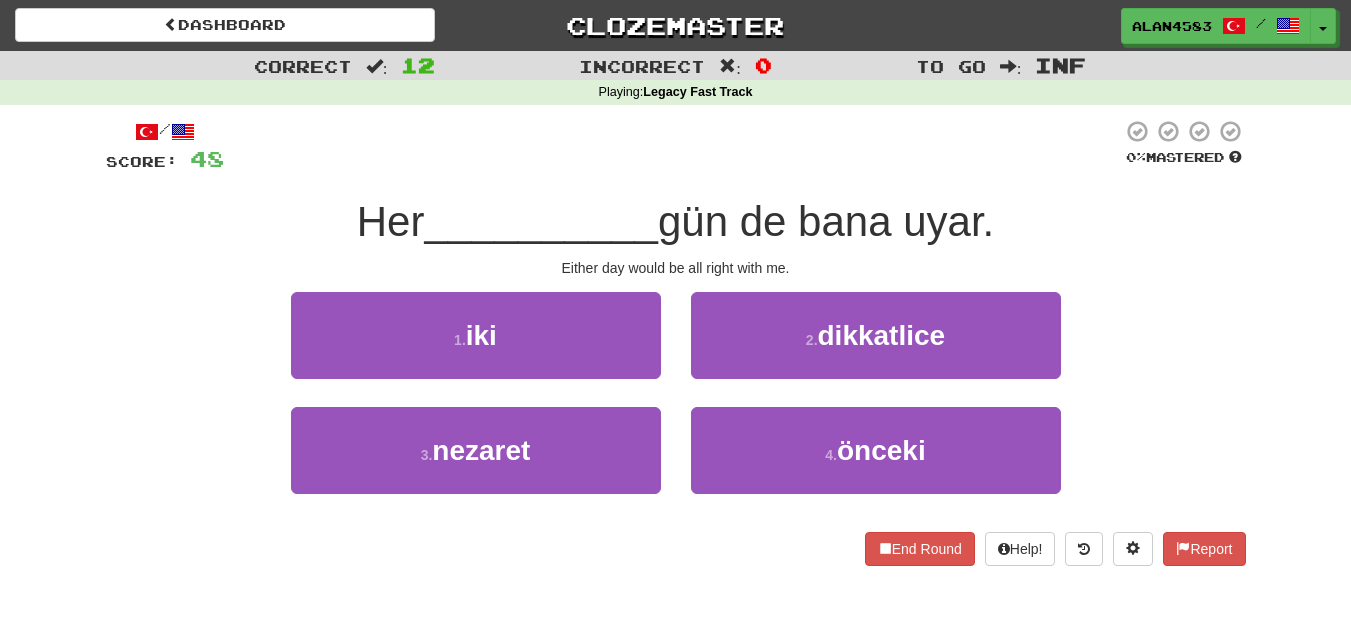 click on "/  Score:   48 0 %  Mastered Her  __________  gün de bana uyar. Either day would be all right with me. 1 .  iki 2 .  dikkatlice 3 .  nezaret 4 .  önceki  End Round  Help!  Report" at bounding box center (676, 349) 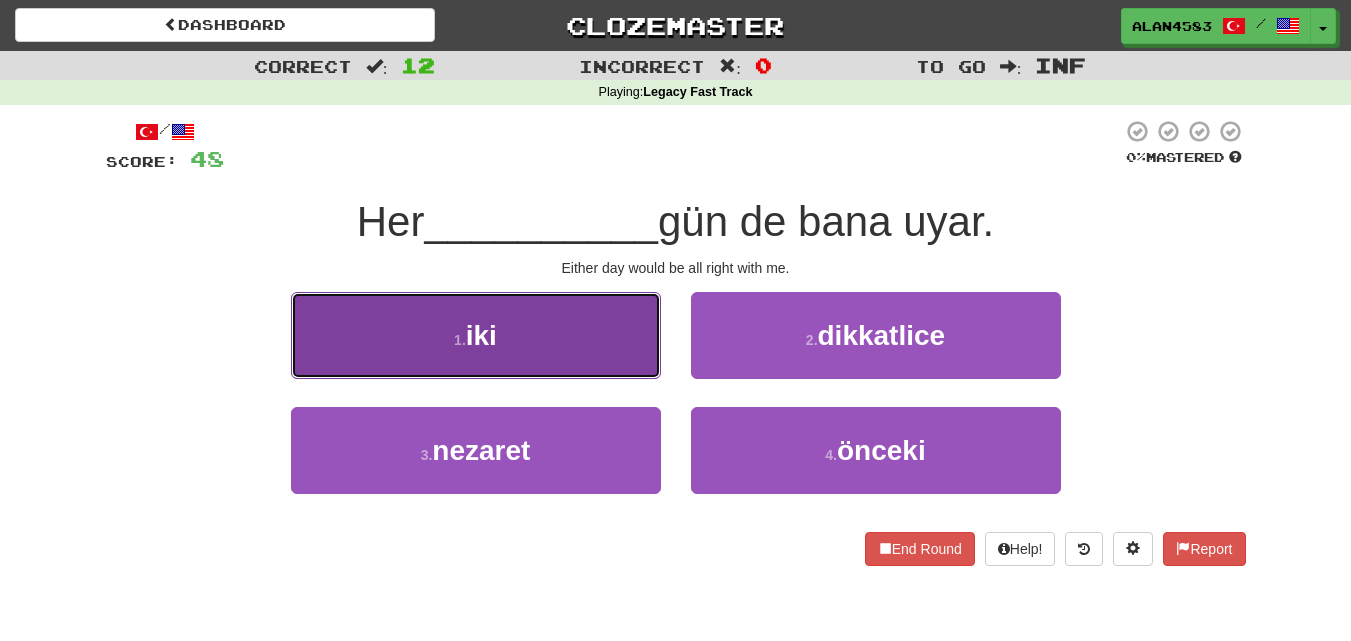 click on "iki" at bounding box center [481, 335] 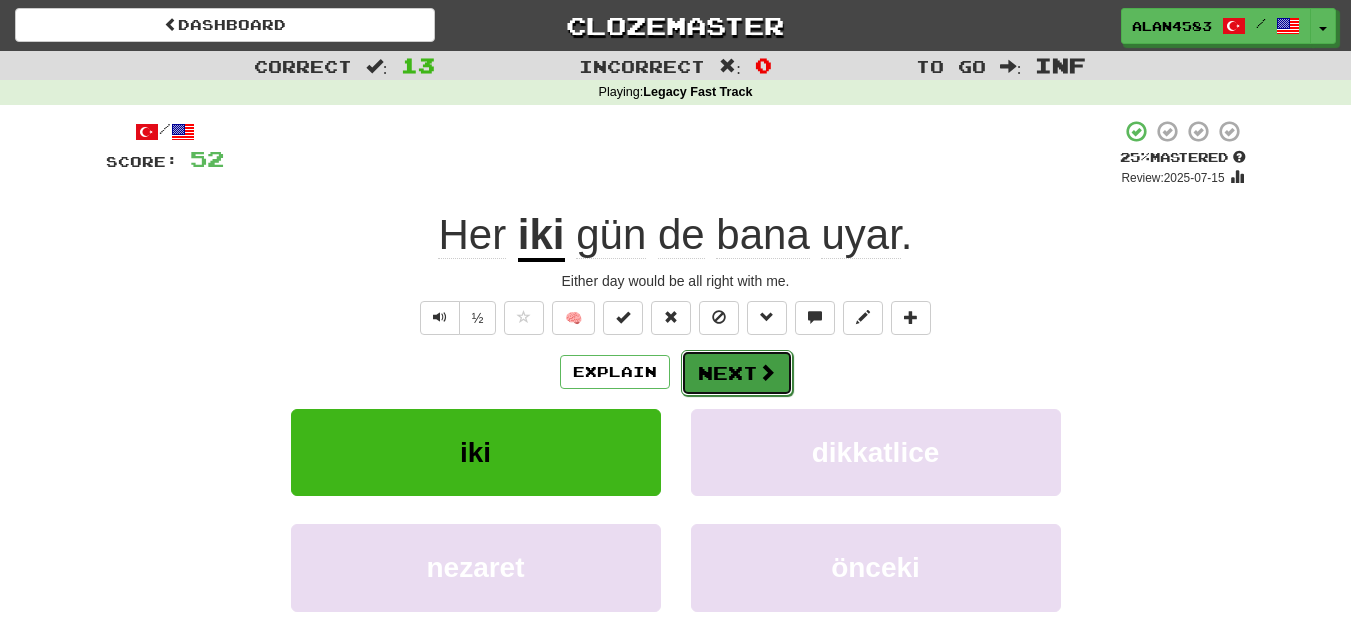 click on "Next" at bounding box center (737, 373) 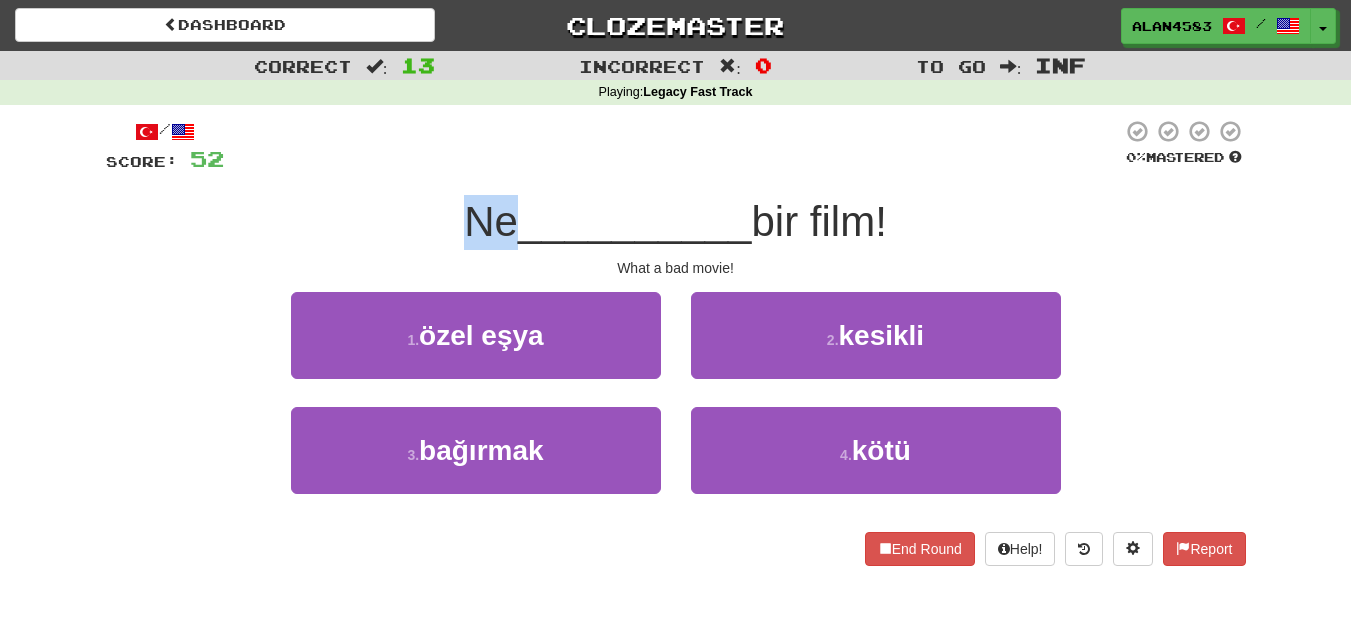 drag, startPoint x: 503, startPoint y: 221, endPoint x: 448, endPoint y: 222, distance: 55.00909 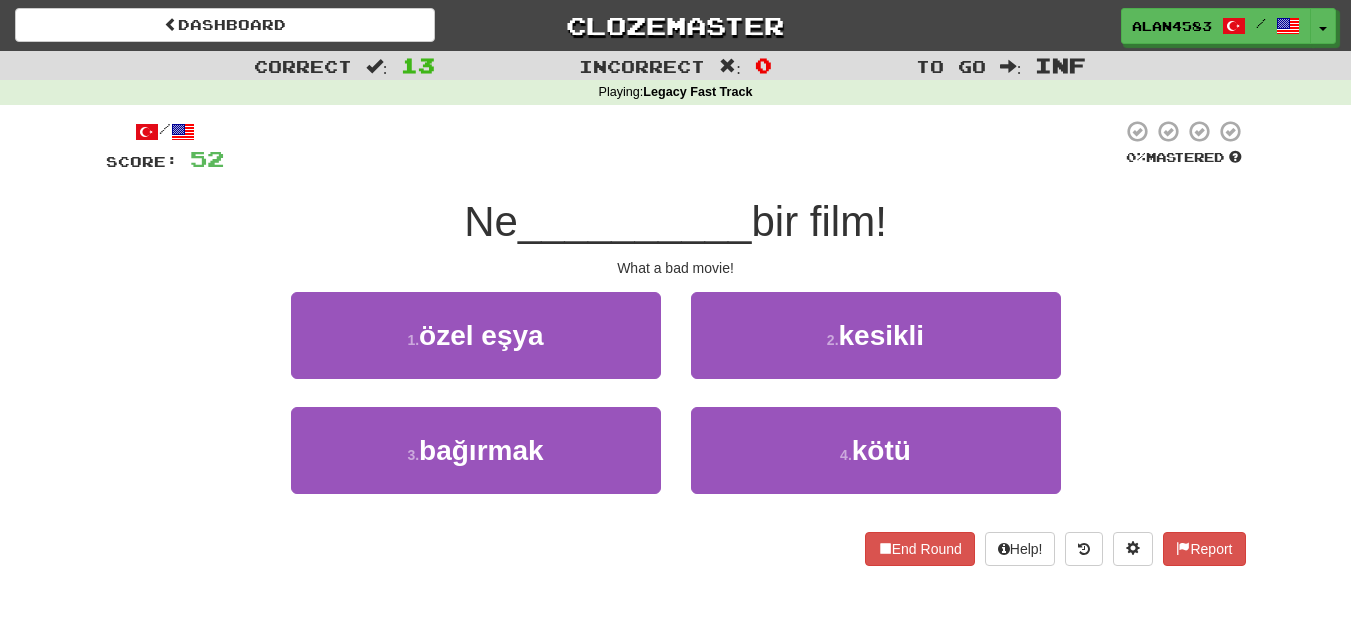 click at bounding box center (673, 146) 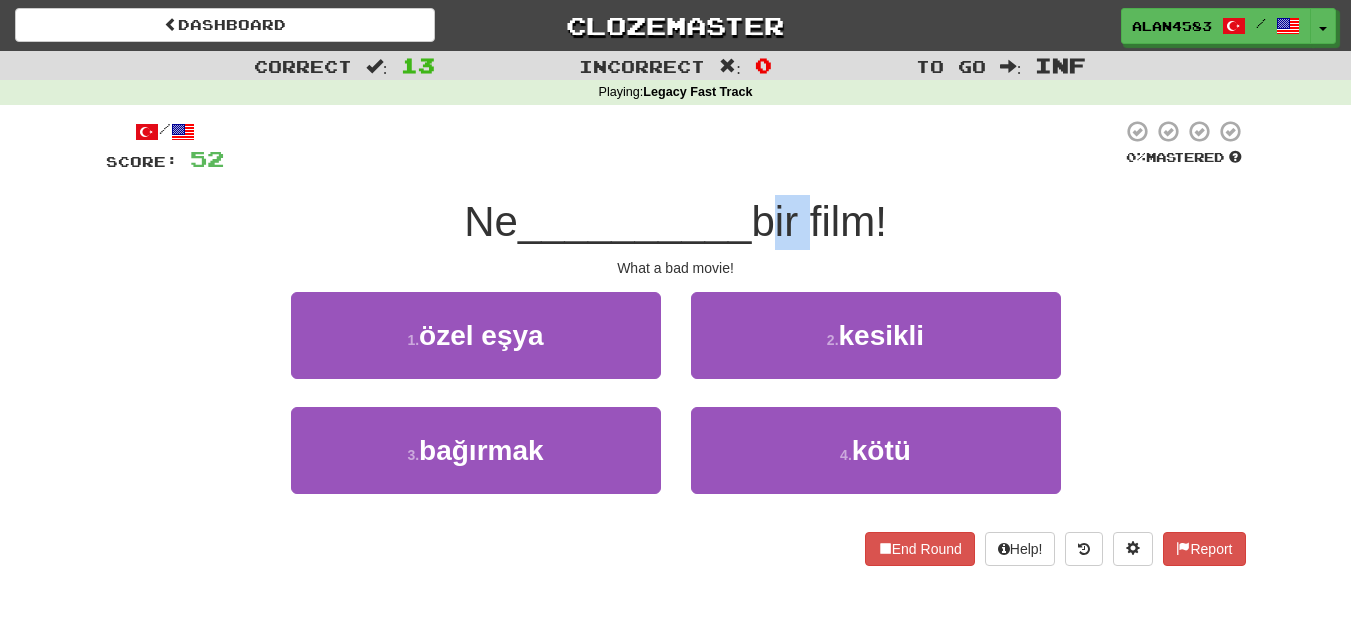 drag, startPoint x: 766, startPoint y: 212, endPoint x: 805, endPoint y: 211, distance: 39.012817 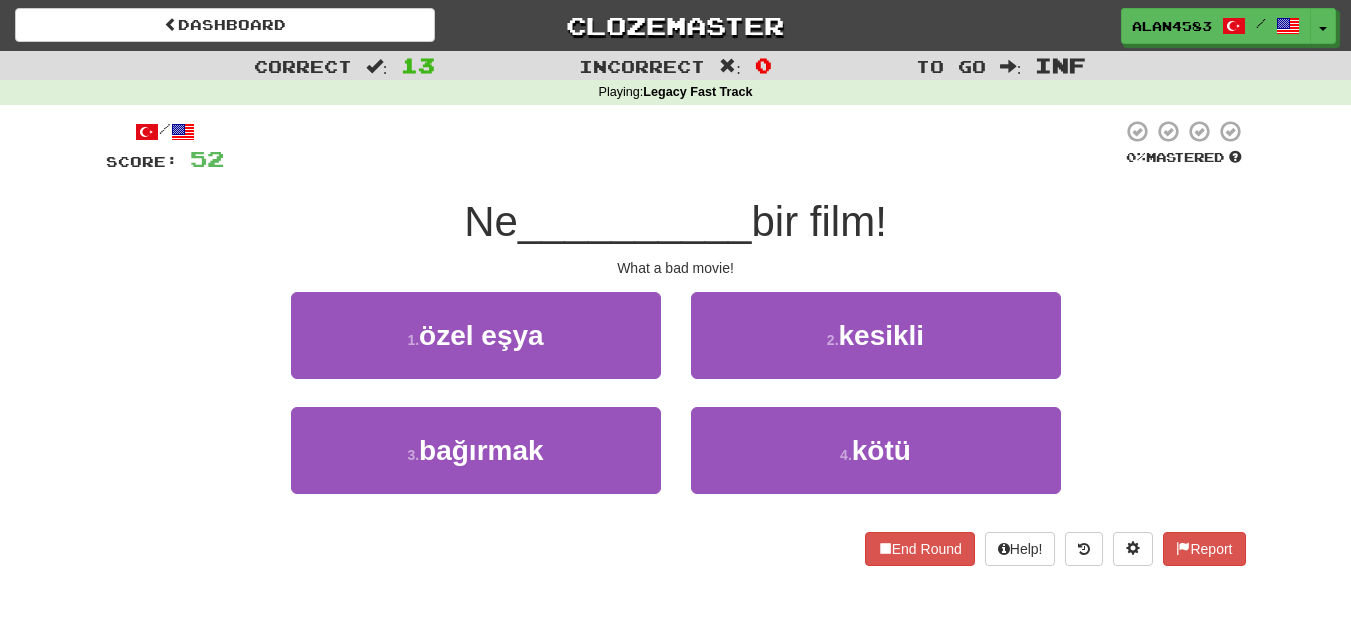 click at bounding box center (673, 146) 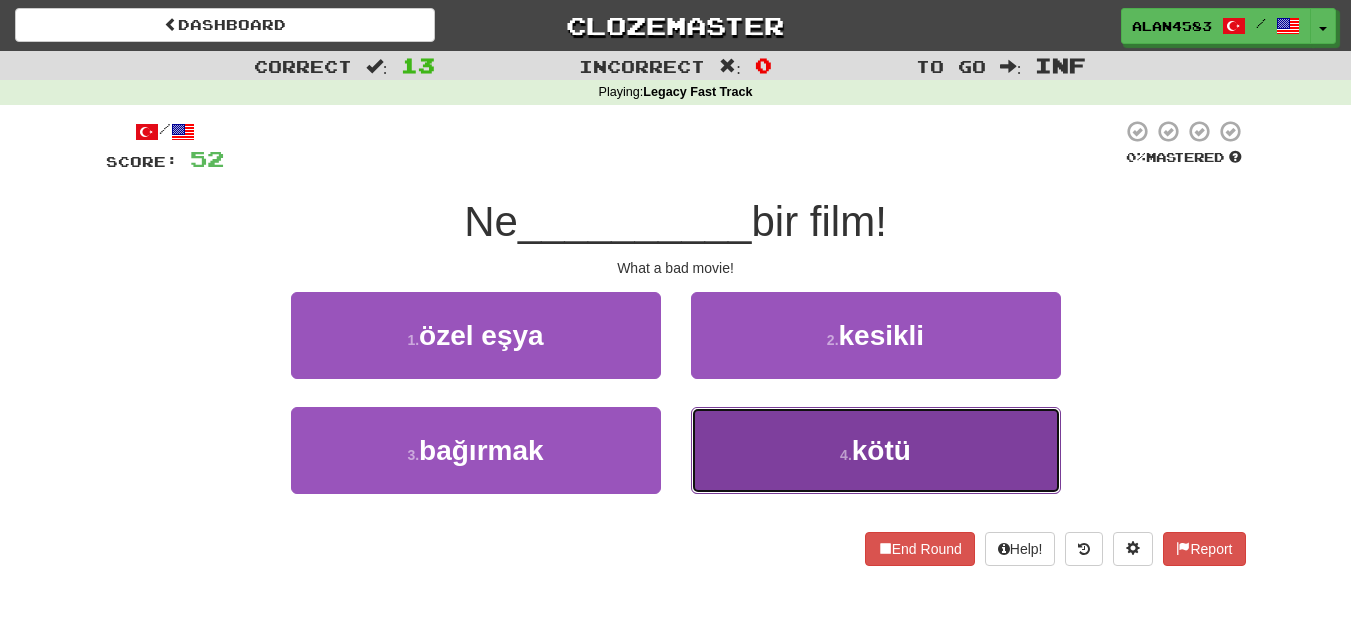 click on "4 .  kötü" at bounding box center [876, 450] 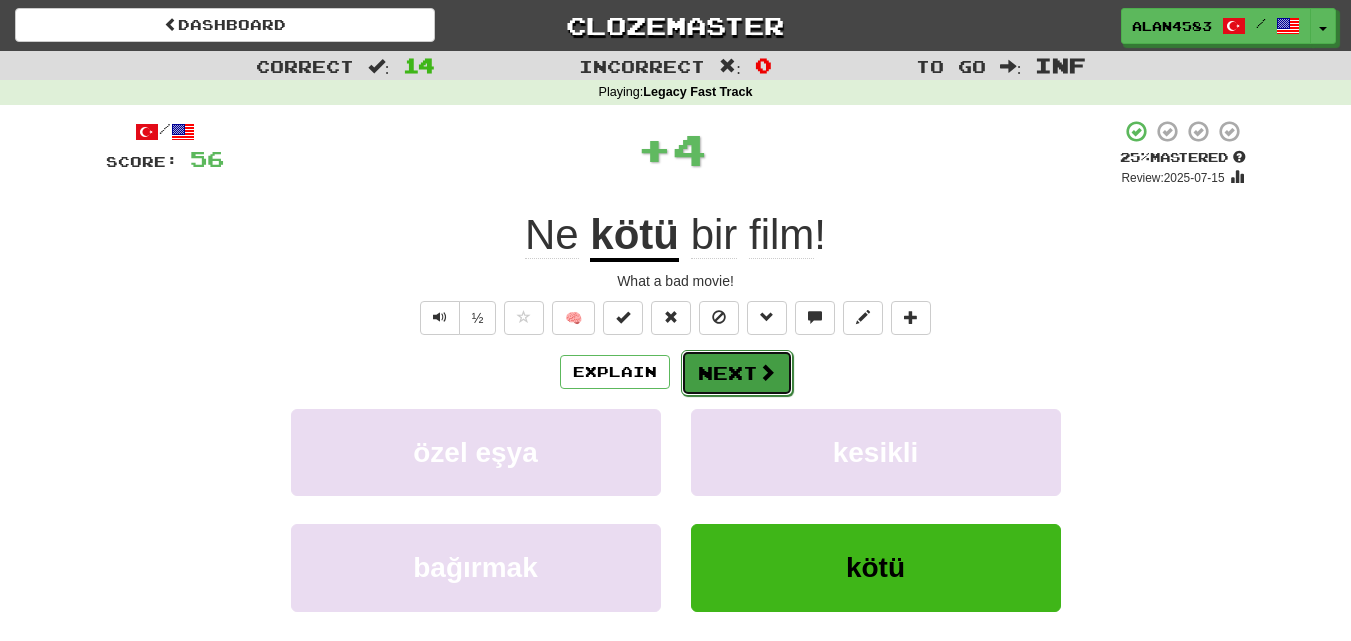 click on "Next" at bounding box center (737, 373) 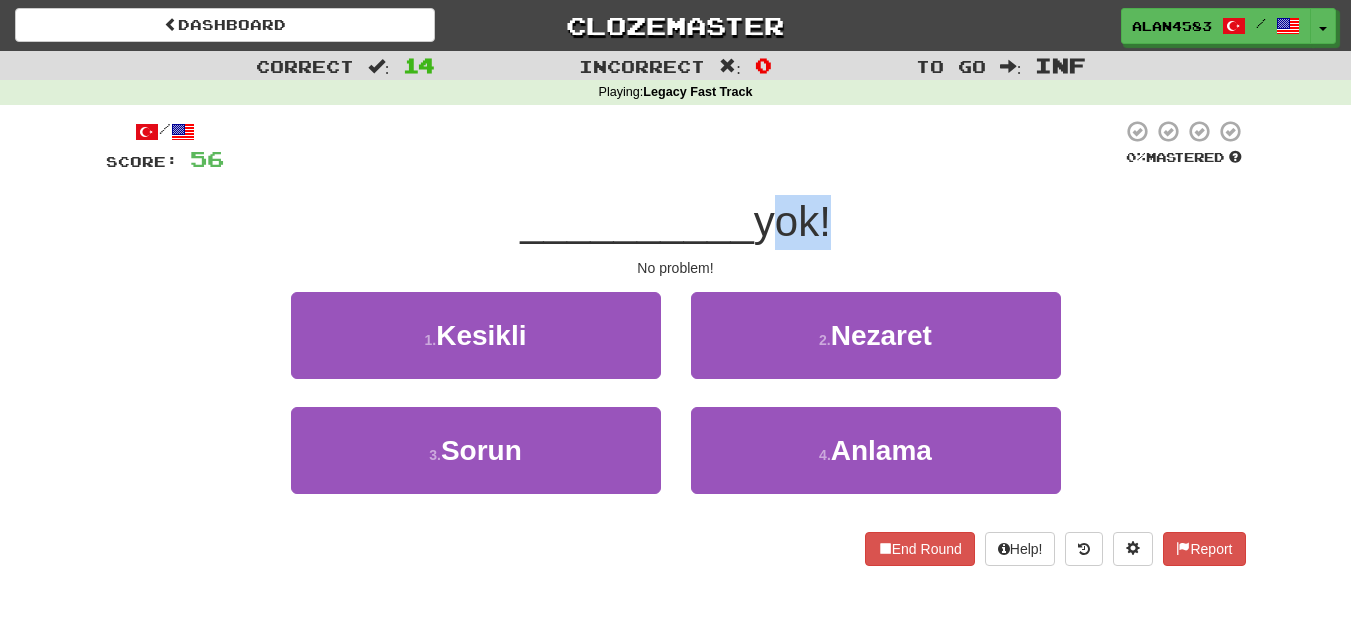 drag, startPoint x: 825, startPoint y: 225, endPoint x: 765, endPoint y: 229, distance: 60.133186 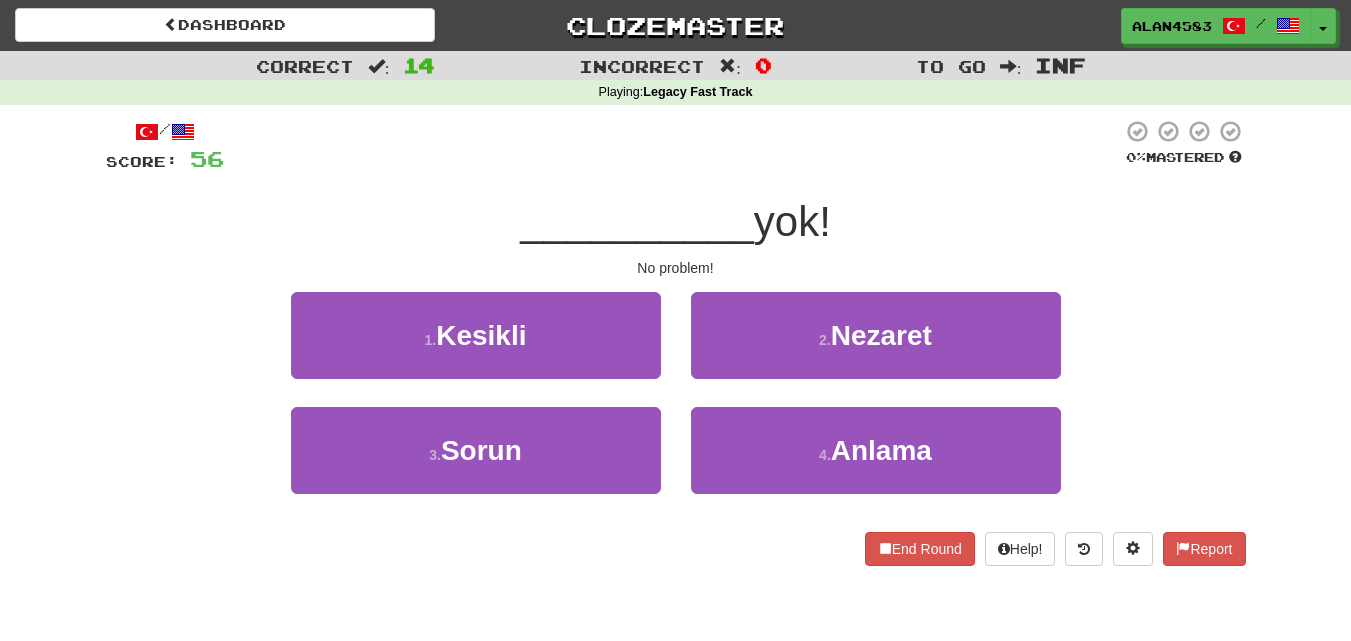 click on "__________  yok!" at bounding box center [676, 222] 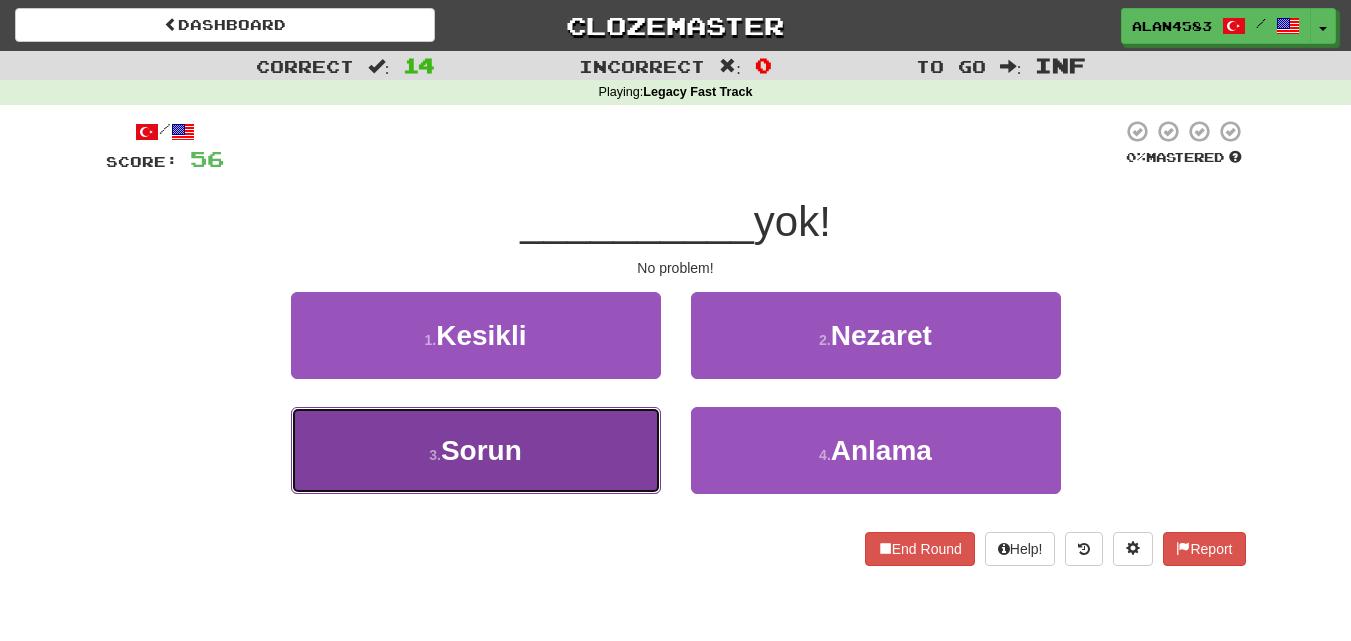 click on "3 .  Sorun" at bounding box center [476, 450] 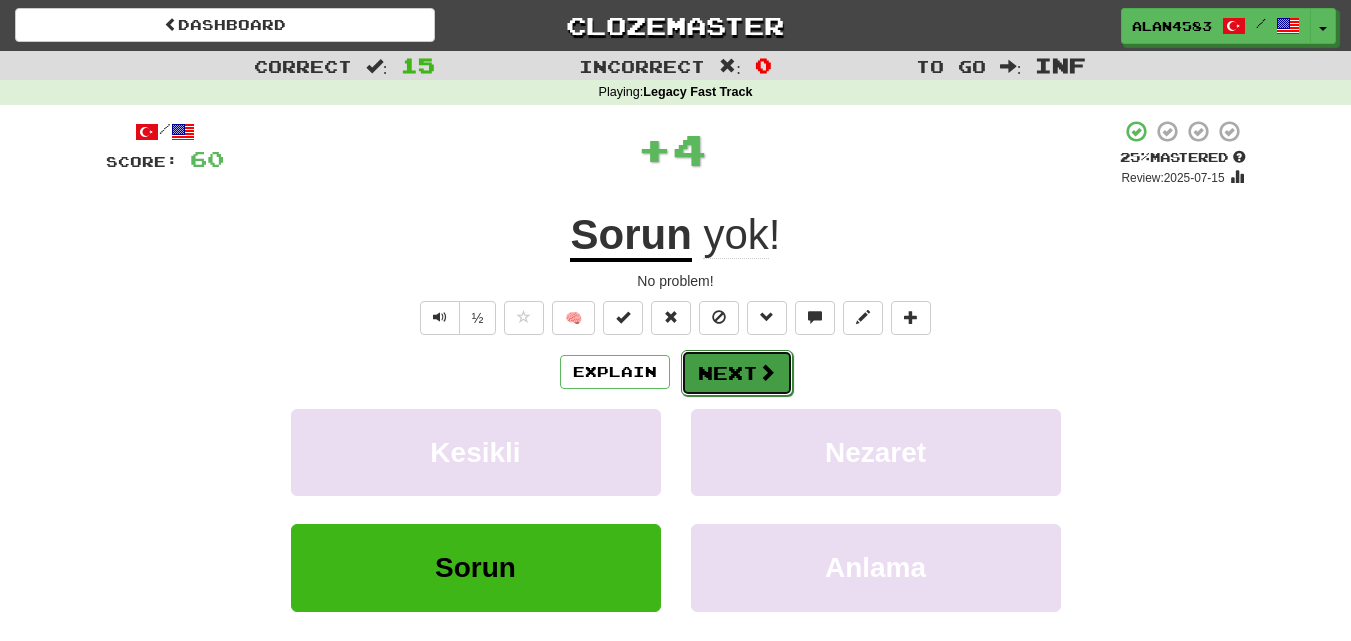 click on "Next" at bounding box center [737, 373] 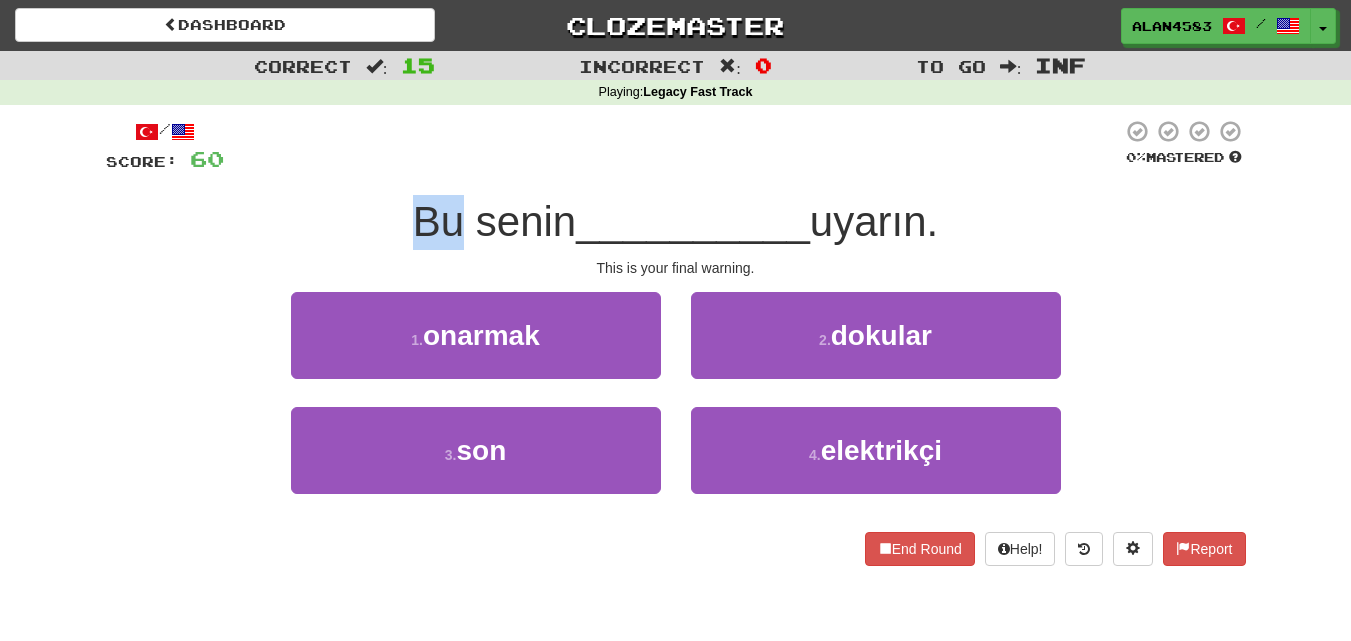 drag, startPoint x: 451, startPoint y: 222, endPoint x: 394, endPoint y: 222, distance: 57 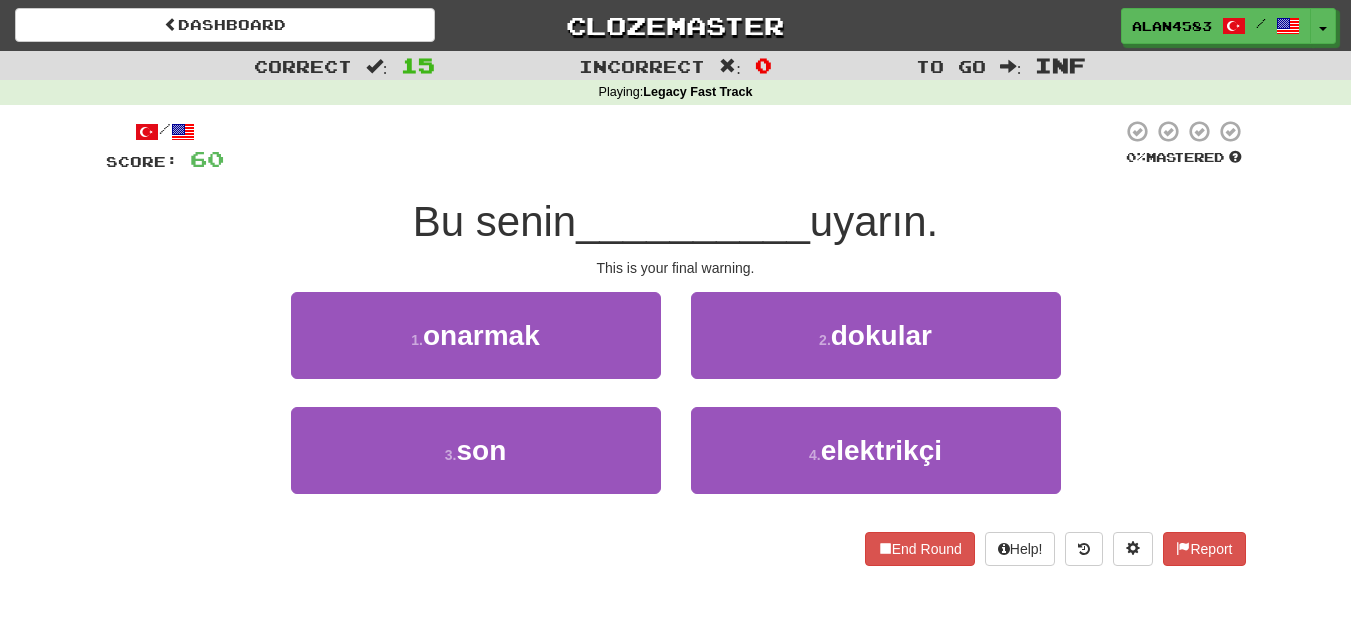 click on "/  Score:   60 0 %  Mastered Bu senin  __________  uyarın. This is your final warning. 1 .  onarmak 2 .  dokular 3 .  son 4 .  elektrikçi  End Round  Help!  Report" at bounding box center [676, 342] 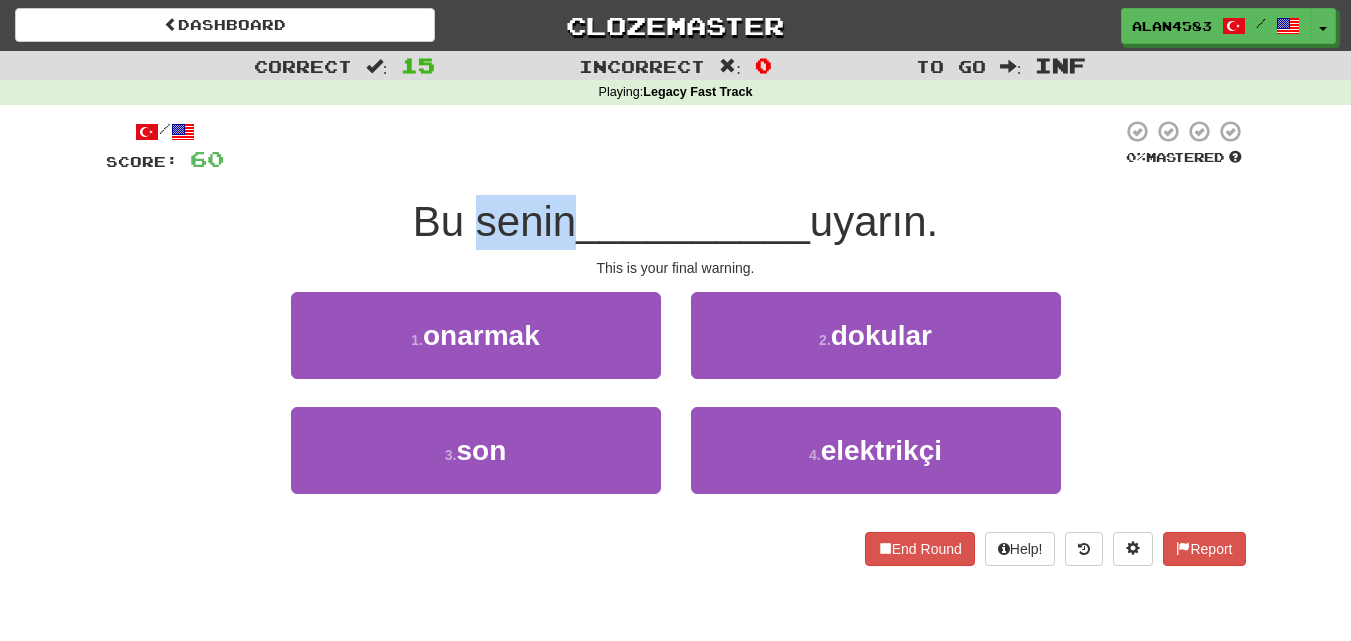 drag, startPoint x: 558, startPoint y: 216, endPoint x: 467, endPoint y: 223, distance: 91.26884 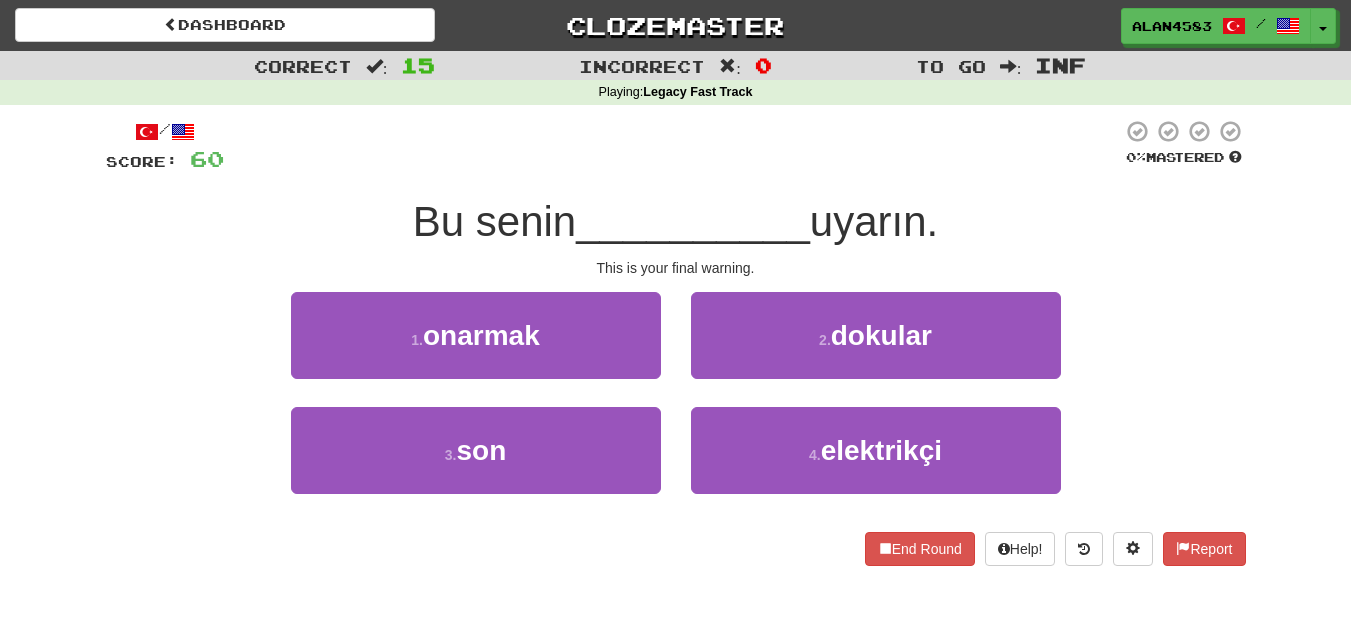 click at bounding box center (673, 146) 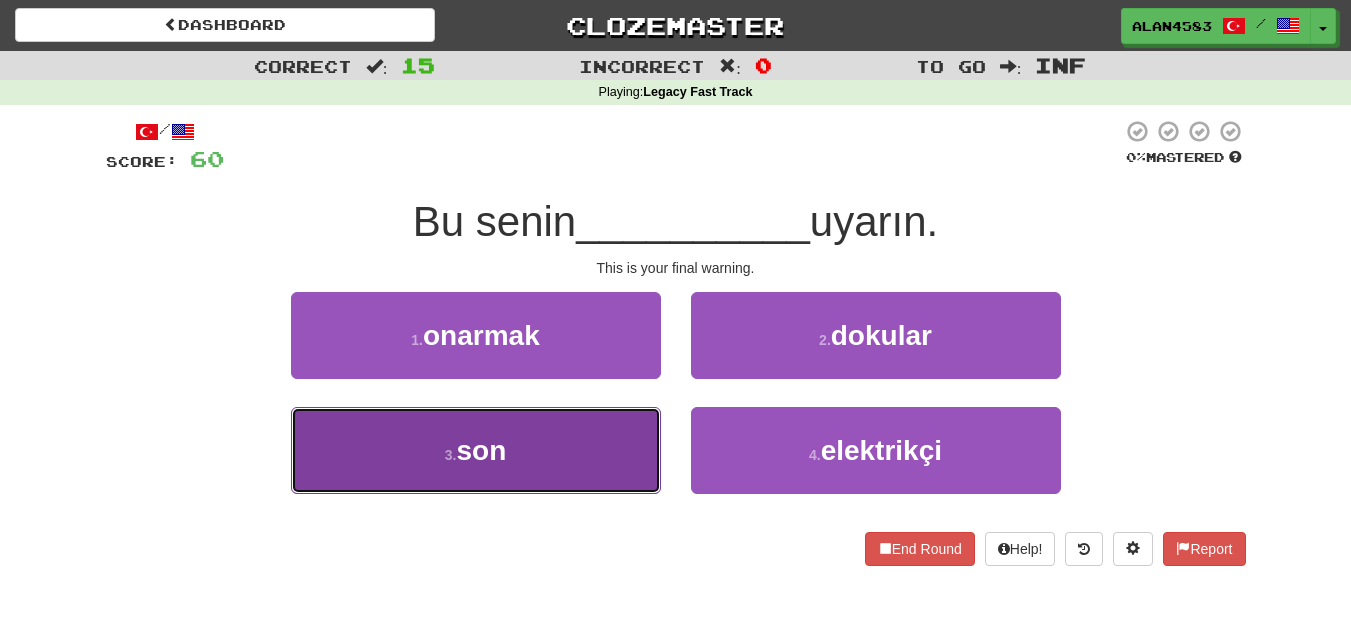 click on "3 .  son" at bounding box center (476, 450) 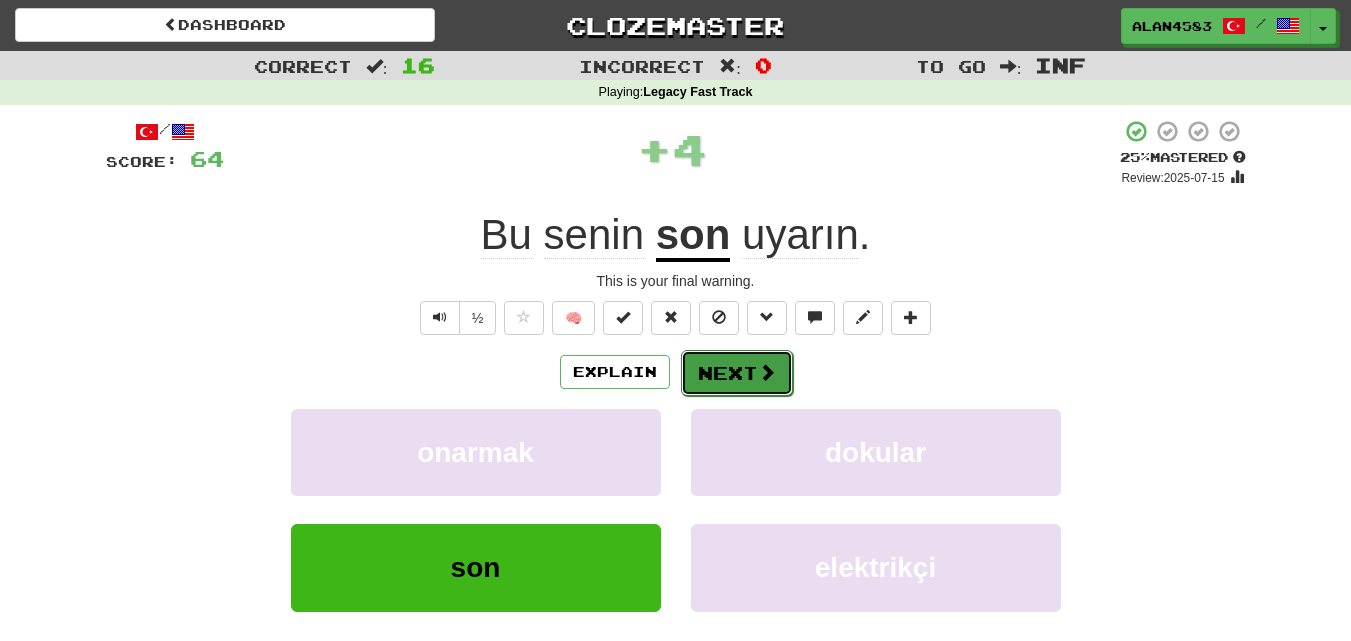 click on "Next" at bounding box center (737, 373) 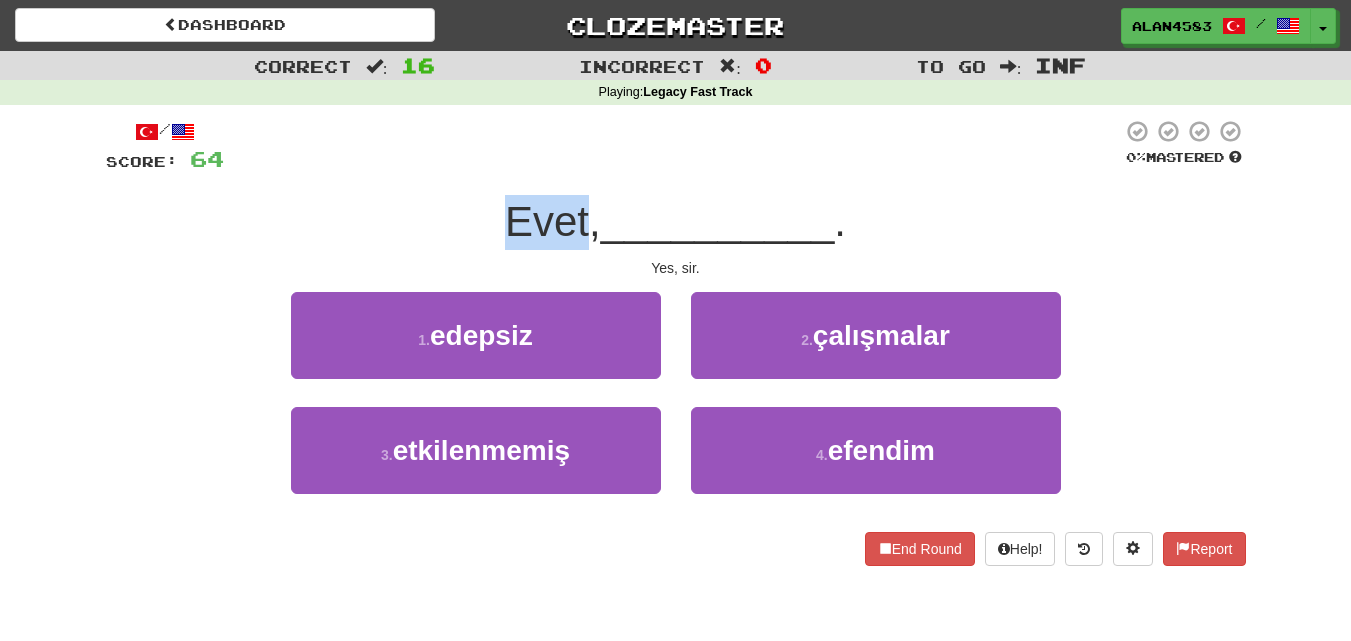 drag, startPoint x: 579, startPoint y: 221, endPoint x: 500, endPoint y: 223, distance: 79.025314 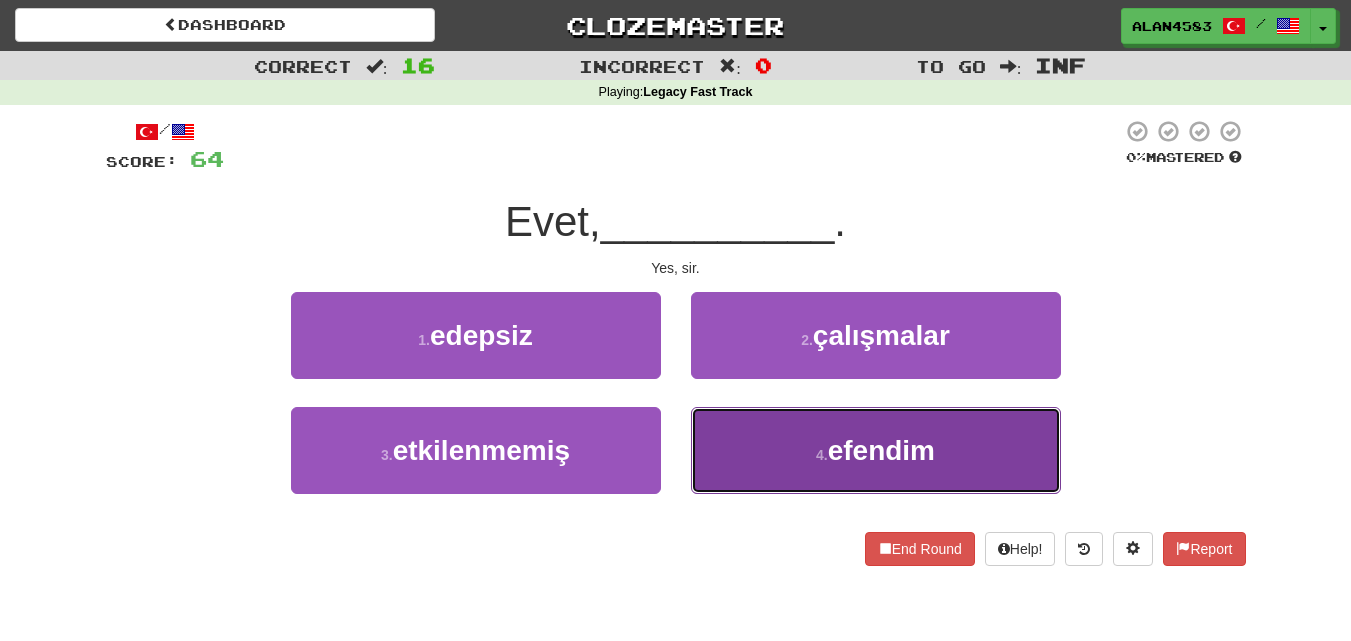 click on "4 .  efendim" at bounding box center (876, 450) 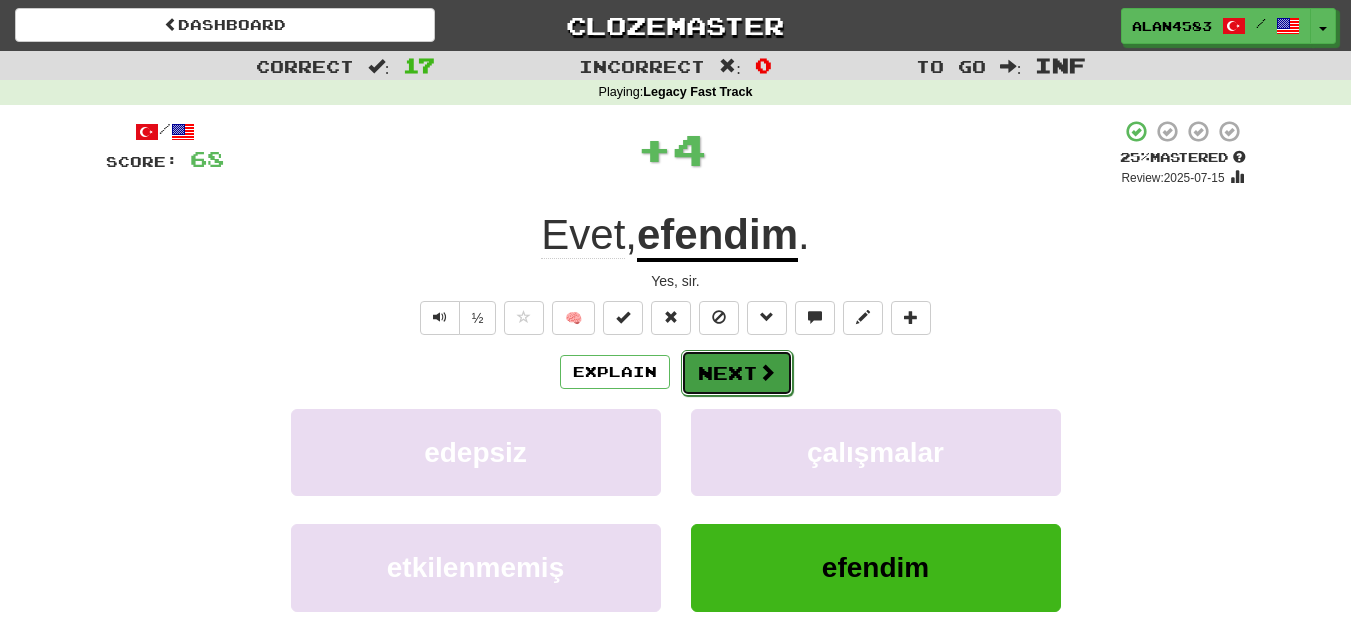 click on "Next" at bounding box center (737, 373) 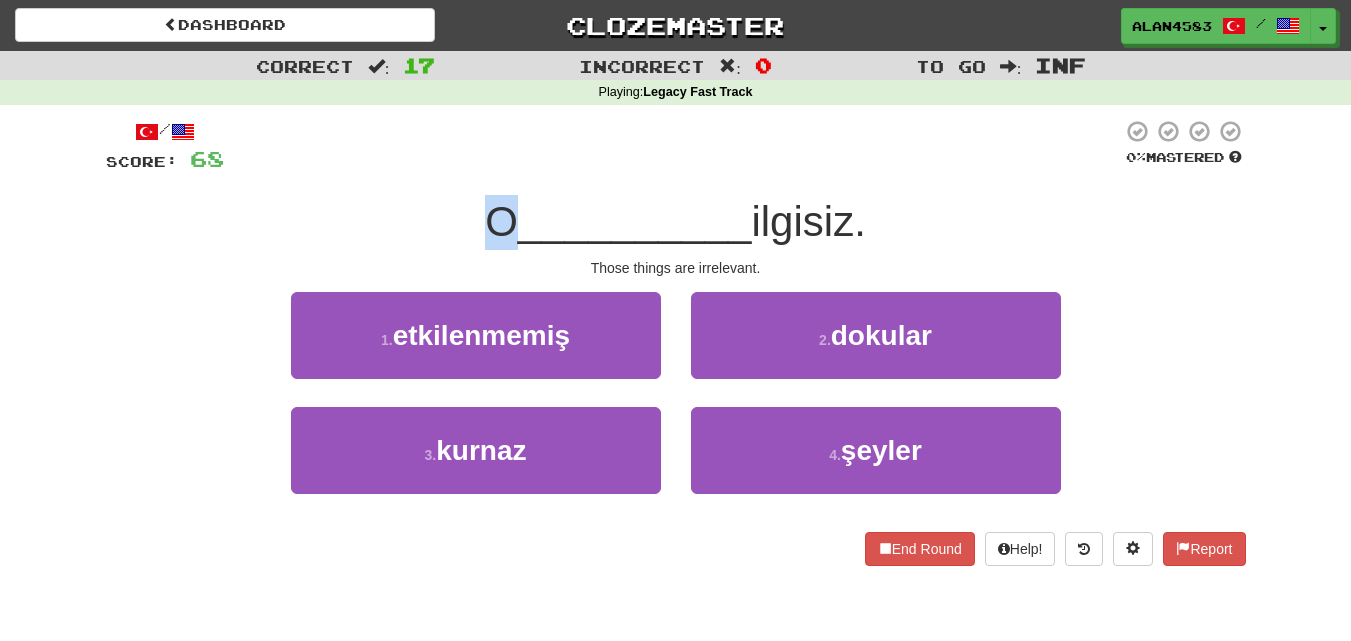 drag, startPoint x: 504, startPoint y: 218, endPoint x: 471, endPoint y: 222, distance: 33.24154 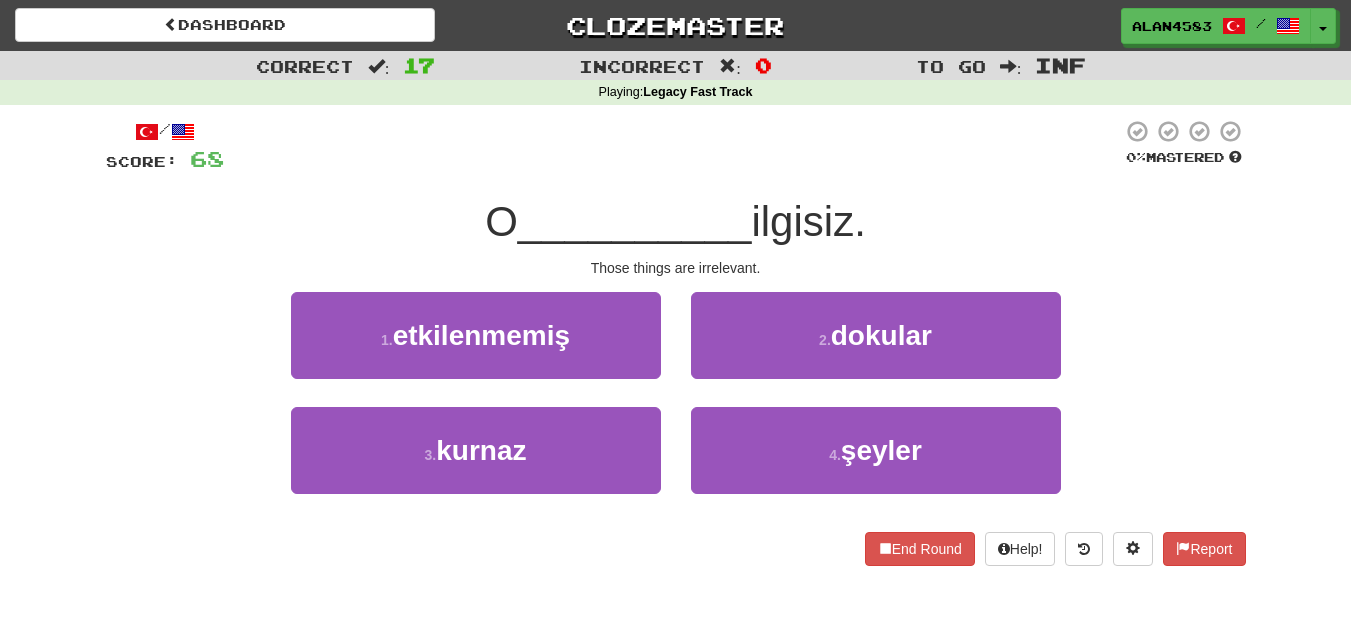 click at bounding box center (673, 146) 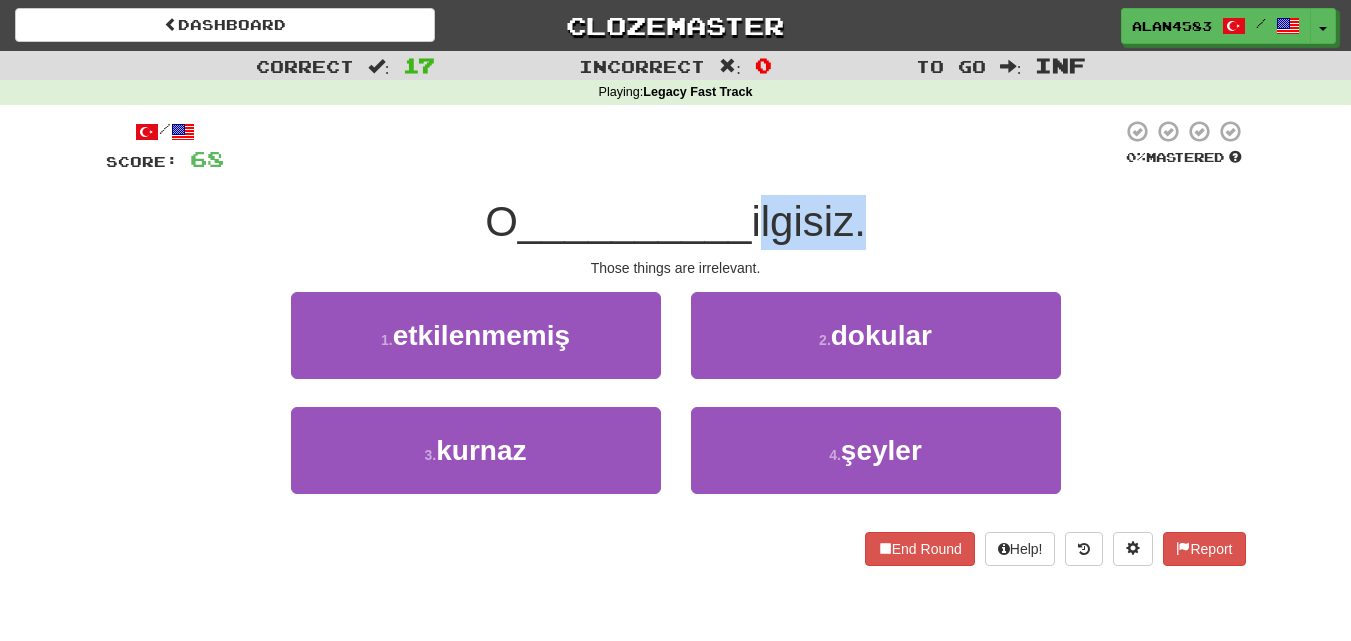 drag, startPoint x: 763, startPoint y: 214, endPoint x: 863, endPoint y: 212, distance: 100.02 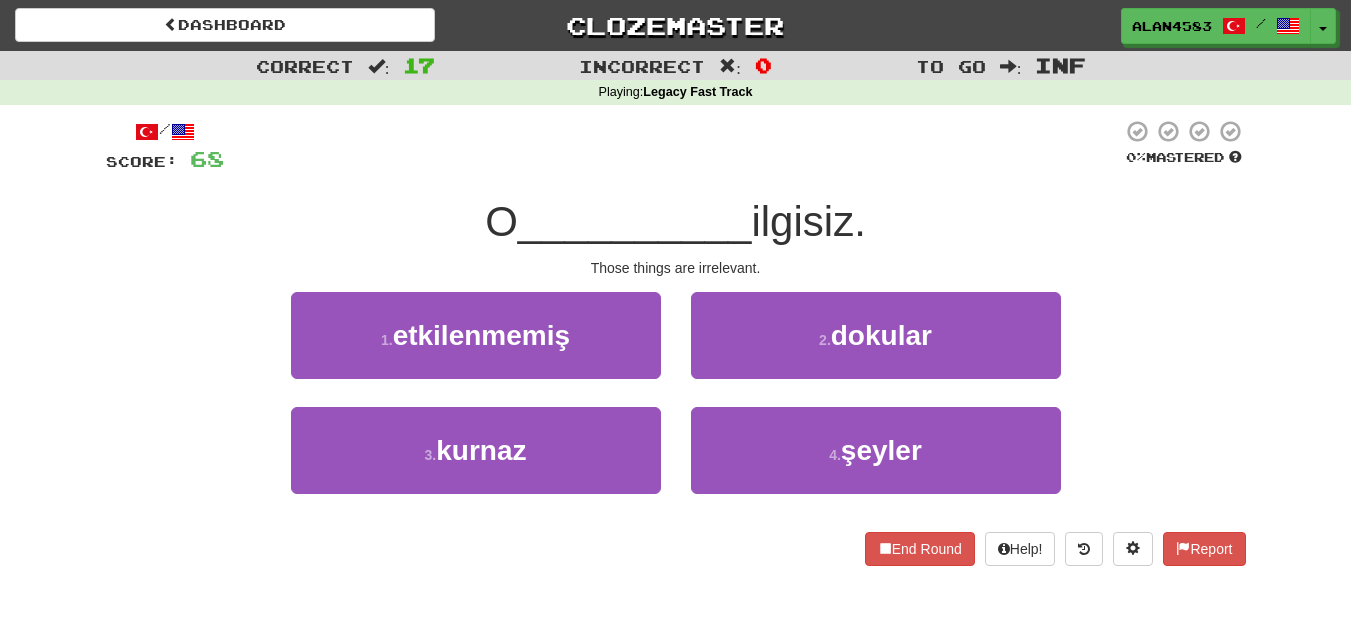 click at bounding box center [673, 146] 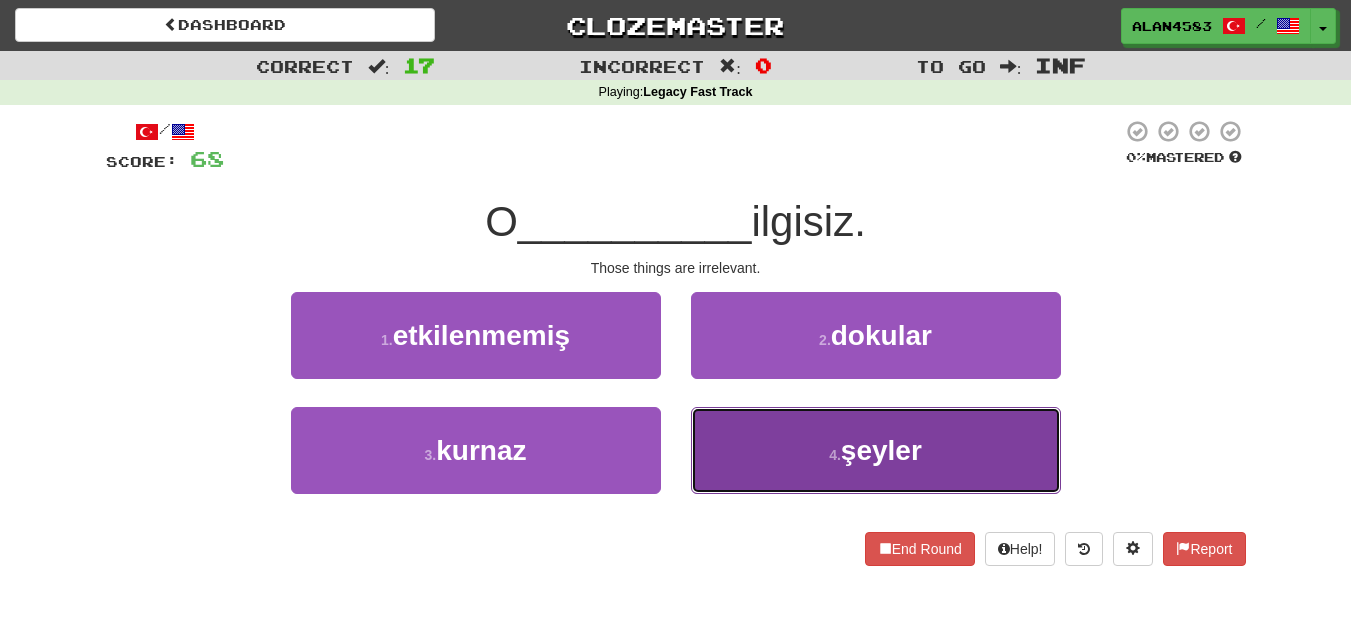 click on "şeyler" at bounding box center [881, 450] 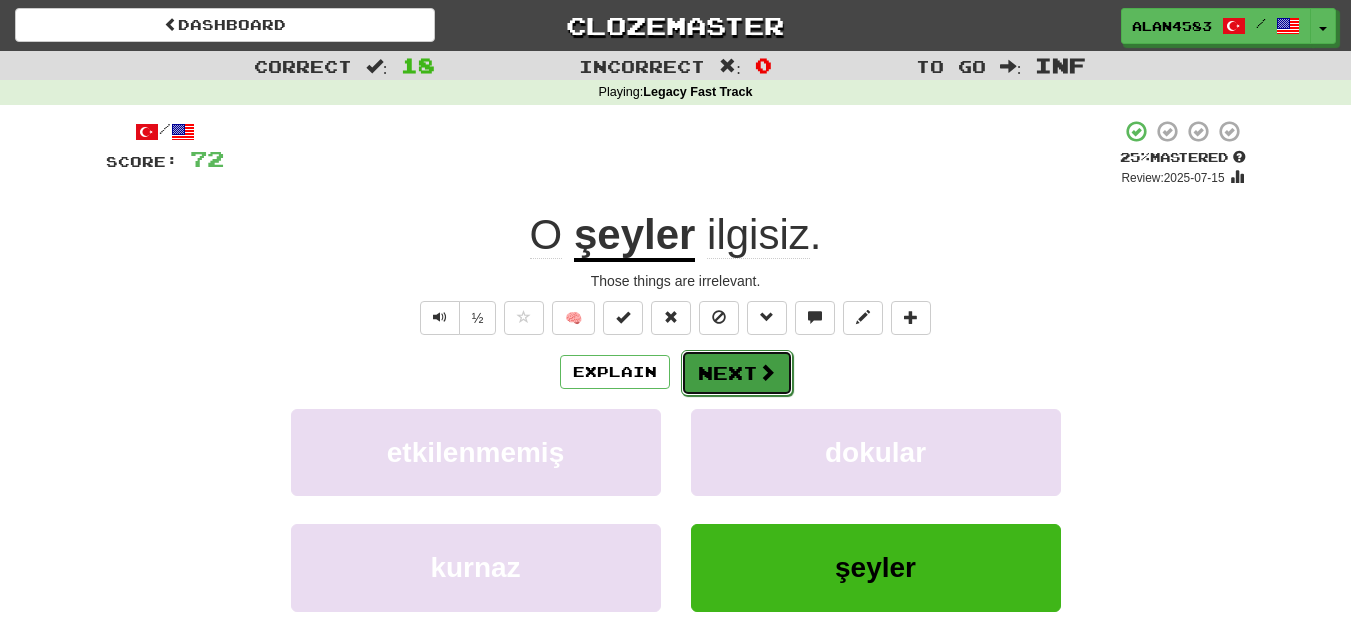 click on "Next" at bounding box center [737, 373] 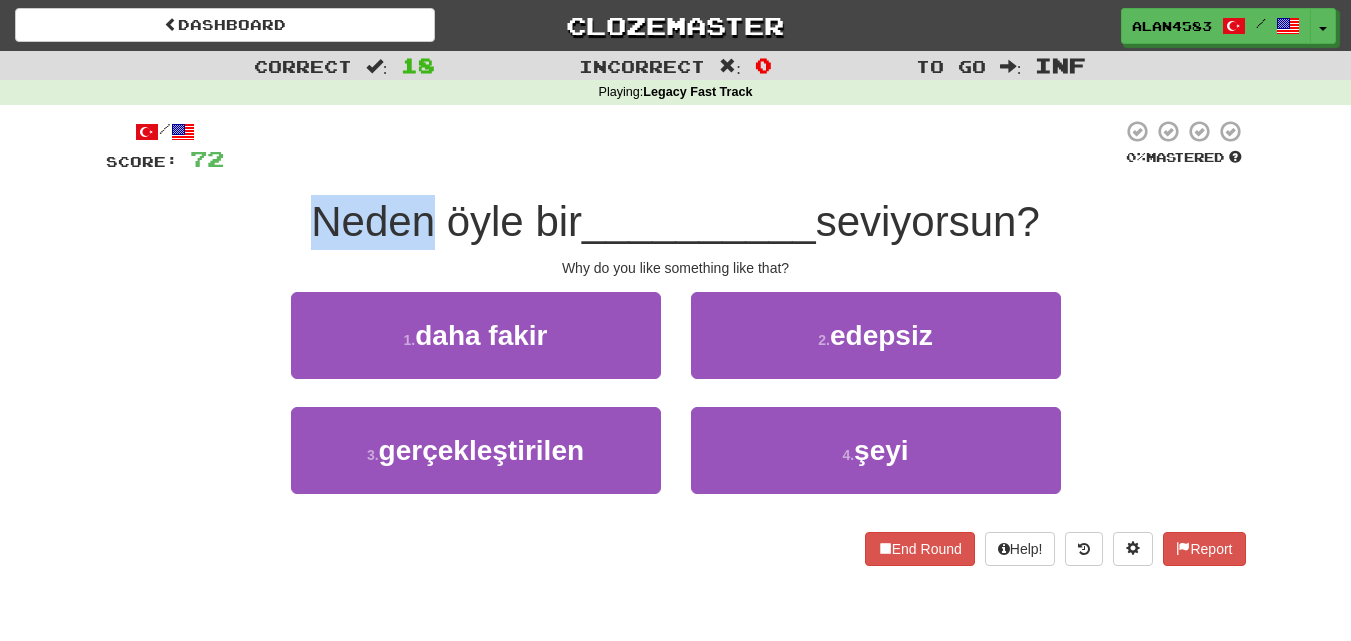 drag, startPoint x: 423, startPoint y: 224, endPoint x: 256, endPoint y: 219, distance: 167.07483 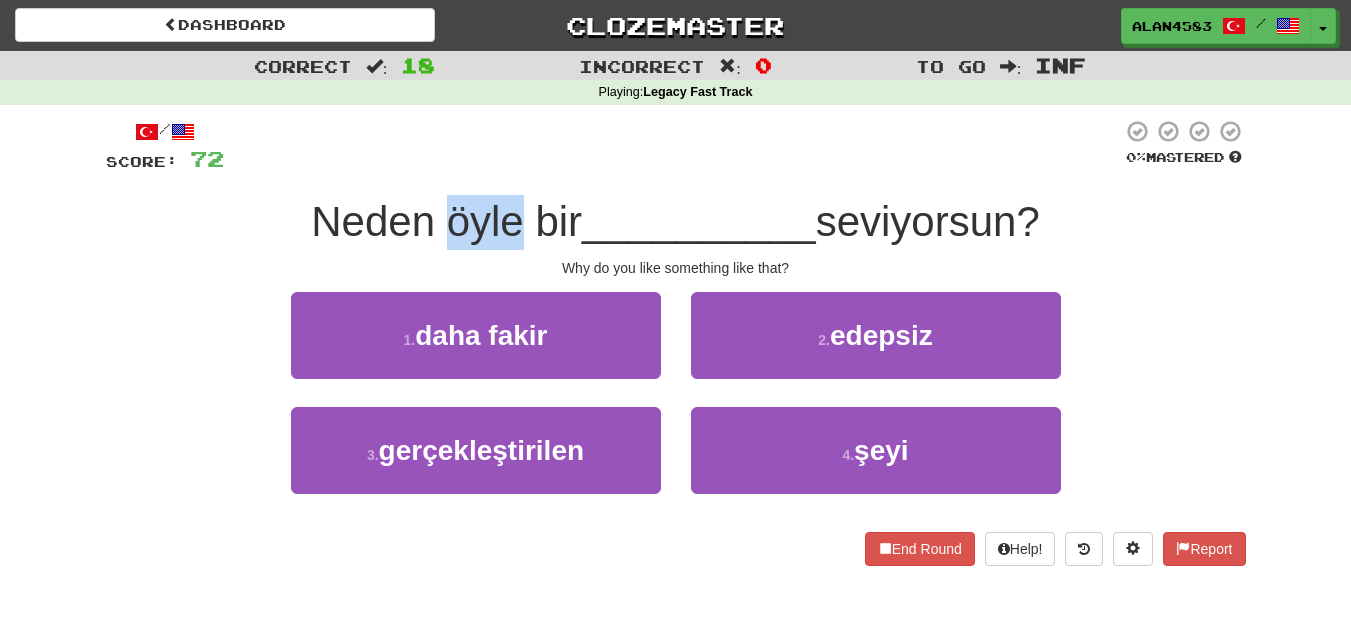 drag, startPoint x: 432, startPoint y: 223, endPoint x: 506, endPoint y: 218, distance: 74.168724 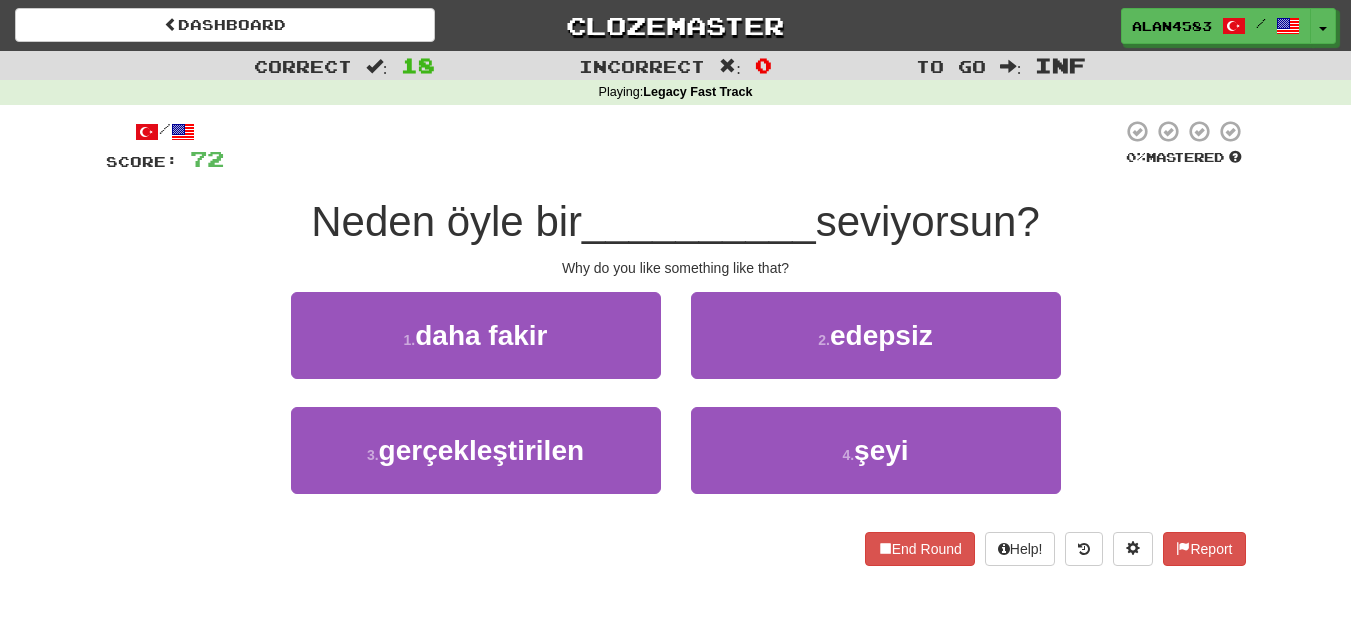 click at bounding box center [673, 146] 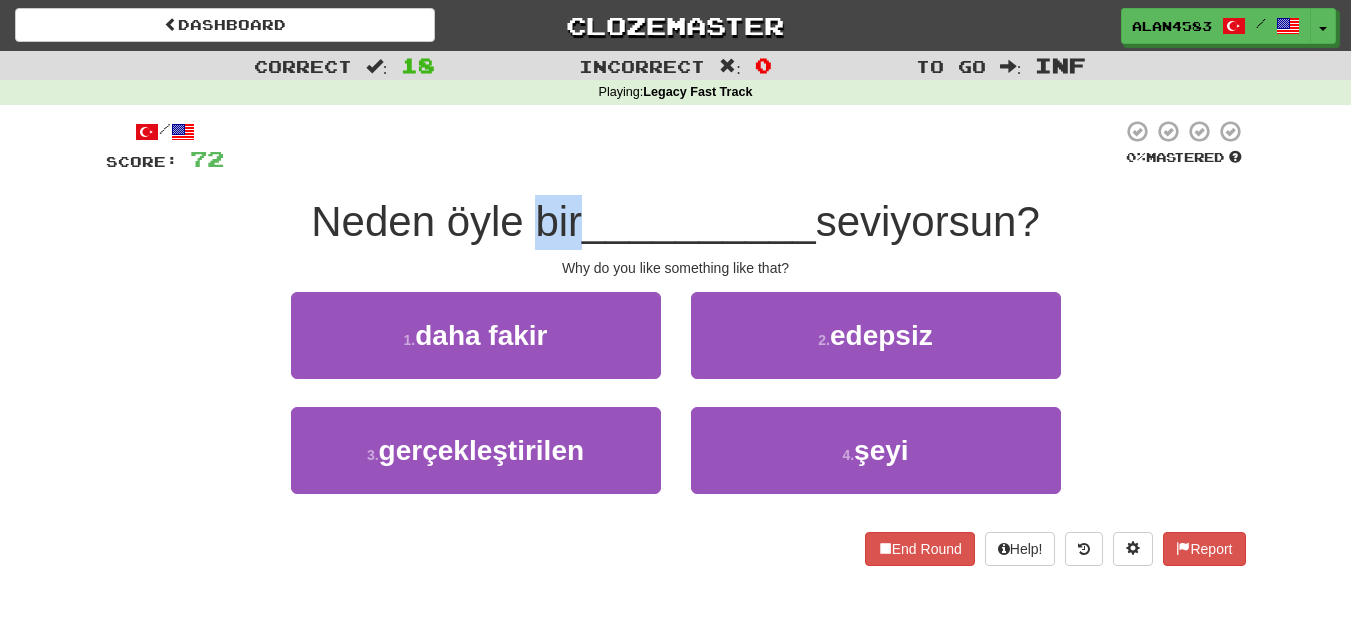 drag, startPoint x: 526, startPoint y: 208, endPoint x: 569, endPoint y: 201, distance: 43.56604 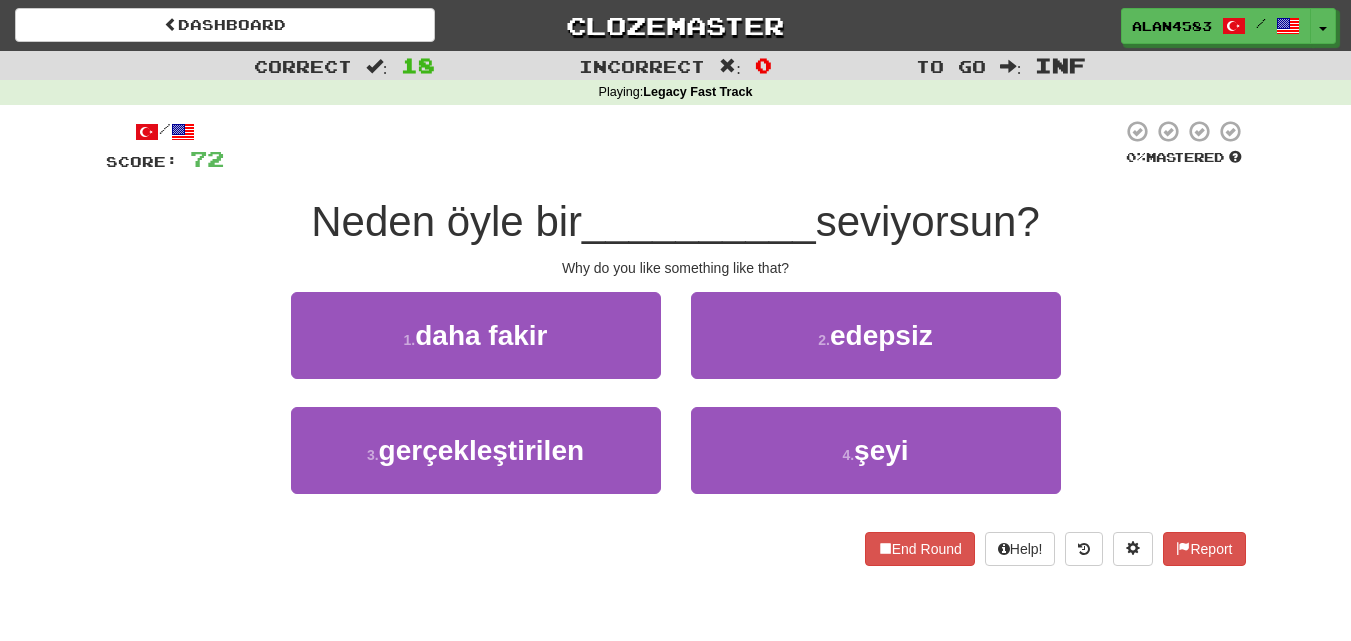 click at bounding box center (673, 146) 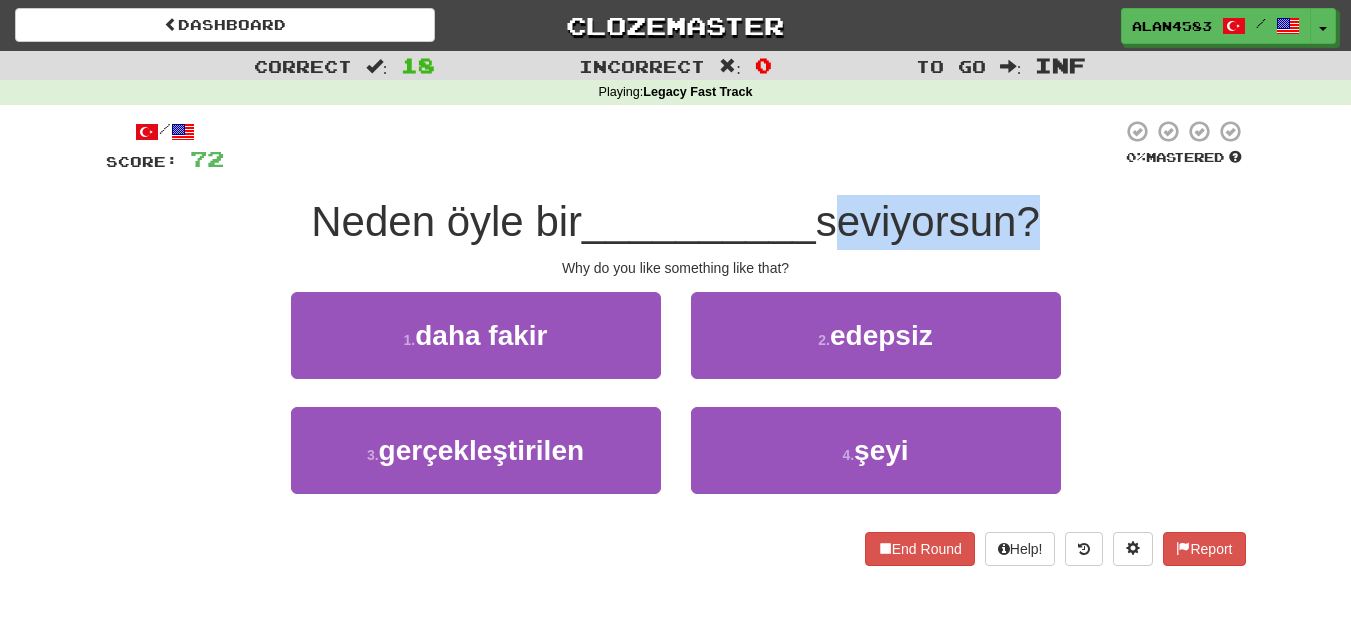 drag, startPoint x: 827, startPoint y: 216, endPoint x: 1025, endPoint y: 218, distance: 198.0101 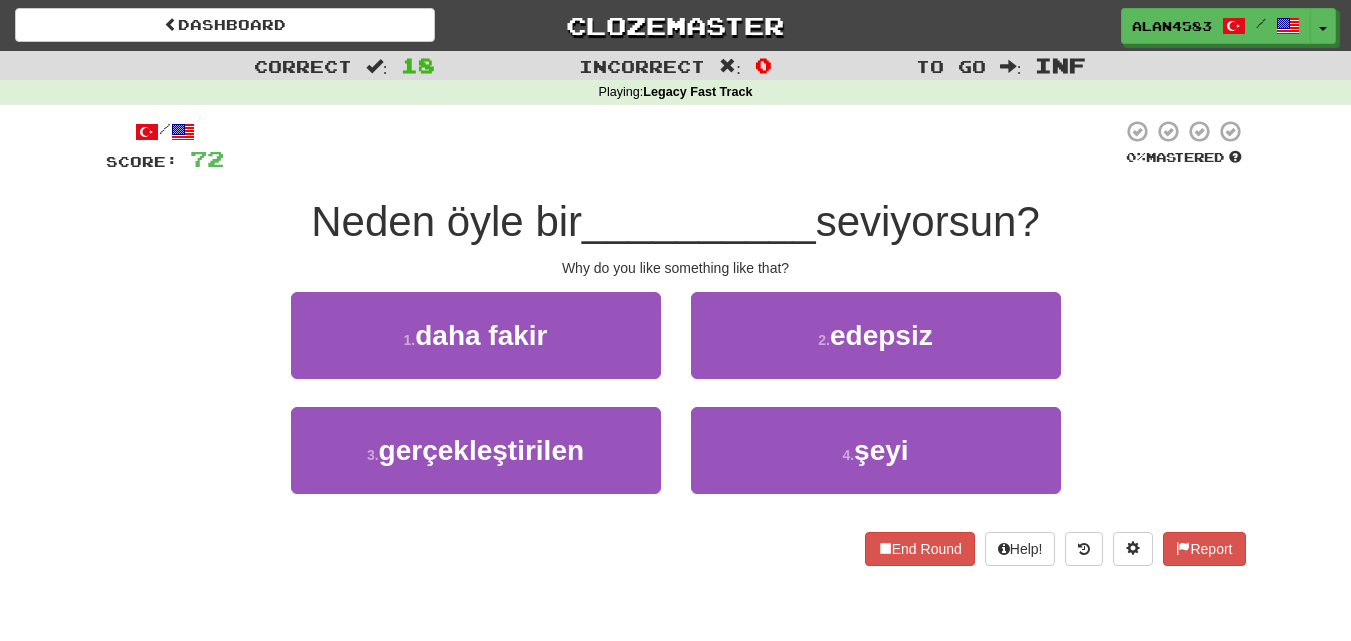 click at bounding box center (673, 146) 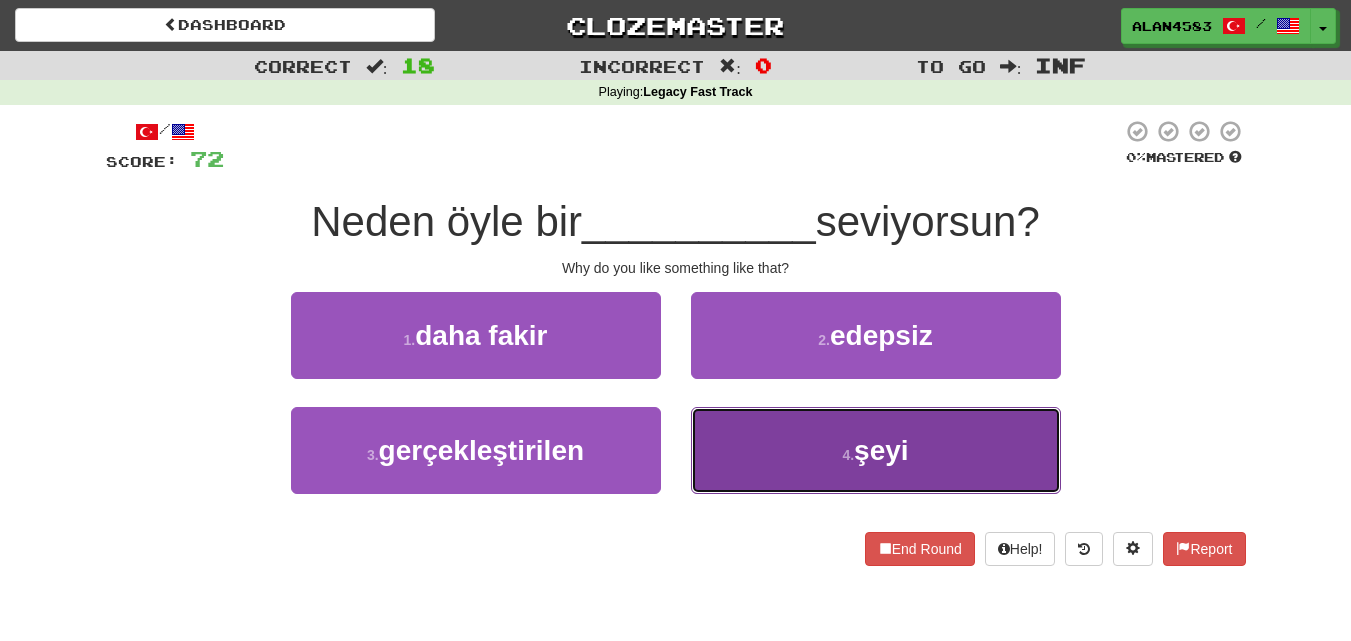 click on "4 .  şeyi" at bounding box center (876, 450) 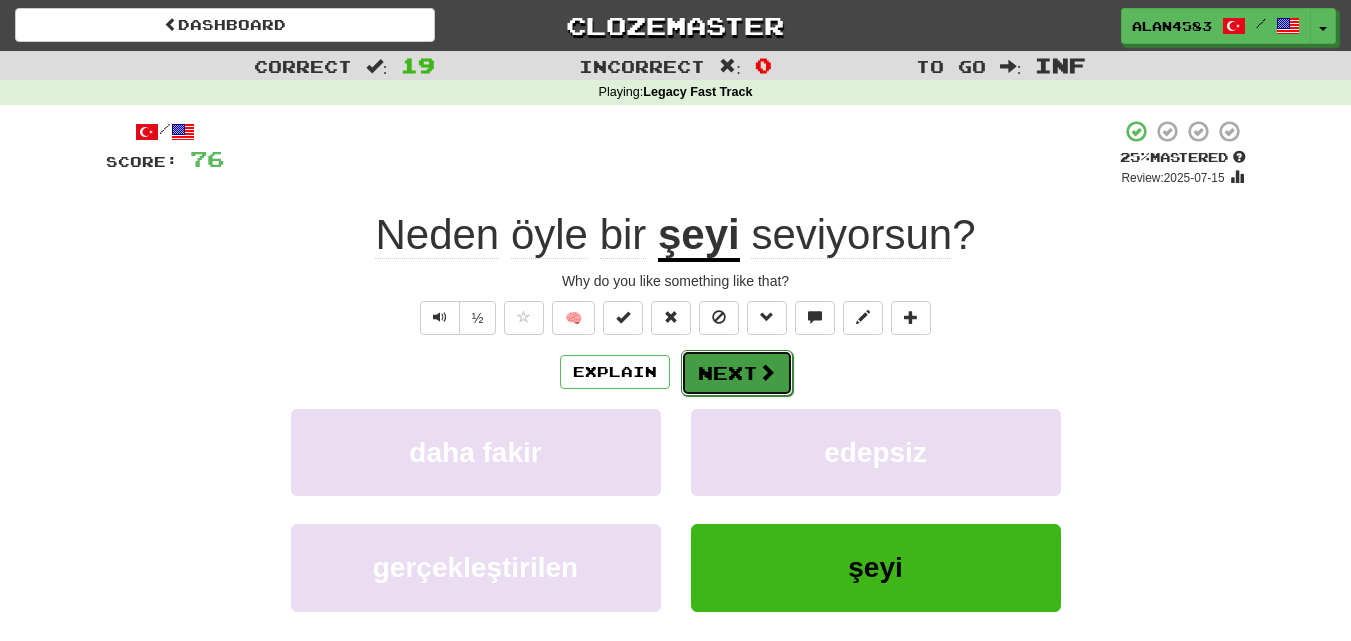 click on "Next" at bounding box center [737, 373] 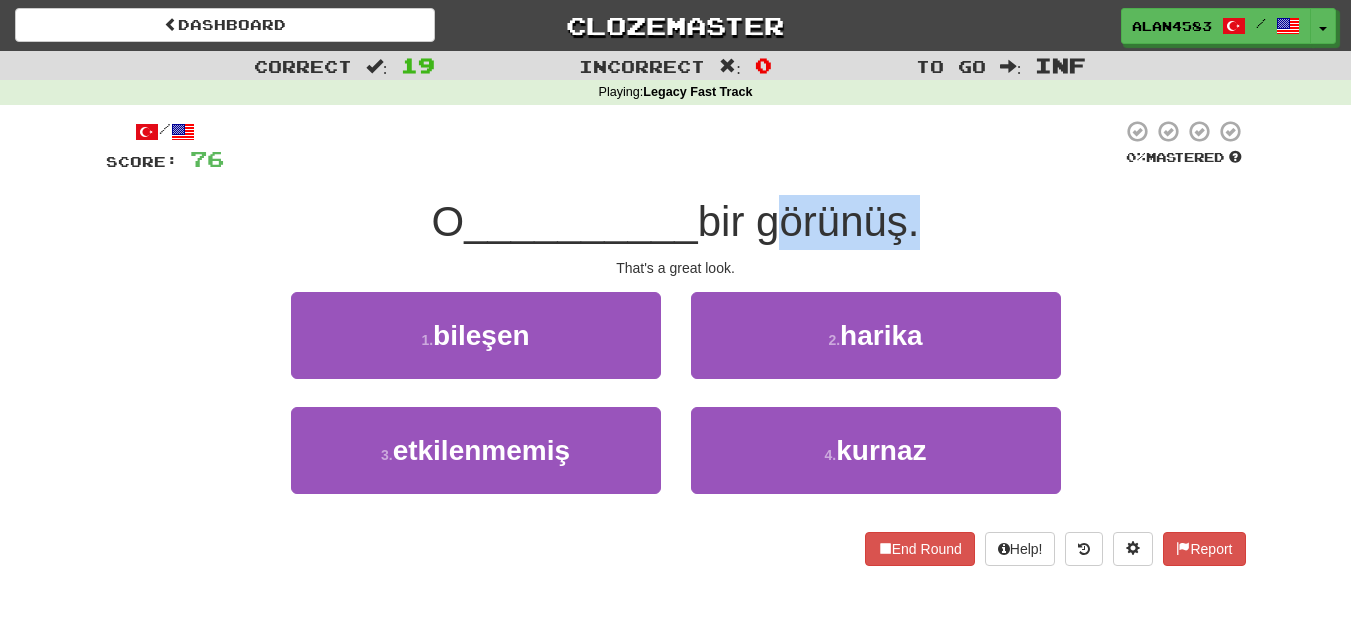 drag, startPoint x: 769, startPoint y: 227, endPoint x: 911, endPoint y: 224, distance: 142.0317 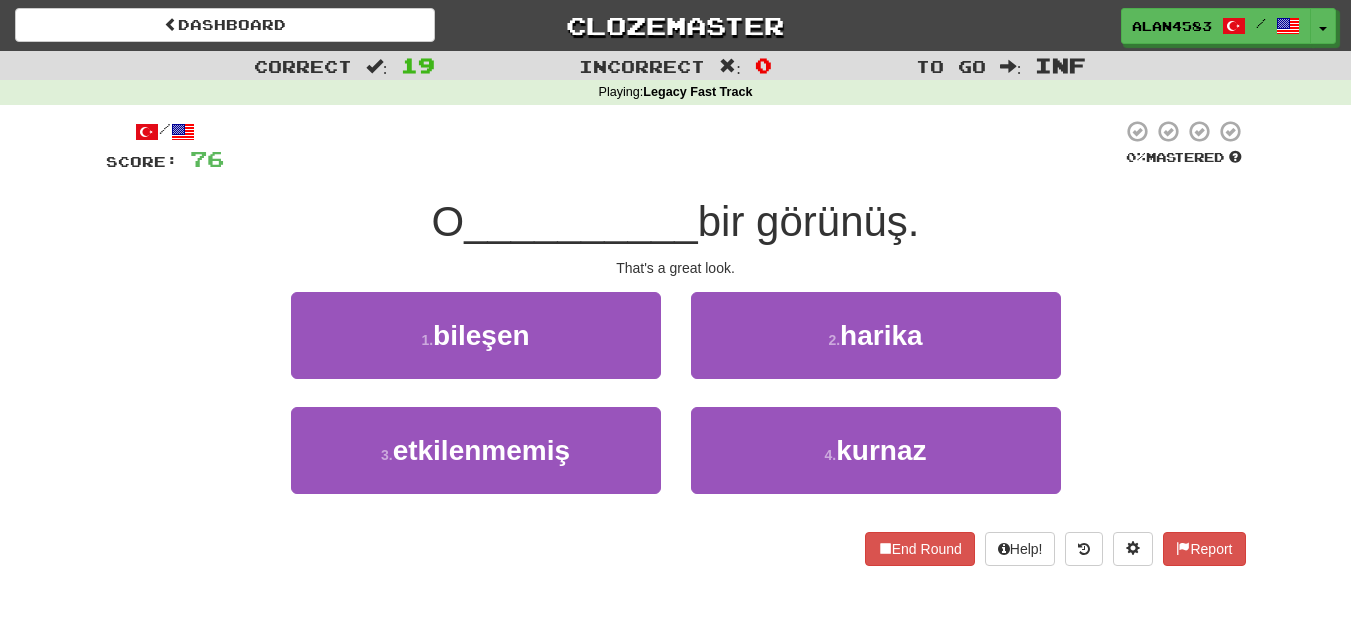 click at bounding box center [673, 146] 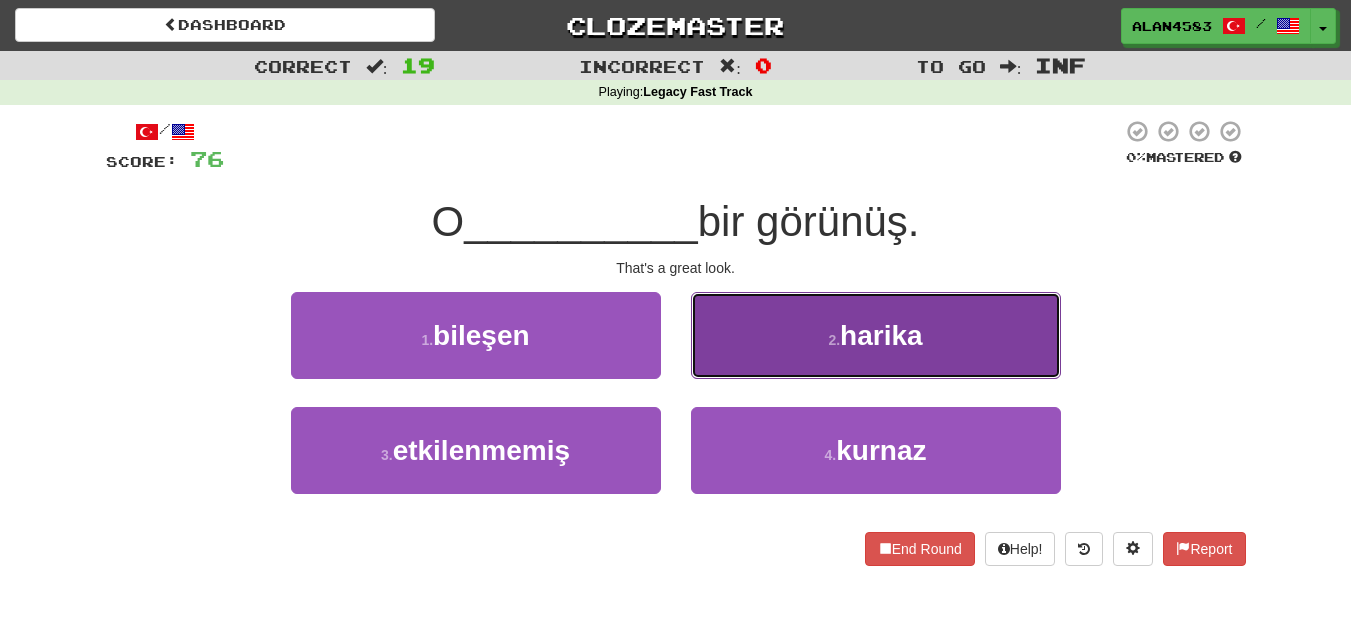 click on "2 .  harika" at bounding box center [876, 335] 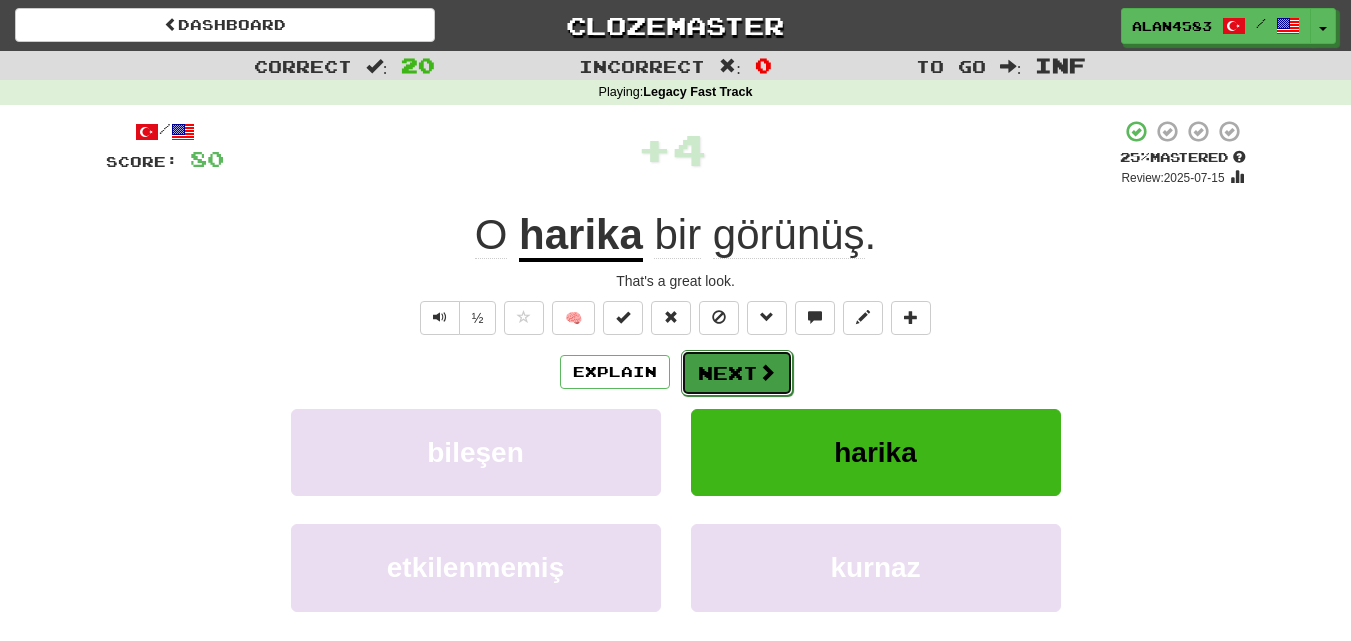 click at bounding box center [767, 372] 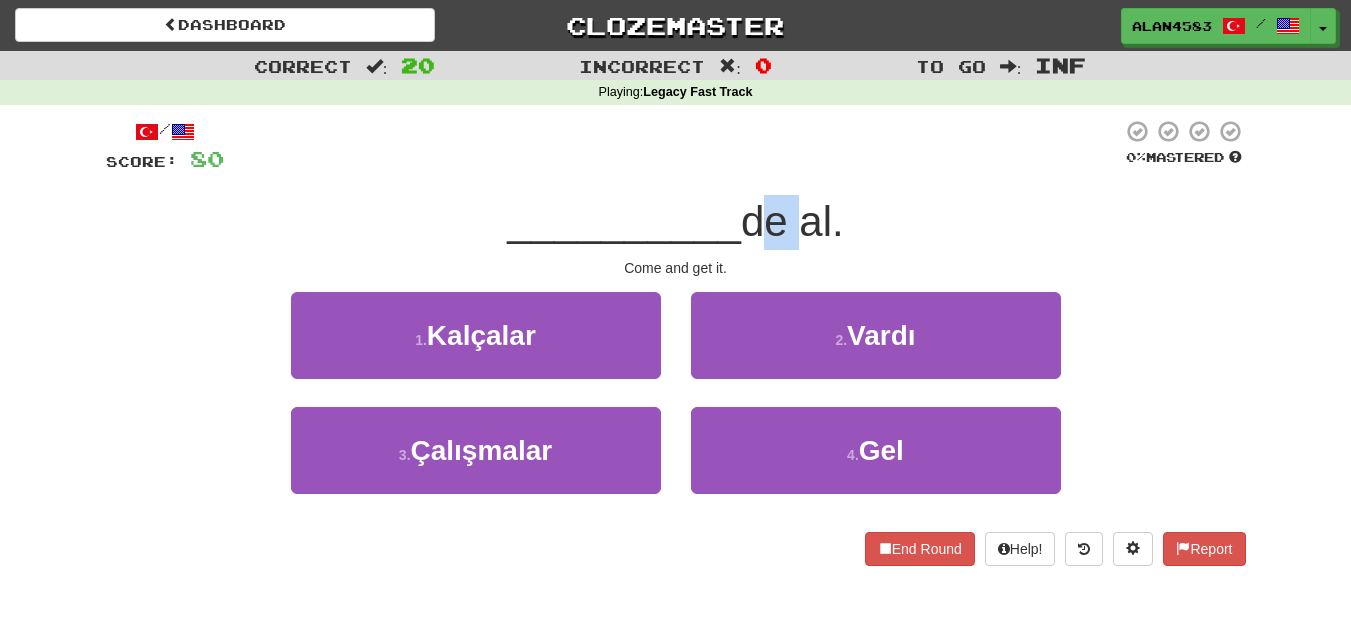 drag, startPoint x: 752, startPoint y: 220, endPoint x: 789, endPoint y: 219, distance: 37.01351 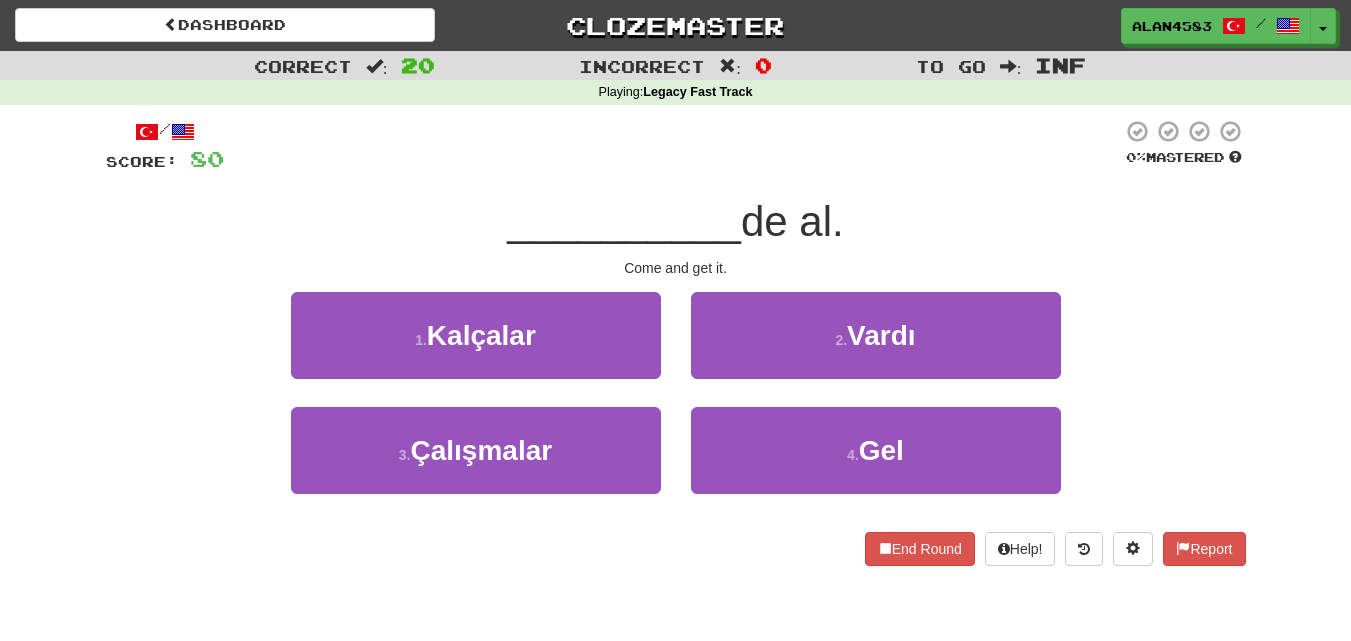 click at bounding box center [673, 146] 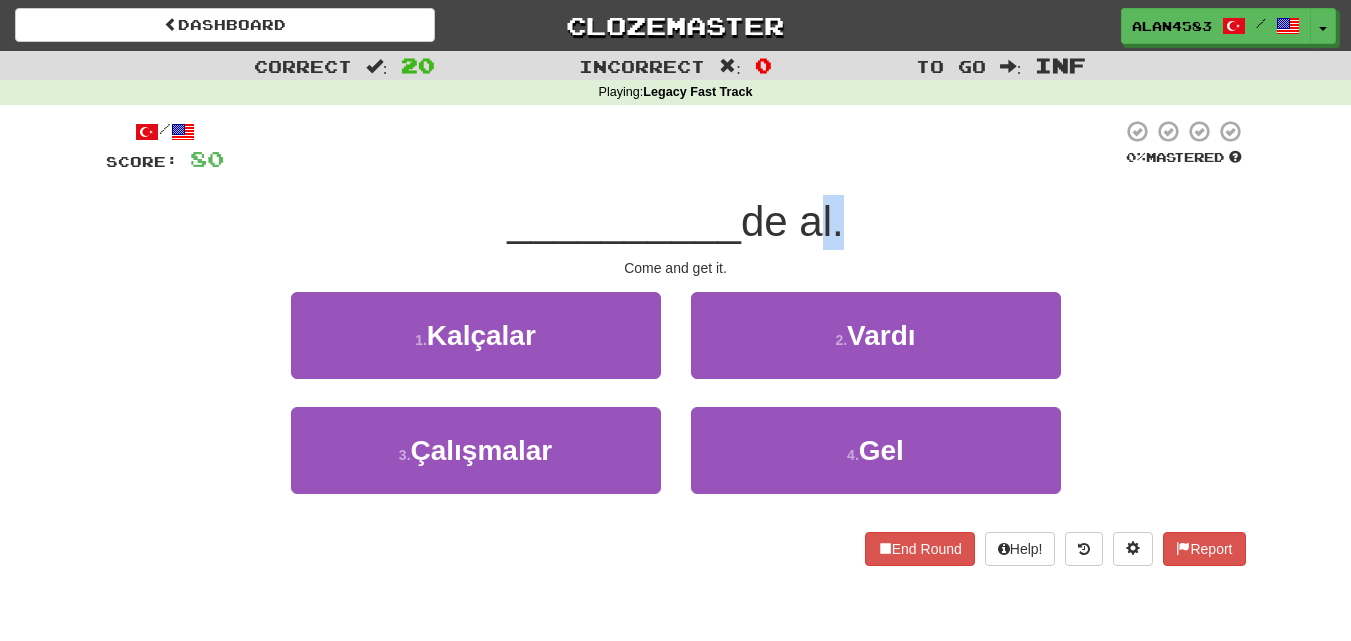 drag, startPoint x: 810, startPoint y: 230, endPoint x: 838, endPoint y: 228, distance: 28.071337 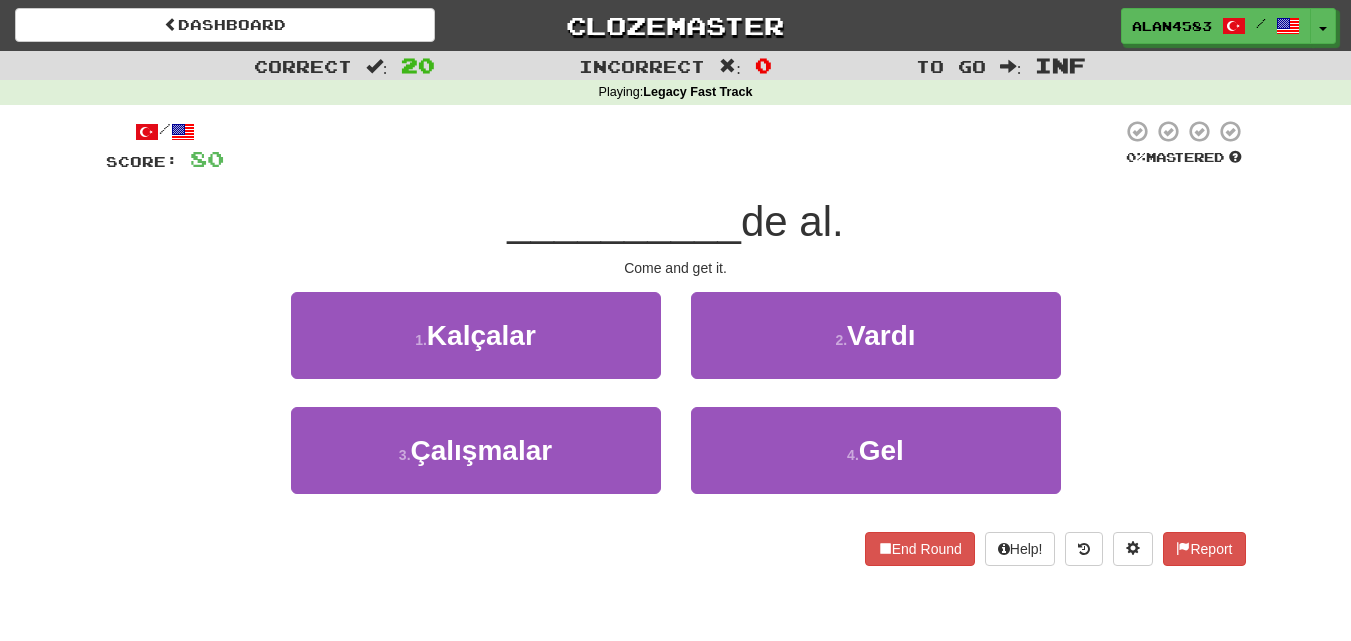 click at bounding box center (673, 146) 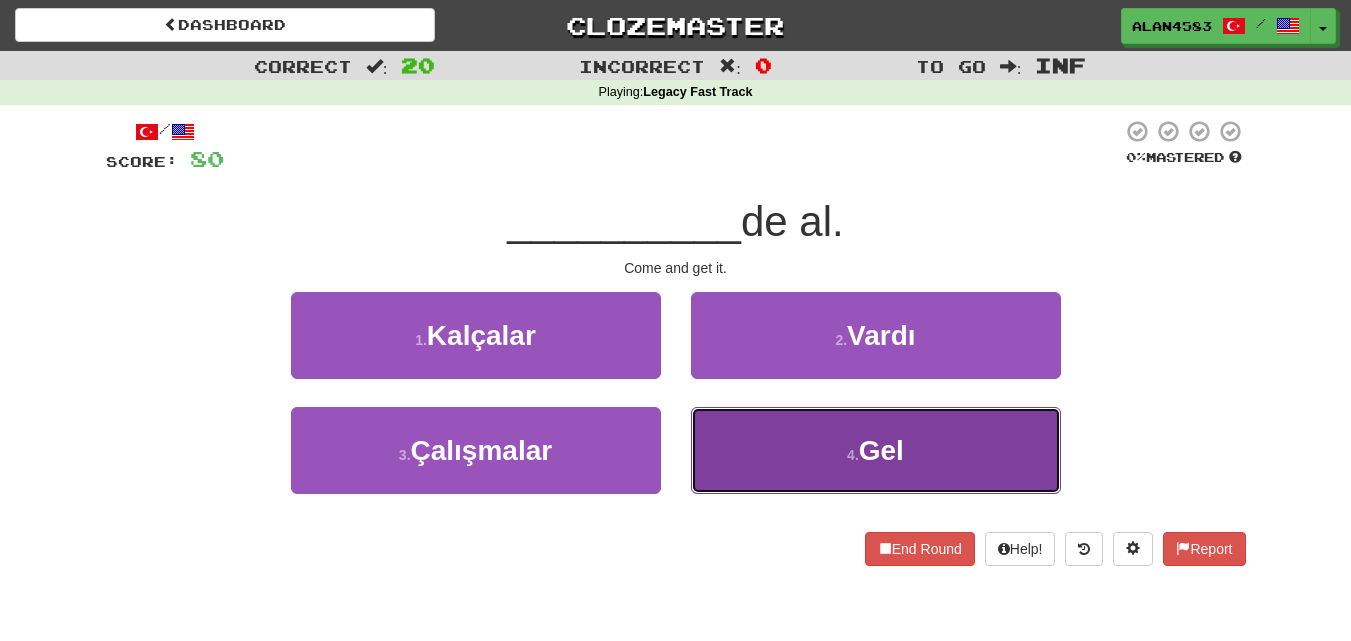 click on "4 .  Gel" at bounding box center (876, 450) 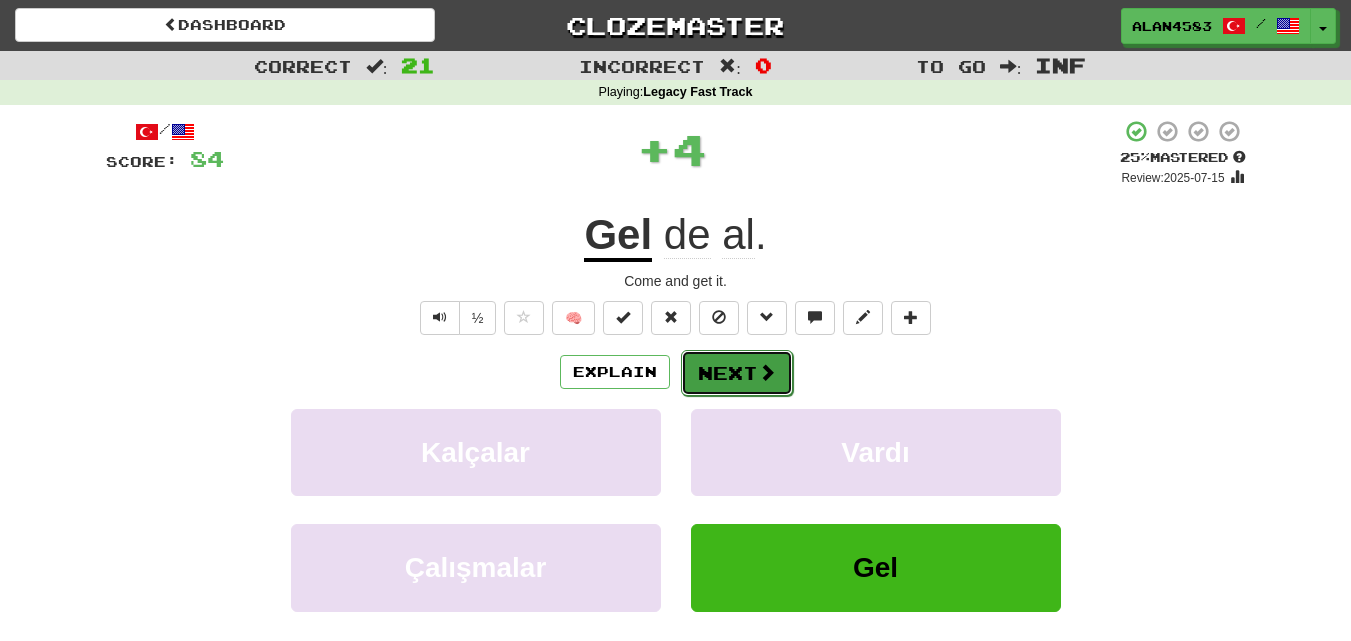 click on "Next" at bounding box center [737, 373] 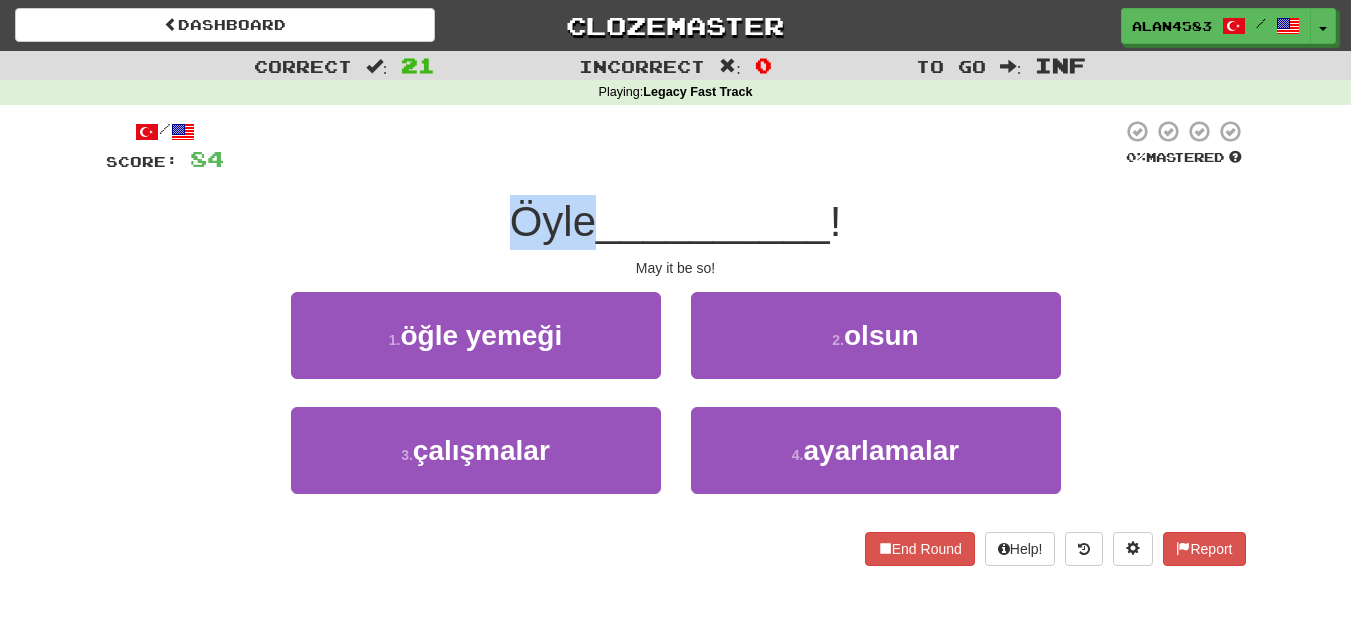 drag, startPoint x: 595, startPoint y: 225, endPoint x: 492, endPoint y: 227, distance: 103.01942 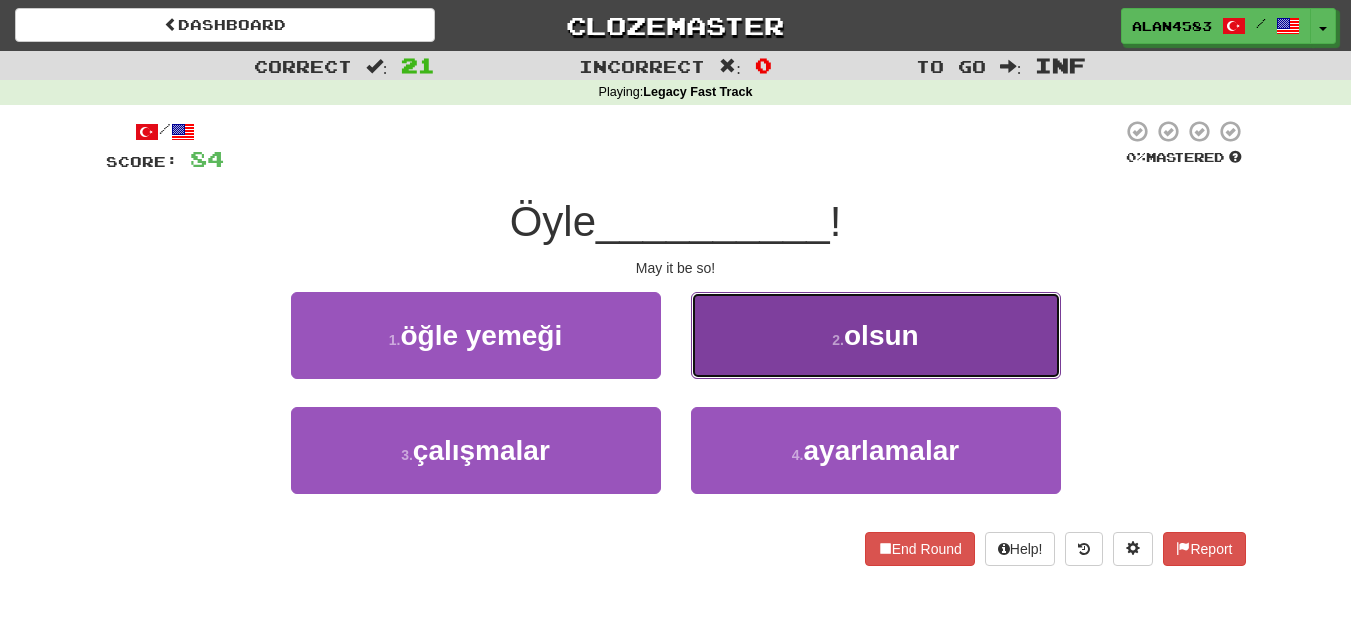 click on "2 ." at bounding box center [838, 340] 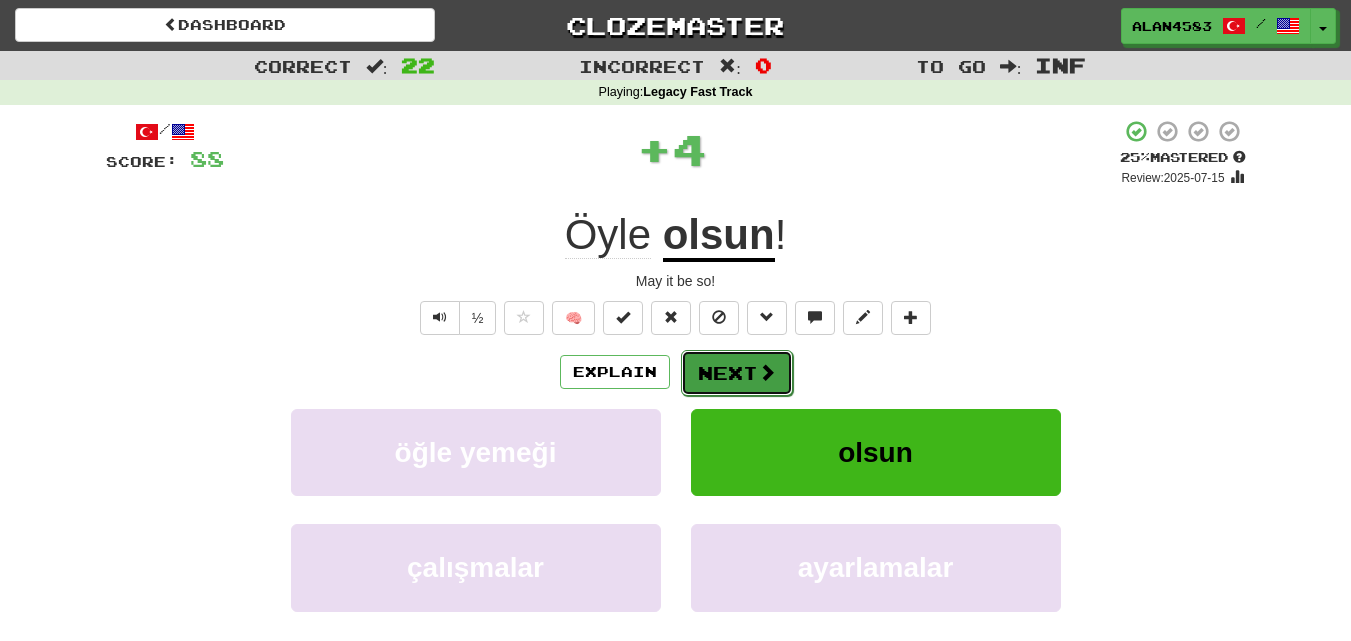 click at bounding box center (767, 372) 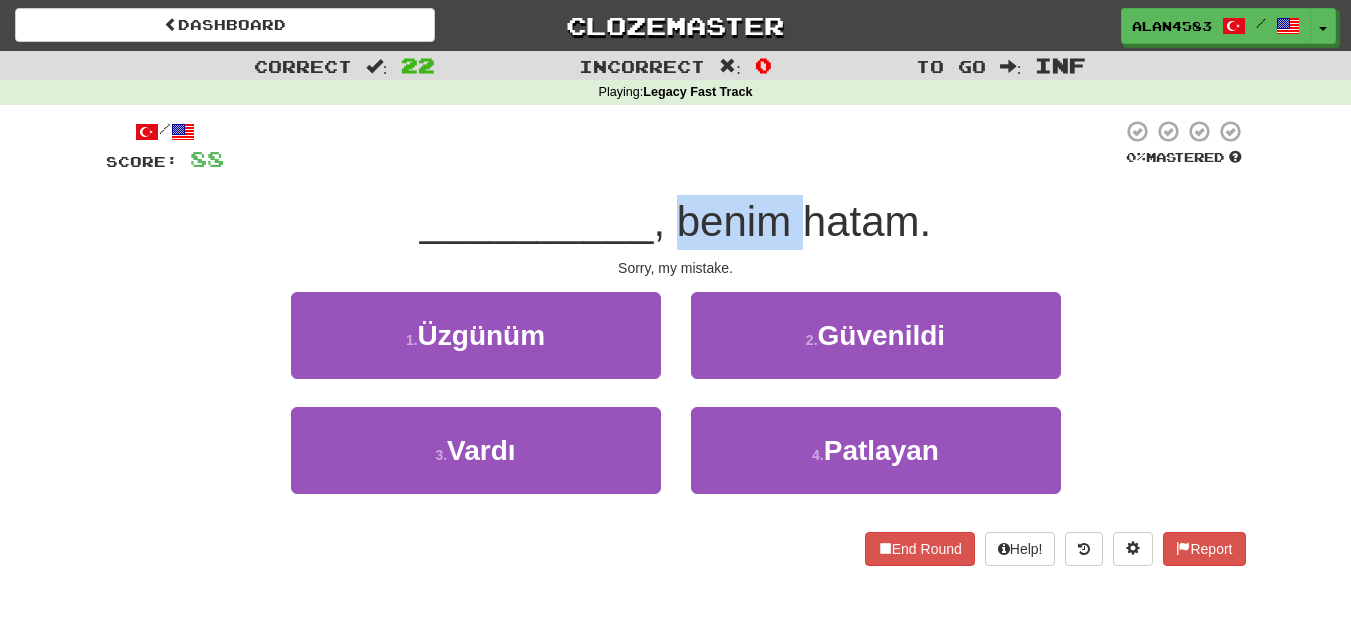 drag, startPoint x: 677, startPoint y: 223, endPoint x: 806, endPoint y: 222, distance: 129.00388 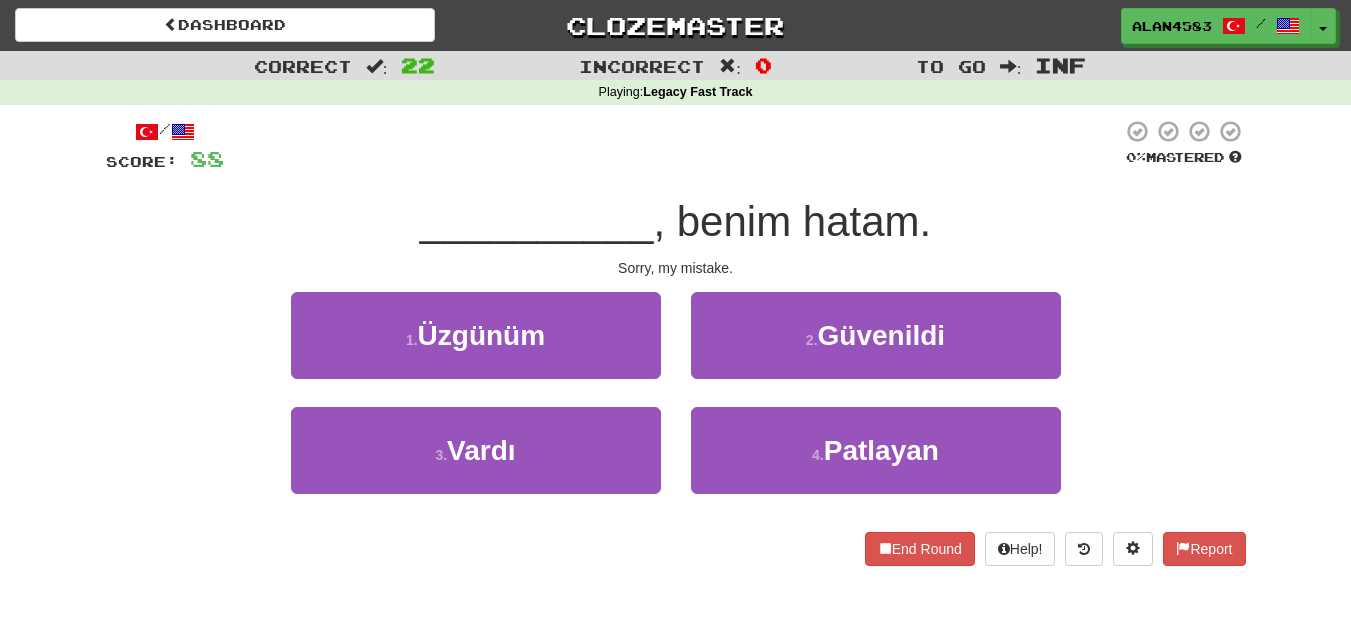 click at bounding box center [673, 146] 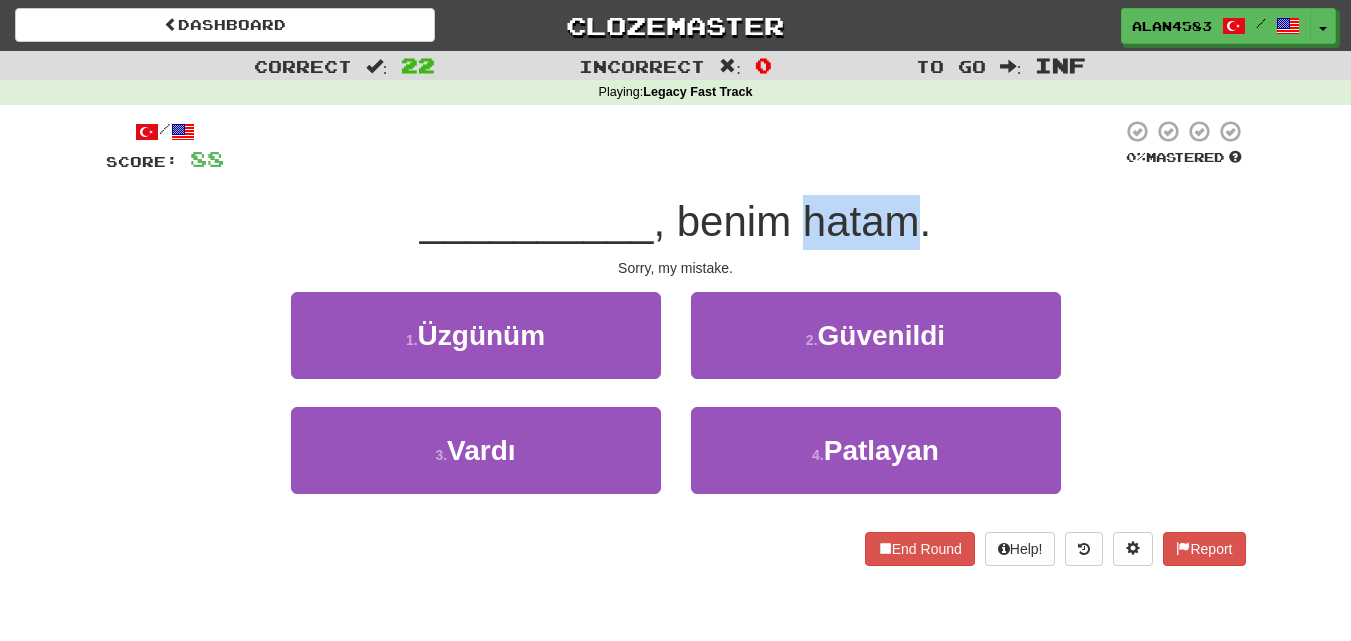 drag, startPoint x: 798, startPoint y: 211, endPoint x: 908, endPoint y: 209, distance: 110.01818 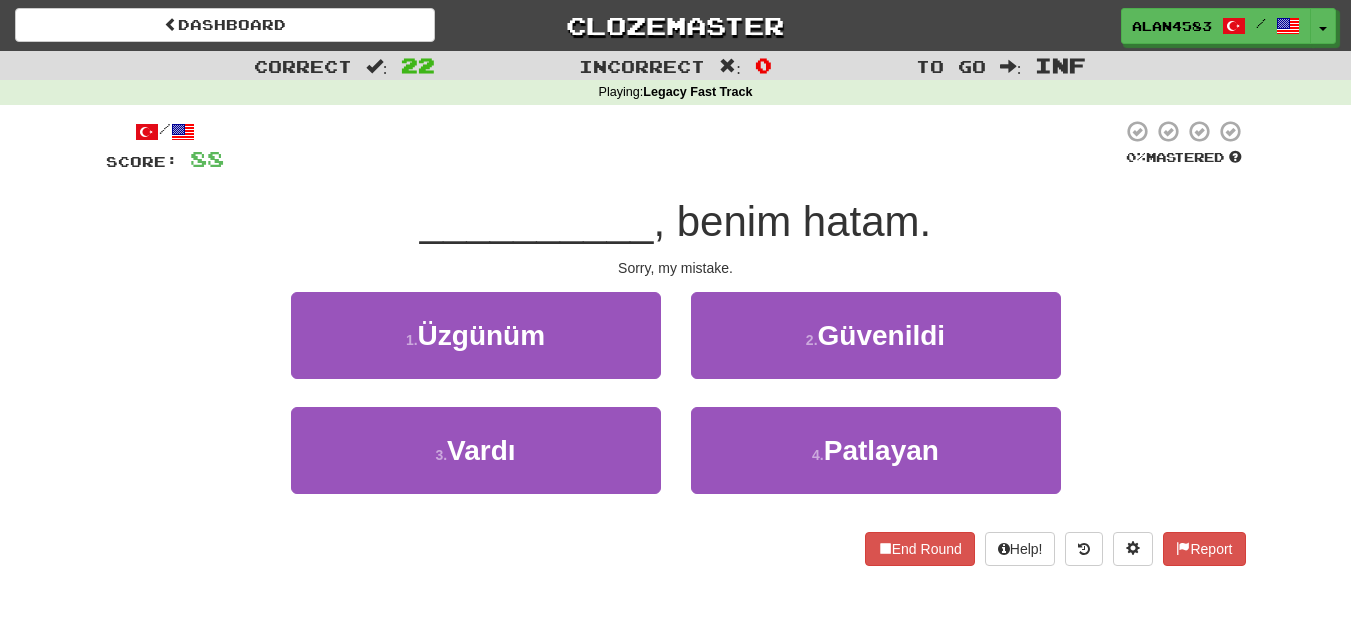 click at bounding box center (673, 146) 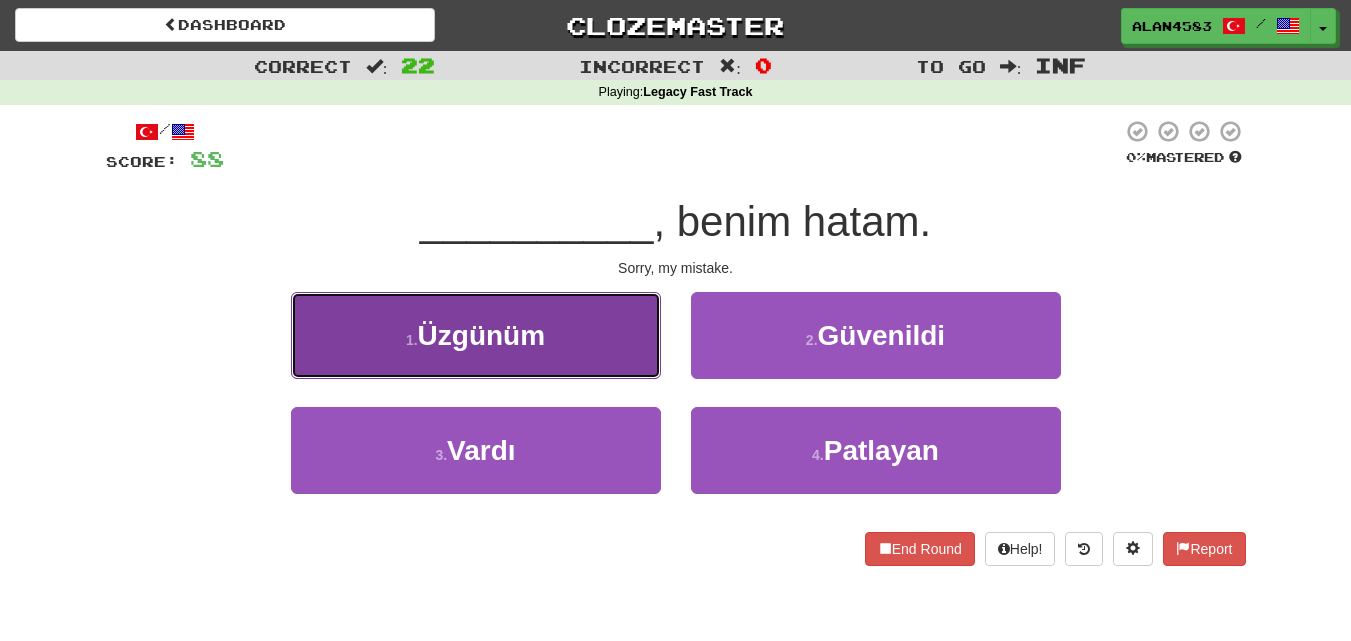 click on "Üzgünüm" at bounding box center (482, 335) 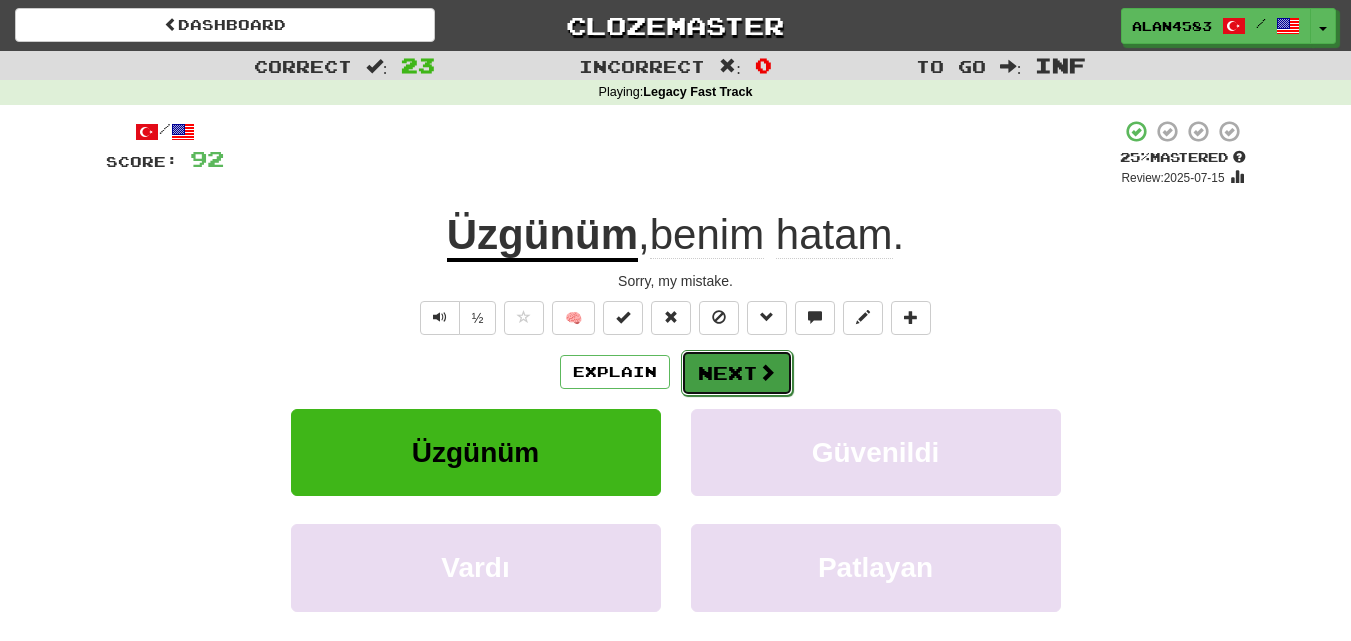 click at bounding box center (767, 372) 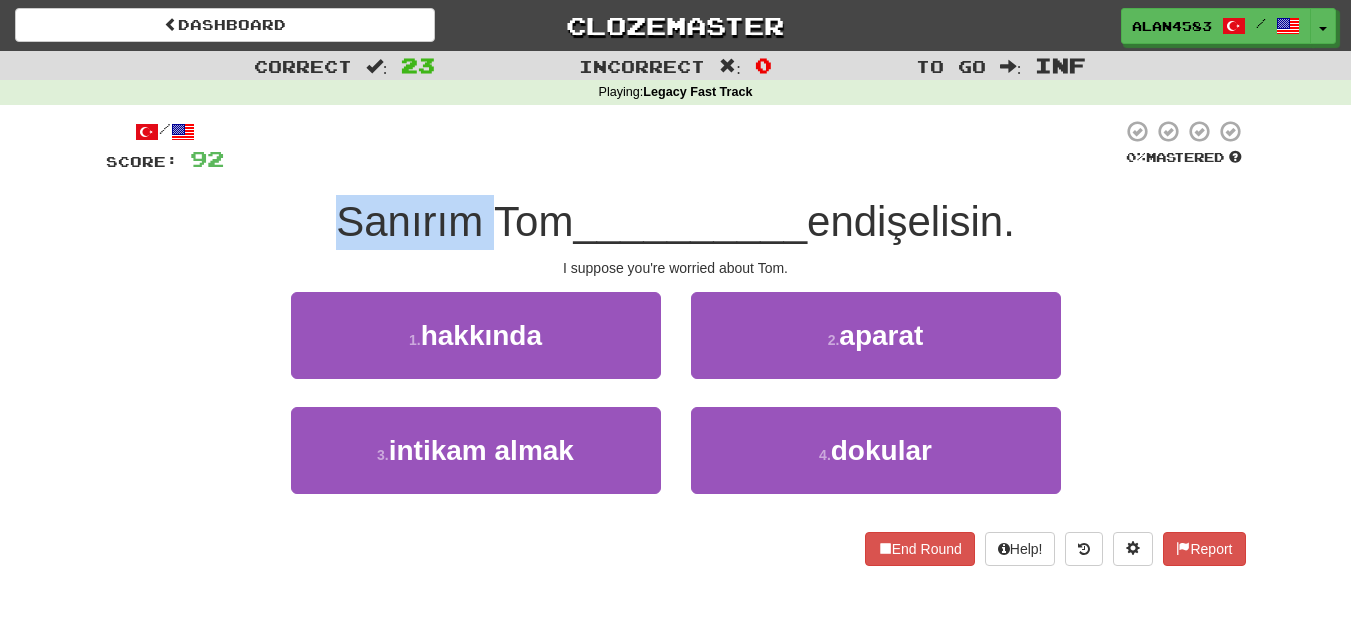 drag, startPoint x: 477, startPoint y: 227, endPoint x: 273, endPoint y: 205, distance: 205.18285 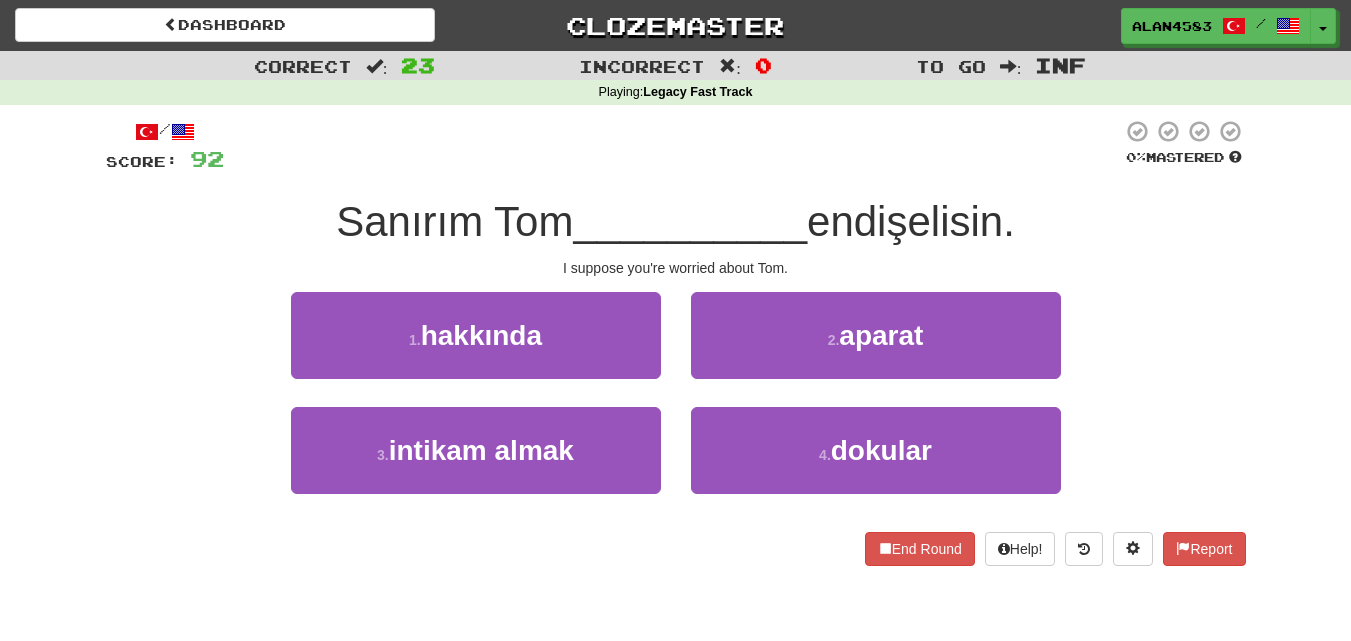 click at bounding box center (673, 146) 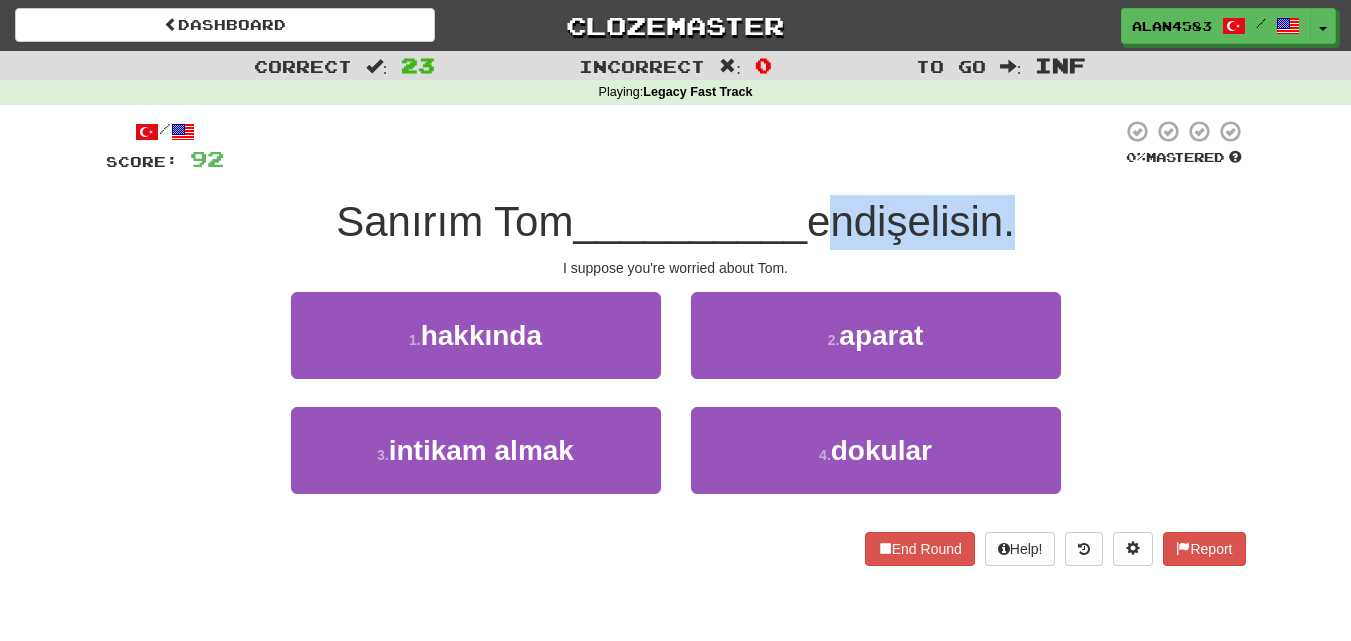 drag, startPoint x: 820, startPoint y: 217, endPoint x: 1013, endPoint y: 221, distance: 193.04144 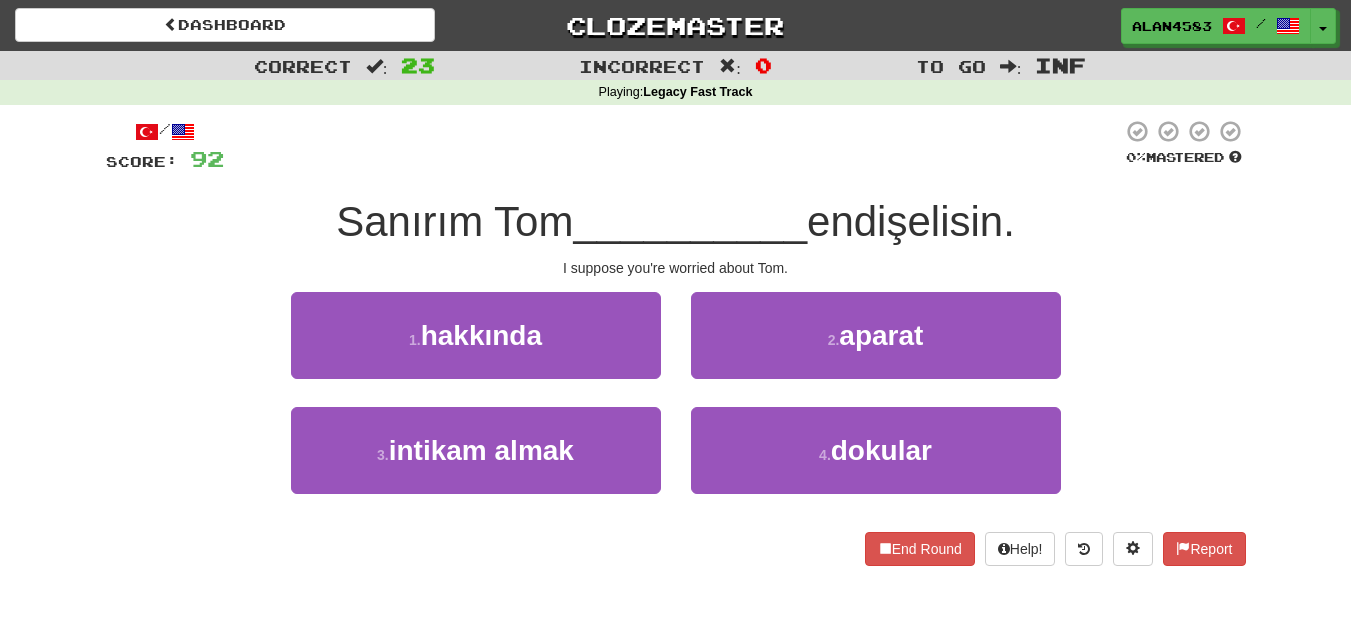 click at bounding box center (673, 146) 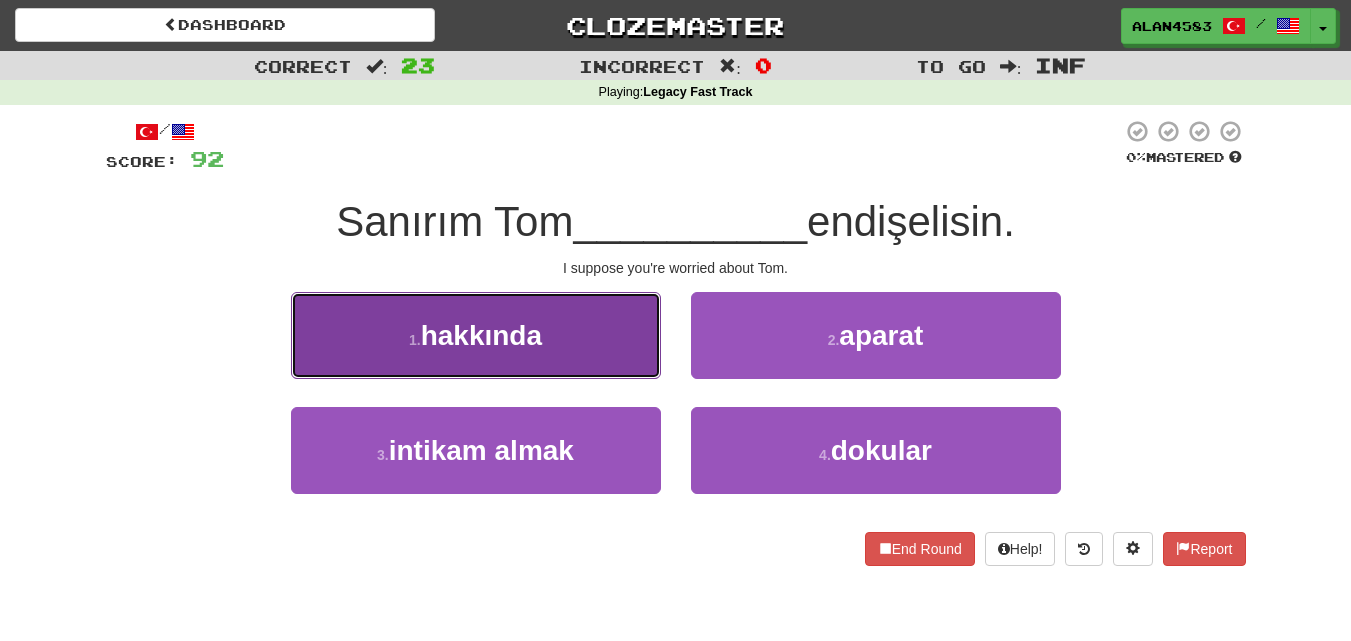 click on "1 .  hakkında" at bounding box center [476, 335] 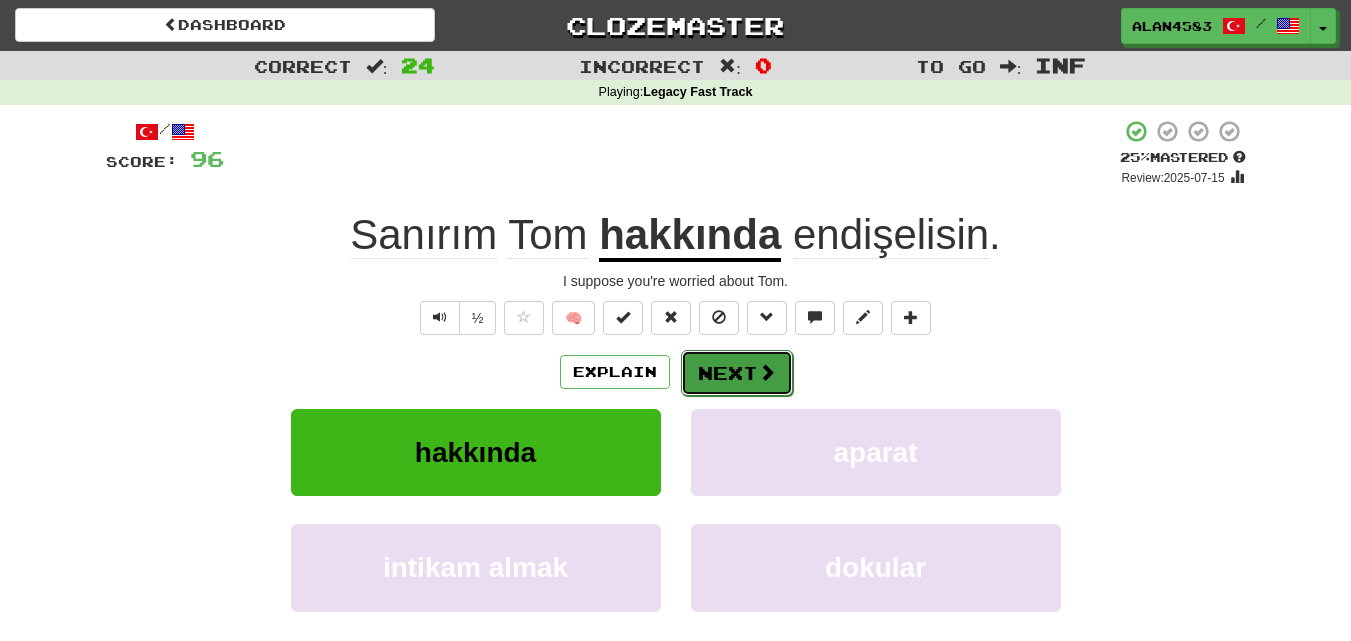 click on "Next" at bounding box center (737, 373) 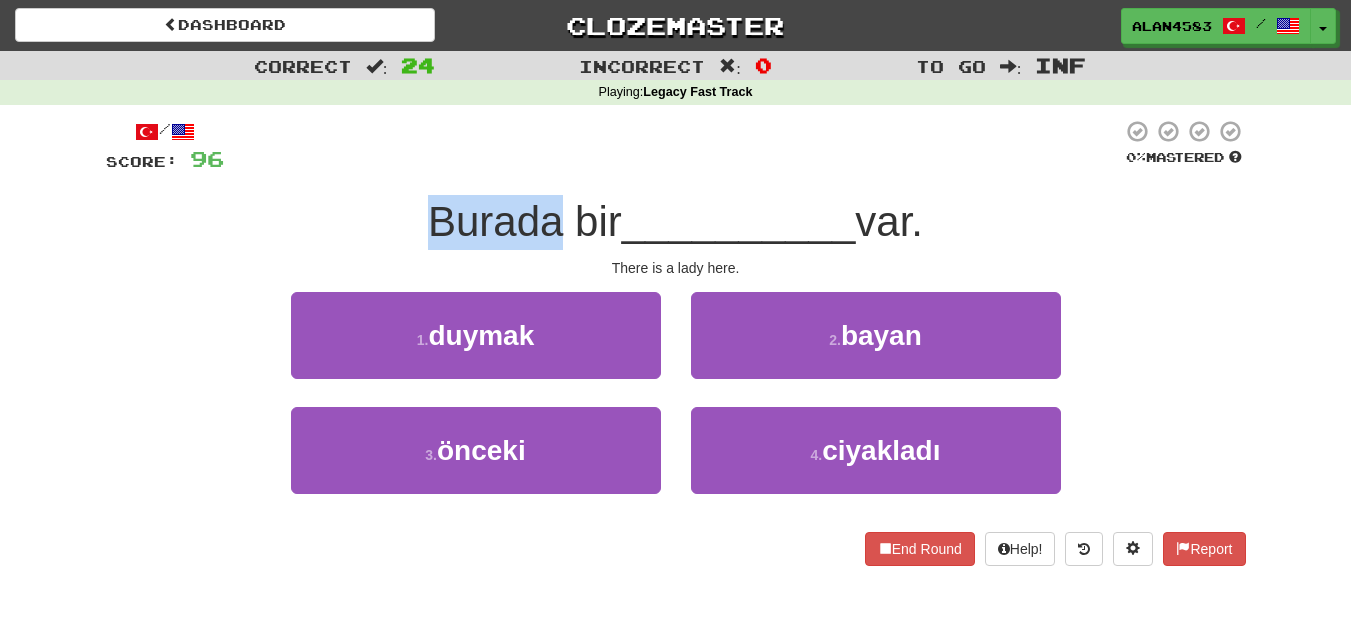 drag, startPoint x: 543, startPoint y: 217, endPoint x: 395, endPoint y: 230, distance: 148.56985 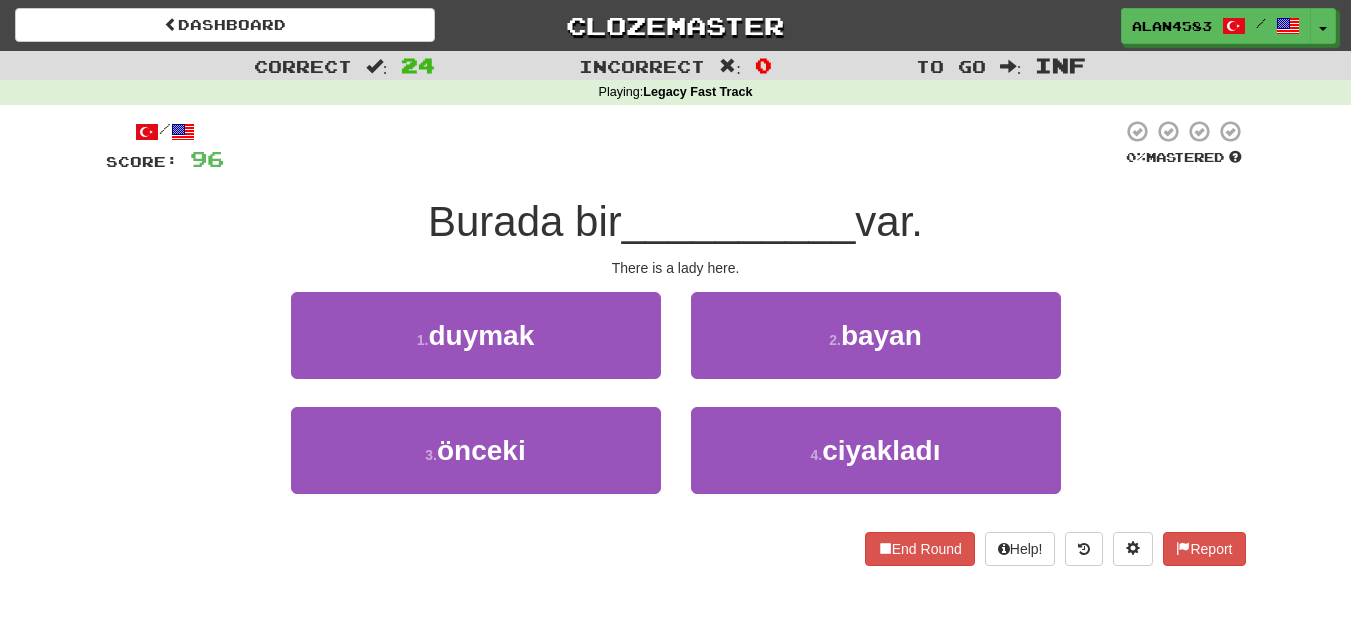 click at bounding box center (673, 146) 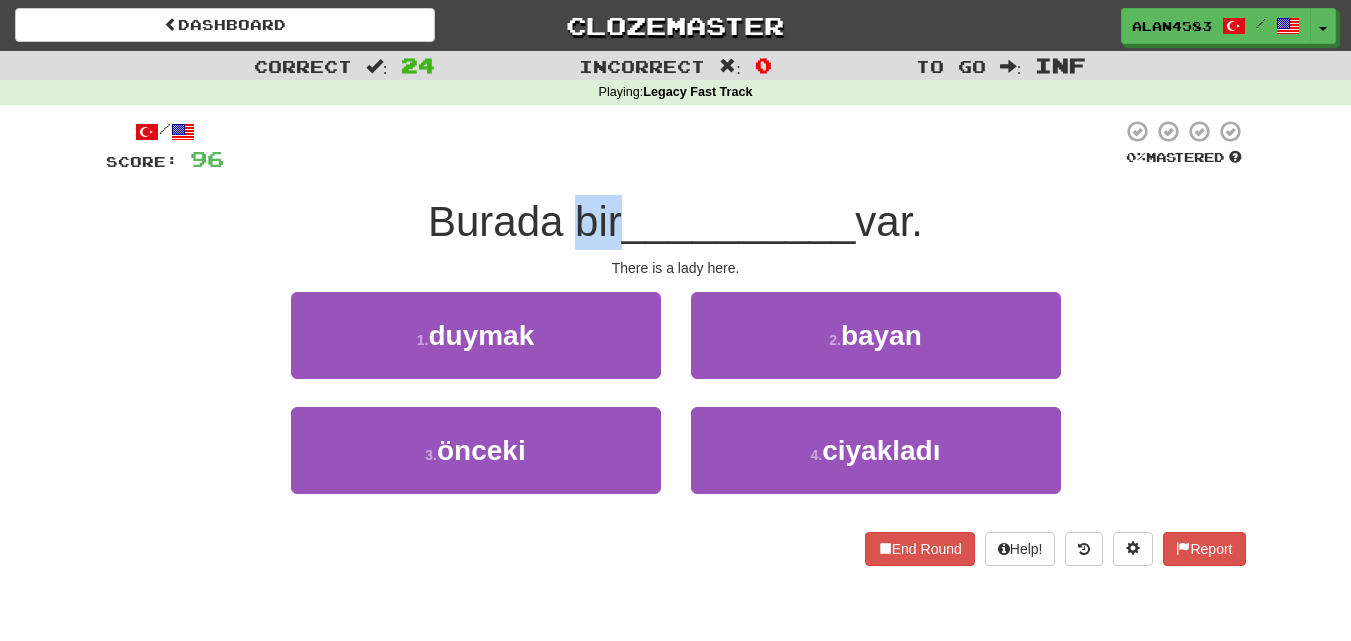 drag, startPoint x: 564, startPoint y: 215, endPoint x: 605, endPoint y: 209, distance: 41.4367 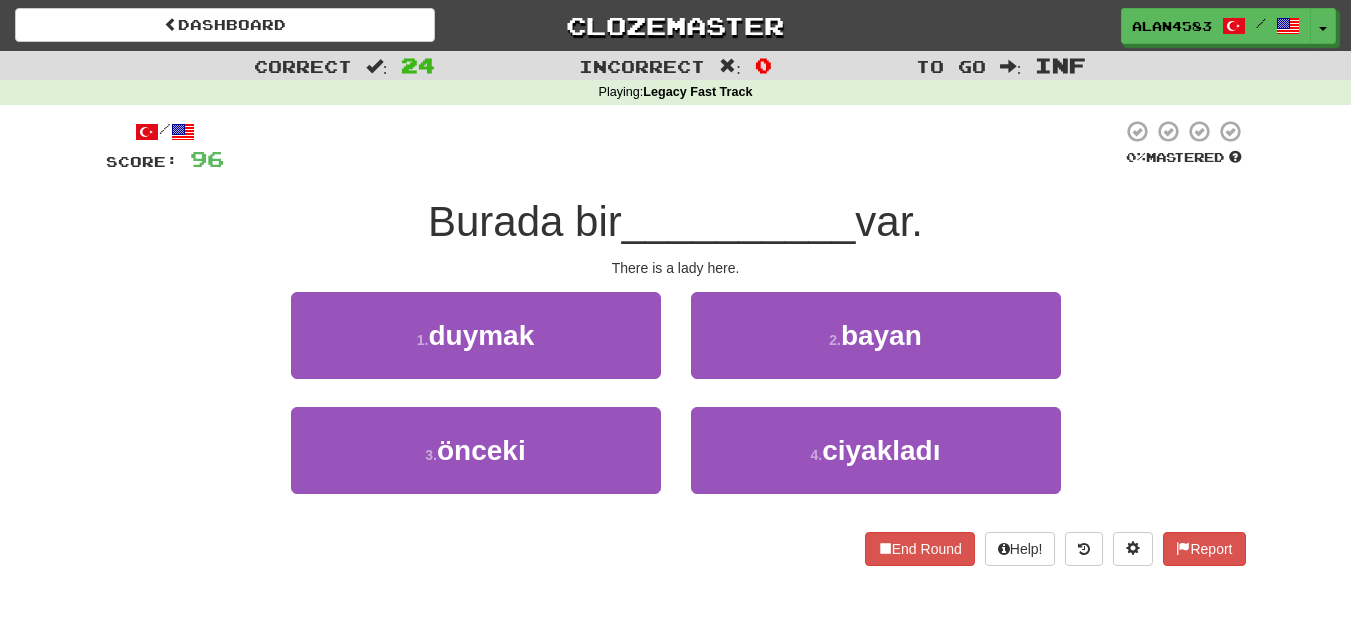 click at bounding box center [673, 146] 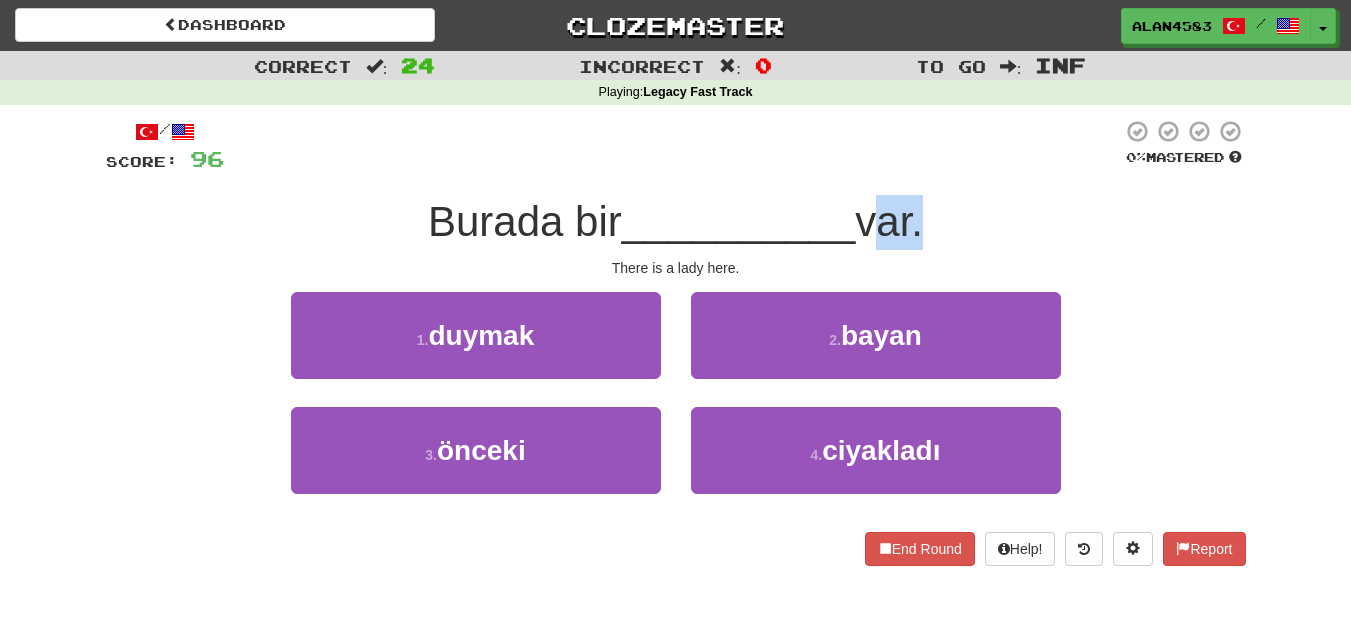 drag, startPoint x: 868, startPoint y: 217, endPoint x: 926, endPoint y: 211, distance: 58.30952 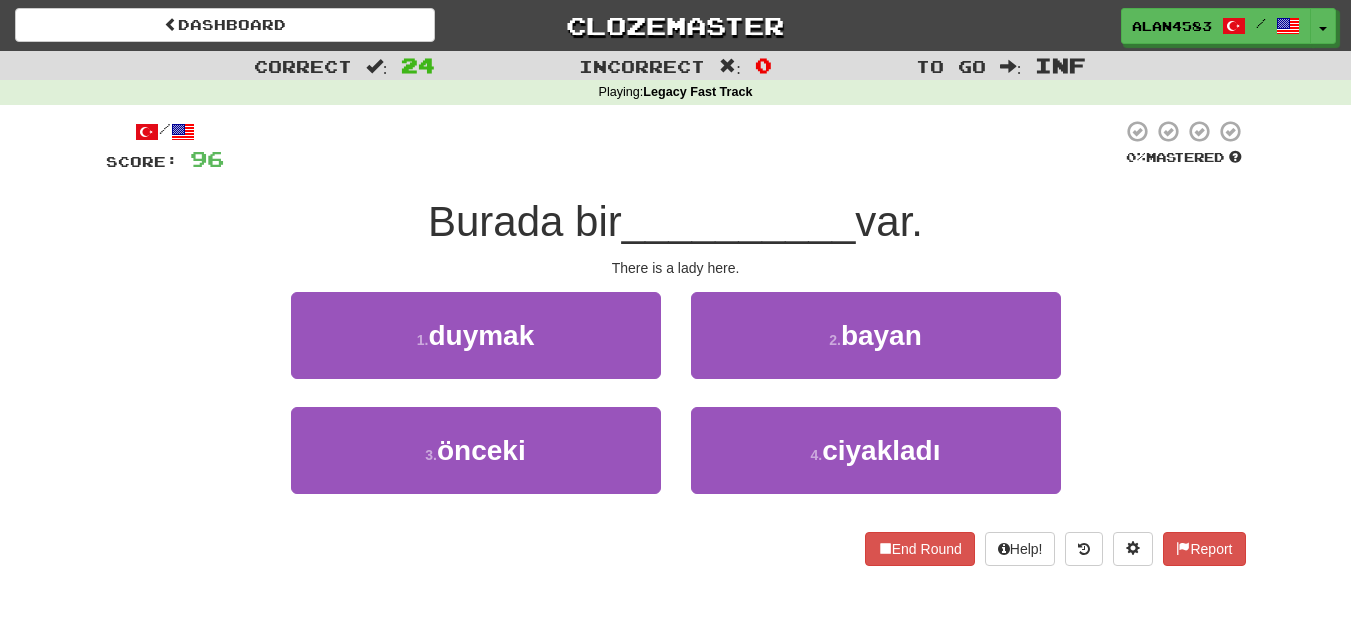 click at bounding box center (673, 146) 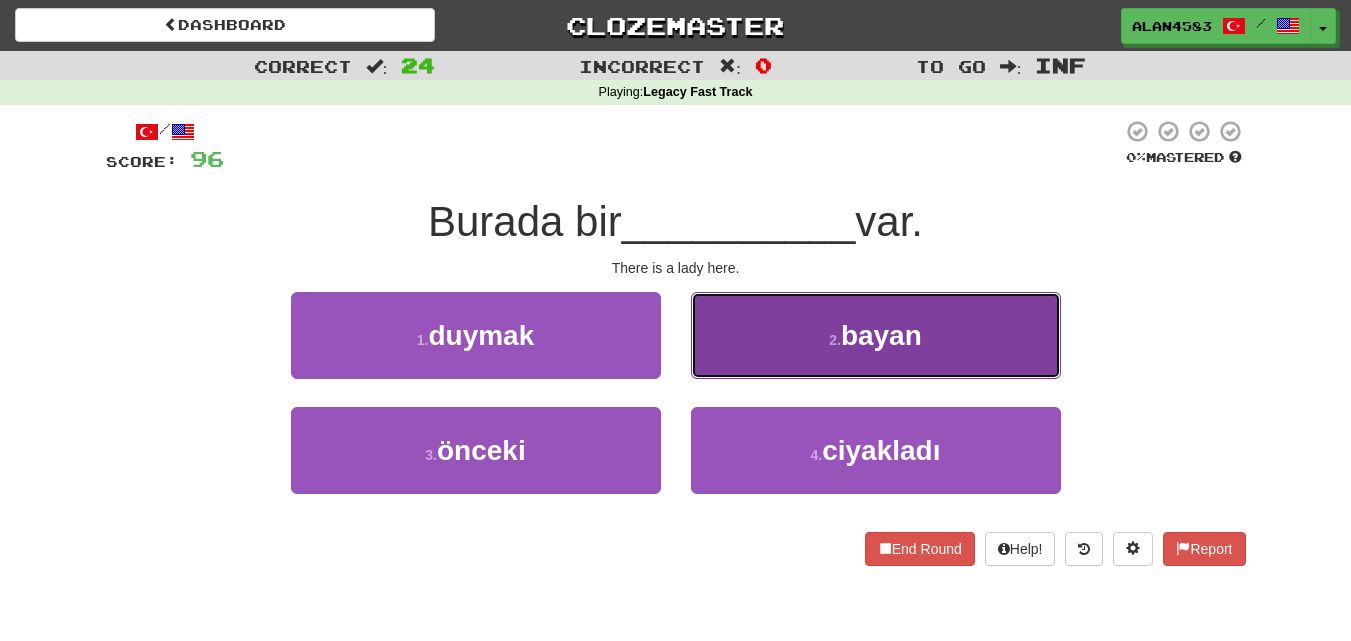 click on "2 .  bayan" at bounding box center [876, 335] 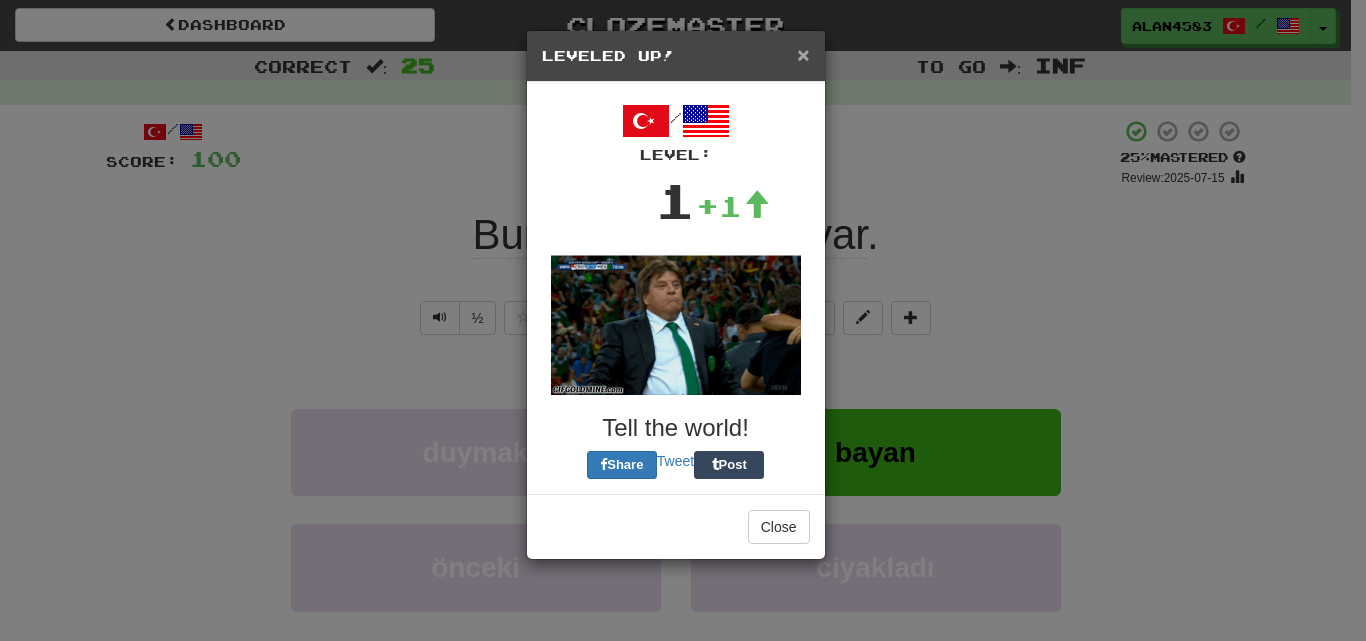 click on "×" at bounding box center (803, 54) 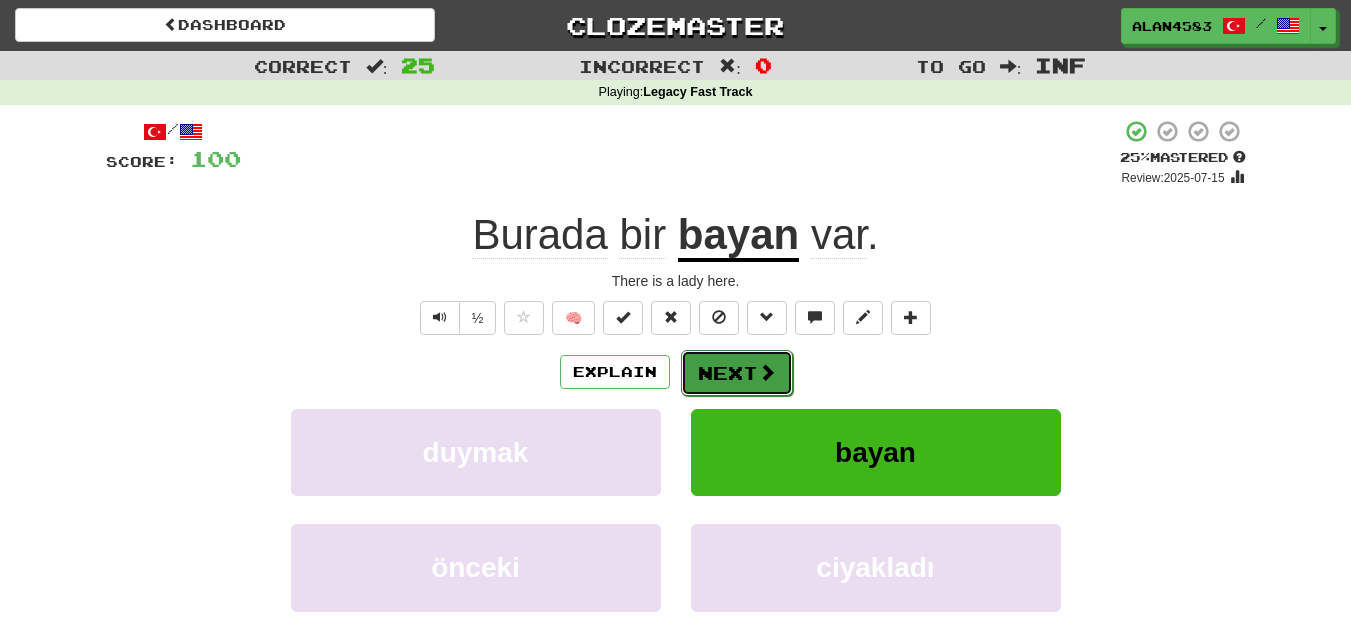 click on "Next" at bounding box center (737, 373) 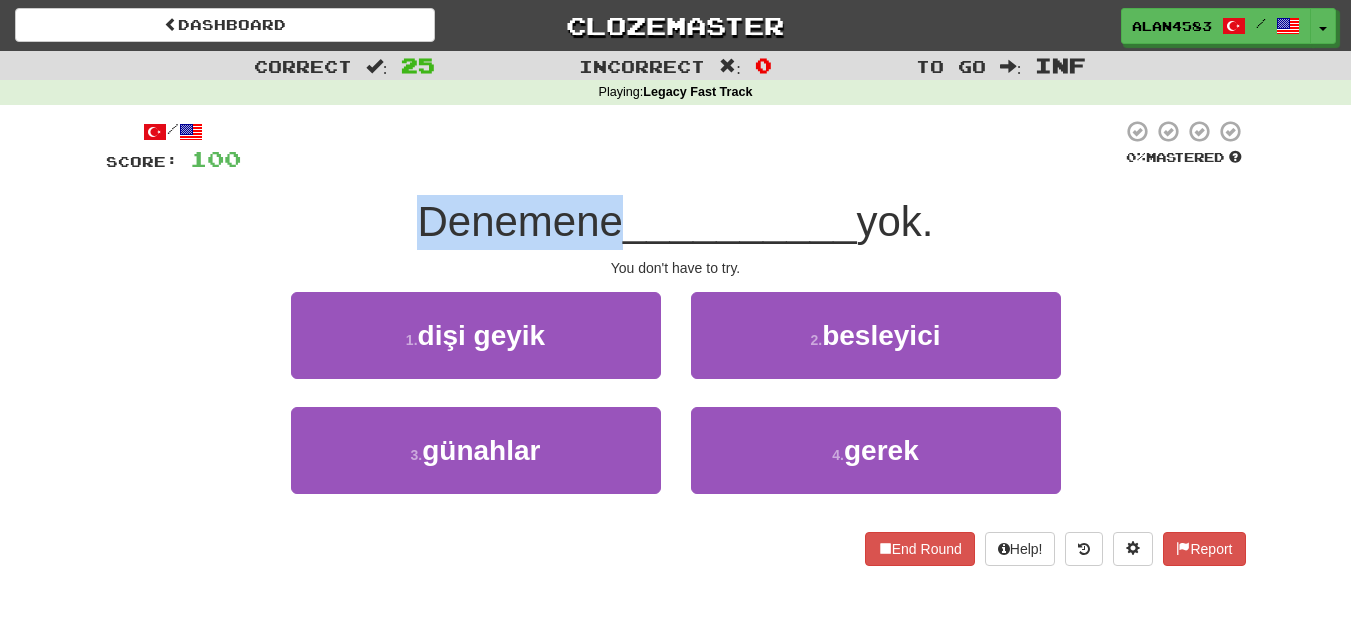 drag, startPoint x: 616, startPoint y: 228, endPoint x: 406, endPoint y: 239, distance: 210.2879 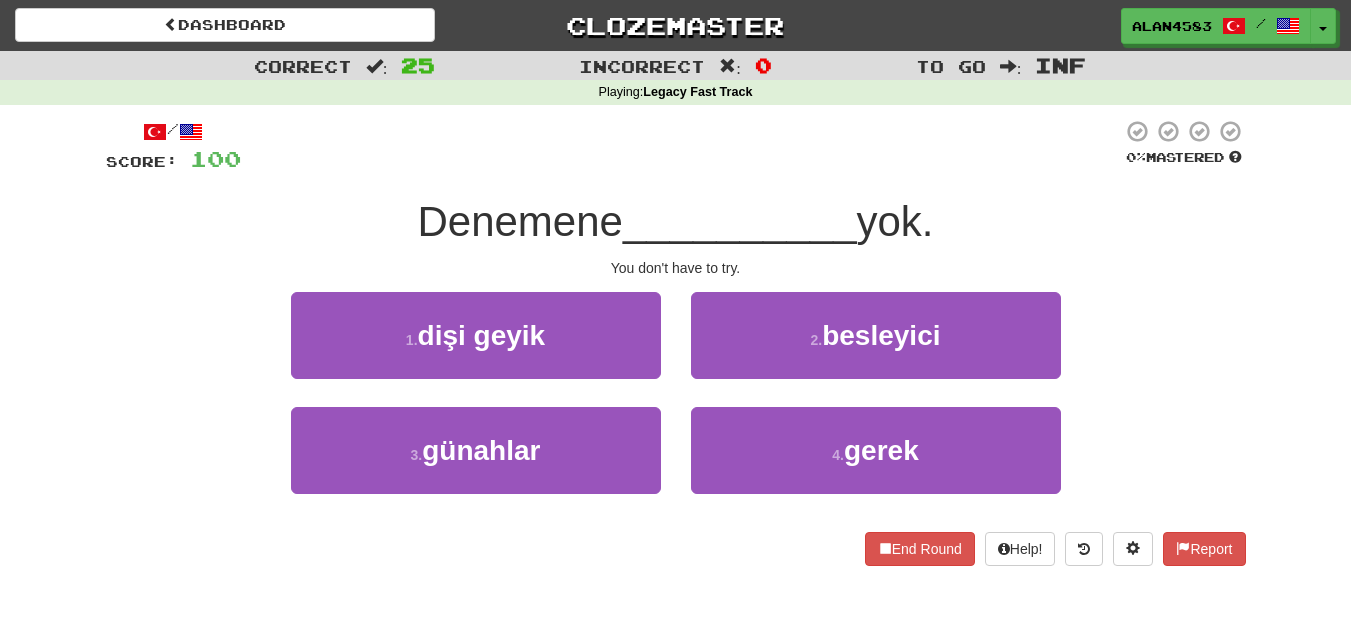 click at bounding box center [681, 146] 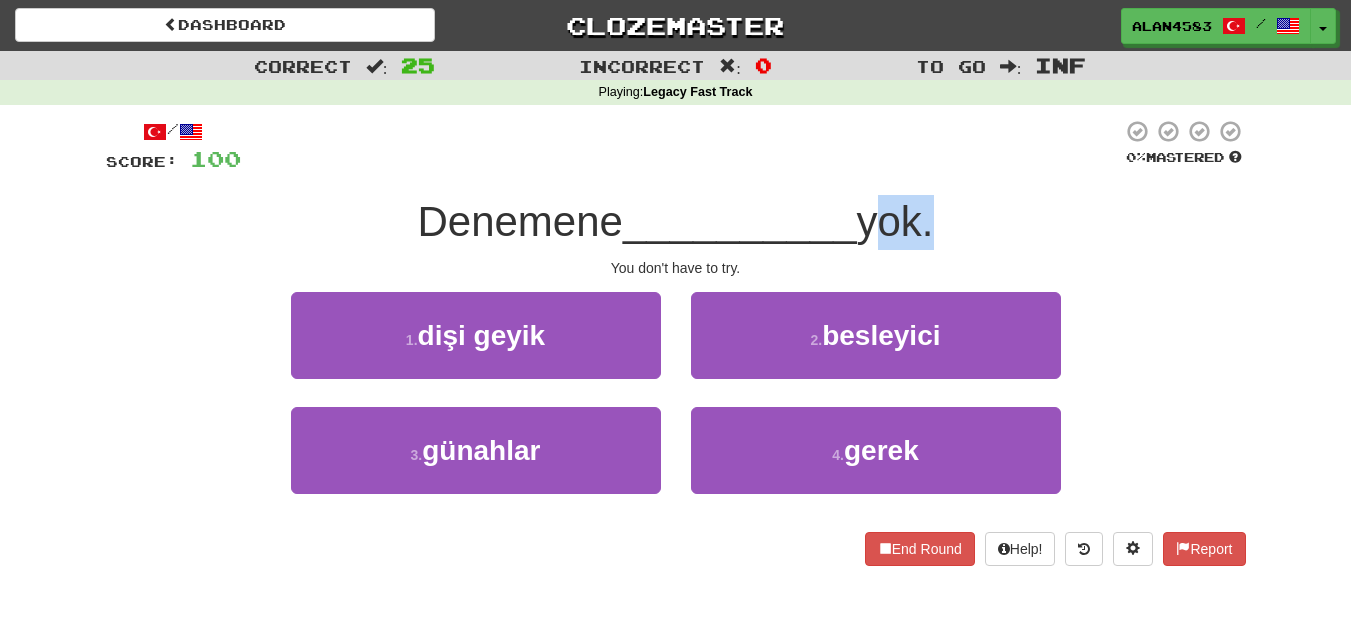 drag, startPoint x: 873, startPoint y: 218, endPoint x: 932, endPoint y: 217, distance: 59.008472 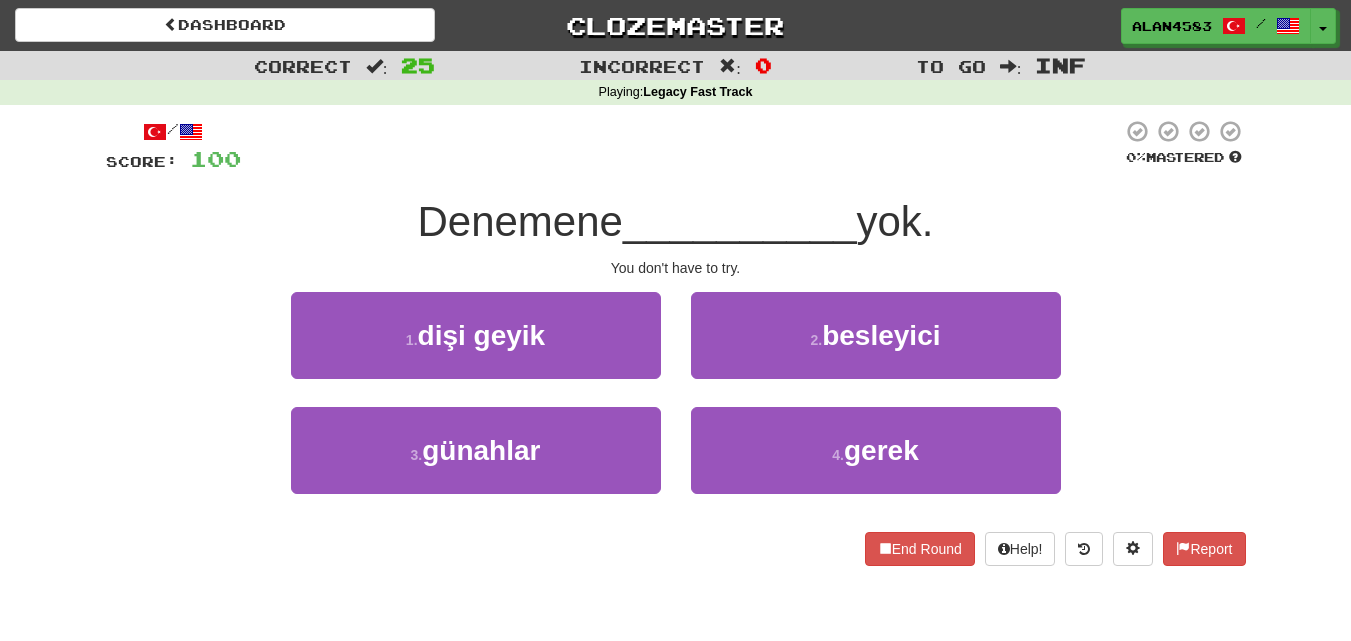 click at bounding box center [681, 146] 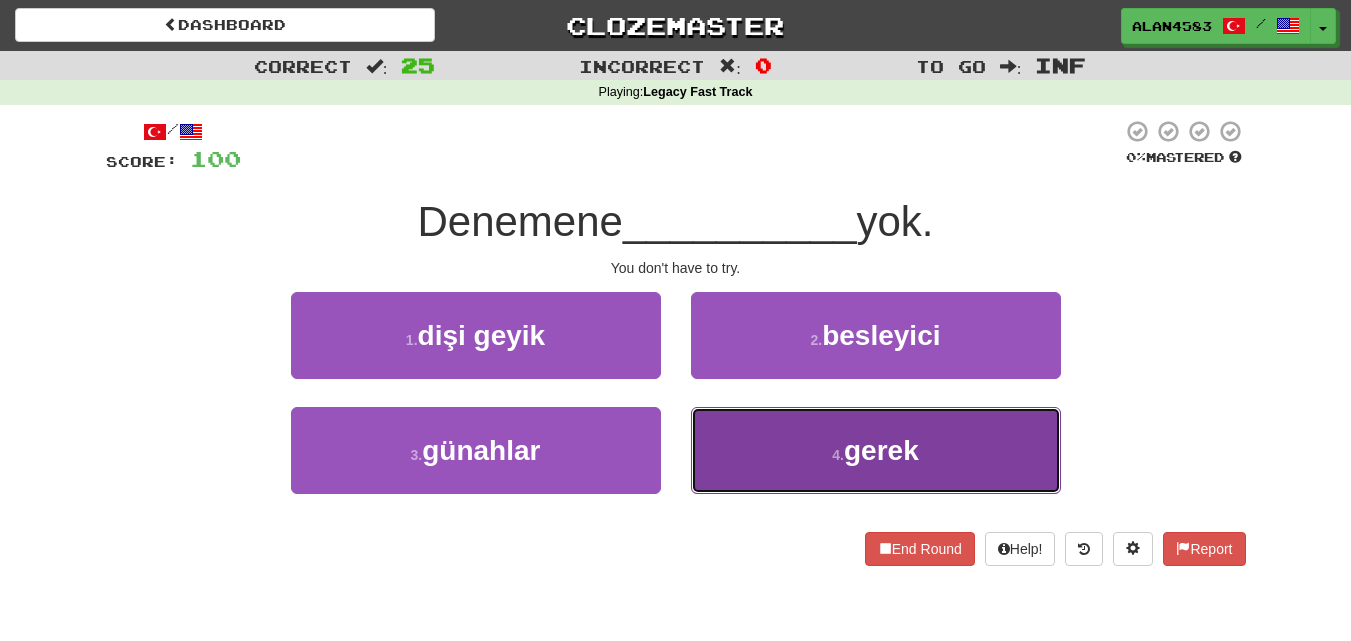 click on "4 .  gerek" at bounding box center [876, 450] 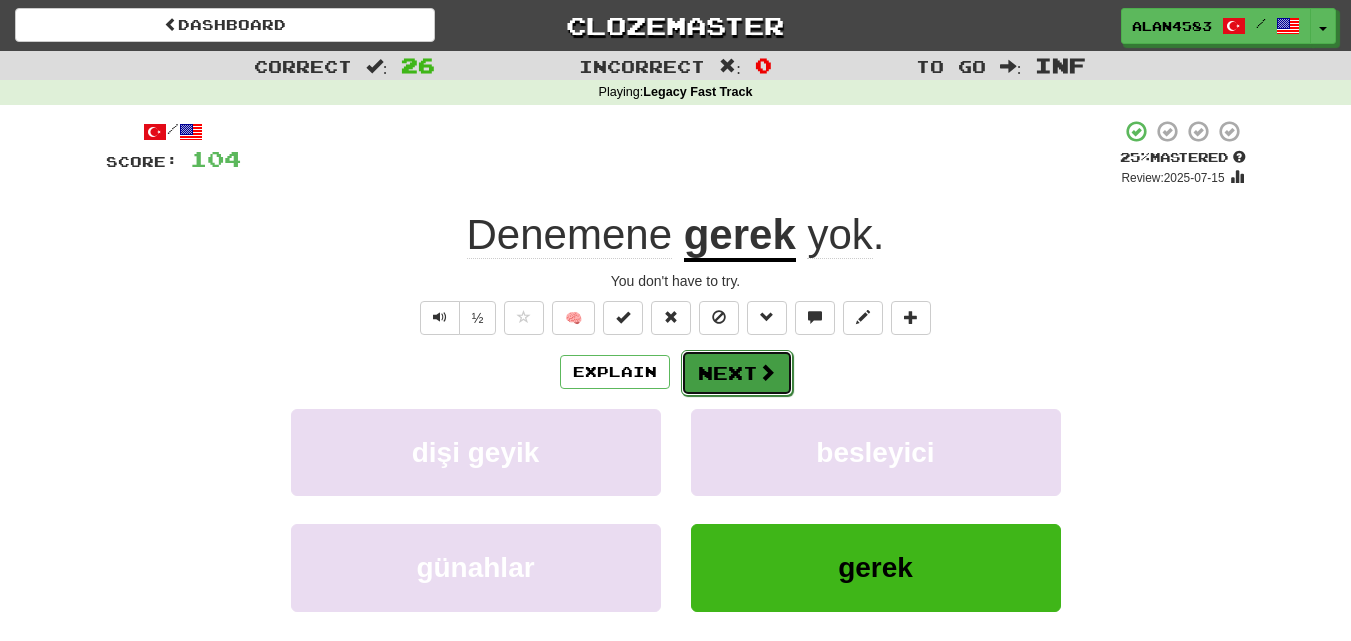 click on "Next" at bounding box center [737, 373] 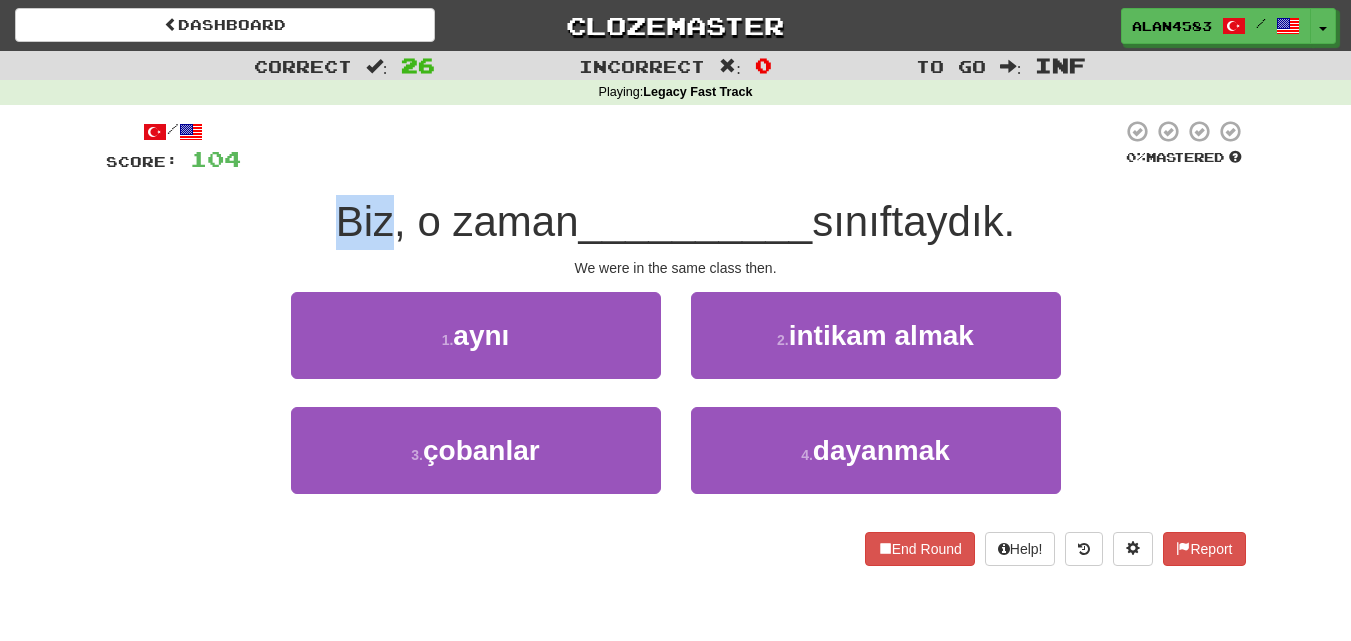 drag, startPoint x: 383, startPoint y: 225, endPoint x: 321, endPoint y: 225, distance: 62 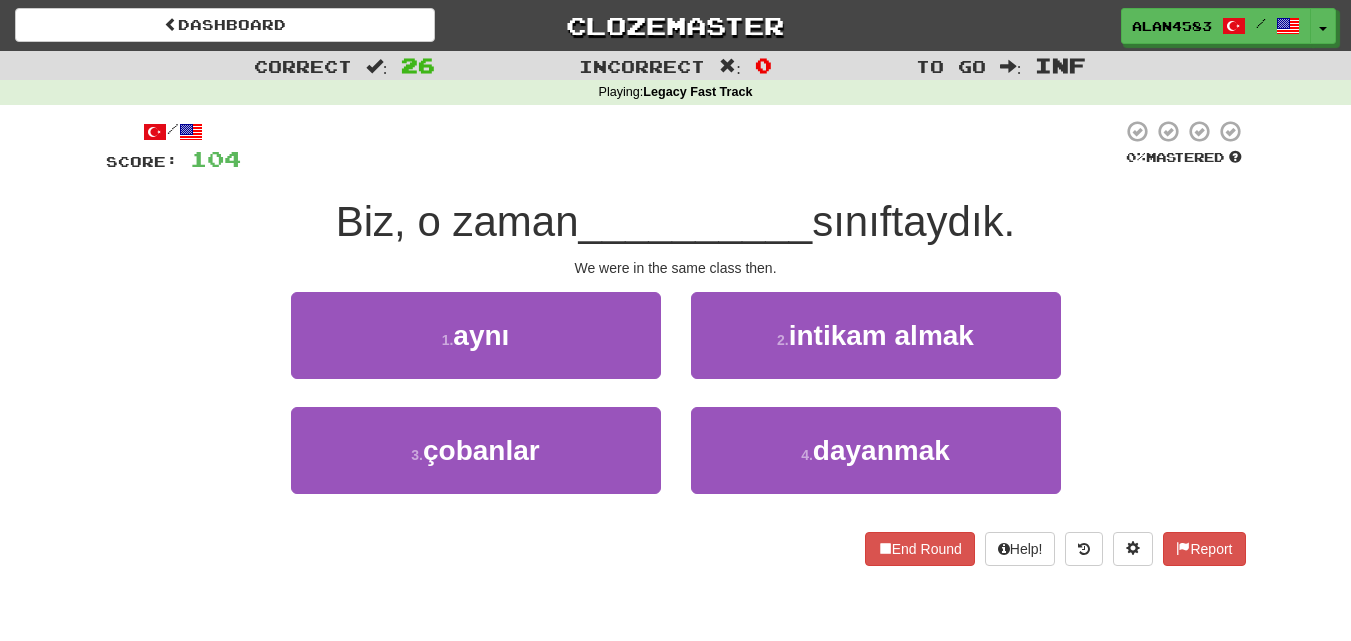 click at bounding box center [681, 146] 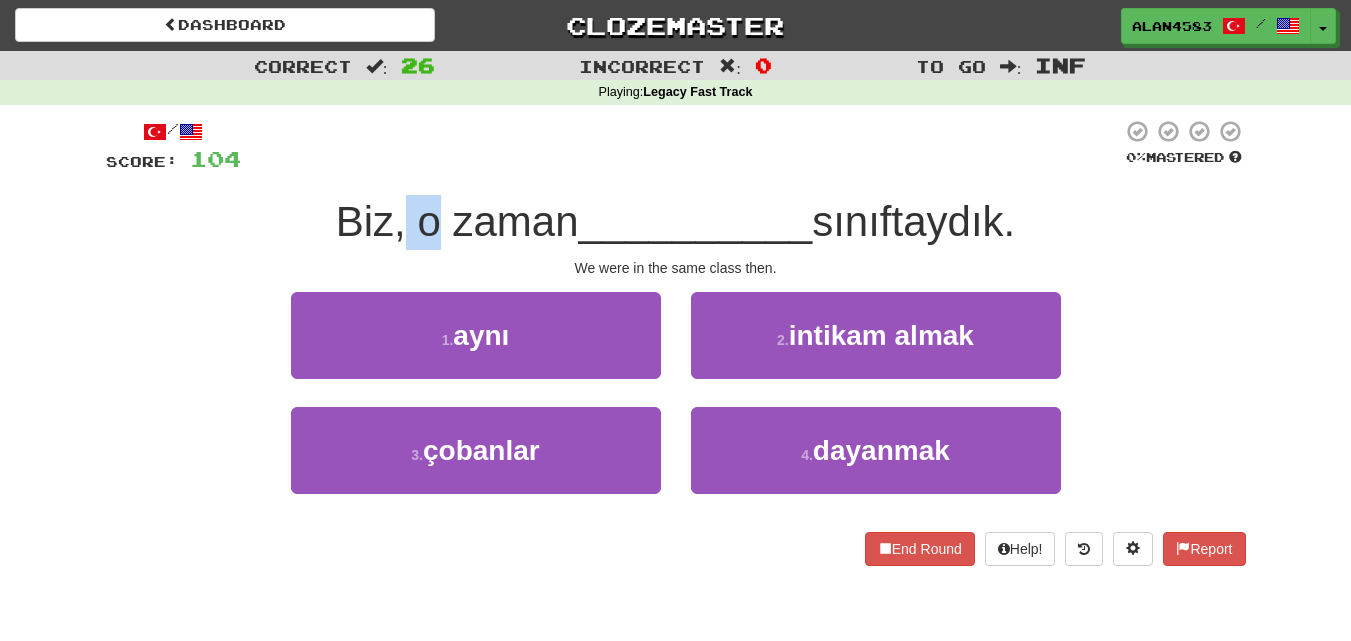 drag, startPoint x: 429, startPoint y: 222, endPoint x: 396, endPoint y: 223, distance: 33.01515 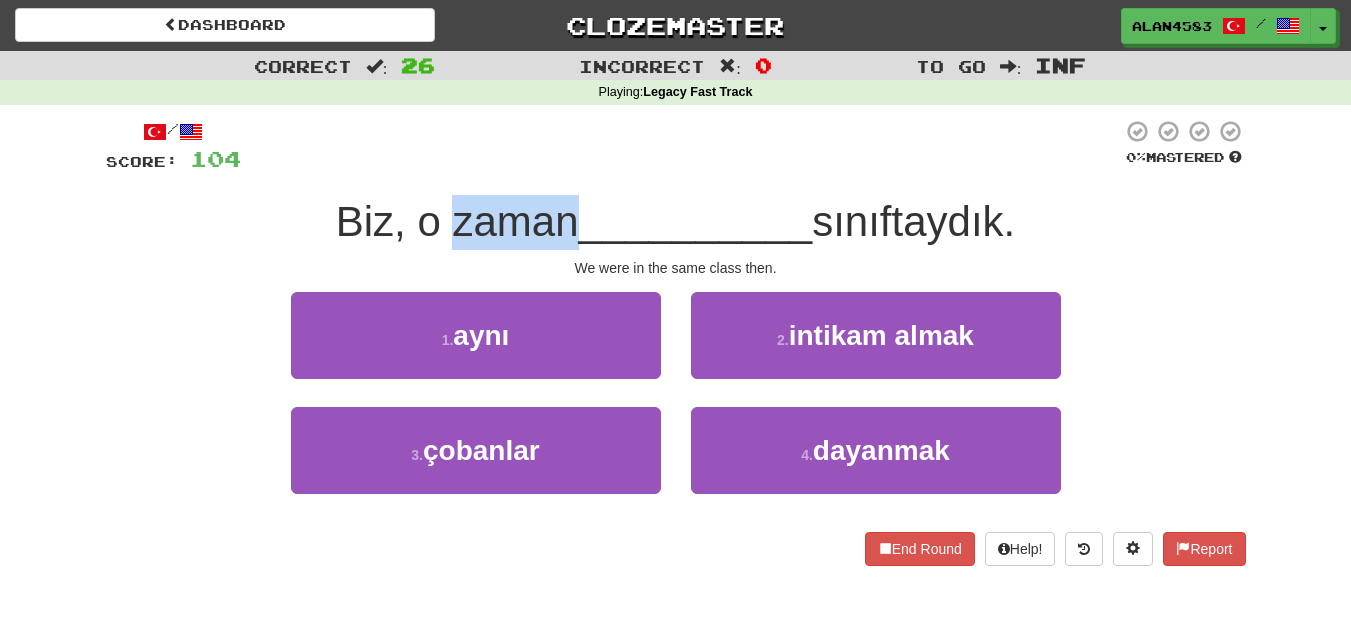 drag, startPoint x: 441, startPoint y: 228, endPoint x: 561, endPoint y: 223, distance: 120.10412 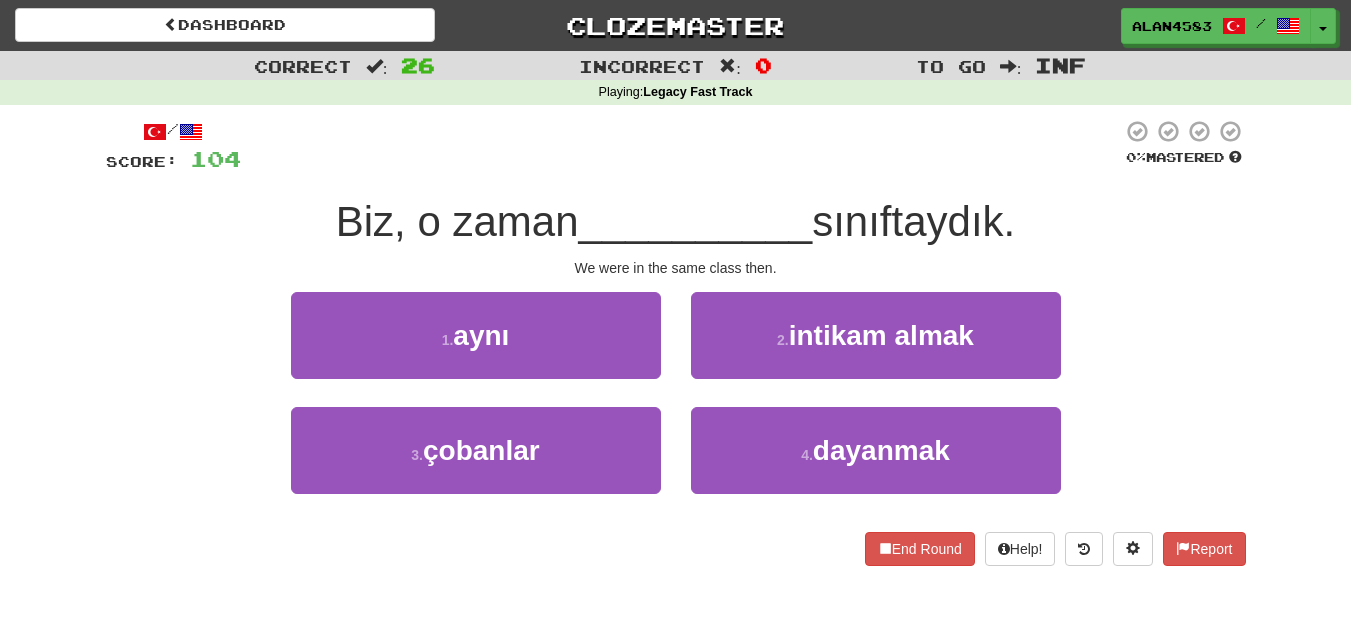 click on "Biz, o zaman  __________  sınıftaydık." at bounding box center (676, 222) 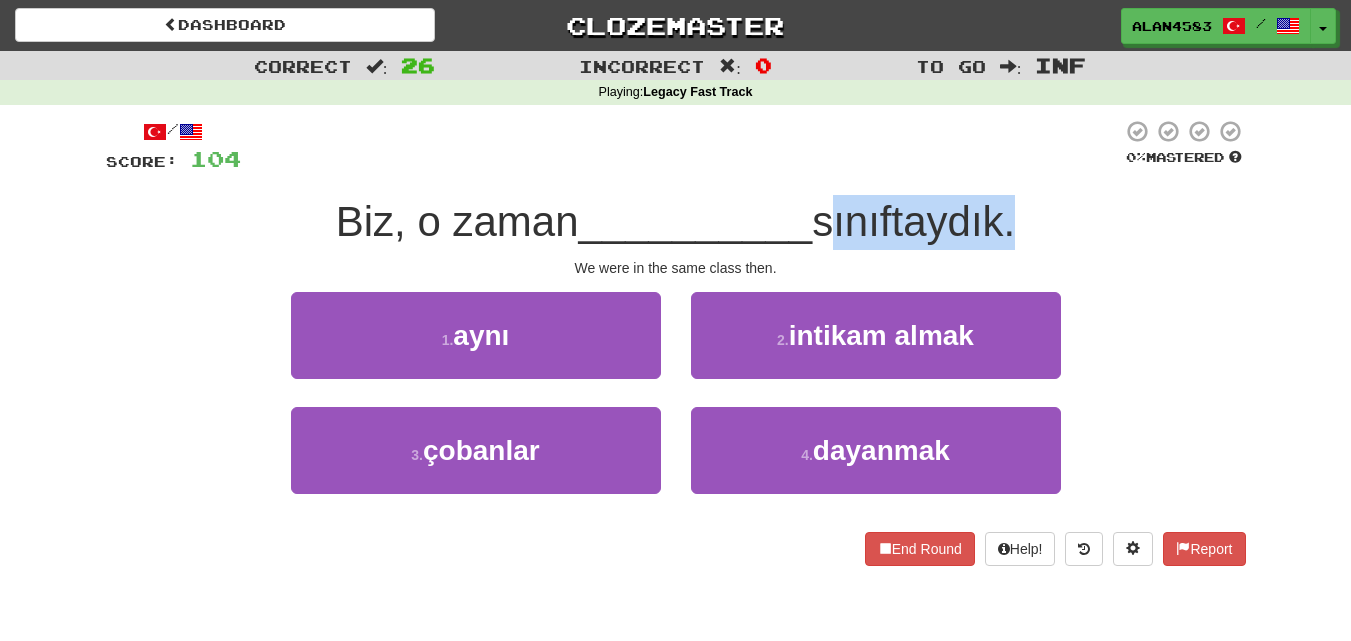 drag, startPoint x: 825, startPoint y: 214, endPoint x: 1013, endPoint y: 202, distance: 188.38258 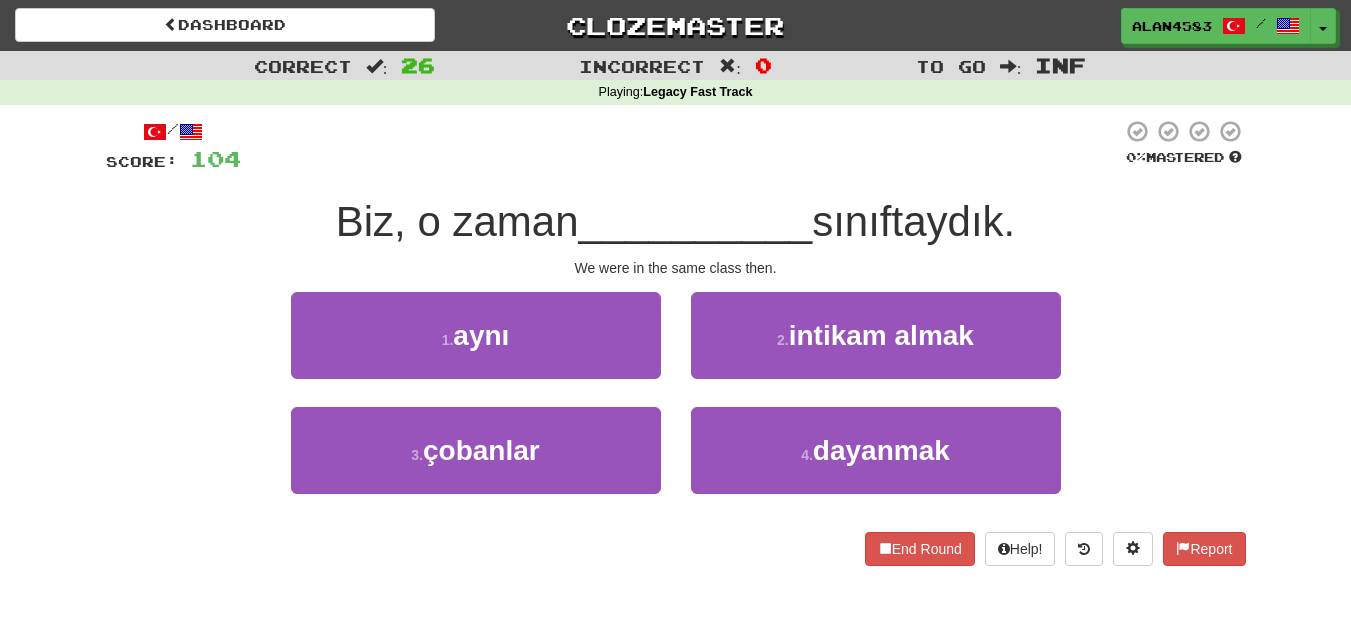 click at bounding box center [681, 146] 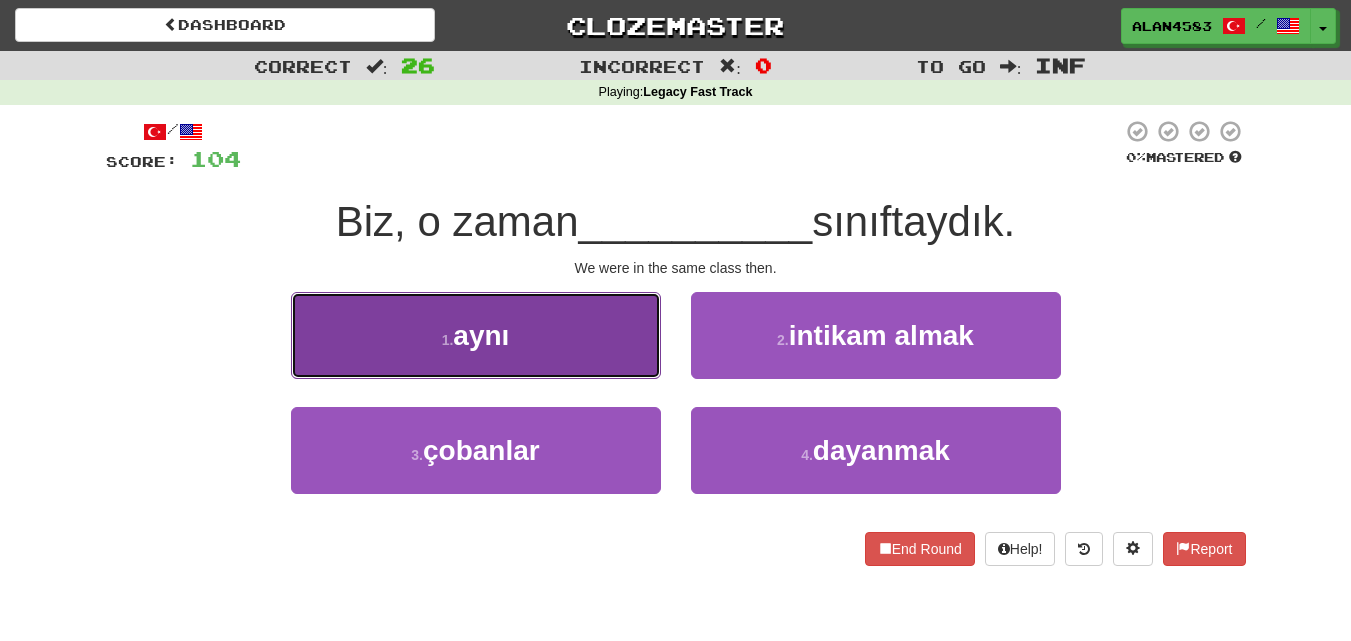 click on "1 .  aynı" at bounding box center [476, 335] 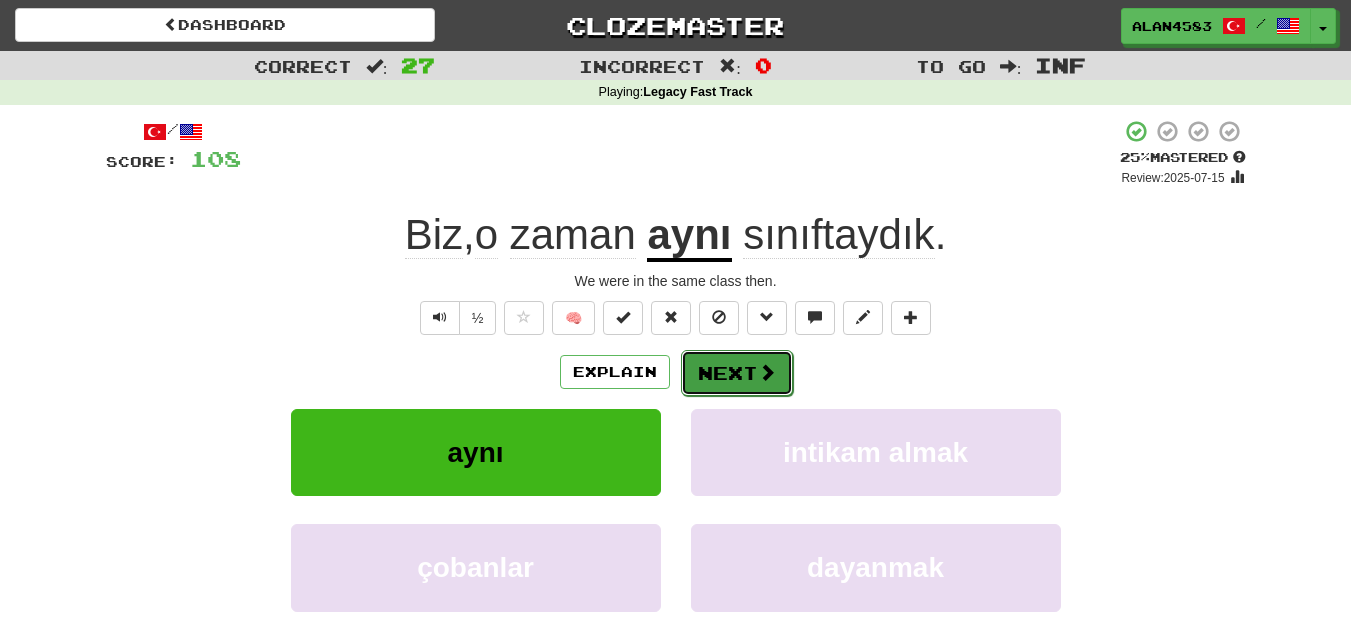 click on "Next" at bounding box center (737, 373) 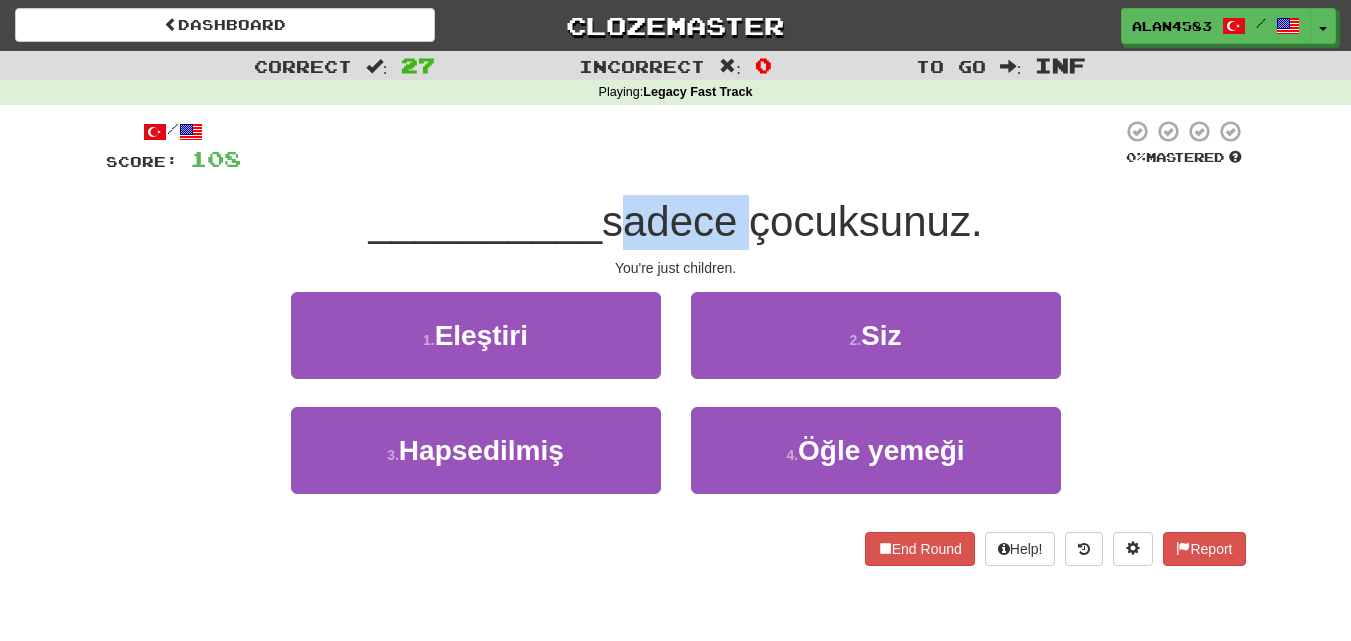 drag, startPoint x: 610, startPoint y: 228, endPoint x: 734, endPoint y: 224, distance: 124.0645 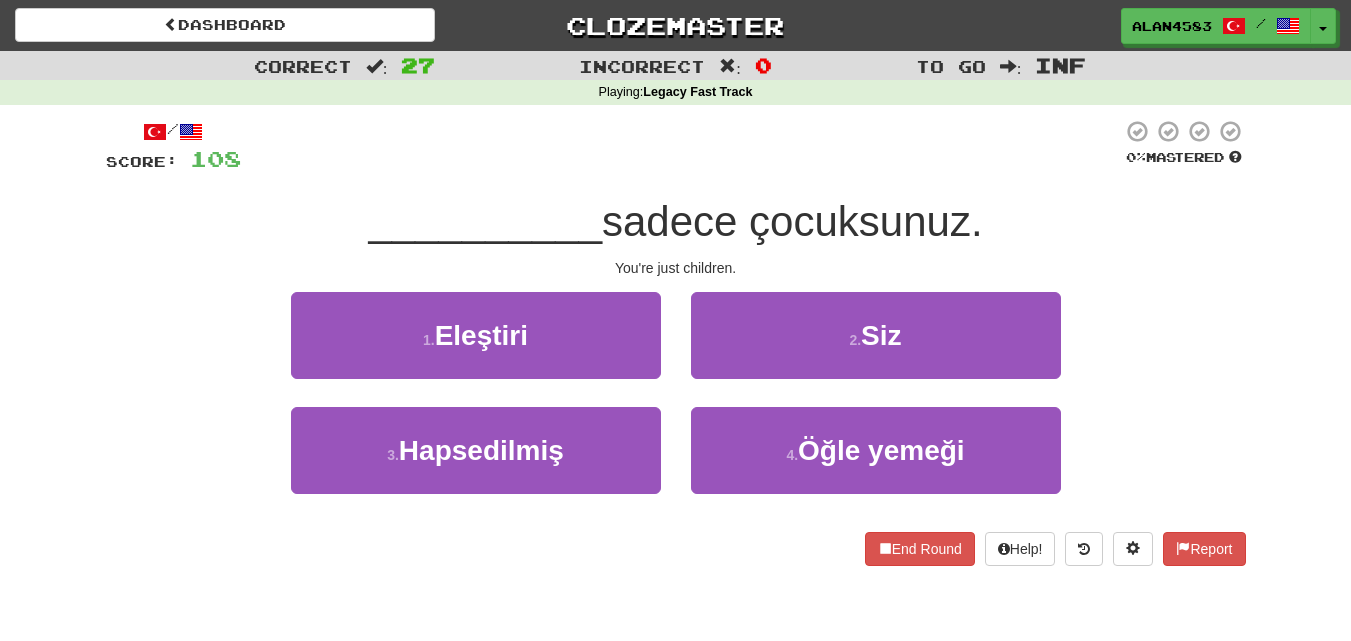 click at bounding box center [681, 146] 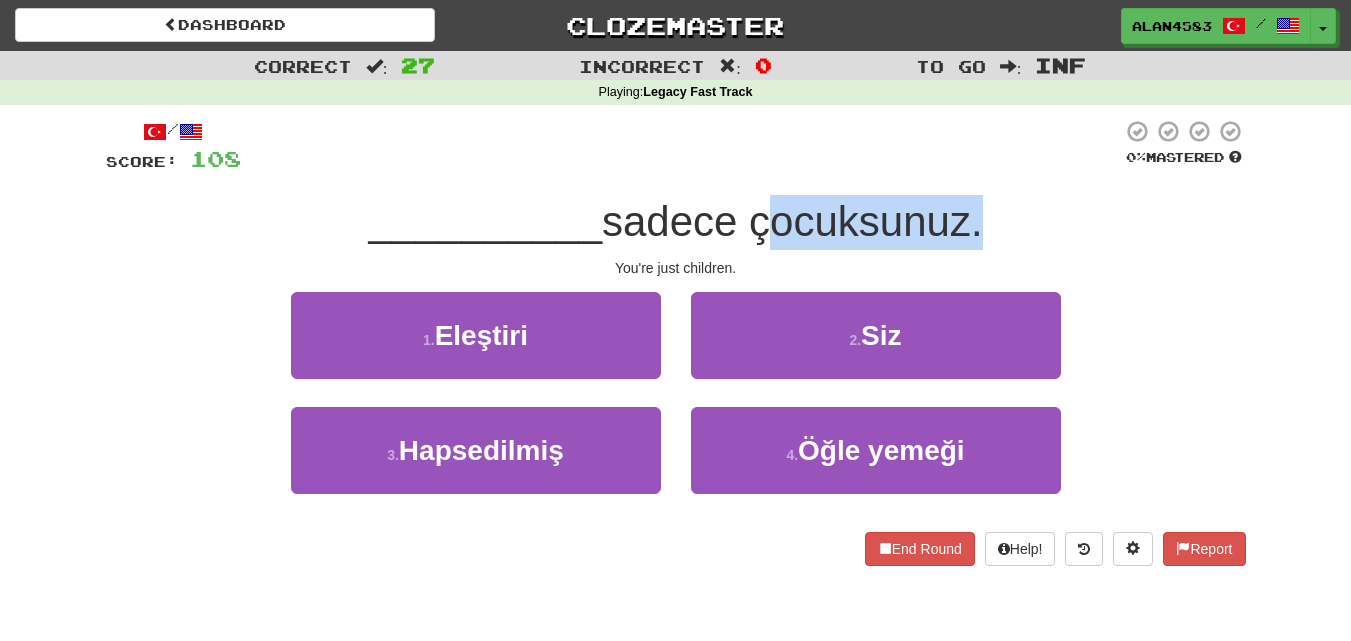drag, startPoint x: 754, startPoint y: 220, endPoint x: 970, endPoint y: 205, distance: 216.5202 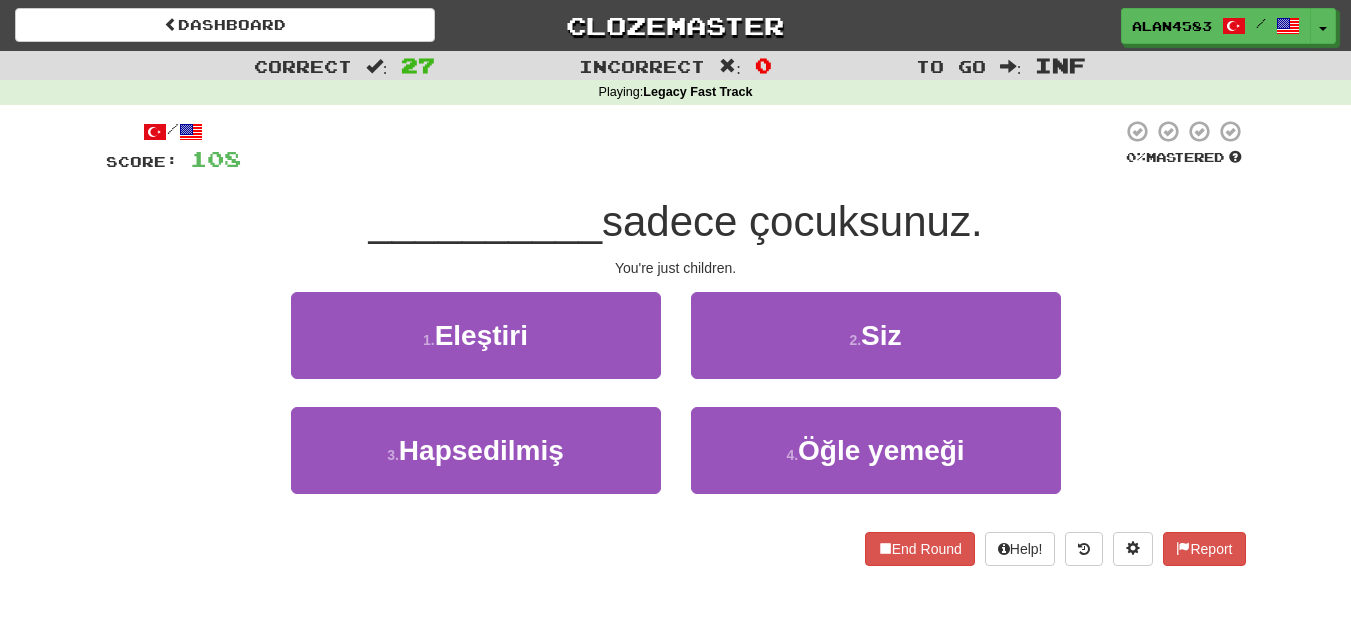 click at bounding box center [681, 146] 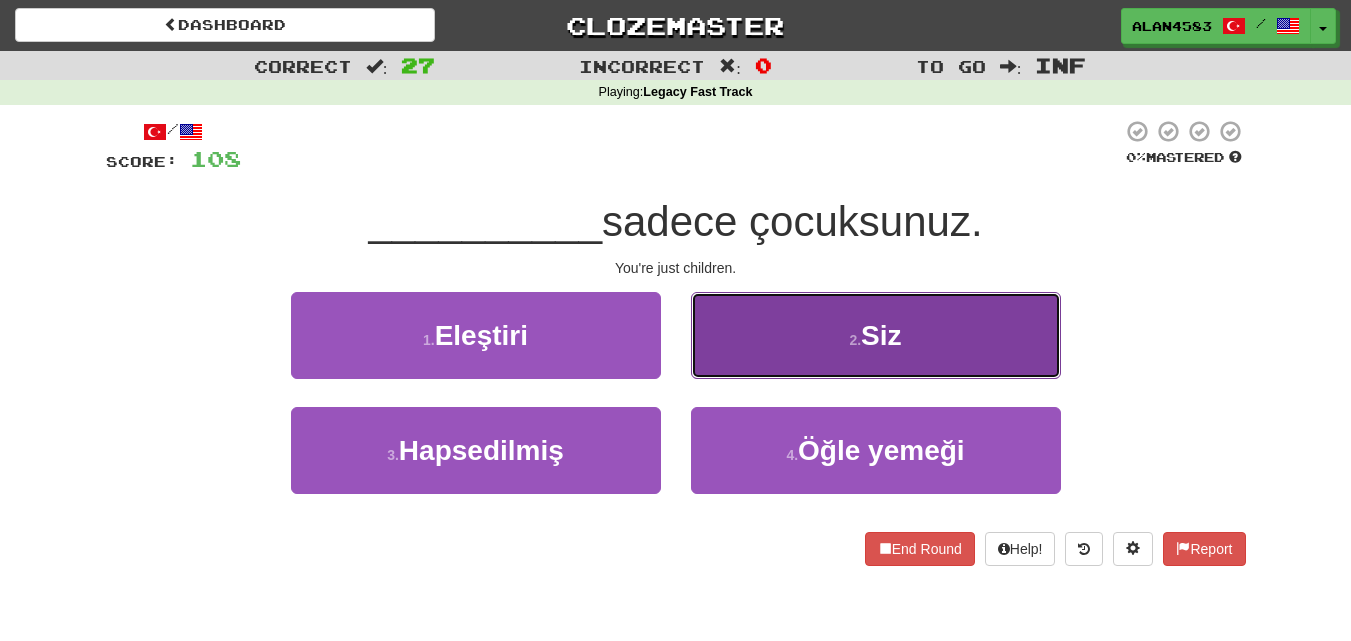 click on "2 .  Siz" at bounding box center [876, 335] 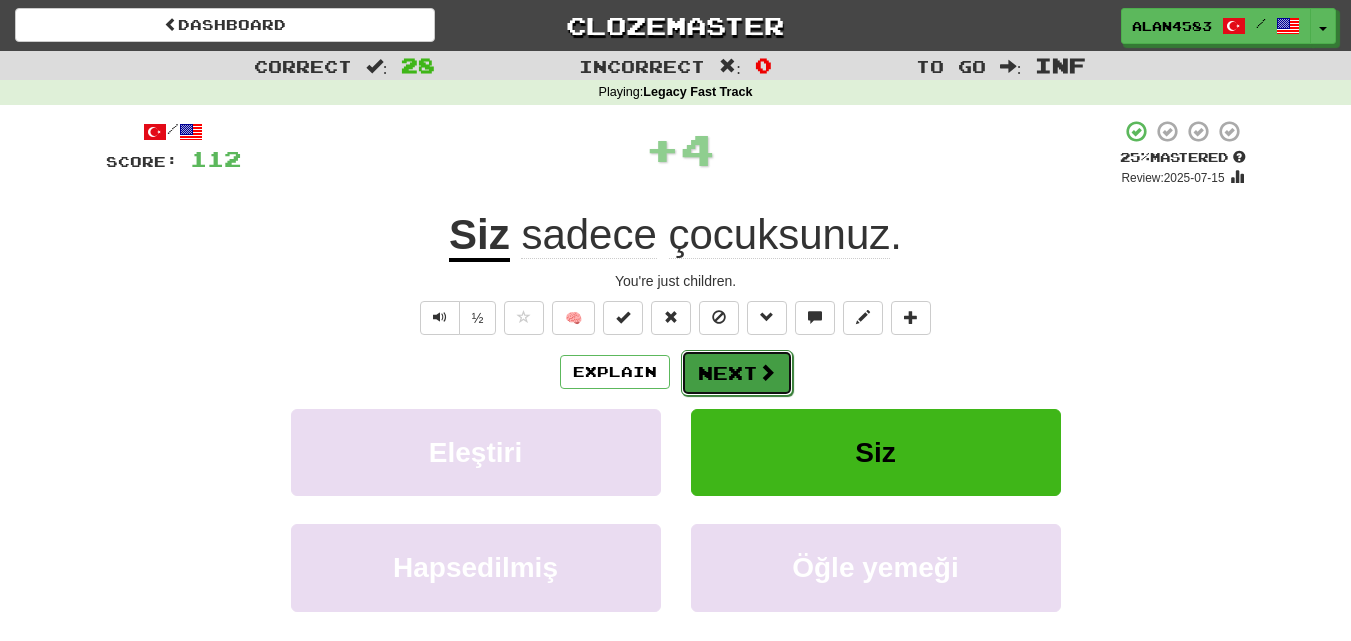 click at bounding box center (767, 372) 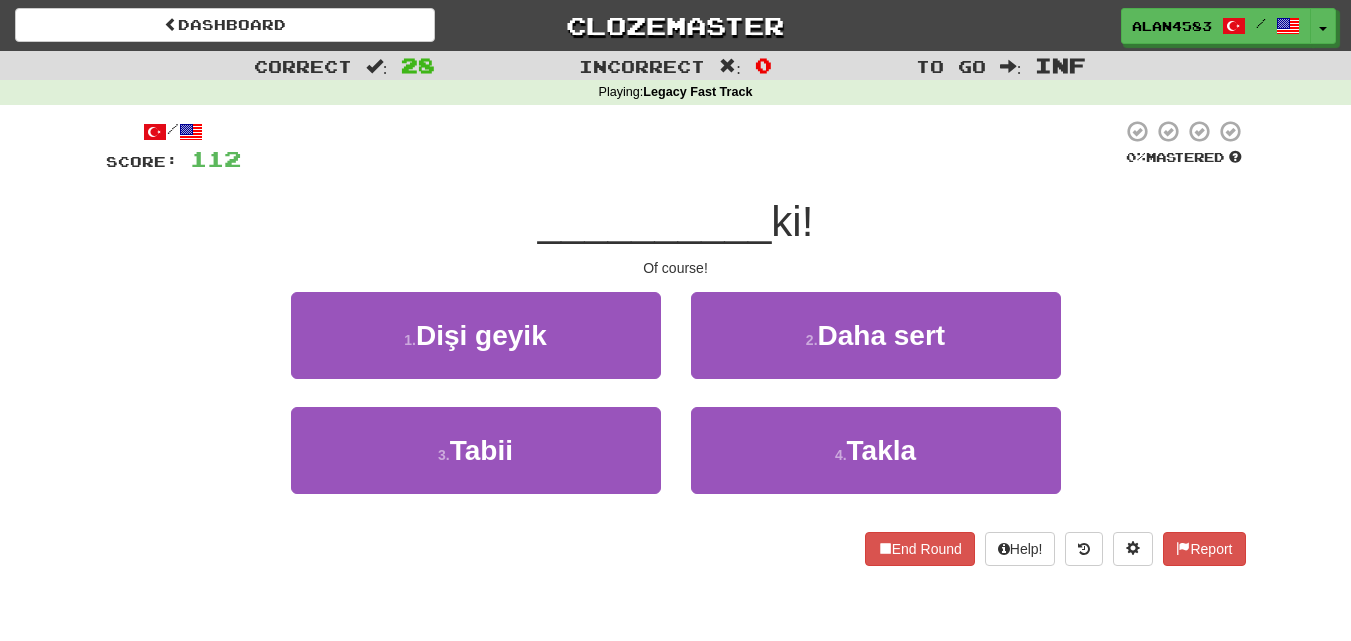 drag, startPoint x: 775, startPoint y: 228, endPoint x: 815, endPoint y: 224, distance: 40.1995 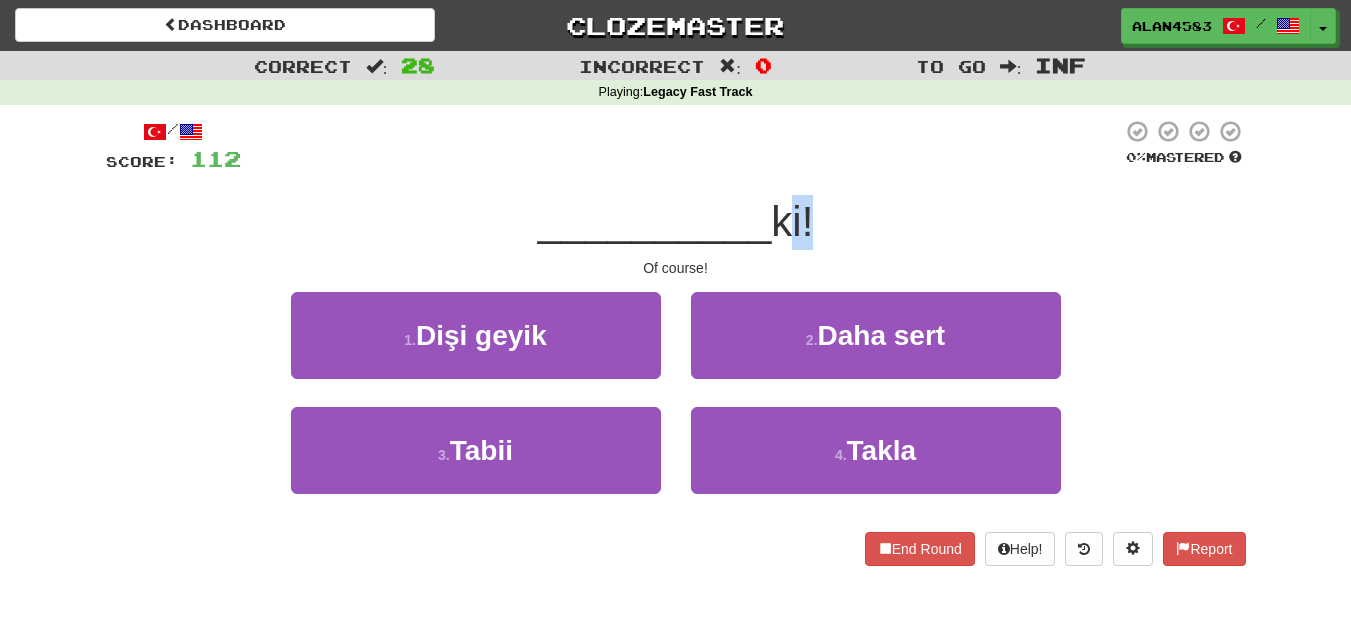 drag, startPoint x: 806, startPoint y: 225, endPoint x: 773, endPoint y: 225, distance: 33 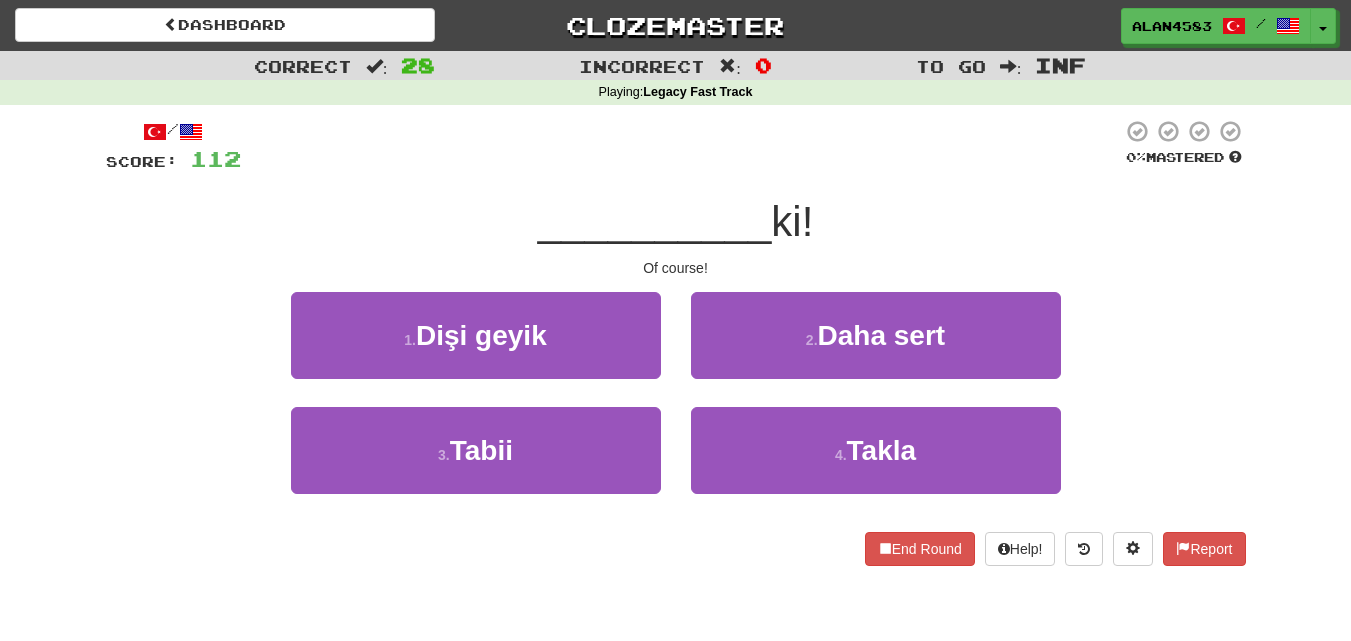 click at bounding box center [681, 146] 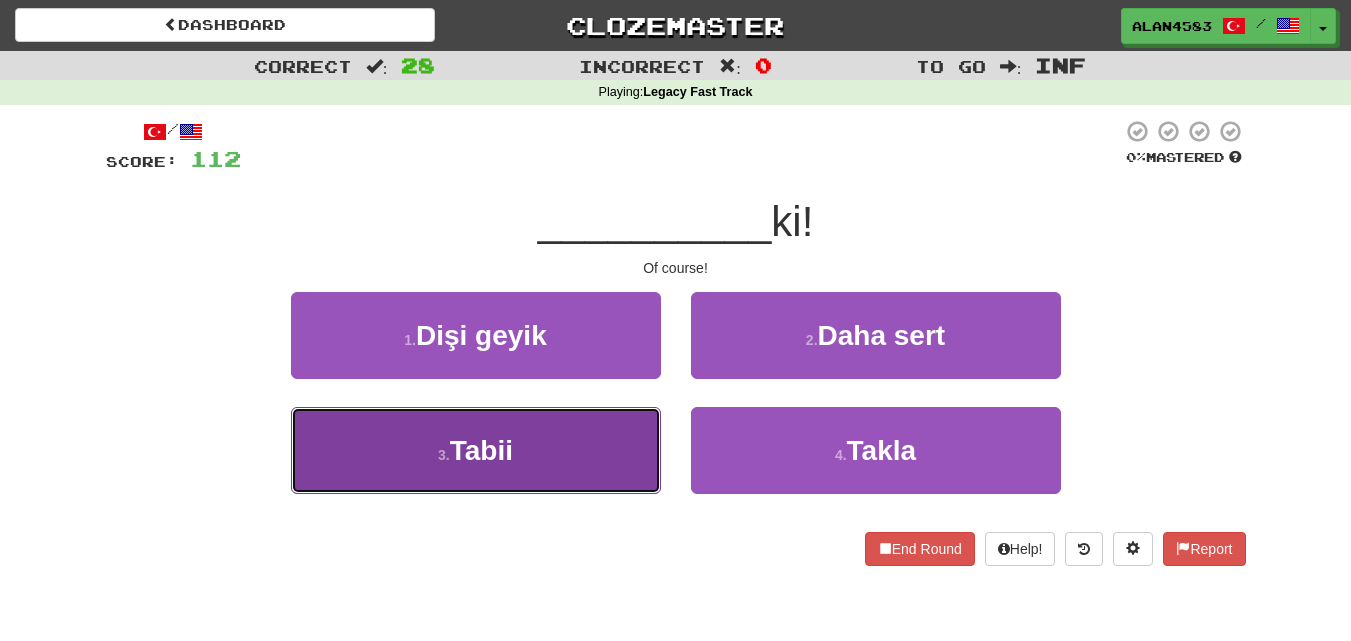 click on "Tabii" at bounding box center (481, 450) 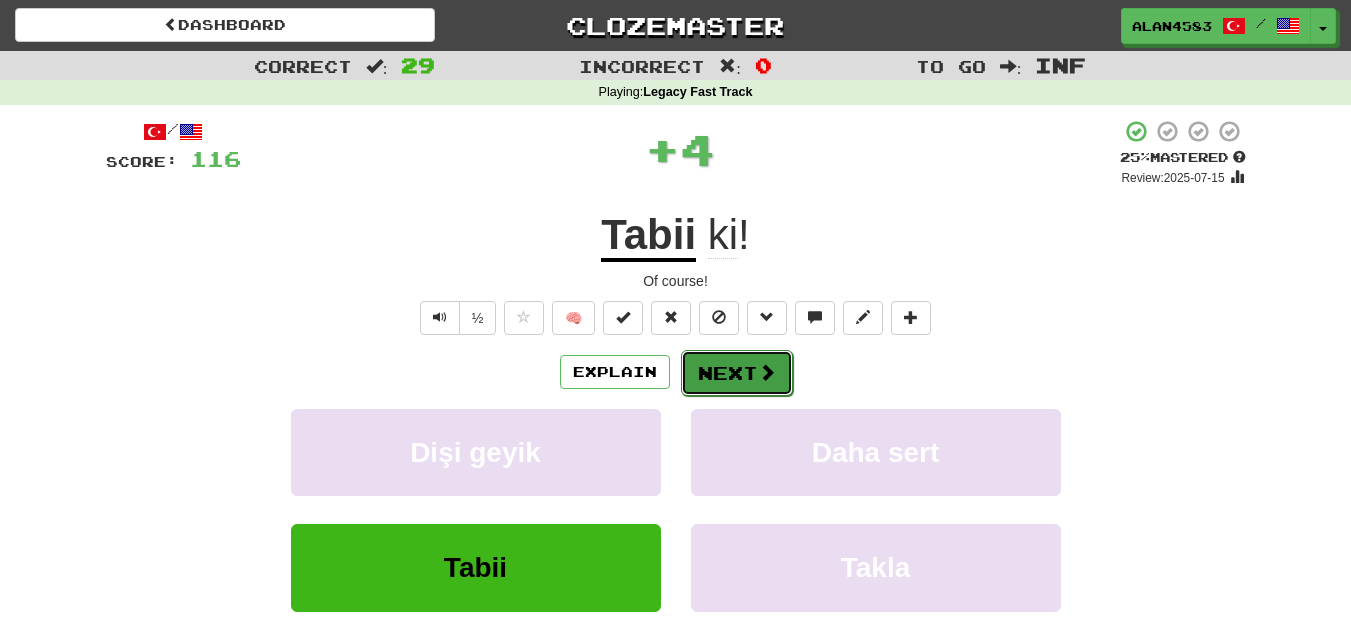 click on "Next" at bounding box center (737, 373) 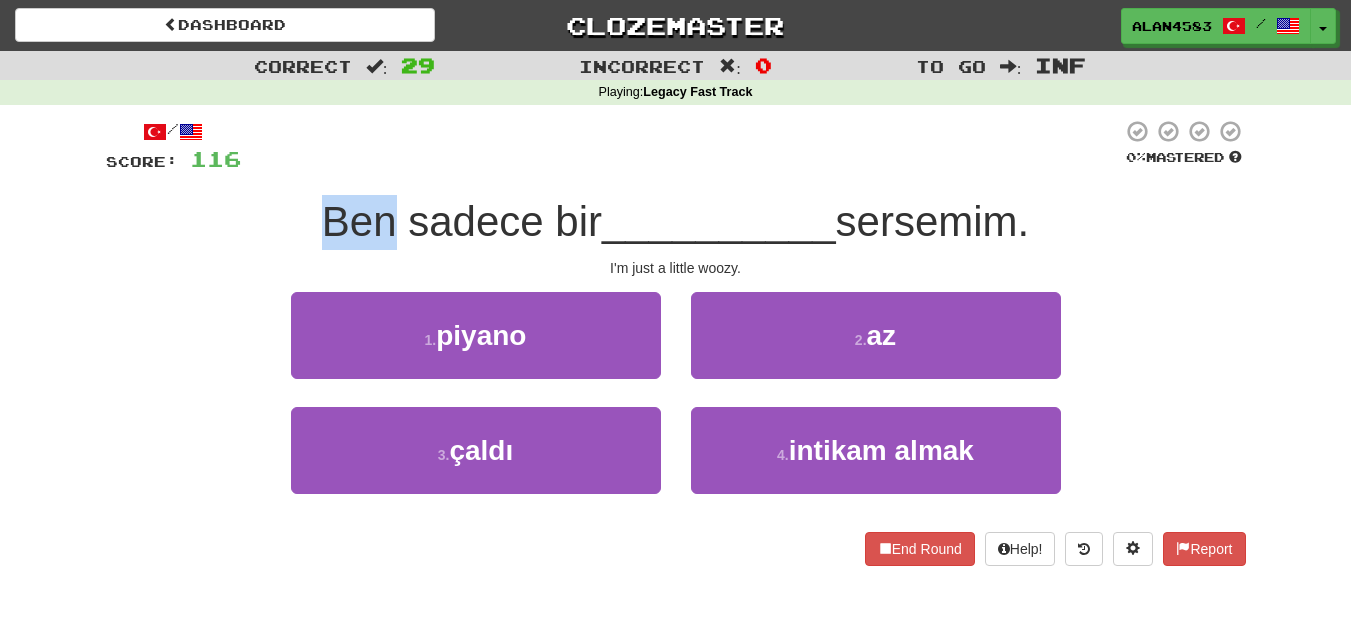 drag, startPoint x: 385, startPoint y: 221, endPoint x: 304, endPoint y: 221, distance: 81 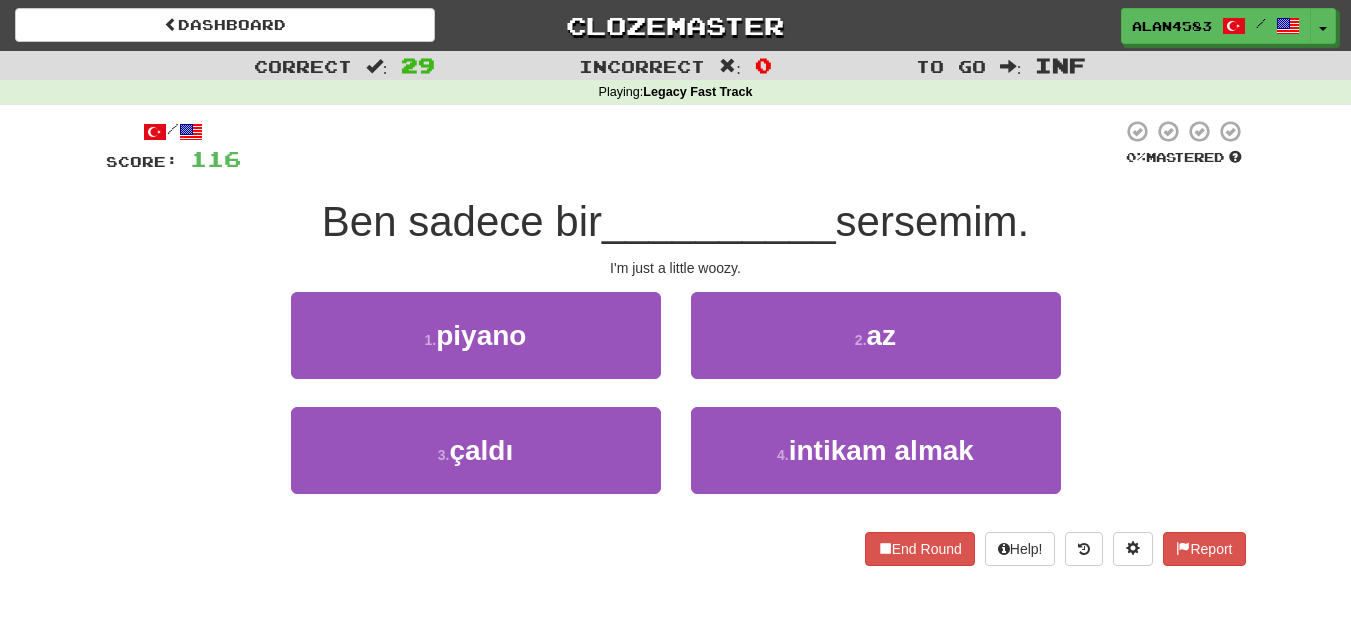 click at bounding box center [681, 146] 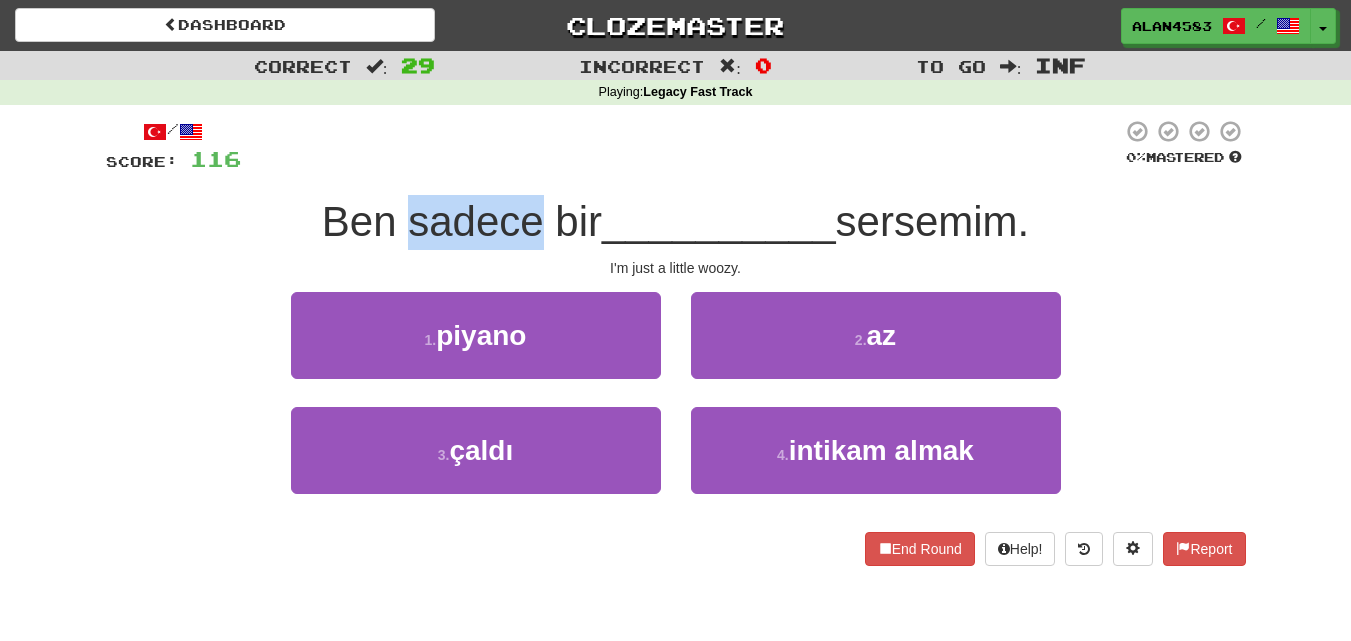 drag, startPoint x: 401, startPoint y: 215, endPoint x: 536, endPoint y: 207, distance: 135.23683 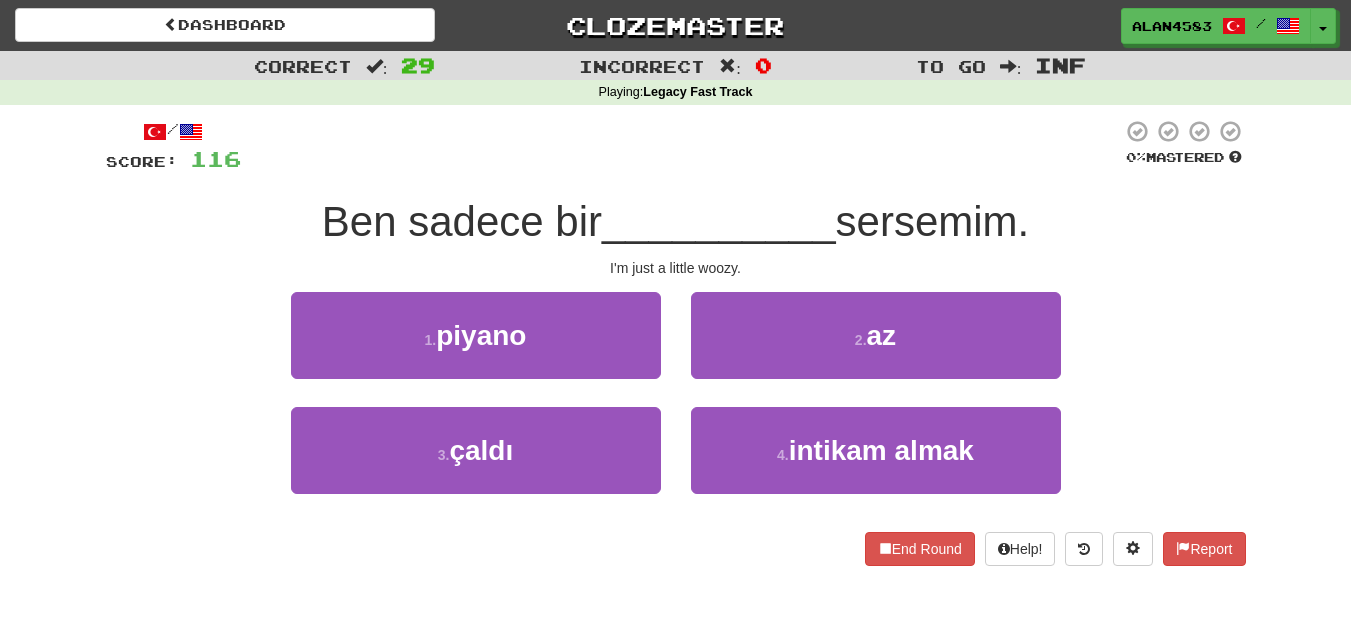 click at bounding box center [681, 146] 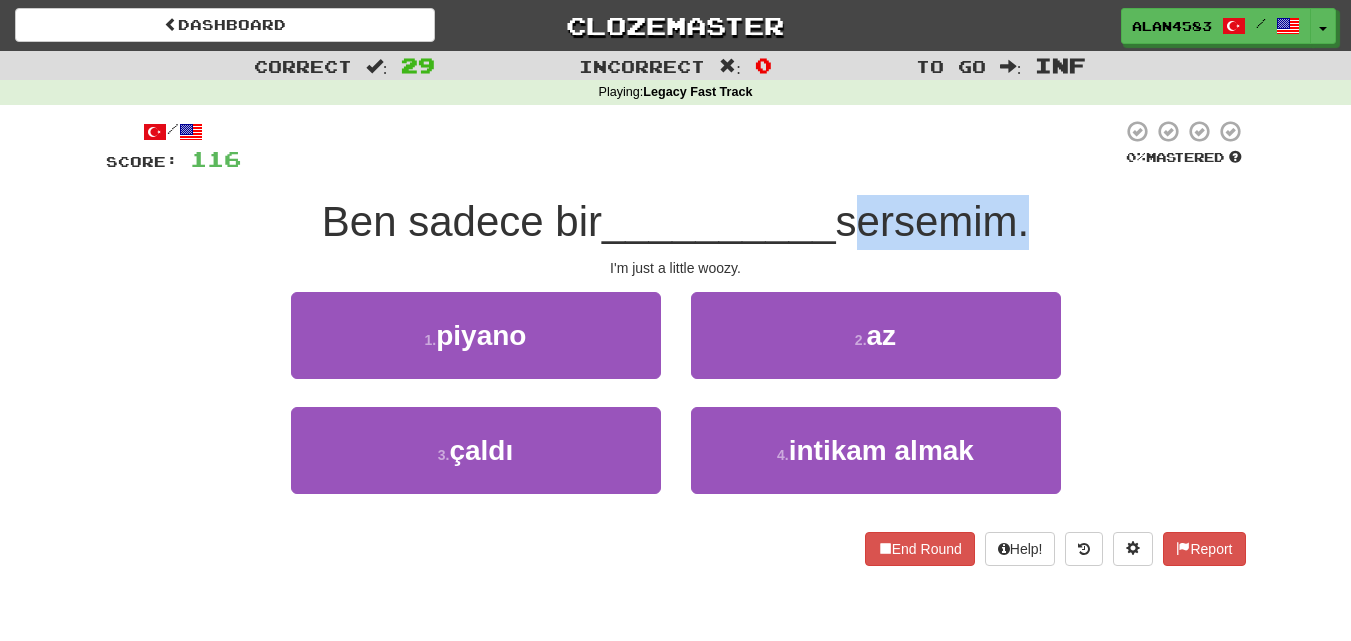drag, startPoint x: 849, startPoint y: 216, endPoint x: 1016, endPoint y: 219, distance: 167.02695 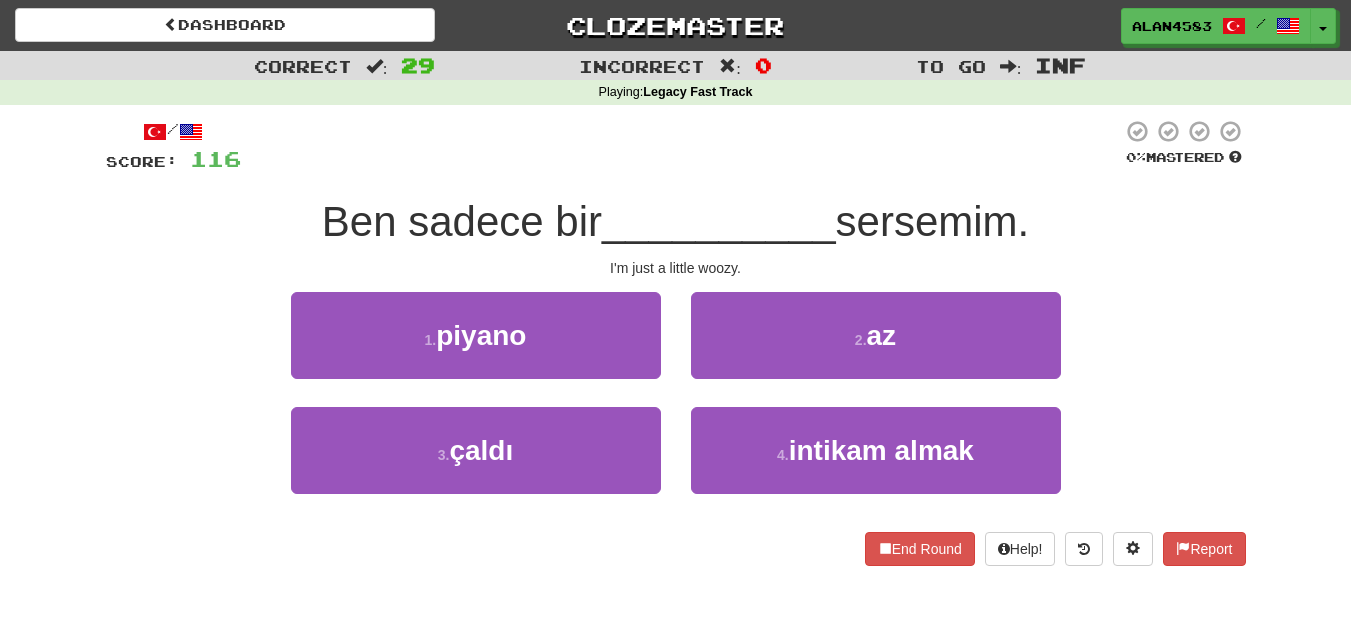 click at bounding box center [681, 146] 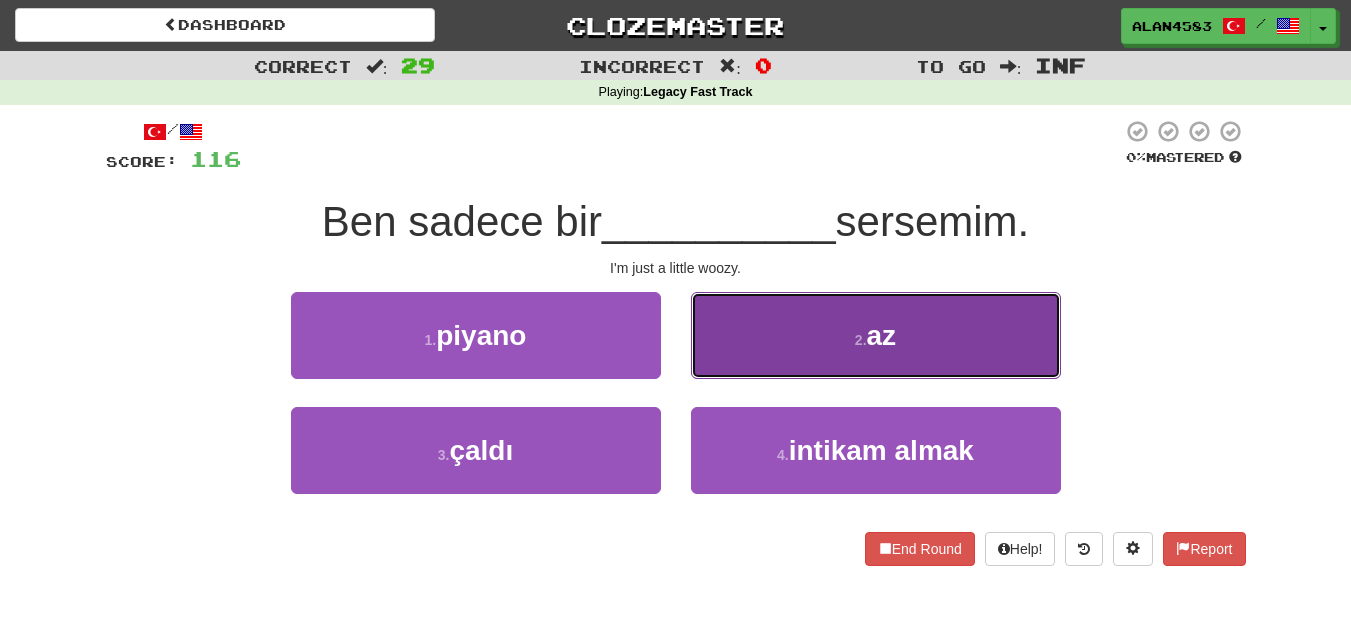 click on "2 .  az" at bounding box center (876, 335) 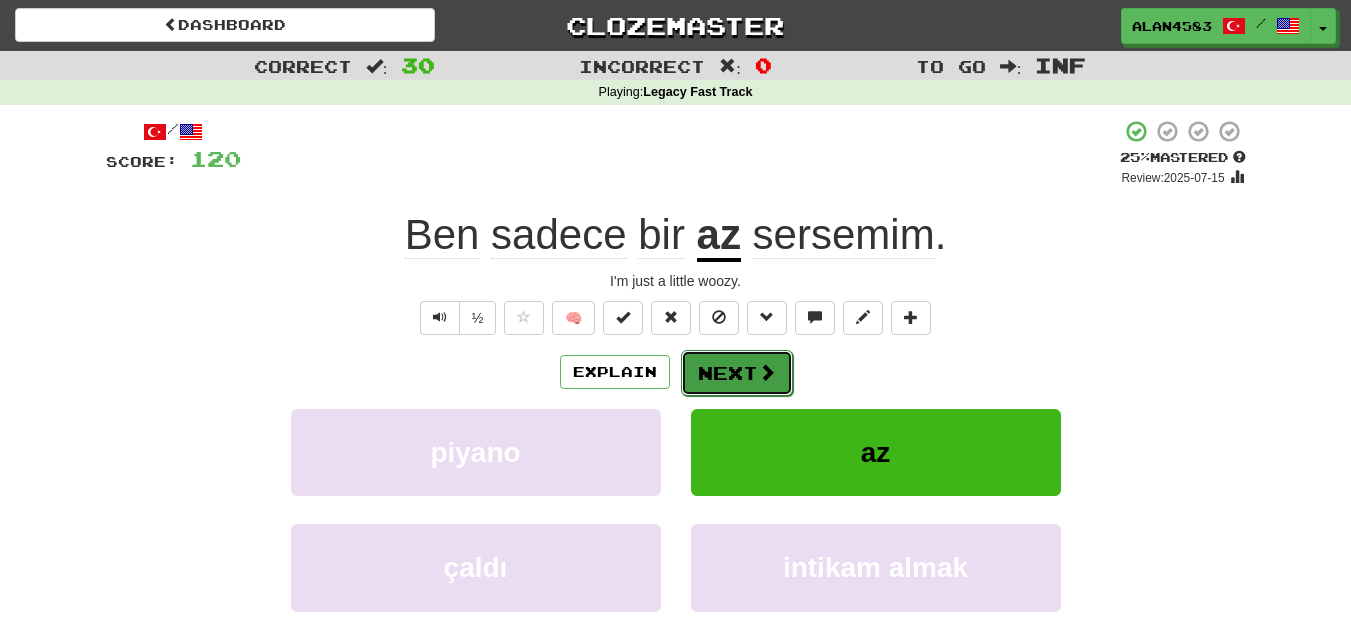 click on "Next" at bounding box center (737, 373) 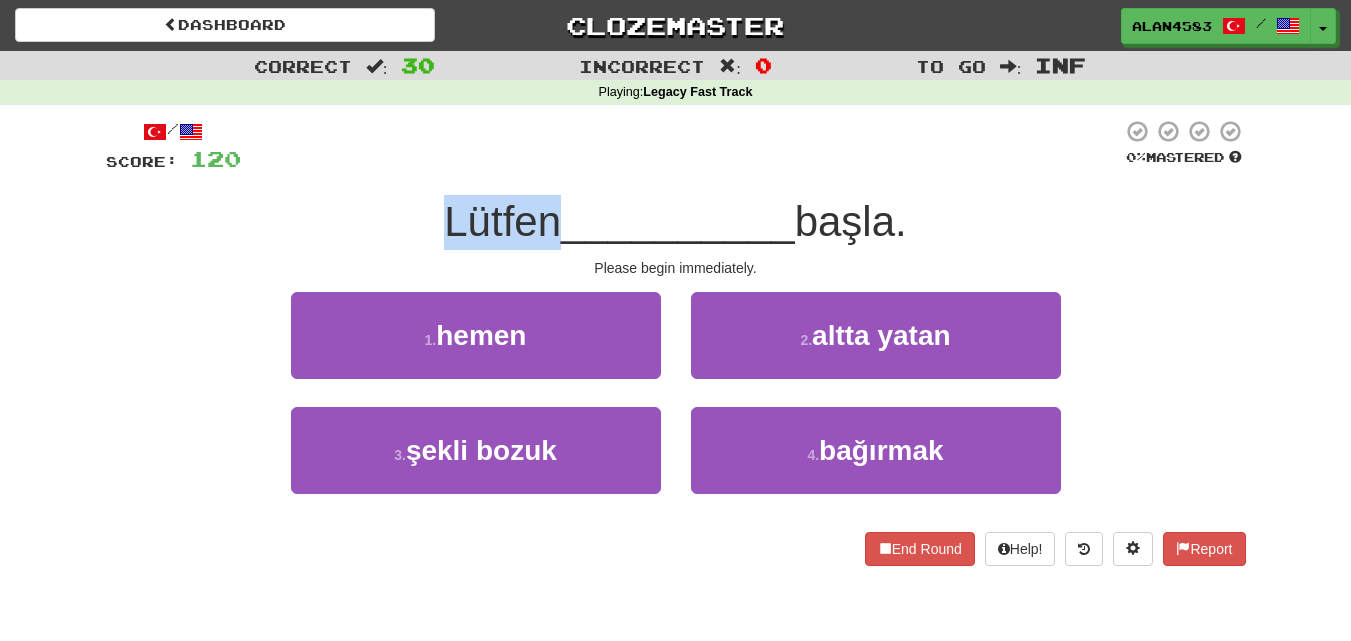 drag, startPoint x: 545, startPoint y: 218, endPoint x: 414, endPoint y: 218, distance: 131 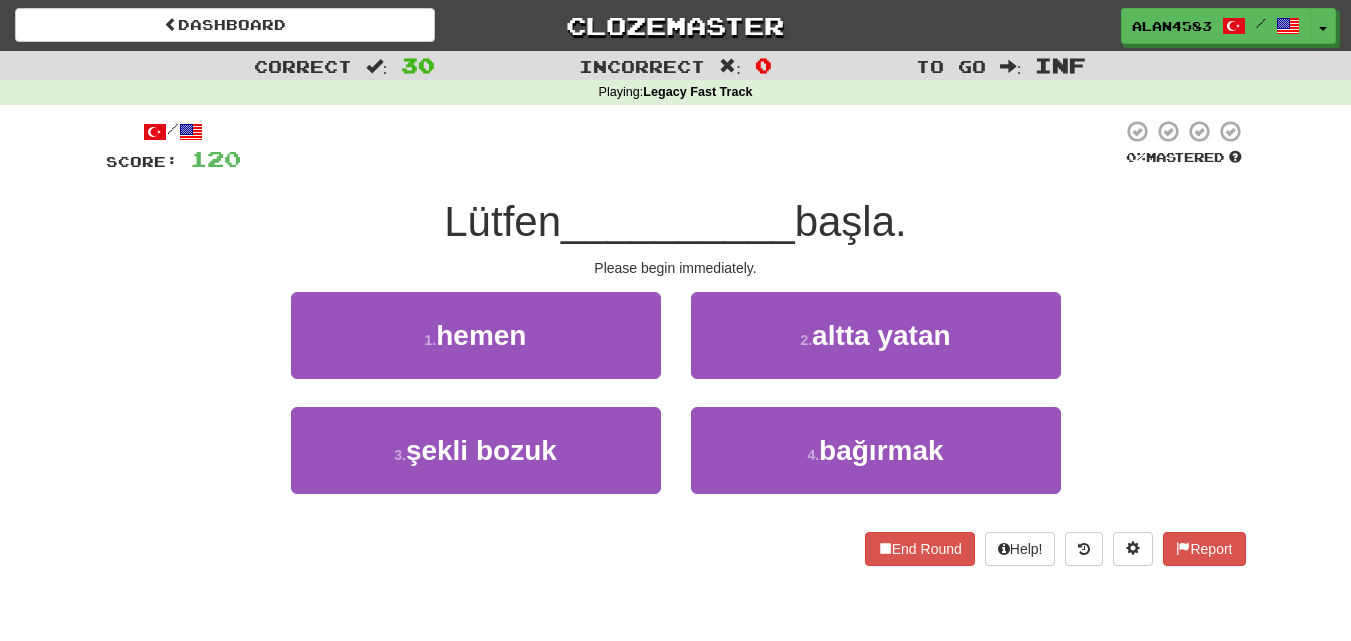 click at bounding box center (681, 146) 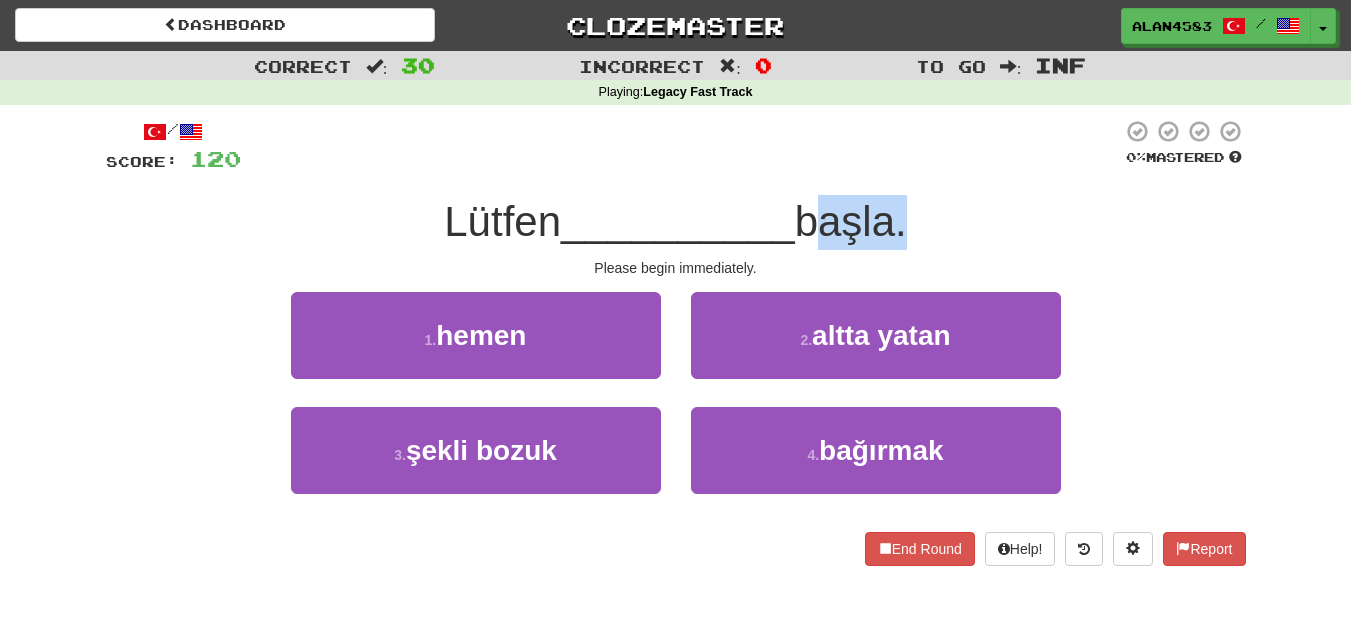 drag, startPoint x: 808, startPoint y: 218, endPoint x: 906, endPoint y: 219, distance: 98.005104 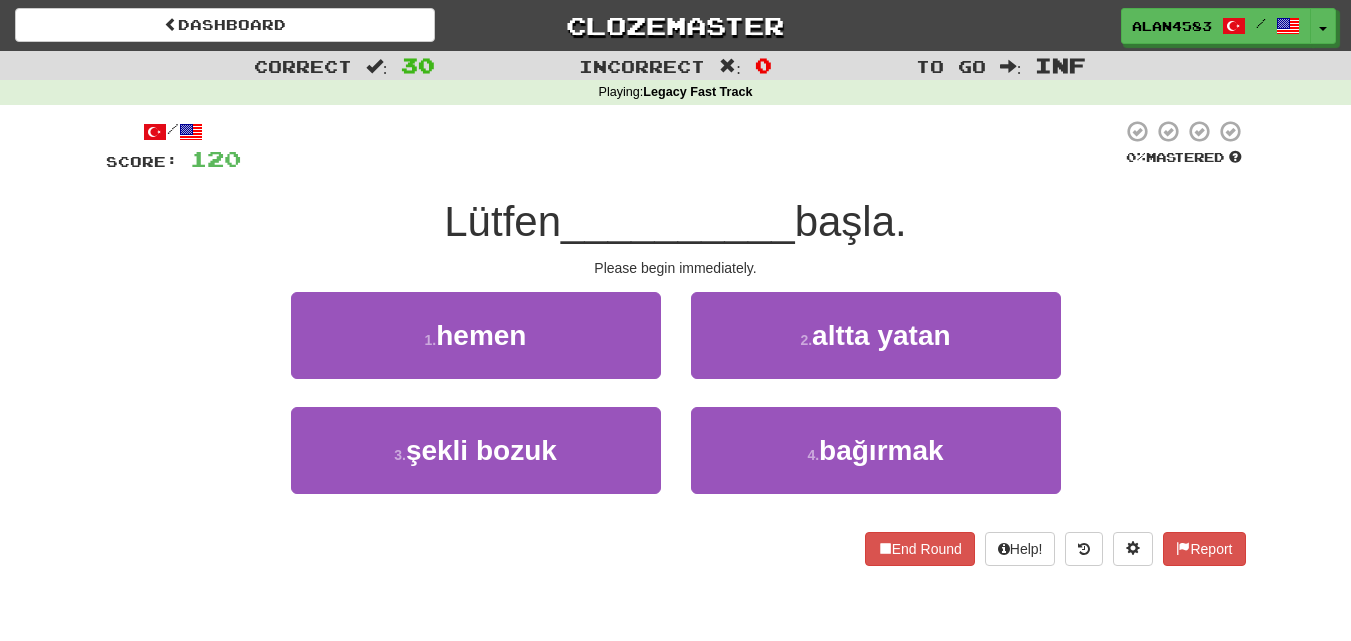 click at bounding box center [681, 146] 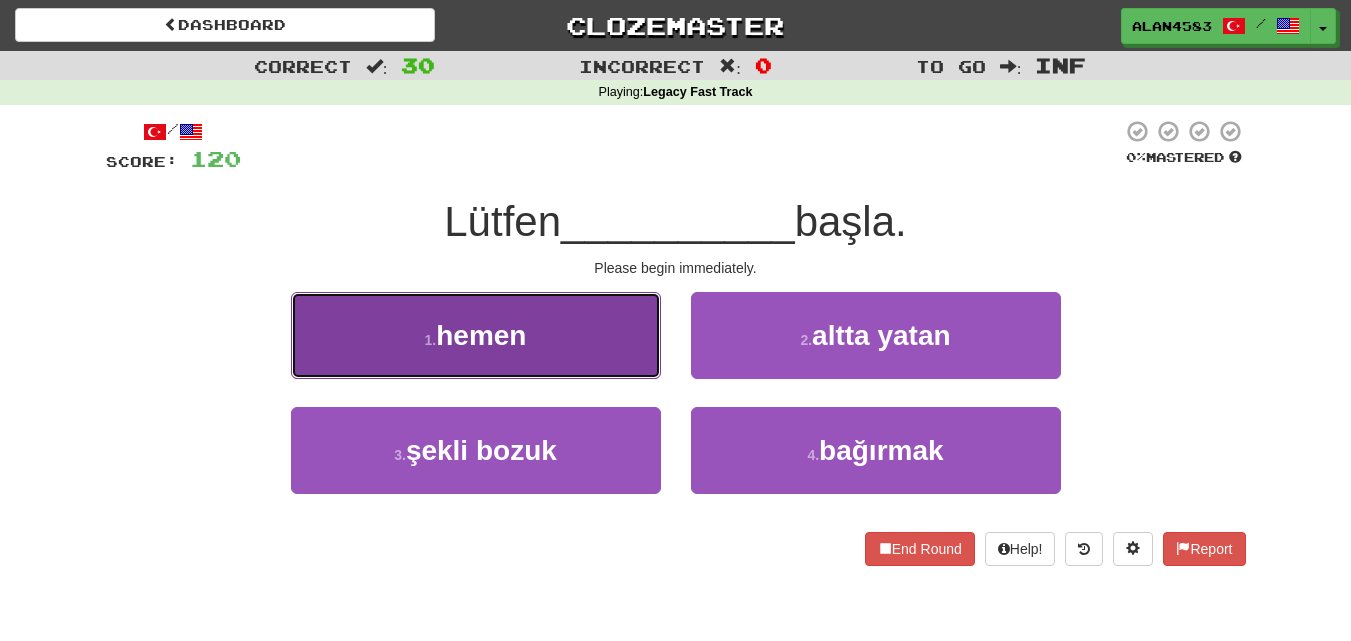 click on "1 .  hemen" at bounding box center (476, 335) 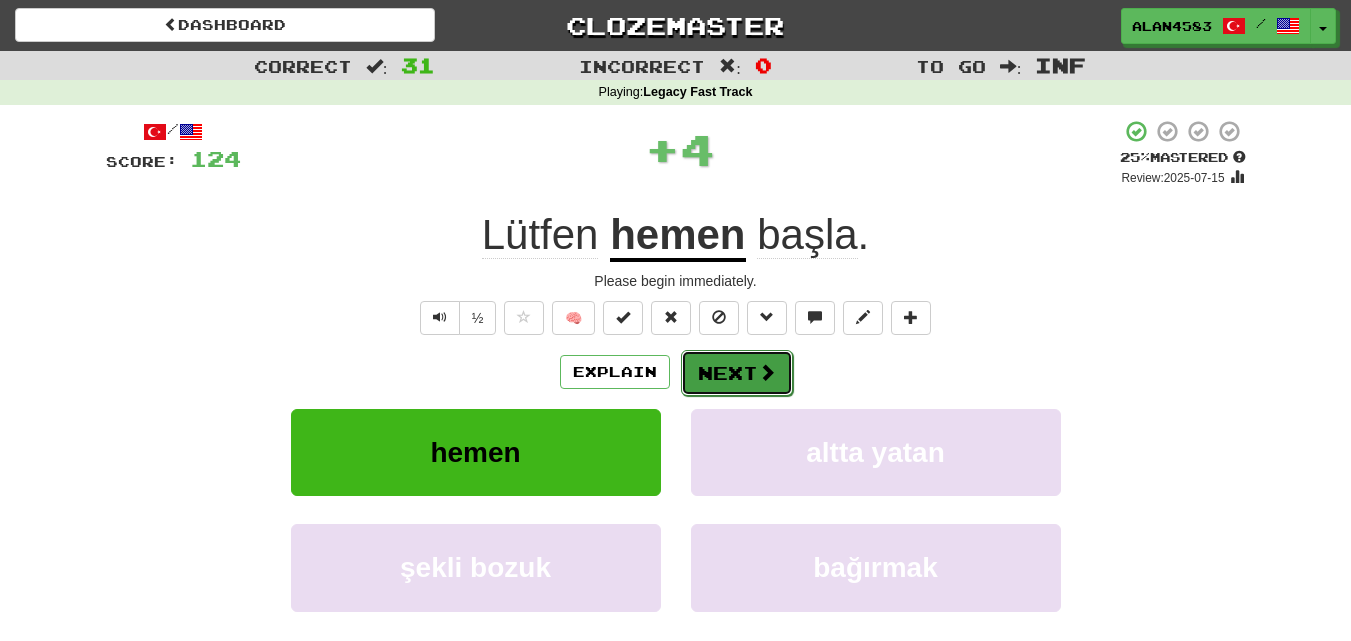 click at bounding box center [767, 372] 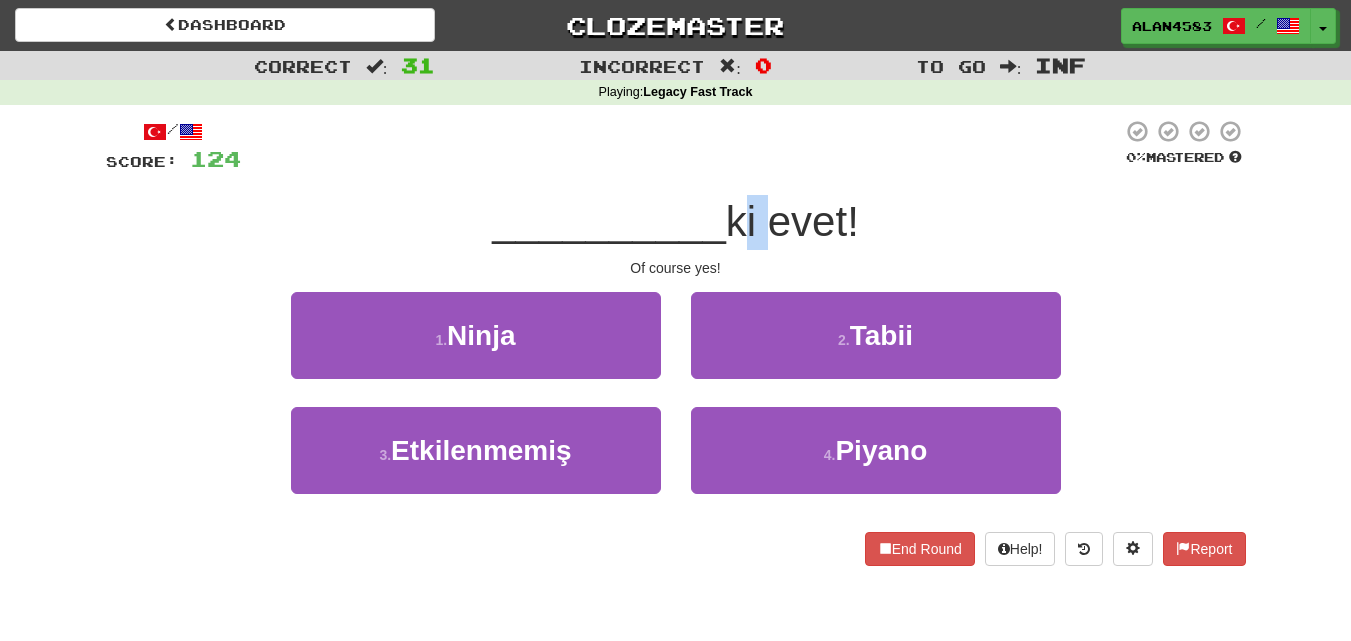drag, startPoint x: 761, startPoint y: 217, endPoint x: 726, endPoint y: 225, distance: 35.902645 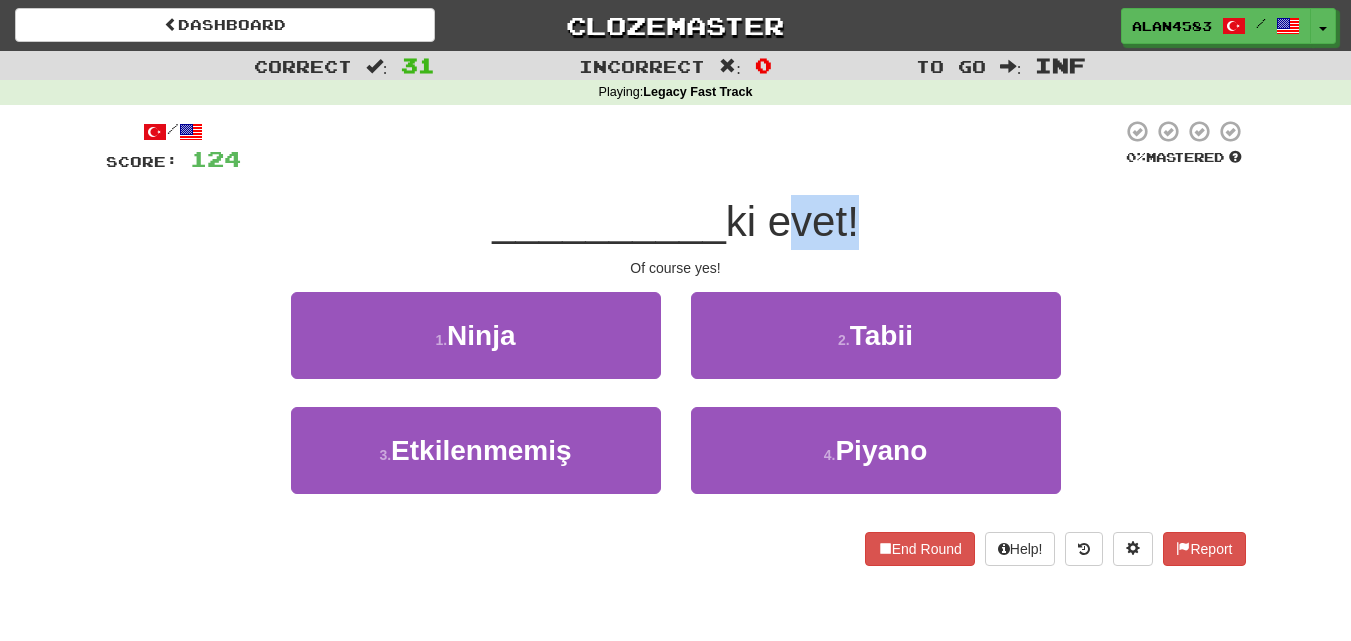 drag, startPoint x: 774, startPoint y: 223, endPoint x: 851, endPoint y: 212, distance: 77.781746 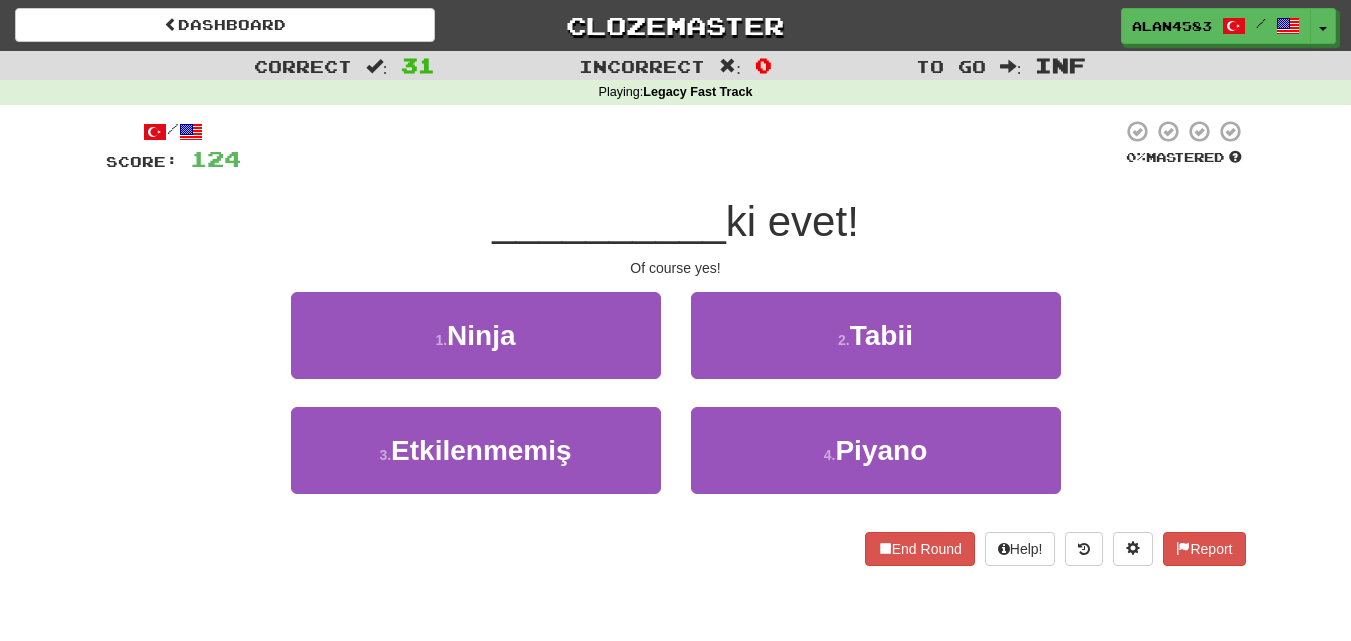 click at bounding box center (681, 146) 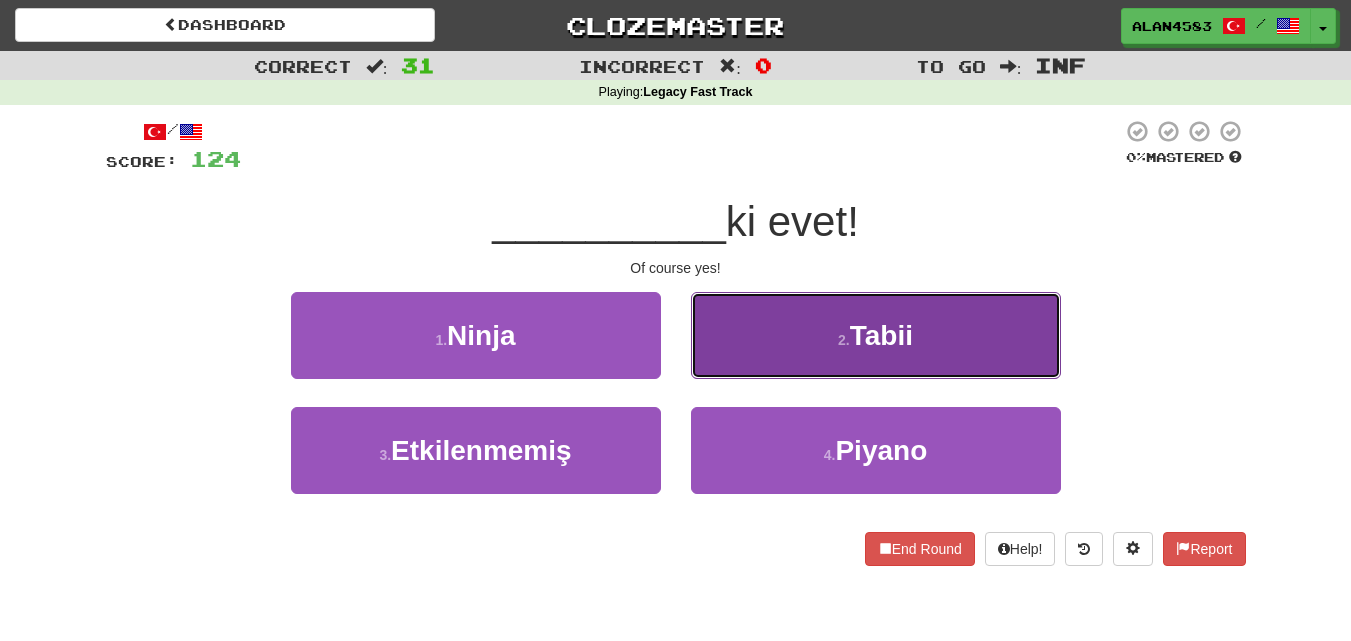 click on "2 .  Tabii" at bounding box center (876, 335) 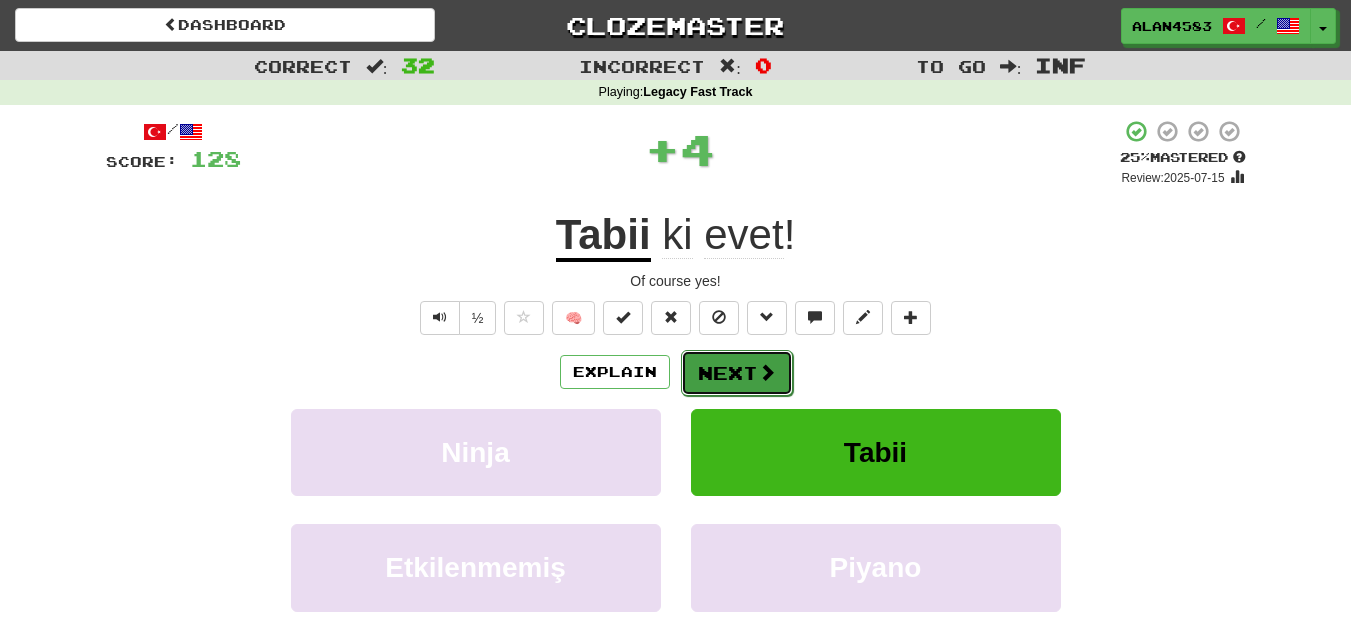 click on "Next" at bounding box center [737, 373] 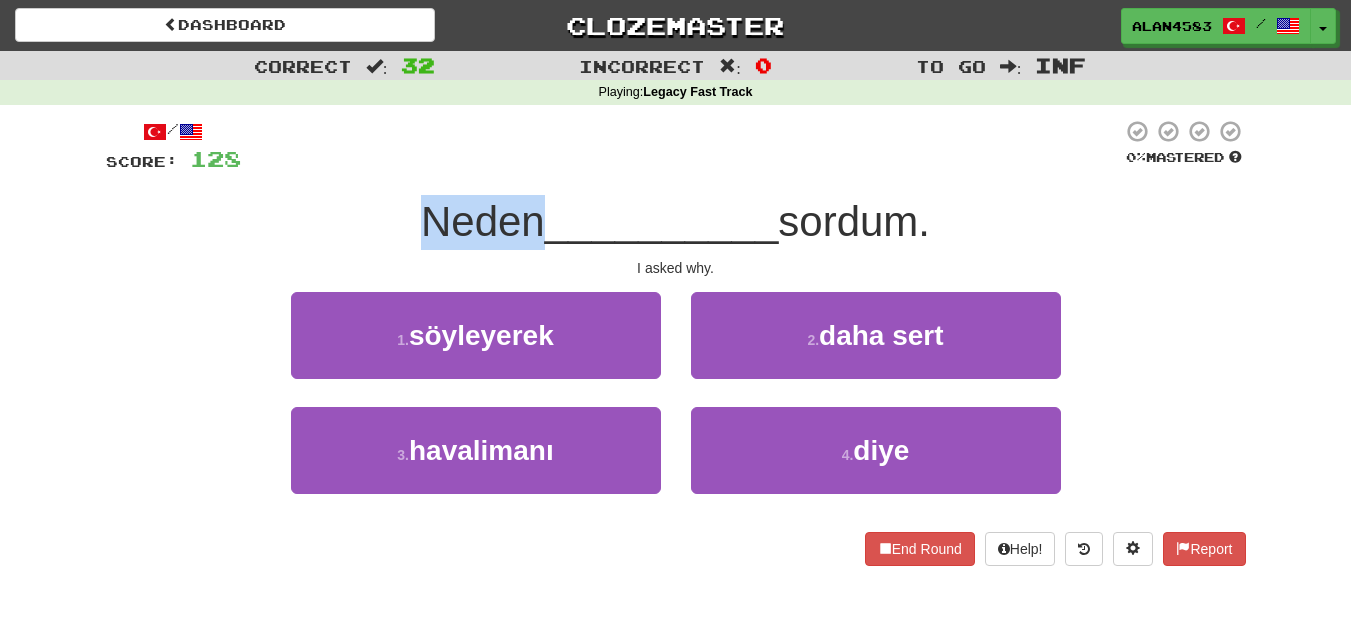 drag, startPoint x: 536, startPoint y: 217, endPoint x: 397, endPoint y: 215, distance: 139.01439 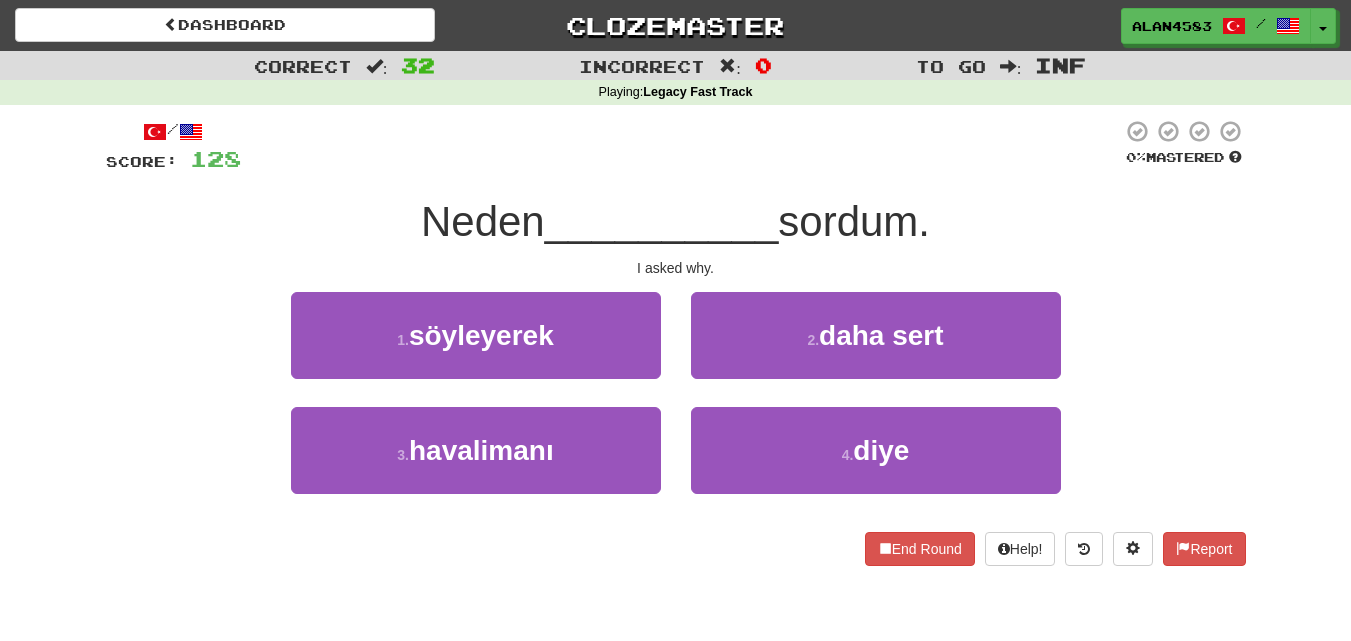 click at bounding box center [681, 146] 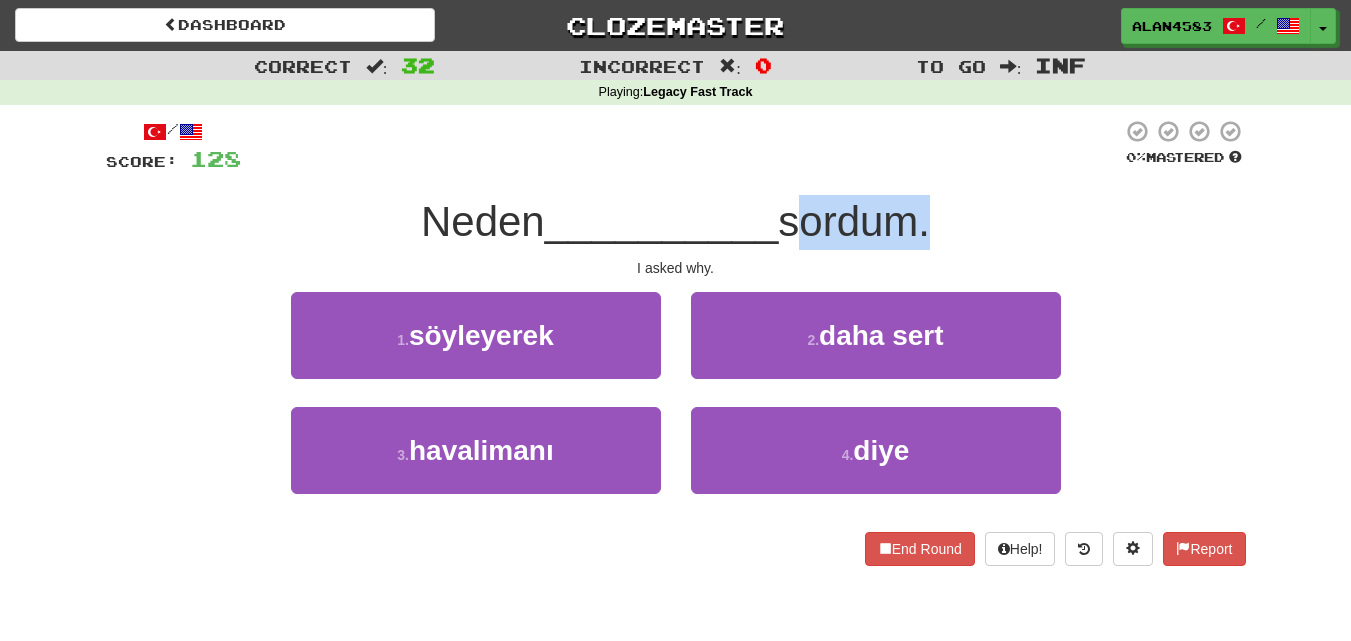 drag, startPoint x: 792, startPoint y: 217, endPoint x: 923, endPoint y: 211, distance: 131.13733 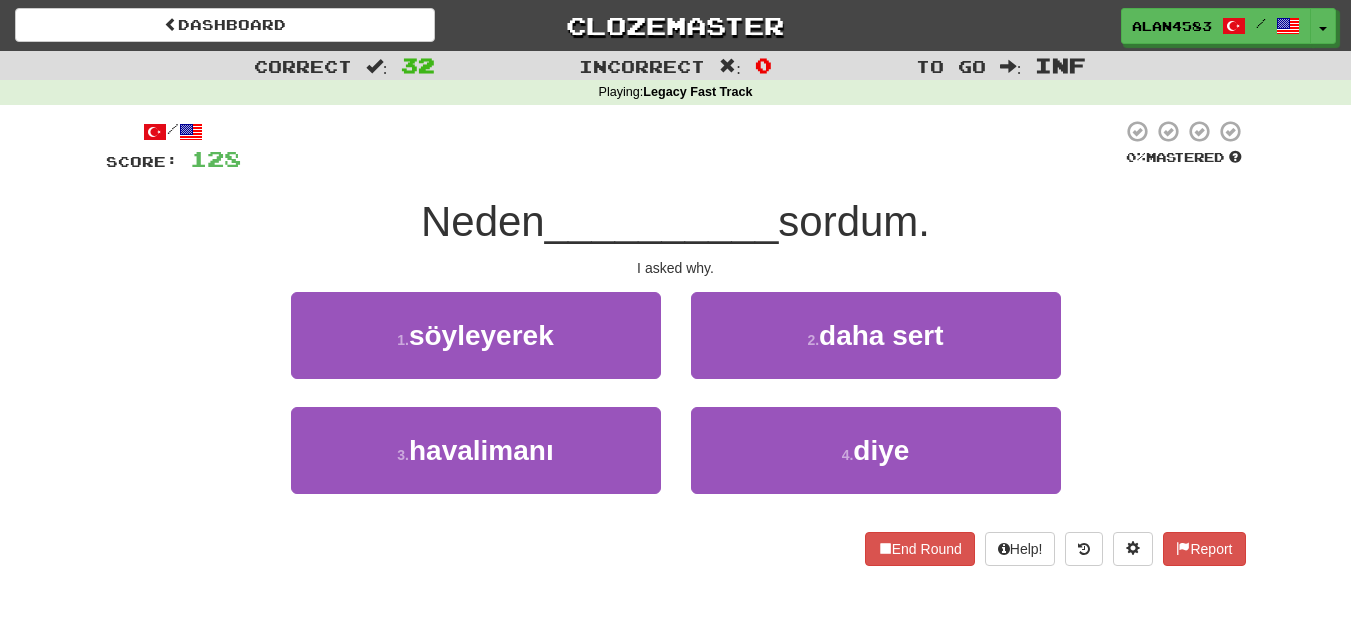 click at bounding box center (681, 146) 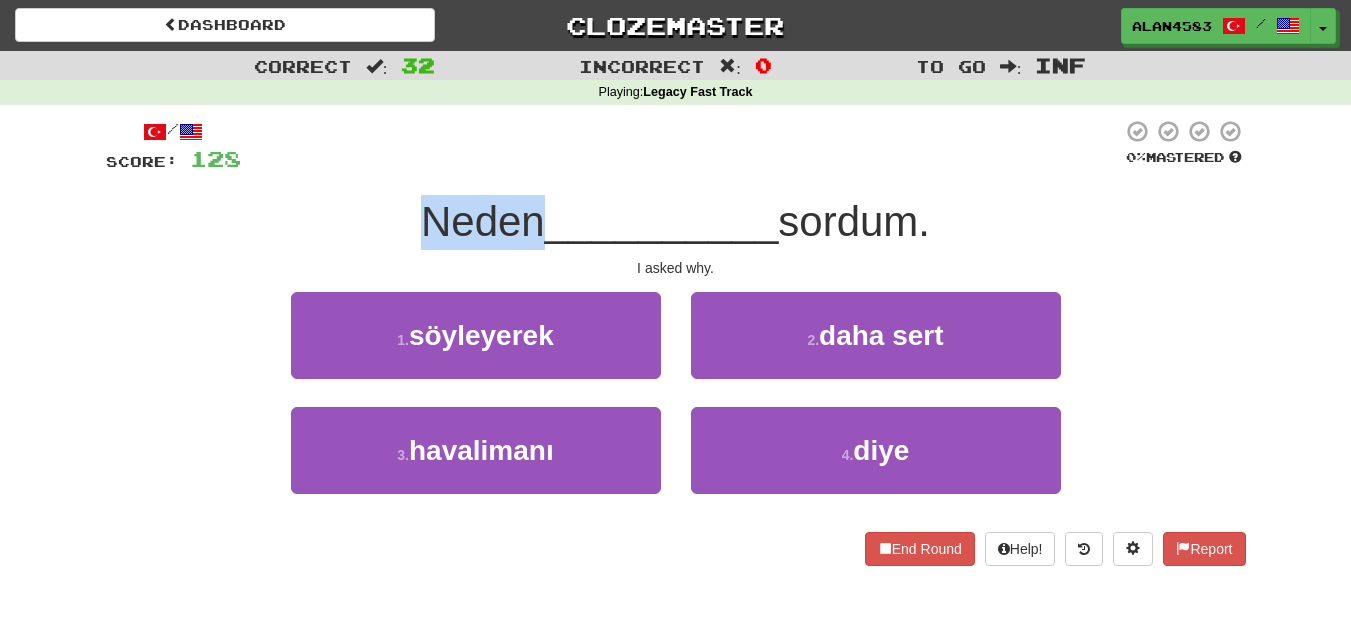 drag, startPoint x: 528, startPoint y: 224, endPoint x: 413, endPoint y: 235, distance: 115.52489 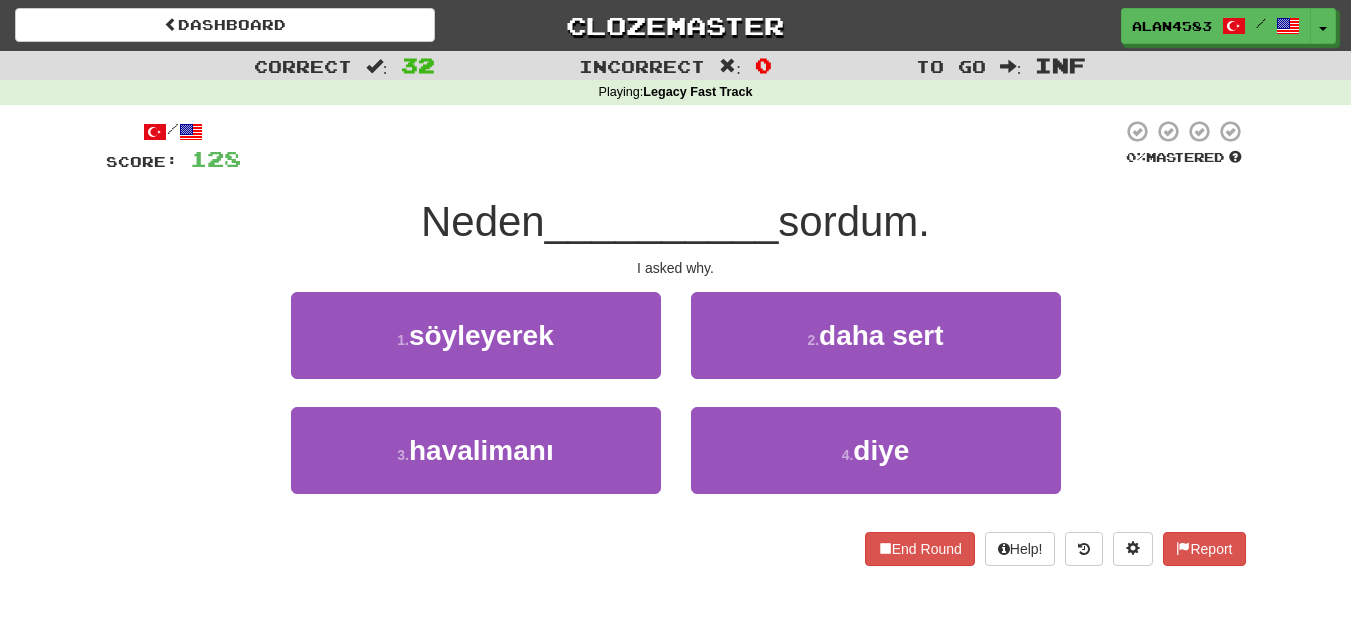 click at bounding box center (681, 146) 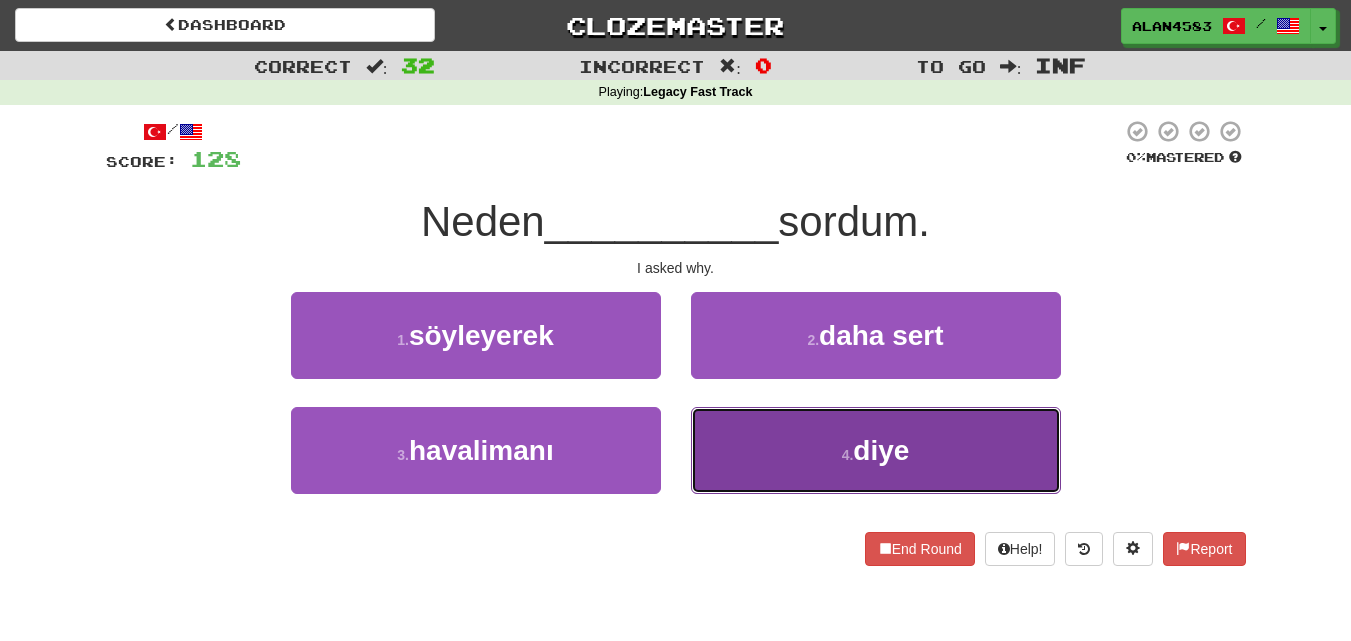 click on "4 .  diye" at bounding box center (876, 450) 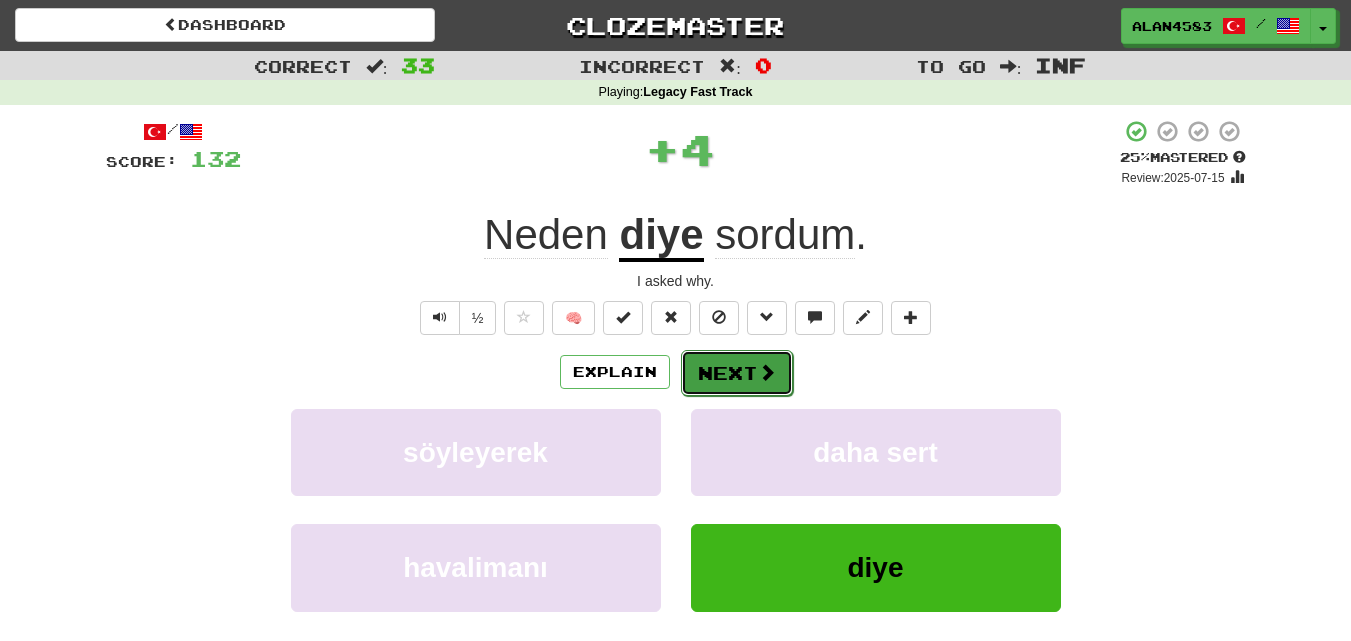 click on "Next" at bounding box center (737, 373) 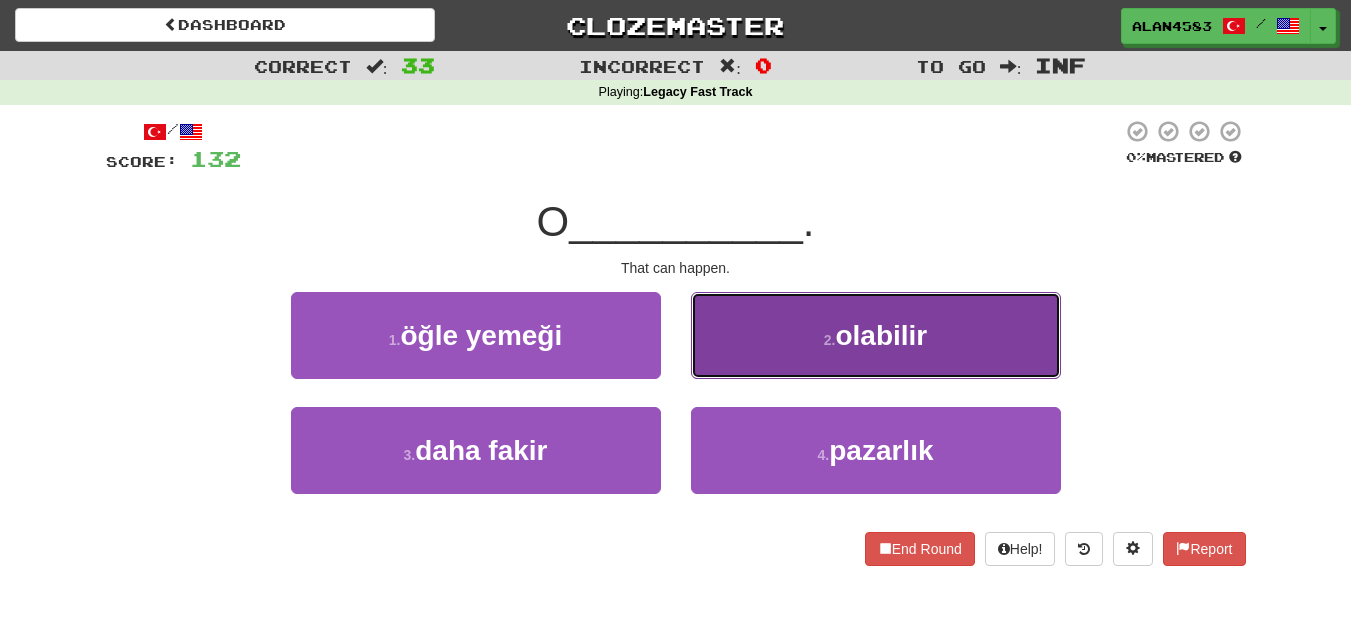 click on "2 .  olabilir" at bounding box center (876, 335) 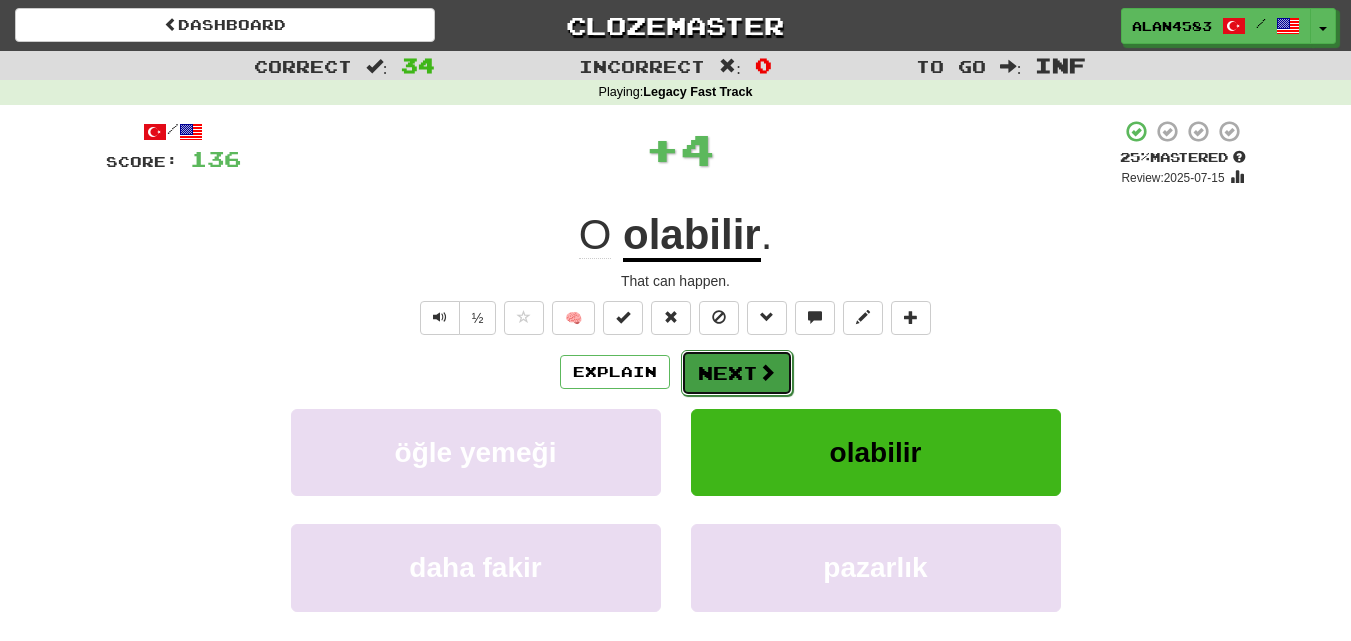 click at bounding box center [767, 372] 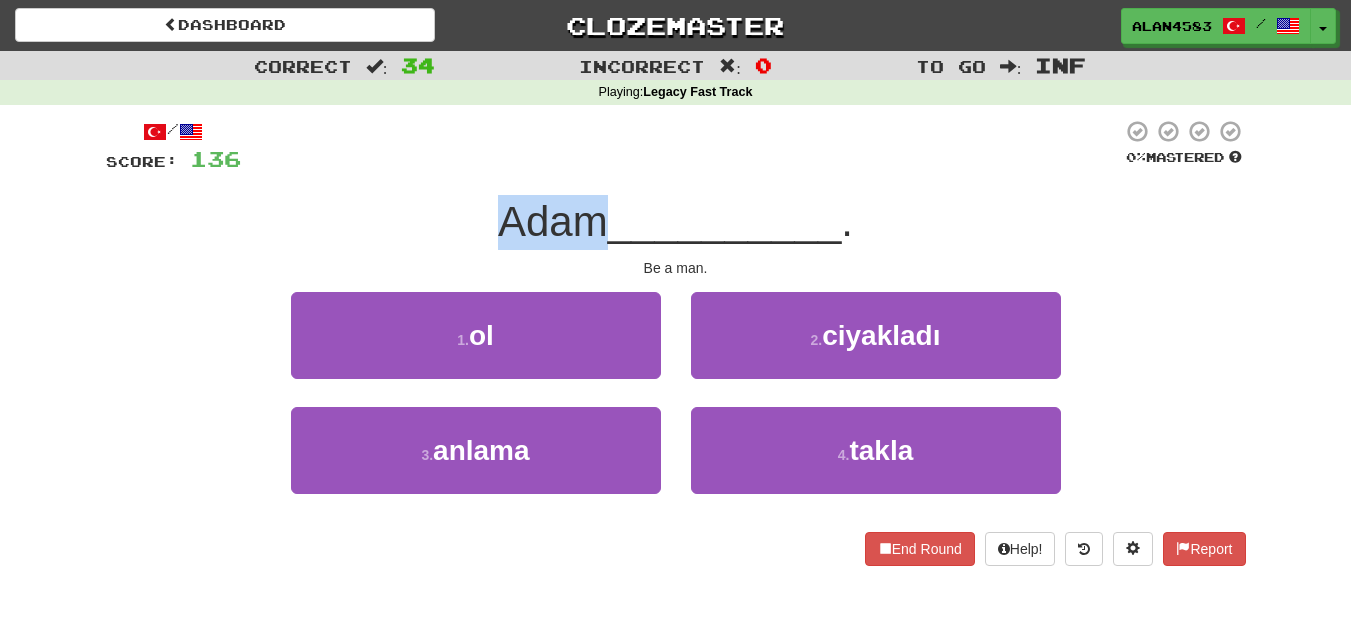 drag, startPoint x: 497, startPoint y: 218, endPoint x: 601, endPoint y: 219, distance: 104.00481 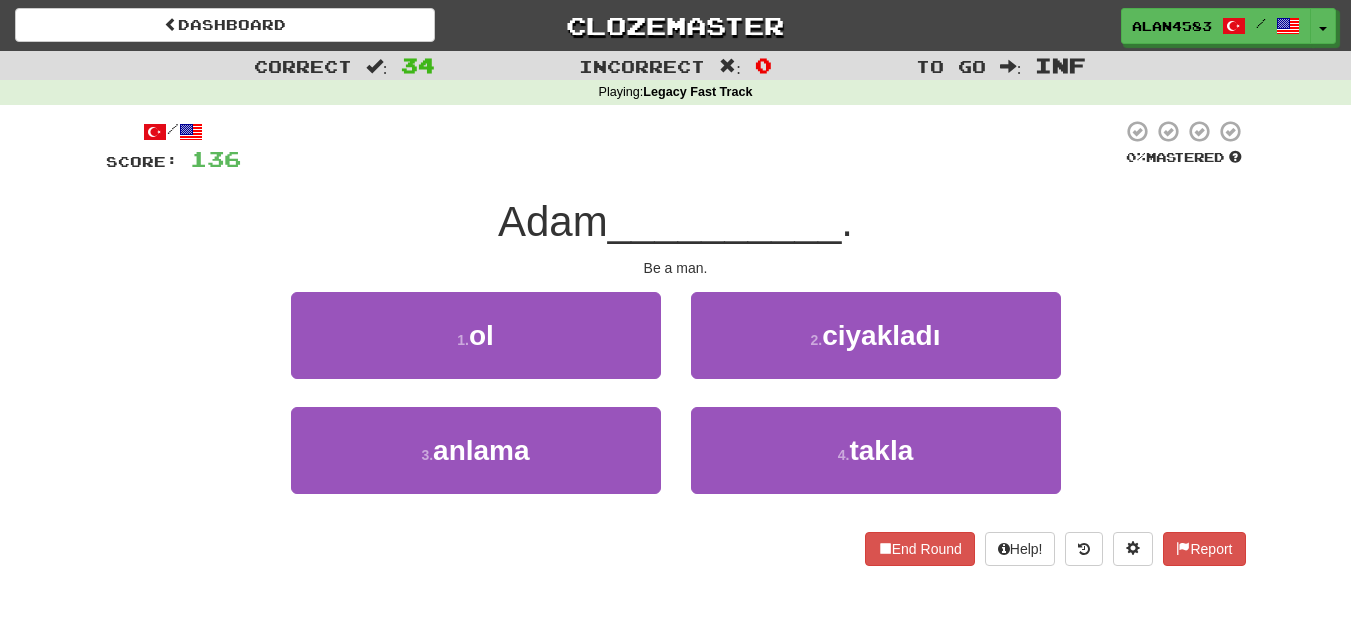 click at bounding box center [681, 146] 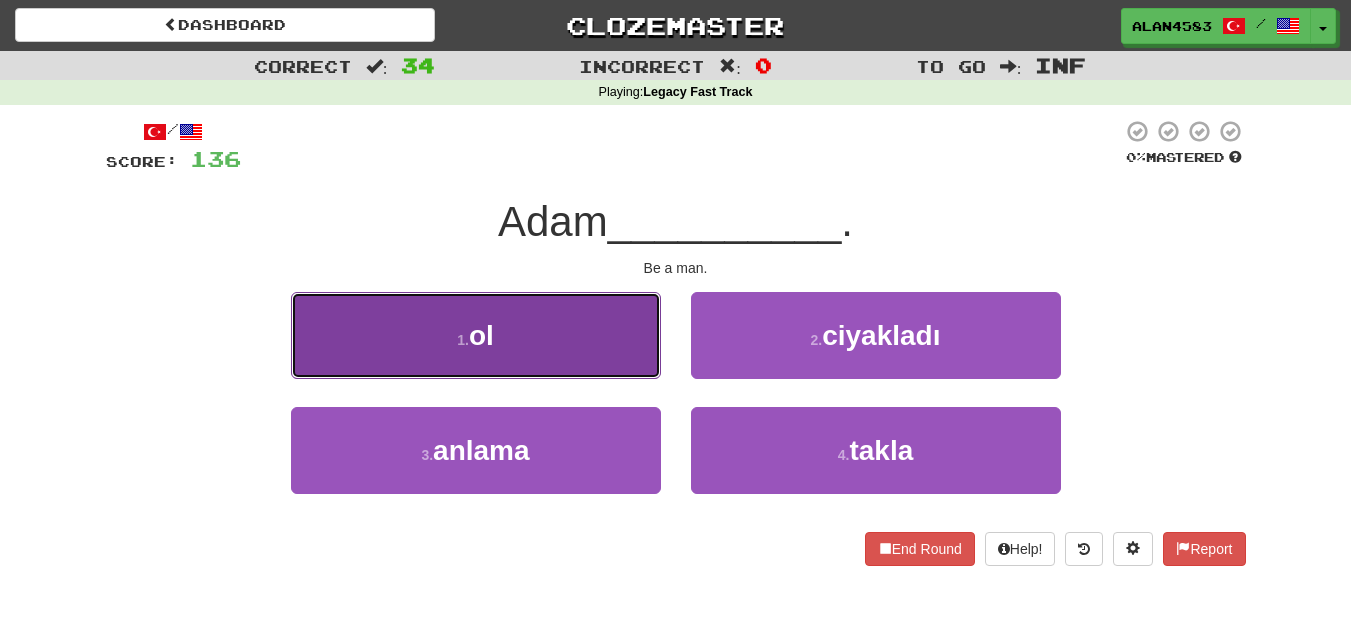 click on "1 .  ol" at bounding box center [476, 335] 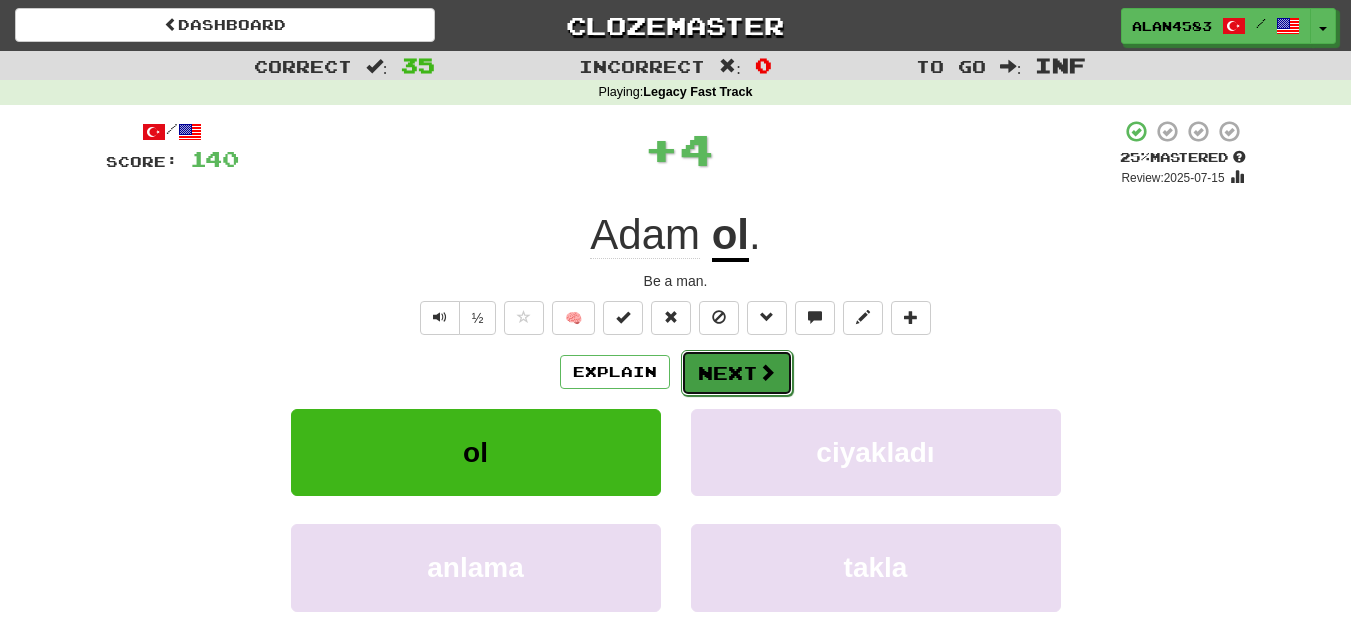 click on "Next" at bounding box center (737, 373) 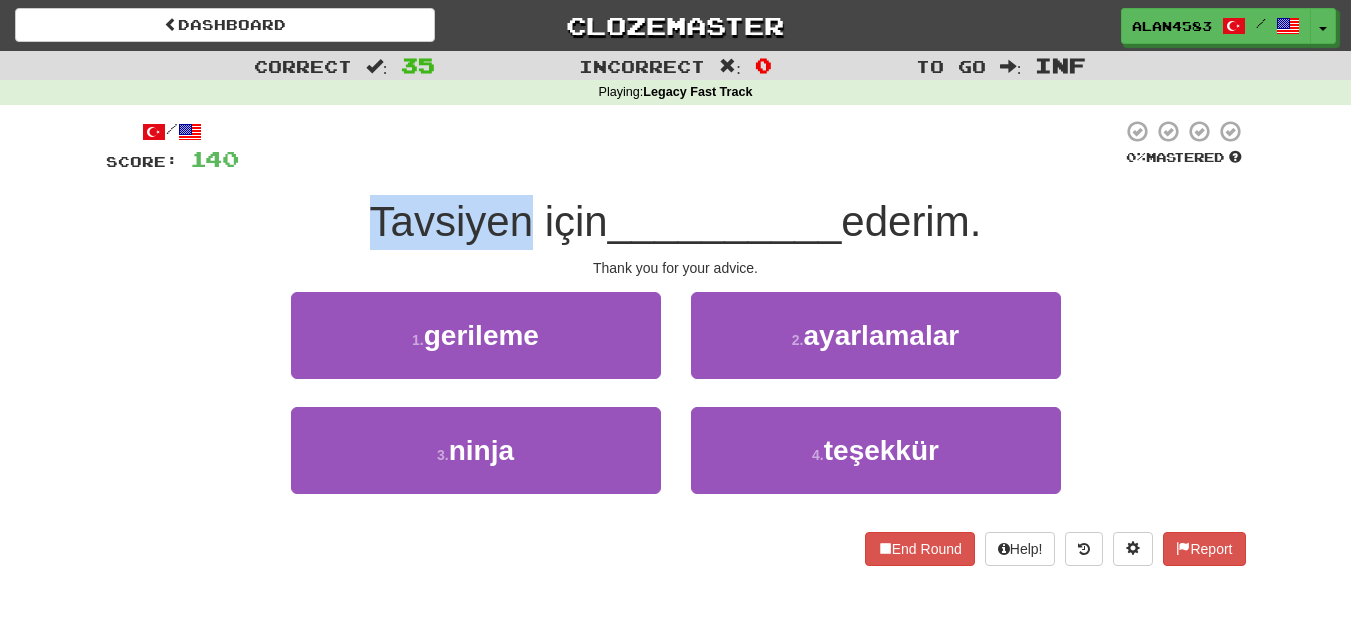 drag, startPoint x: 520, startPoint y: 217, endPoint x: 342, endPoint y: 226, distance: 178.22739 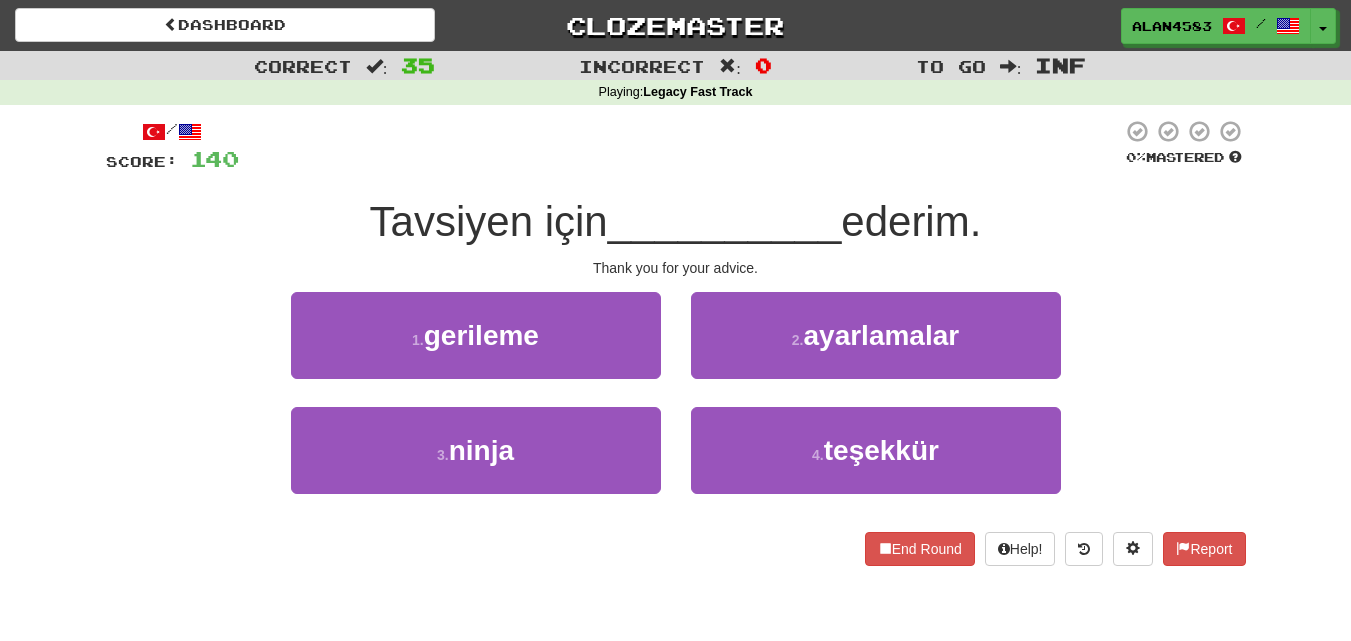 click at bounding box center (680, 146) 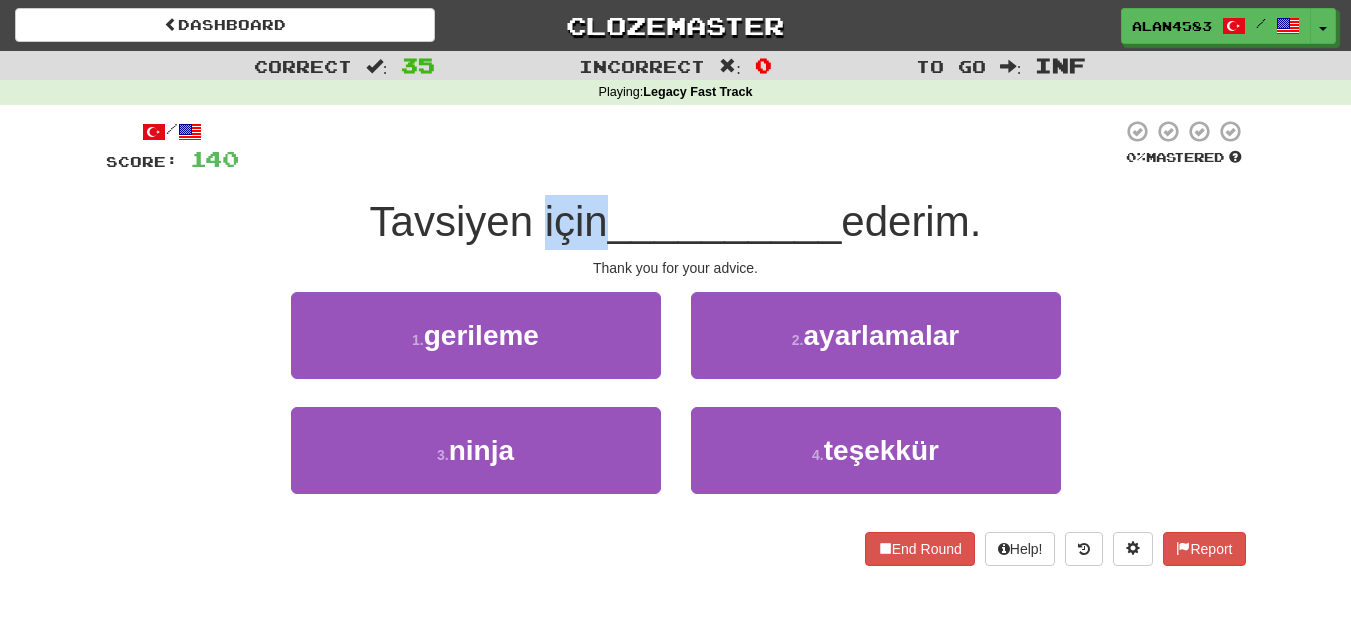 drag, startPoint x: 597, startPoint y: 216, endPoint x: 533, endPoint y: 219, distance: 64.070274 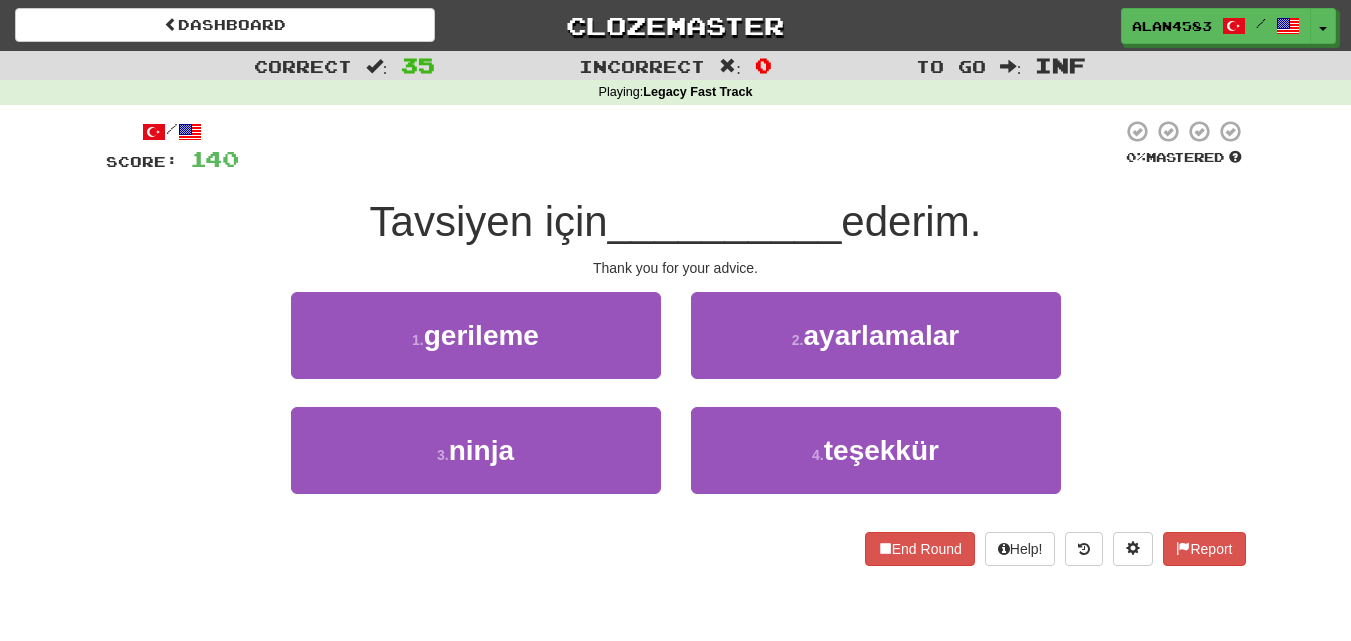 click at bounding box center [680, 146] 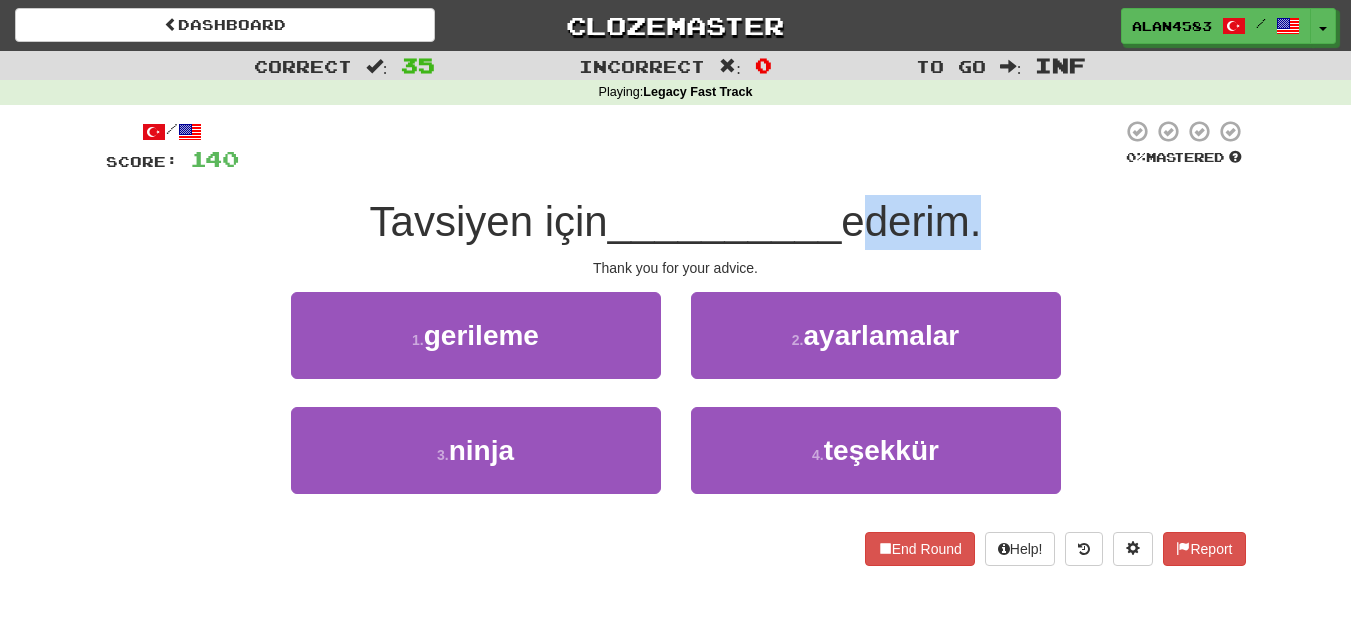 drag, startPoint x: 850, startPoint y: 222, endPoint x: 970, endPoint y: 218, distance: 120.06665 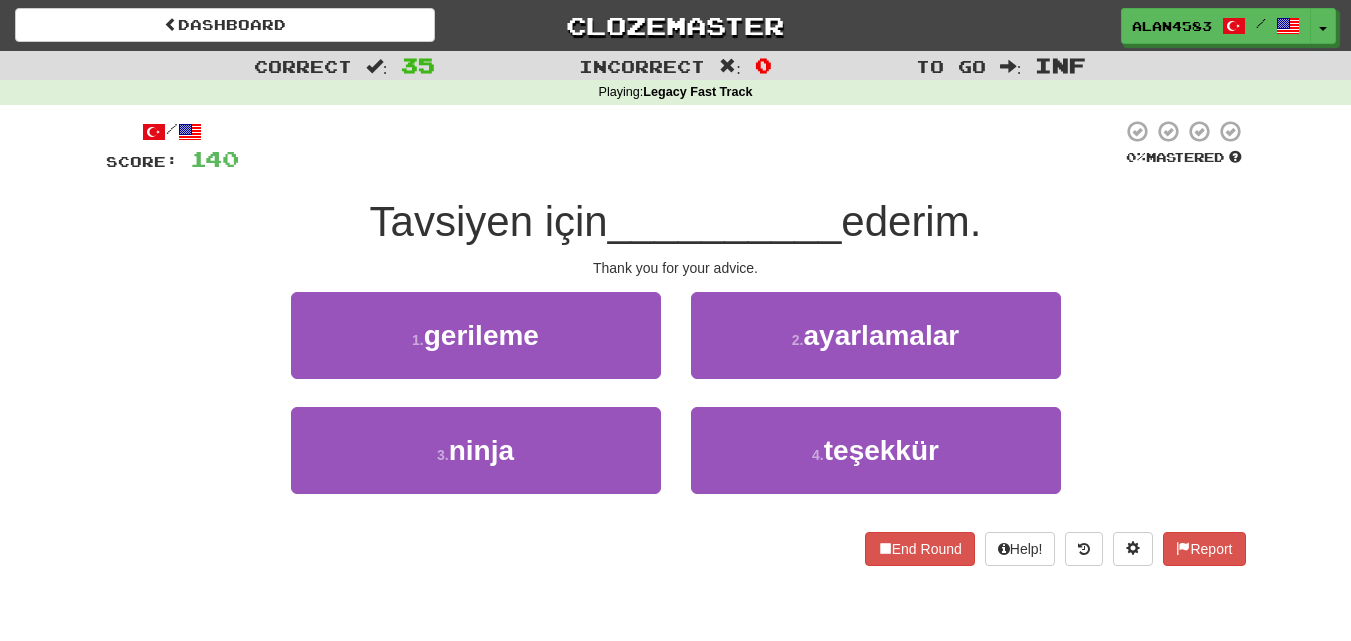click at bounding box center (680, 146) 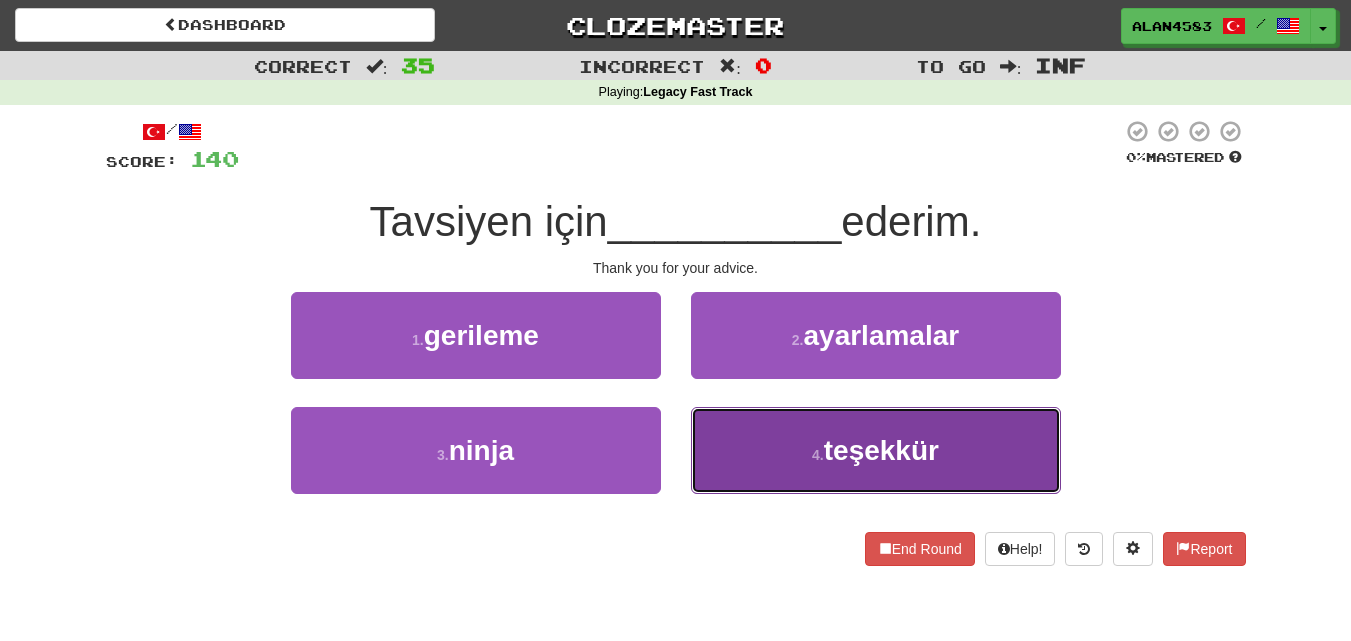 click on "4 .  teşekkür" at bounding box center (876, 450) 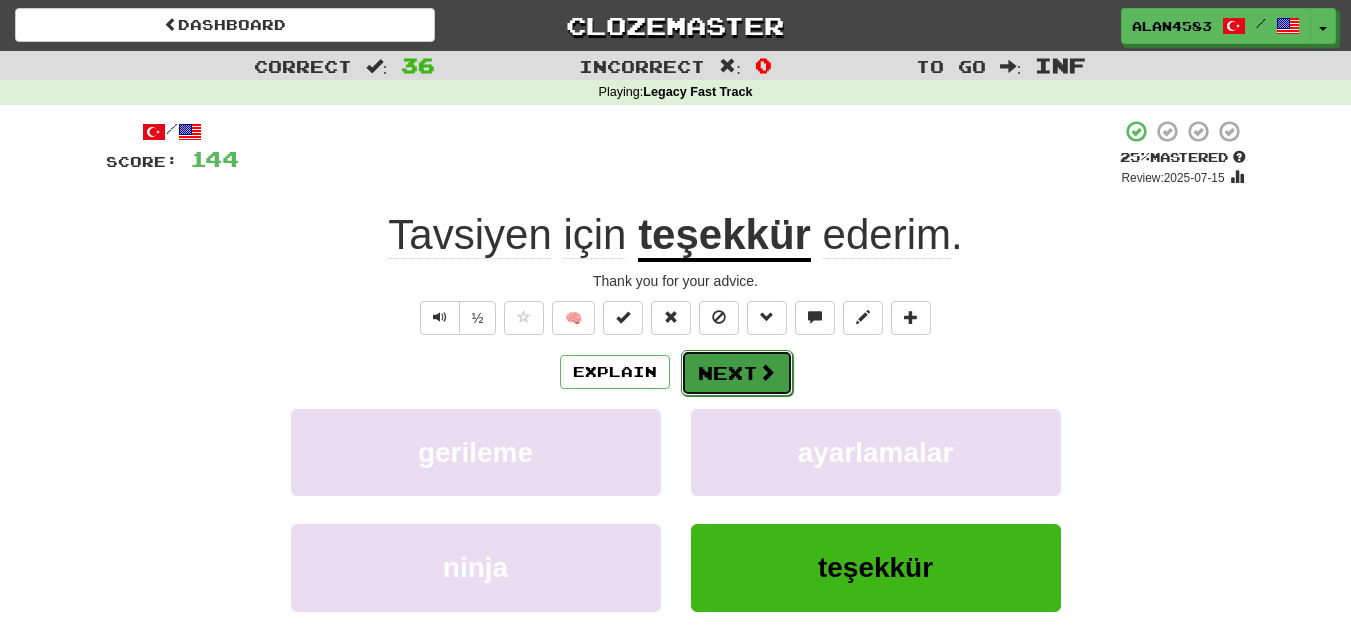 click on "Next" at bounding box center [737, 373] 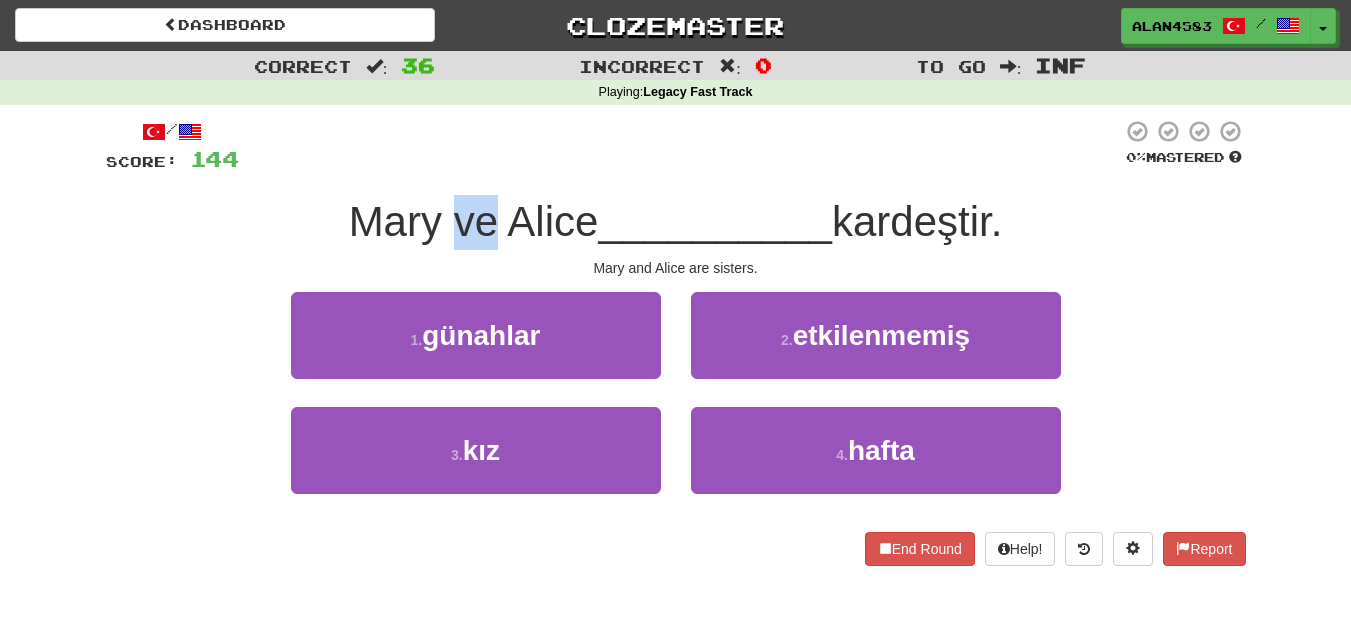 drag, startPoint x: 487, startPoint y: 230, endPoint x: 443, endPoint y: 229, distance: 44.011364 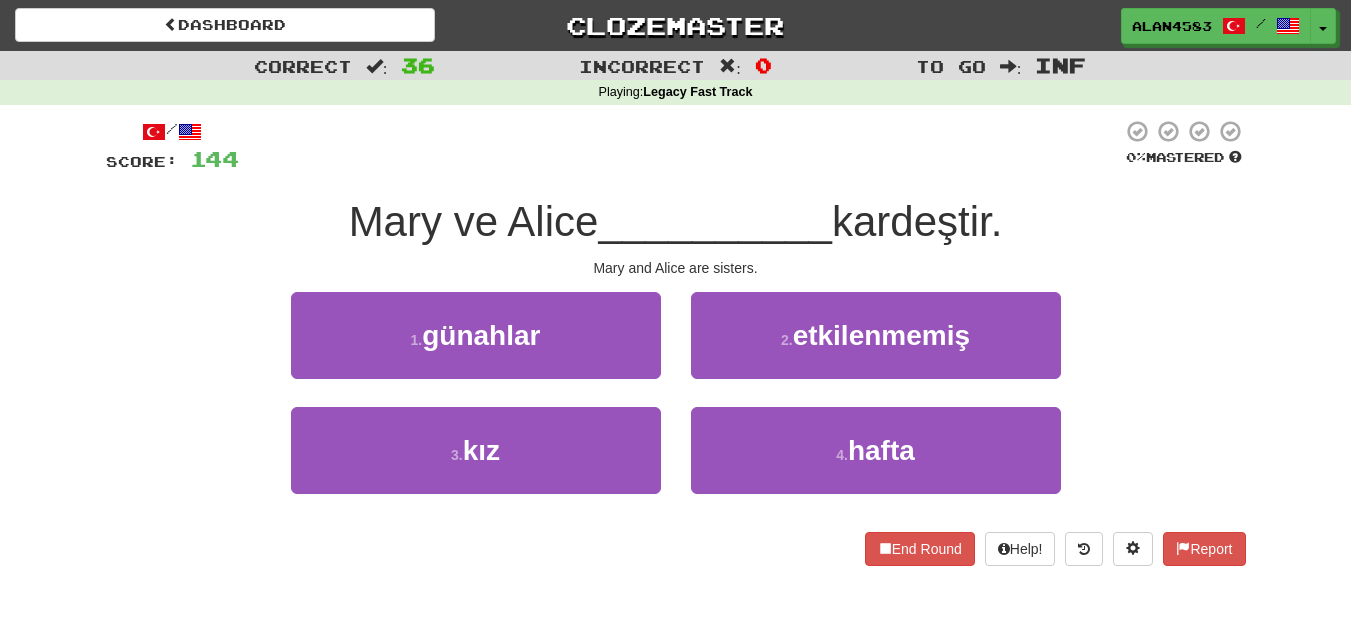 click at bounding box center [680, 146] 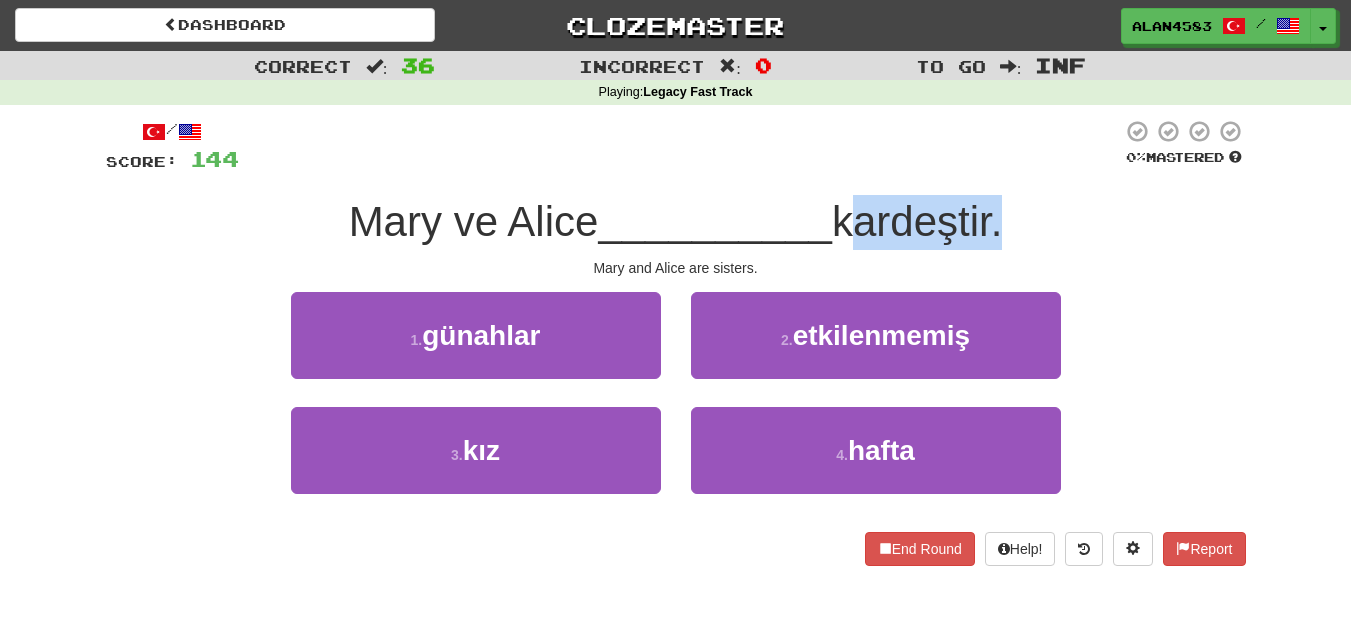 drag, startPoint x: 846, startPoint y: 208, endPoint x: 999, endPoint y: 211, distance: 153.0294 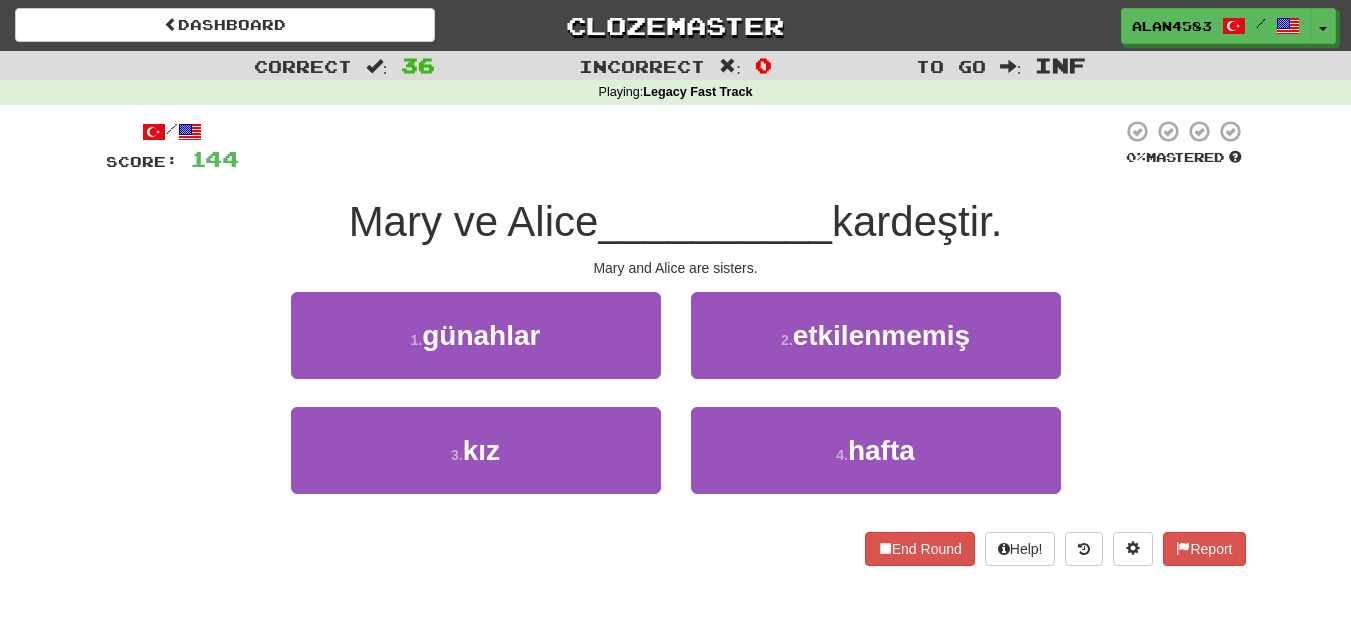 click at bounding box center (680, 146) 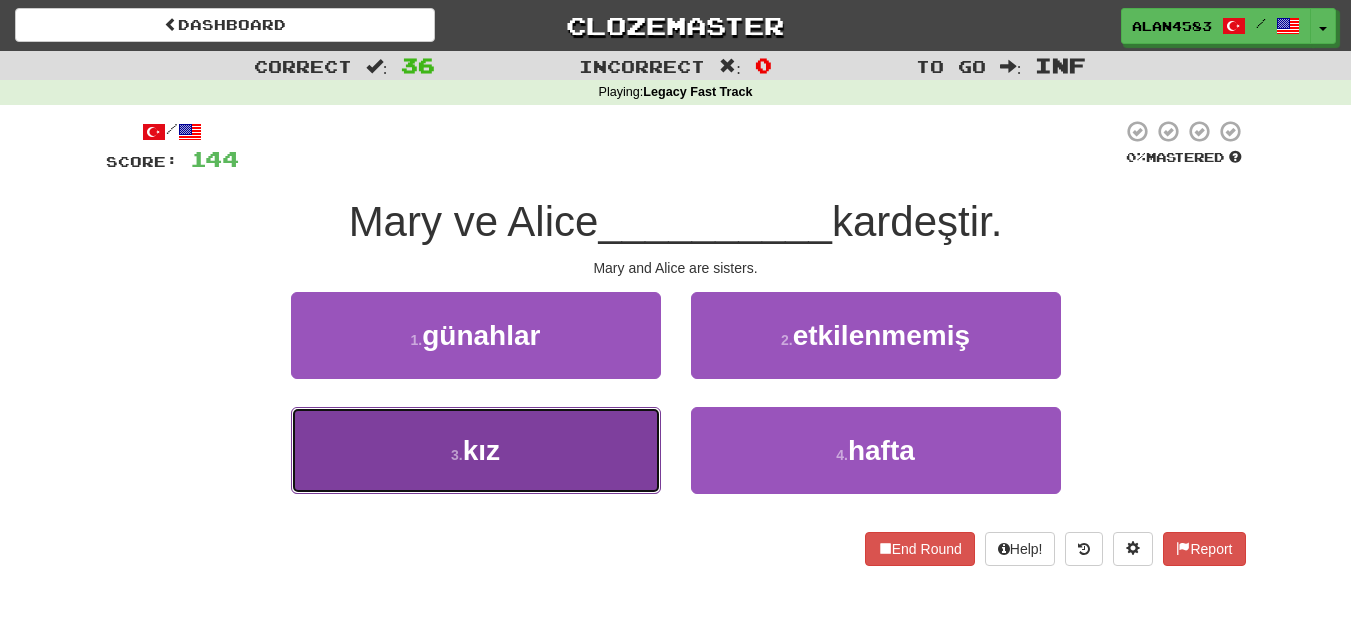click on "3 .  kız" at bounding box center [476, 450] 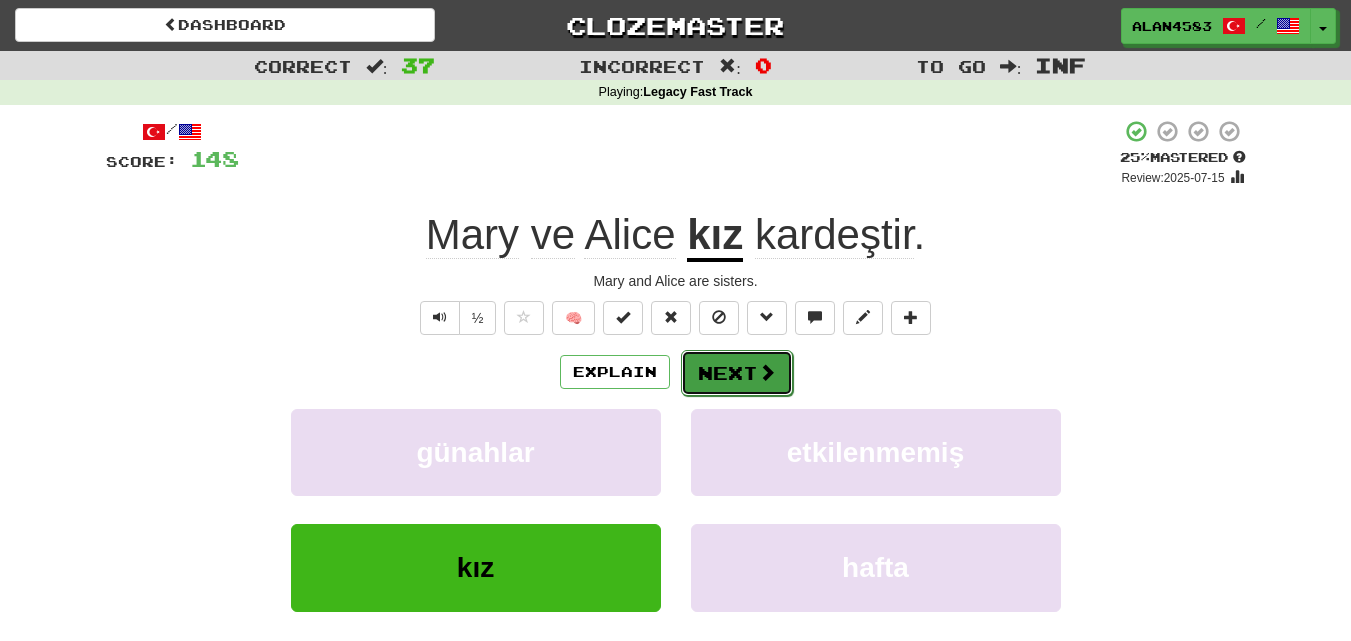 click on "Next" at bounding box center (737, 373) 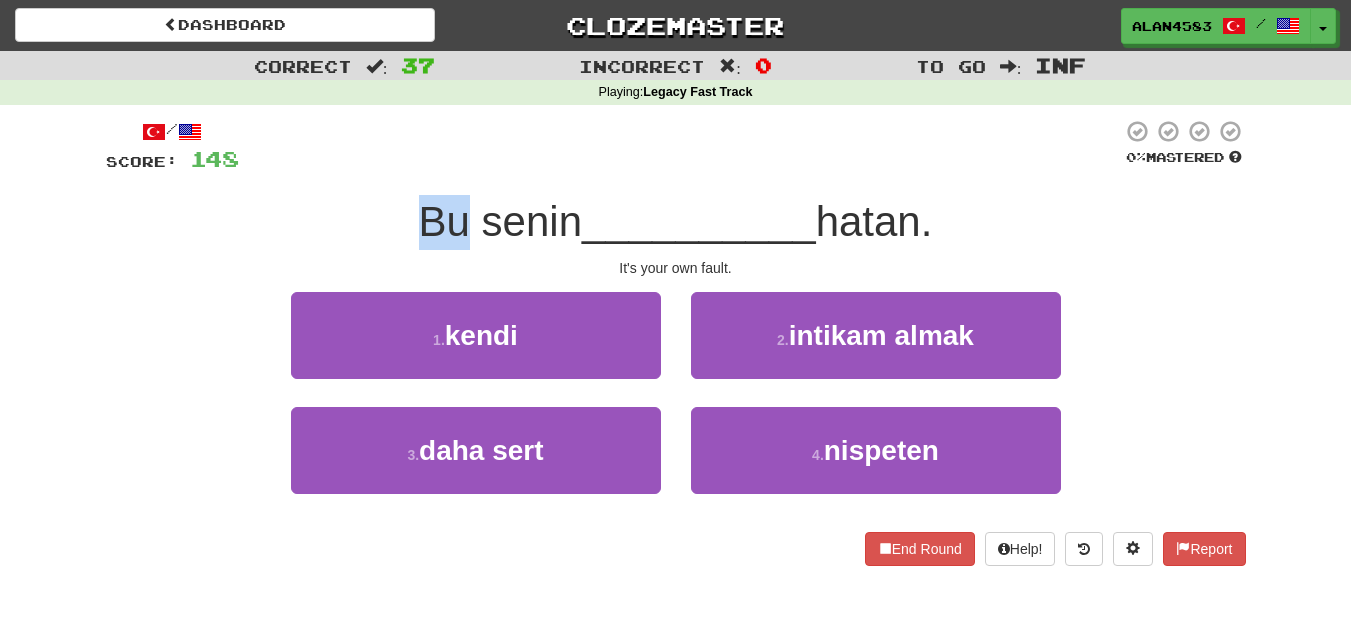 drag, startPoint x: 455, startPoint y: 220, endPoint x: 402, endPoint y: 220, distance: 53 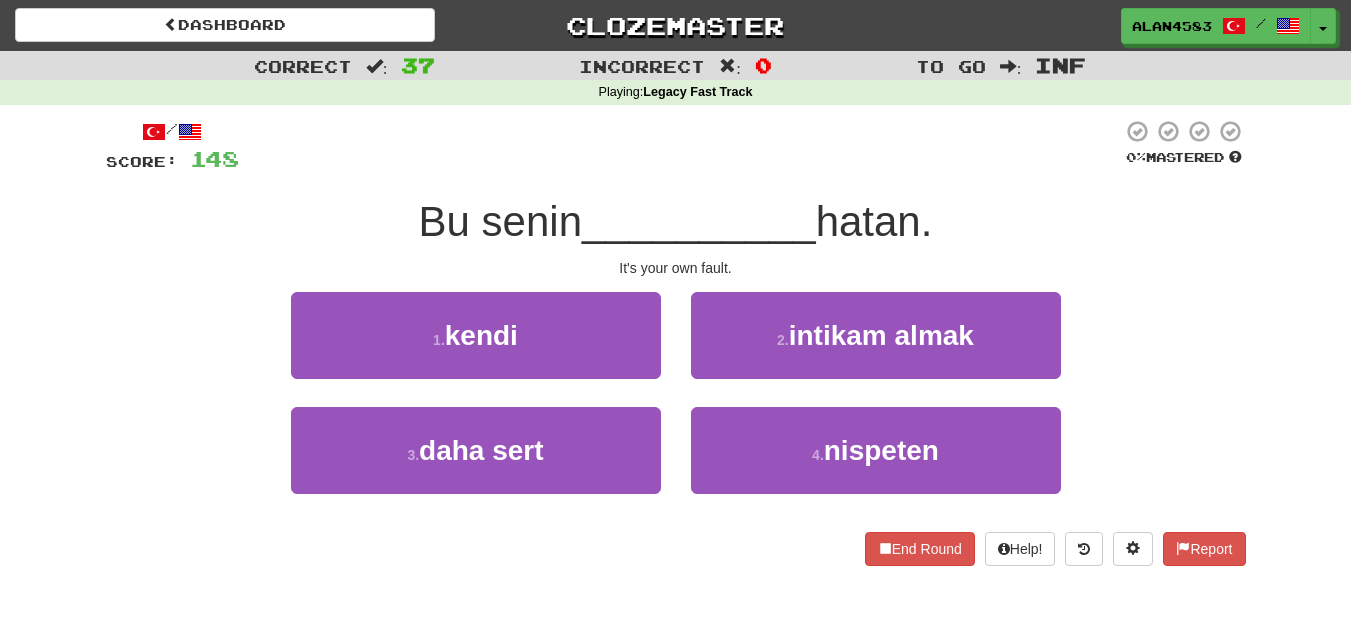 click on "/  Score:   148 0 %  Mastered Bu senin  __________  hatan. It's your own fault. 1 .  kendi 2 .  intikam almak 3 .  daha sert 4 .  nispeten  End Round  Help!  Report" at bounding box center [676, 342] 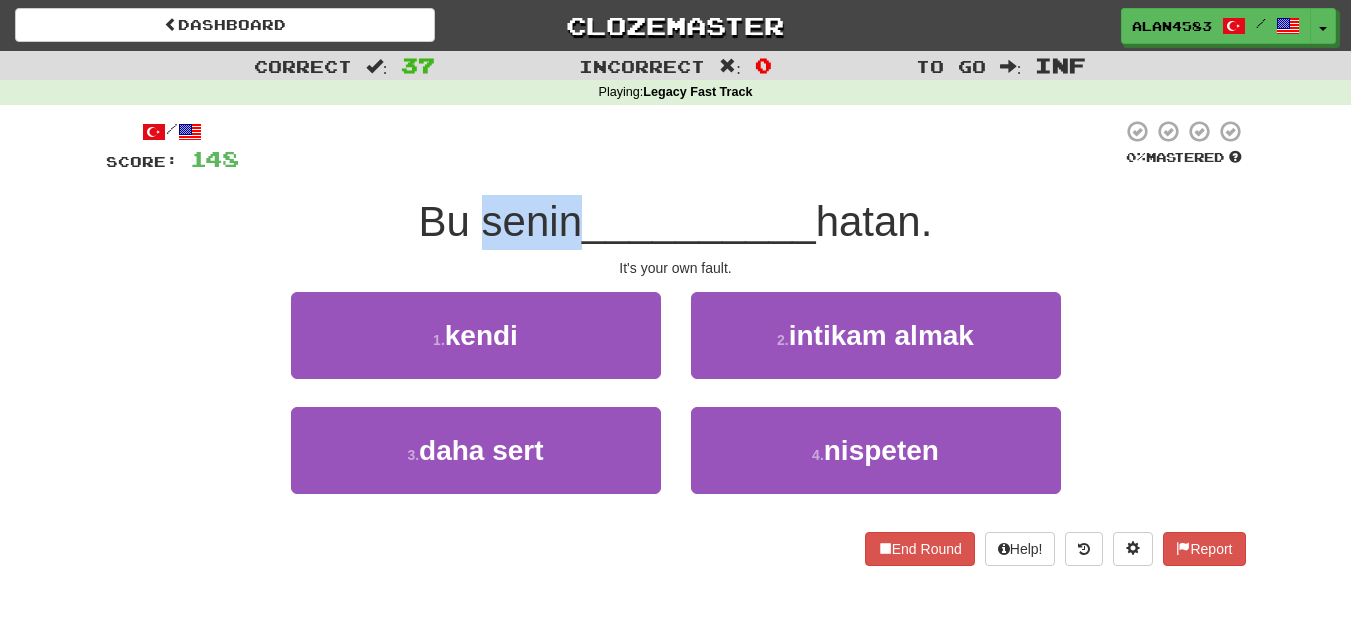 drag, startPoint x: 472, startPoint y: 218, endPoint x: 566, endPoint y: 220, distance: 94.02127 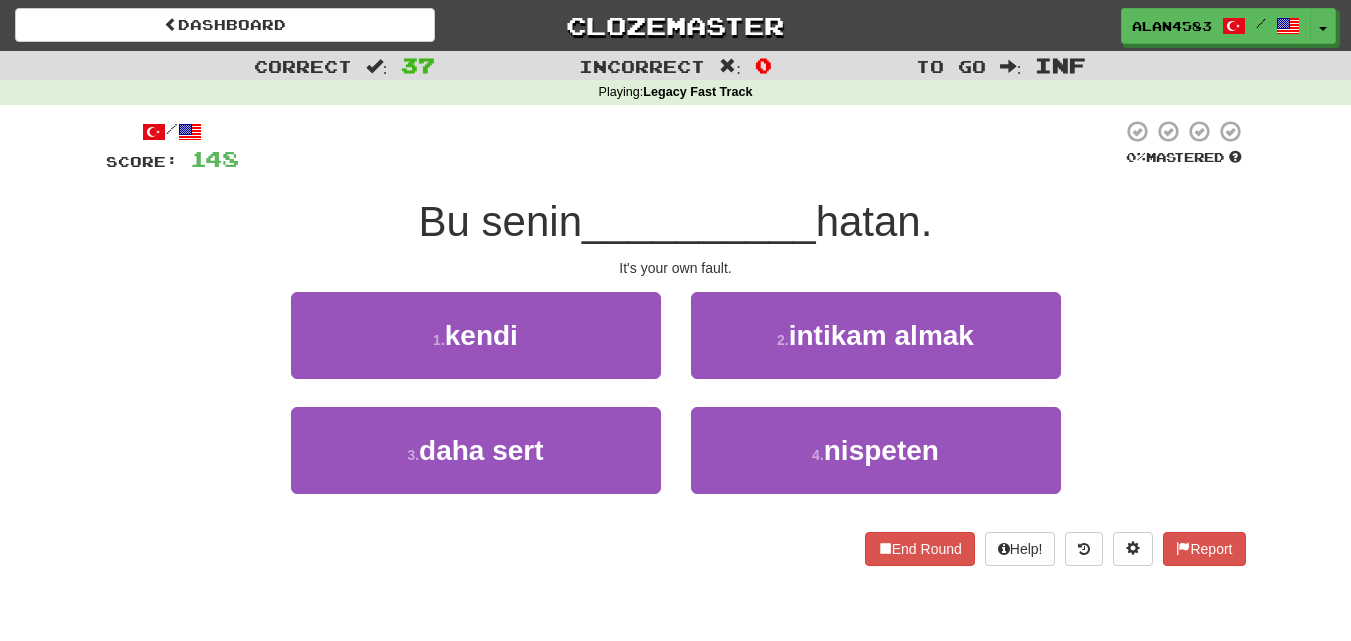 click at bounding box center (680, 146) 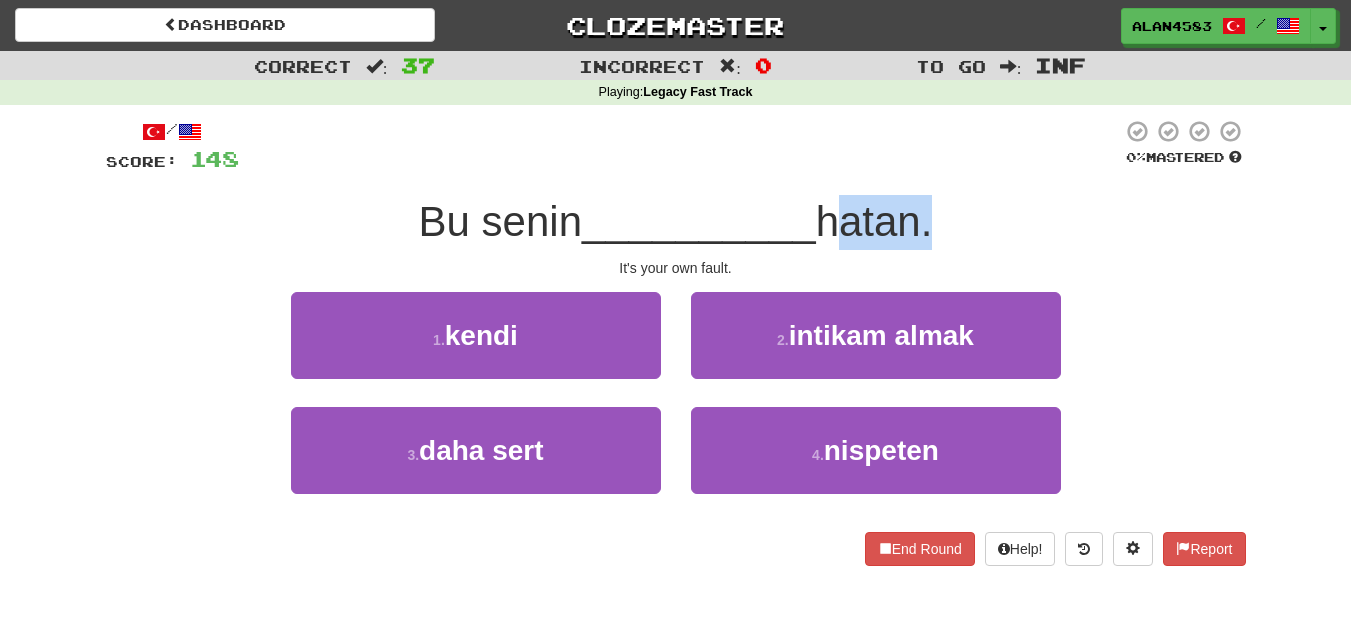 drag, startPoint x: 830, startPoint y: 212, endPoint x: 929, endPoint y: 214, distance: 99.0202 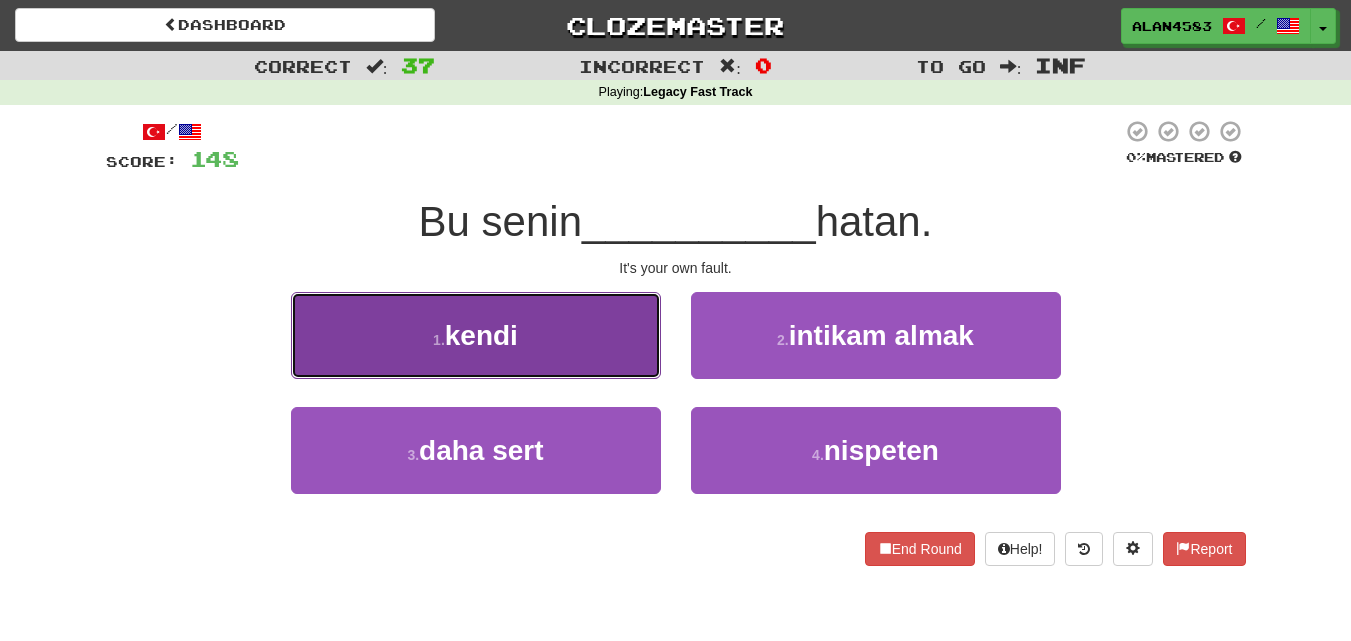 click on "1 .  kendi" at bounding box center [476, 335] 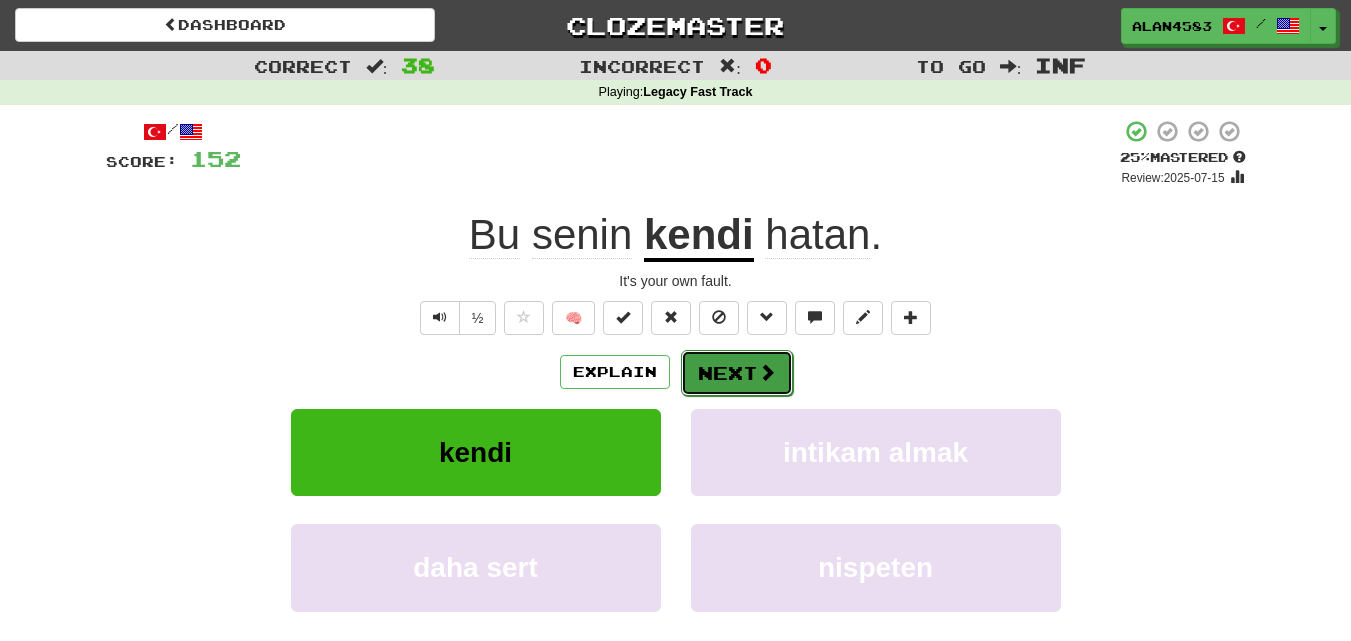 click on "Next" at bounding box center [737, 373] 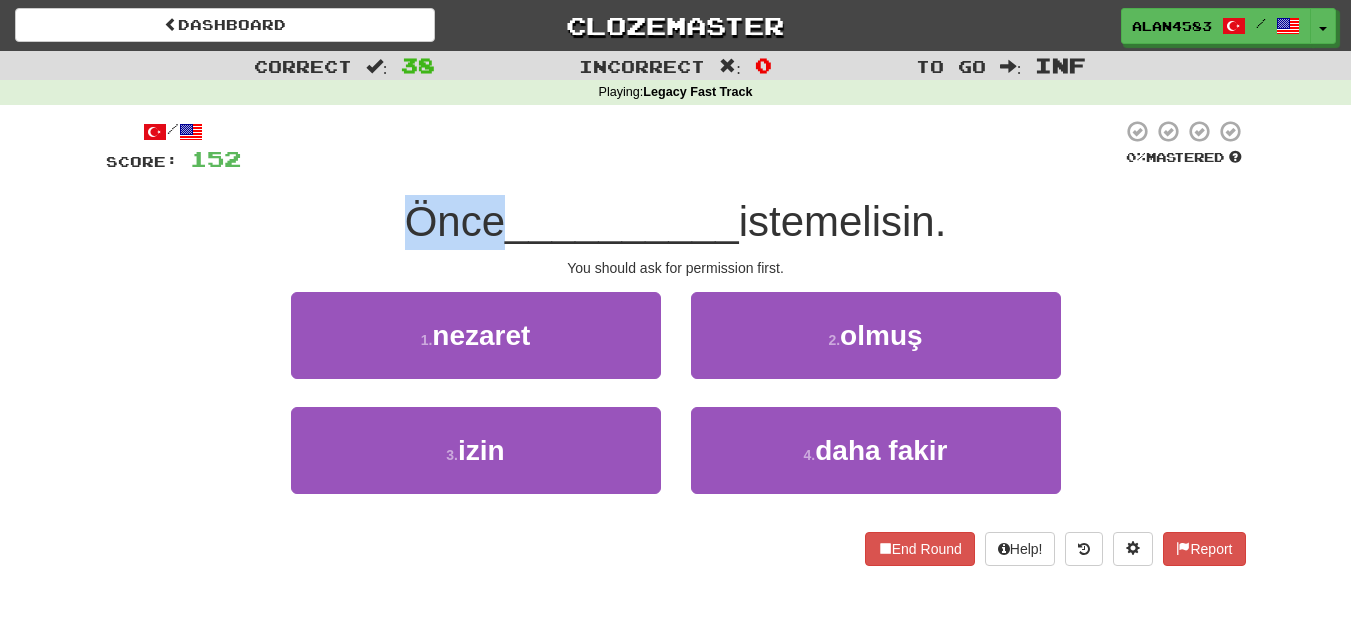 drag, startPoint x: 491, startPoint y: 225, endPoint x: 394, endPoint y: 220, distance: 97.128784 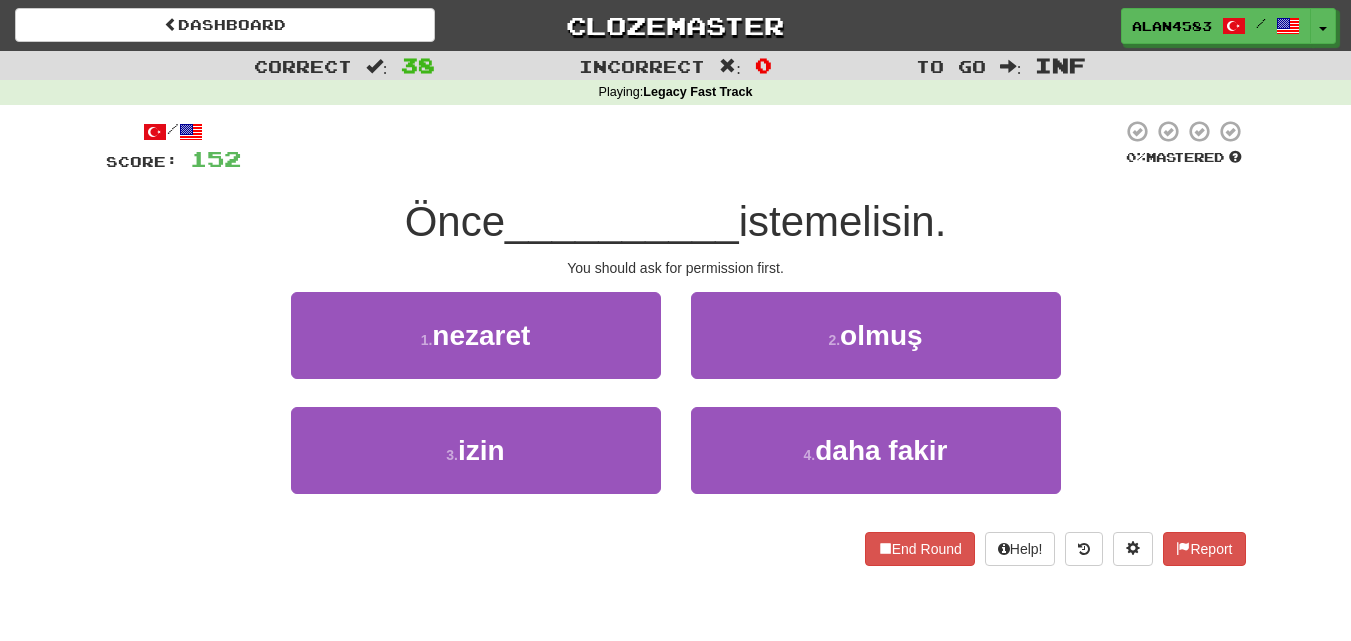 click at bounding box center (681, 146) 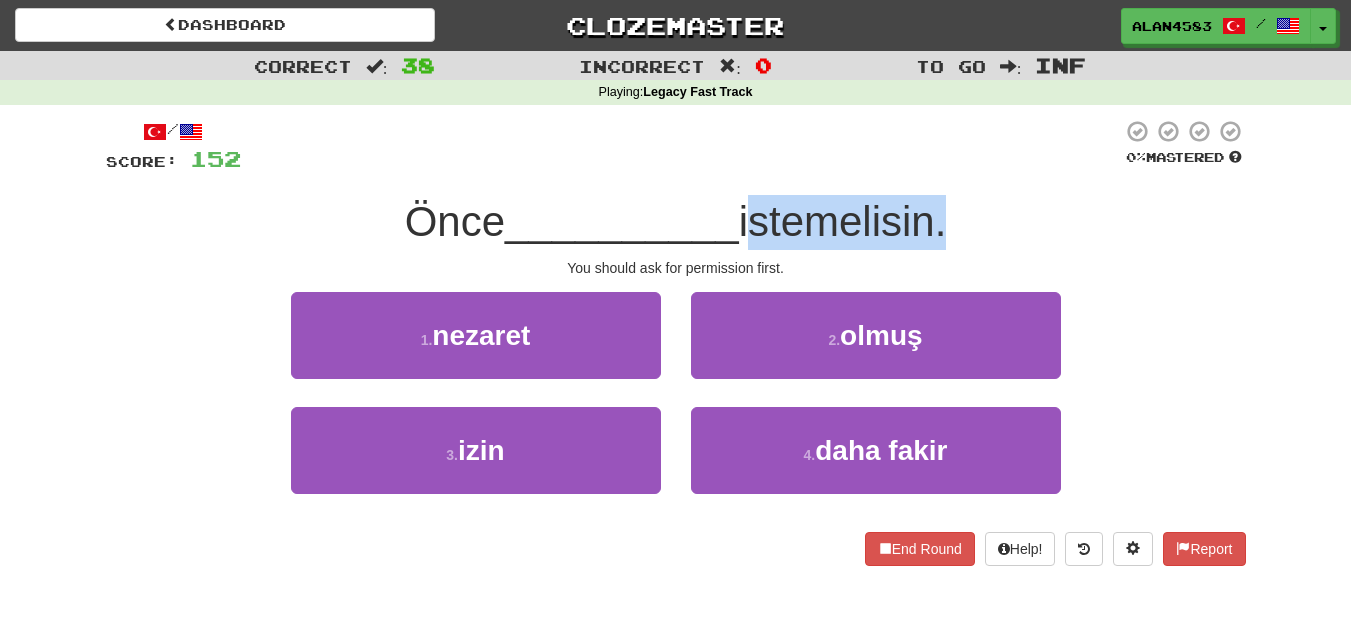 drag, startPoint x: 747, startPoint y: 218, endPoint x: 942, endPoint y: 206, distance: 195.36888 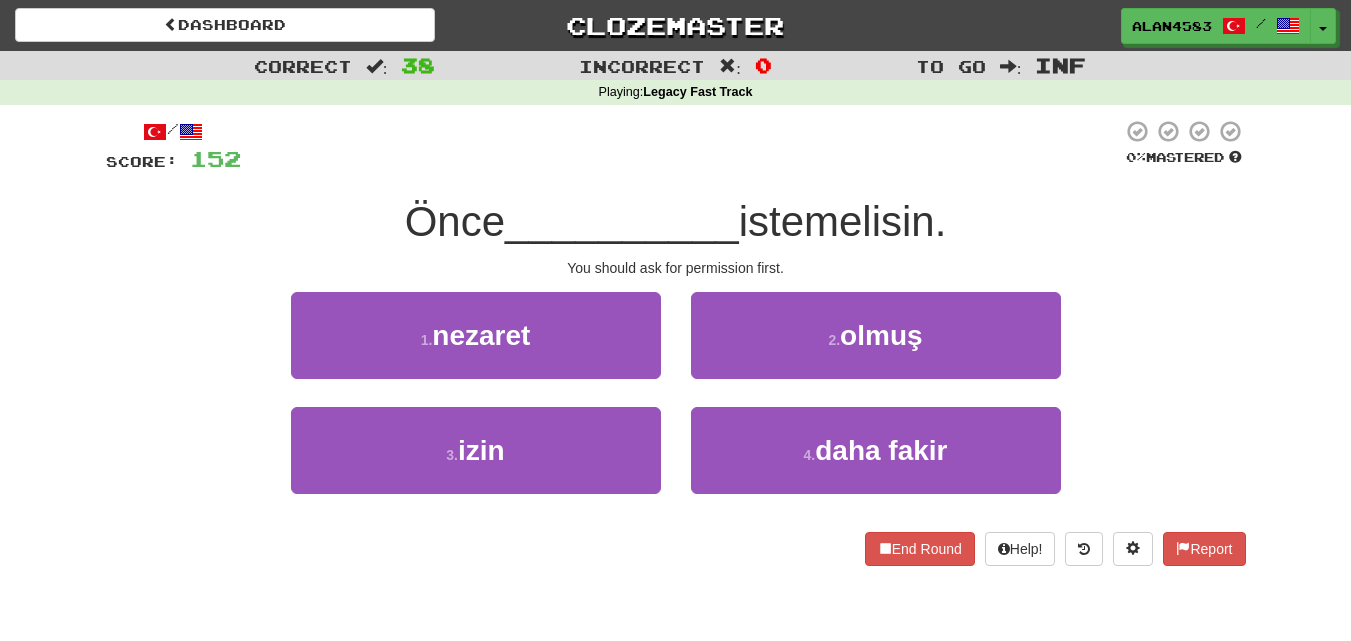 click at bounding box center [681, 146] 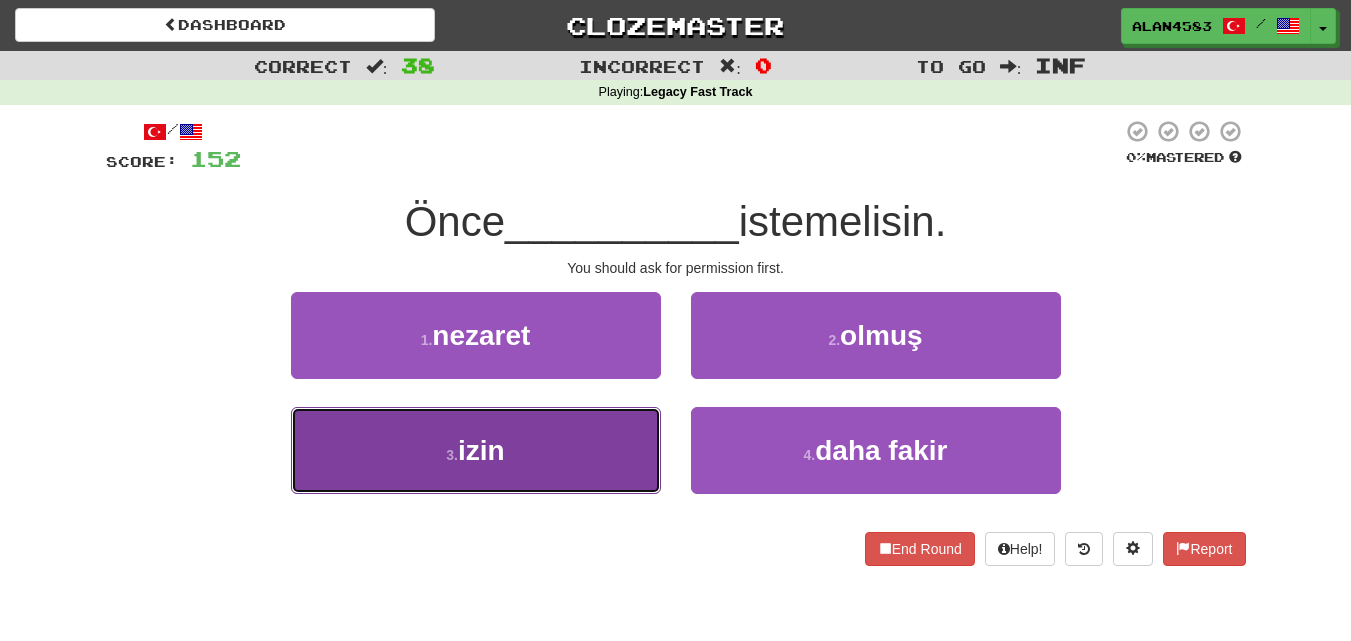 click on "3 .  izin" at bounding box center (476, 450) 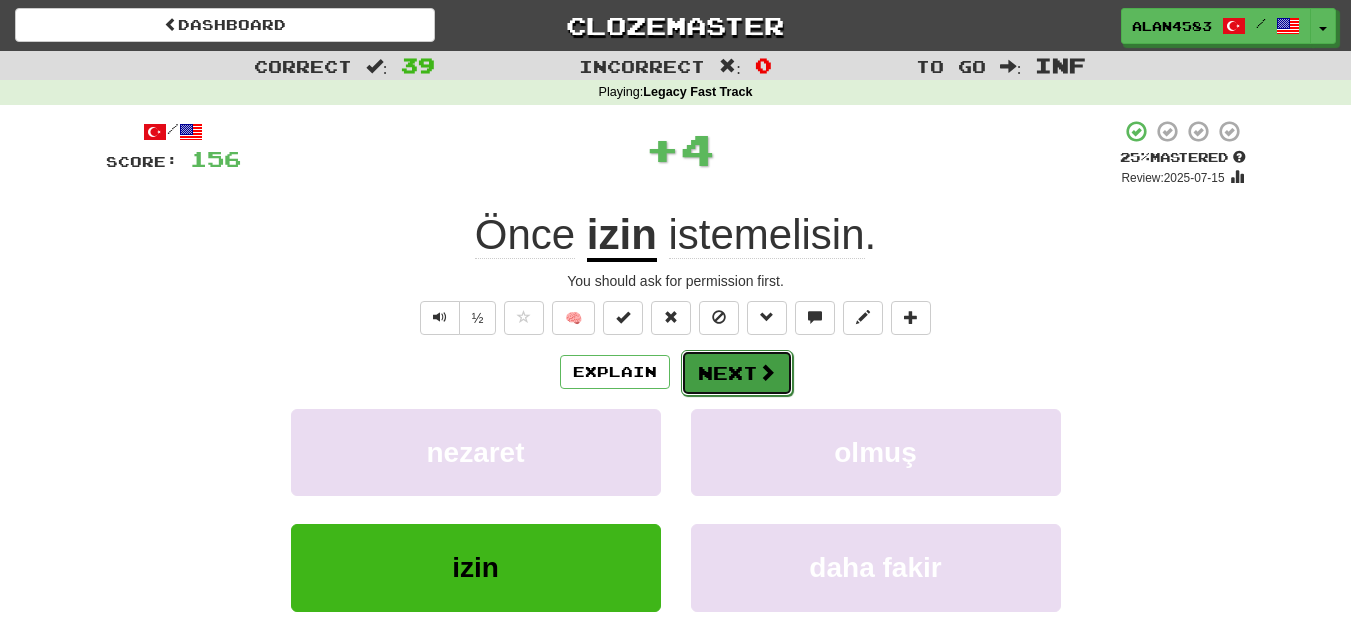 click at bounding box center [767, 372] 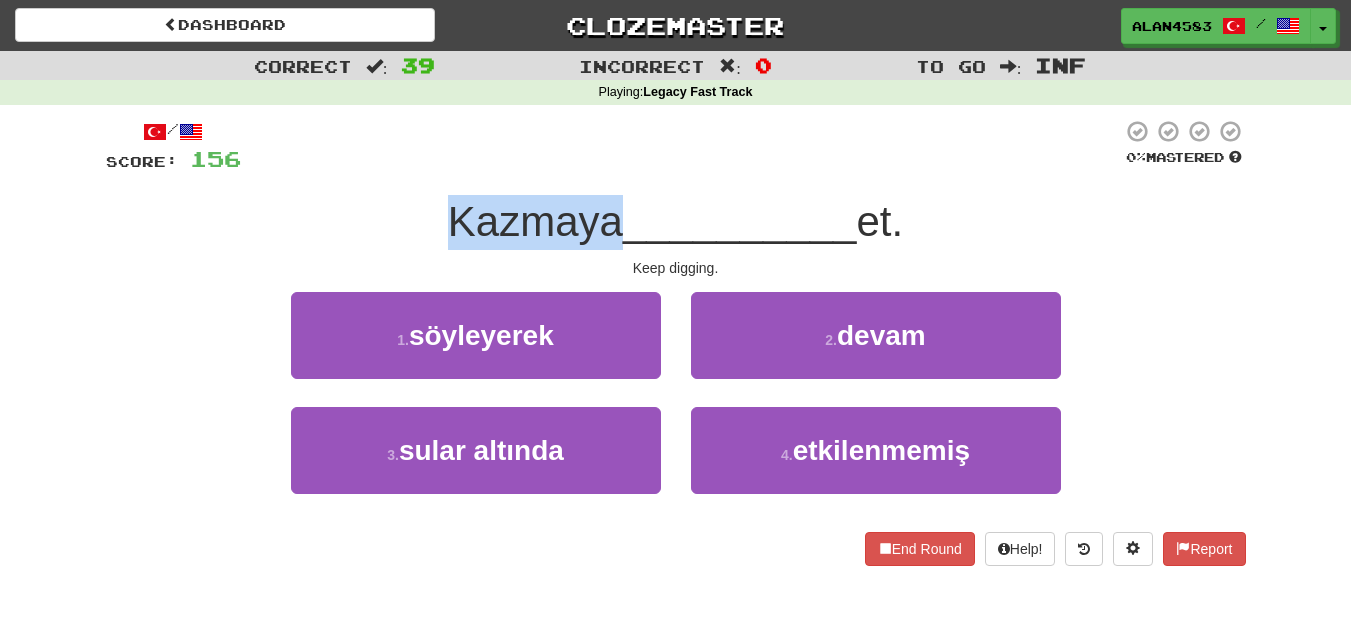 drag, startPoint x: 606, startPoint y: 217, endPoint x: 374, endPoint y: 231, distance: 232.42203 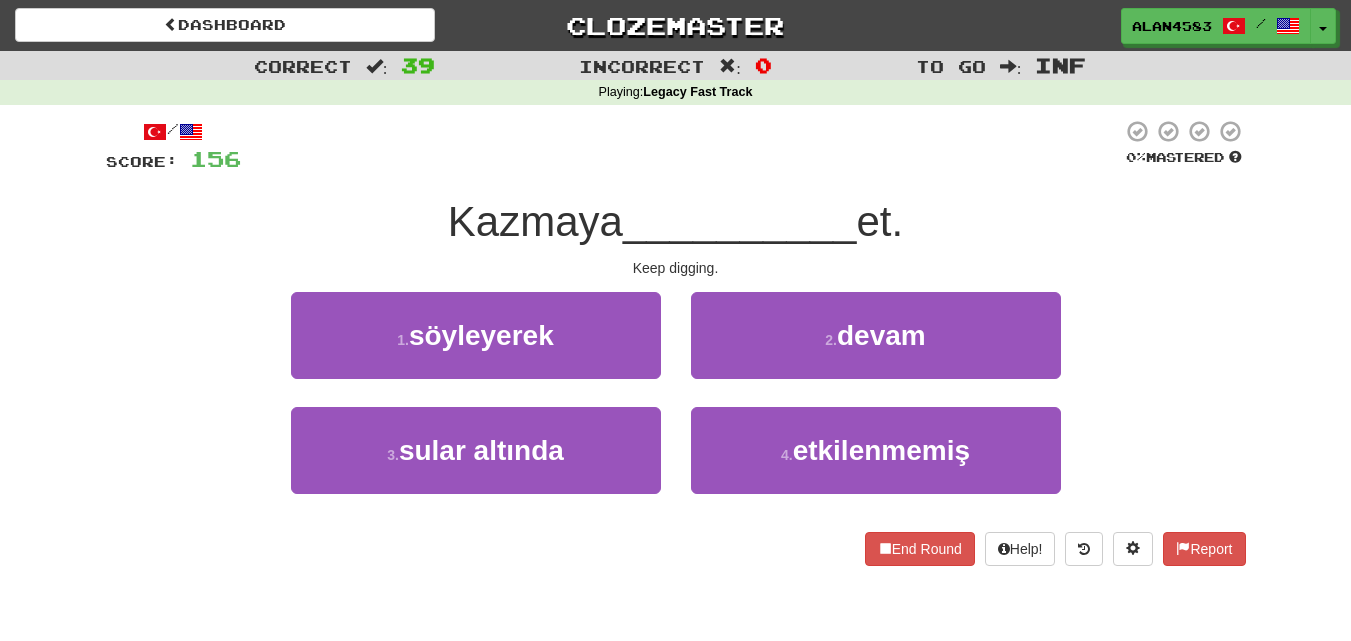 click on "/  Score:   156 0 %  Mastered Kazmaya  __________  et. Keep digging. 1 .  söyleyerek 2 .  devam 3 .  sular altında 4 .  etkilenmemiş  End Round  Help!  Report" at bounding box center (676, 342) 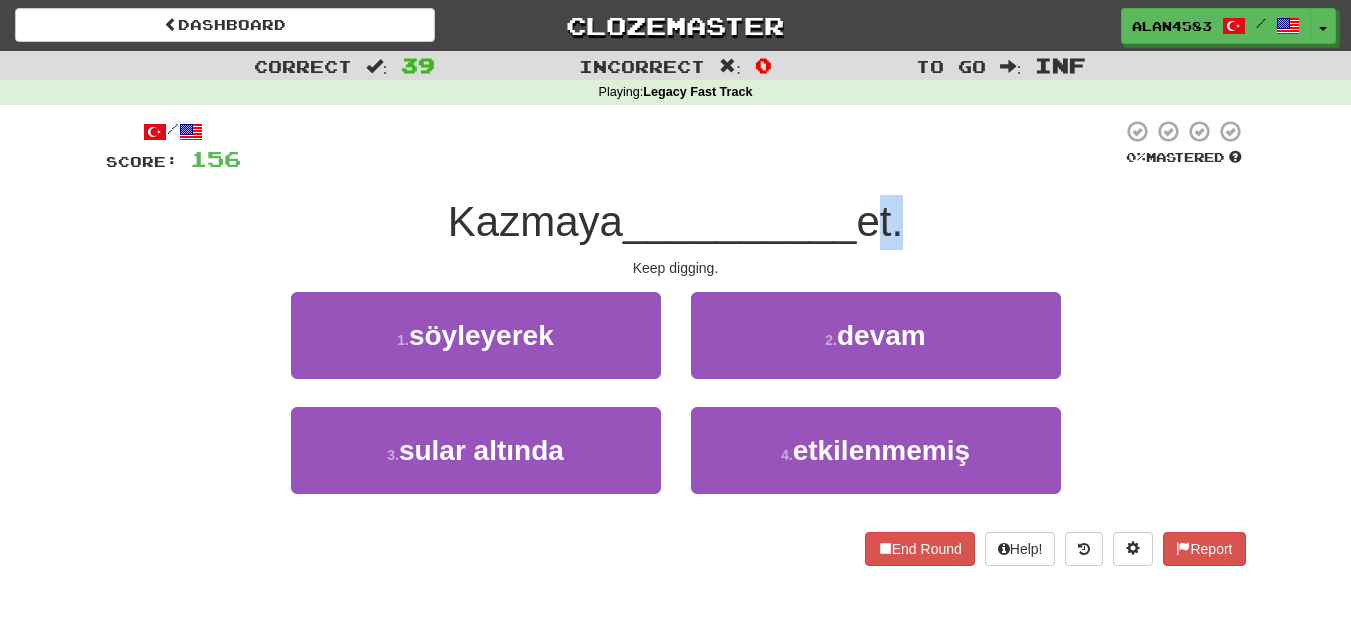 drag, startPoint x: 864, startPoint y: 225, endPoint x: 905, endPoint y: 223, distance: 41.04875 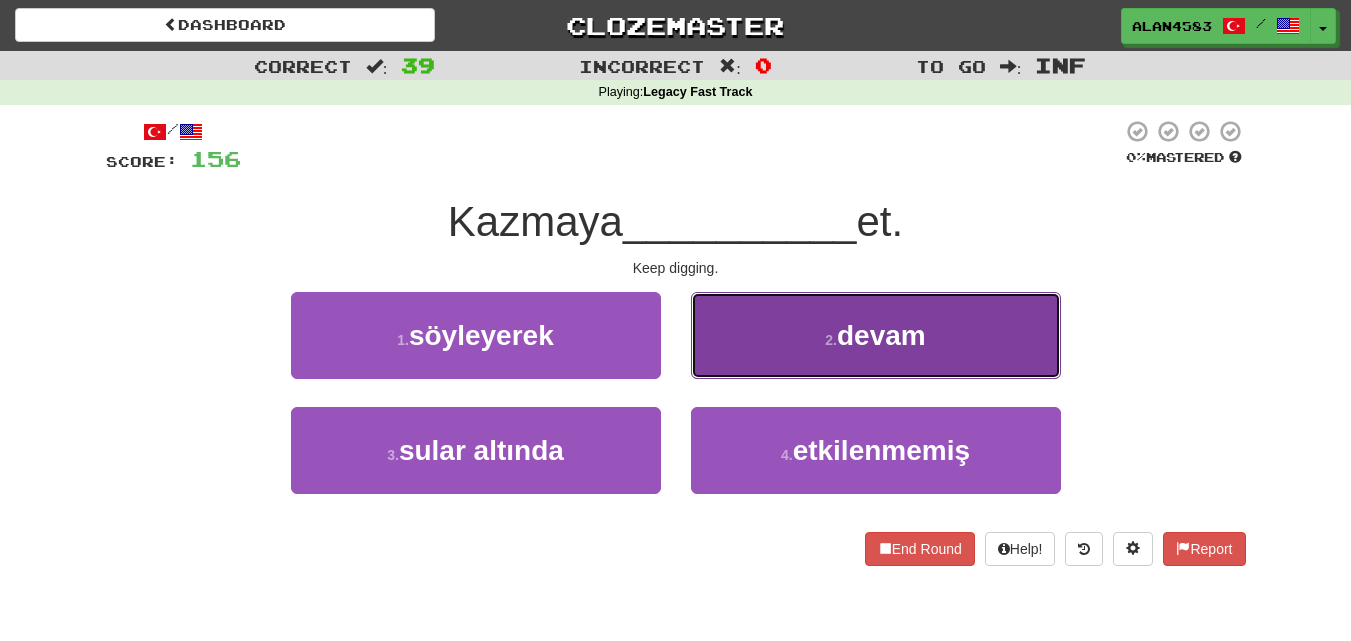 click on "2 .  devam" at bounding box center (876, 335) 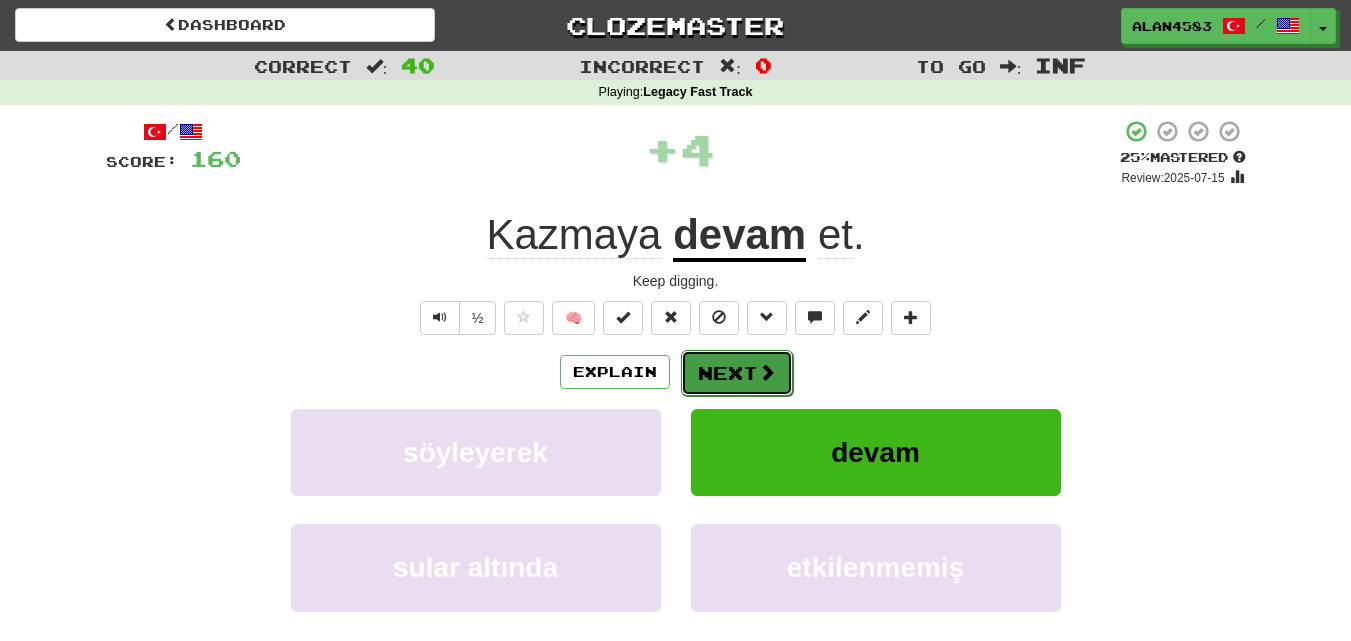 click at bounding box center [767, 372] 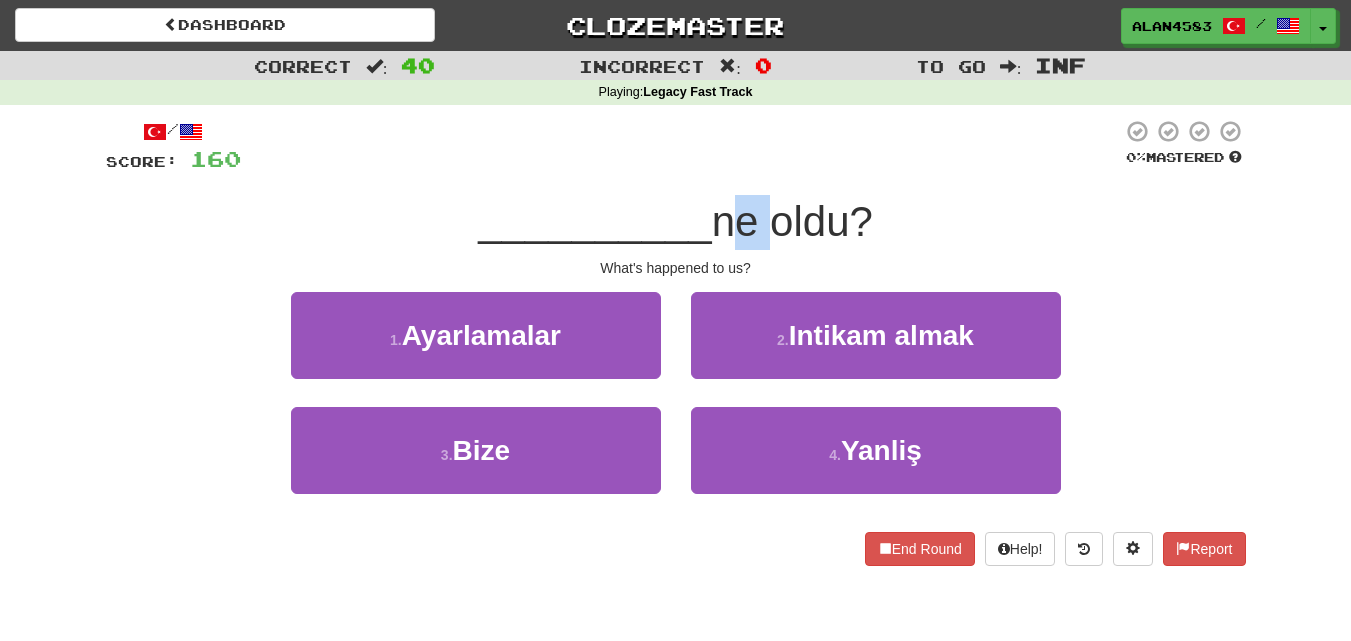 drag, startPoint x: 720, startPoint y: 218, endPoint x: 765, endPoint y: 214, distance: 45.17743 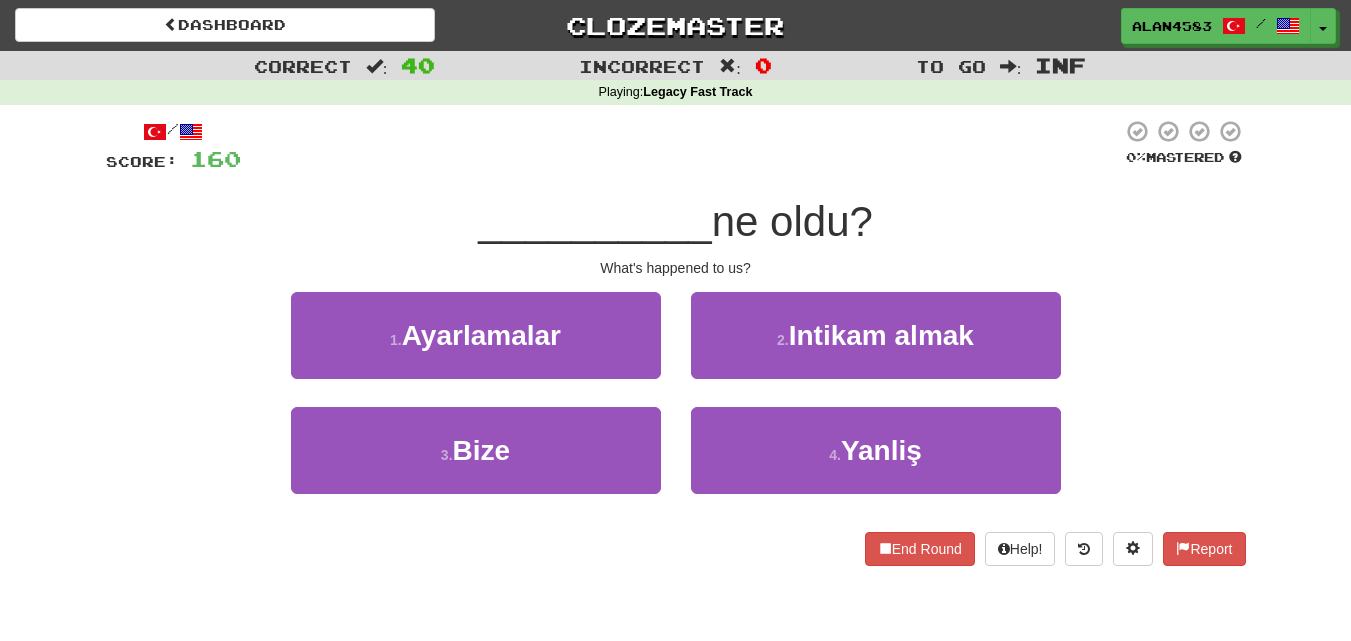 click at bounding box center (681, 146) 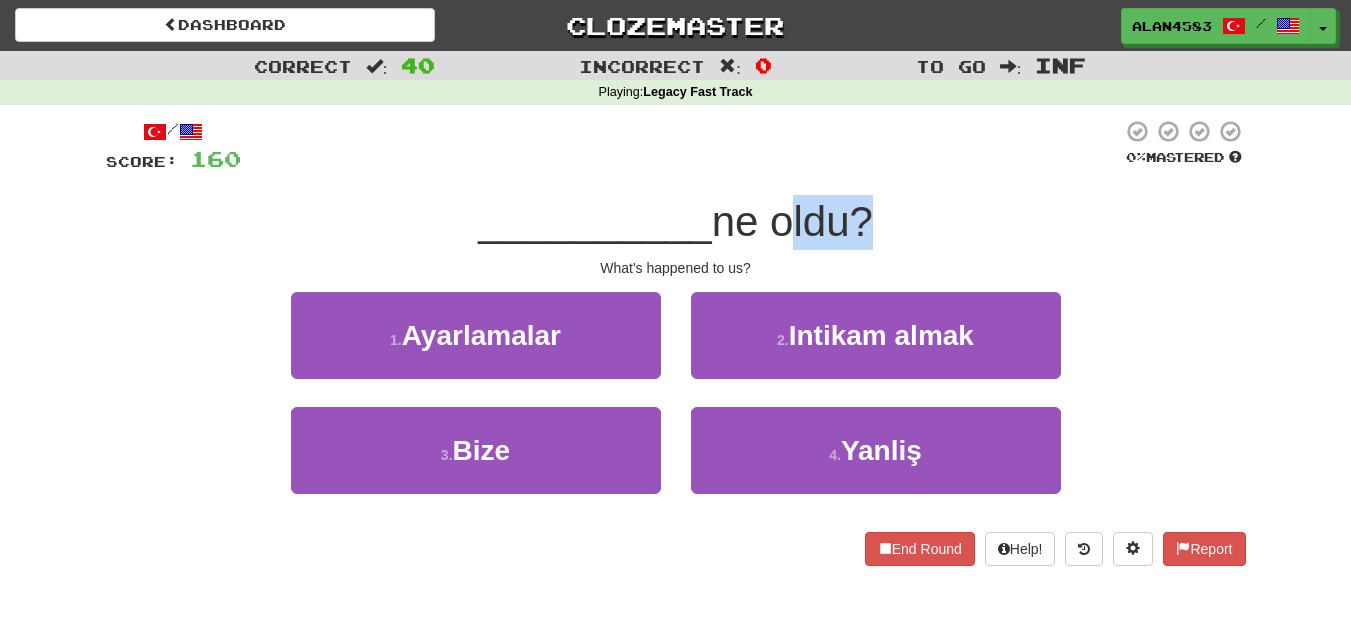 drag, startPoint x: 776, startPoint y: 223, endPoint x: 847, endPoint y: 219, distance: 71.11259 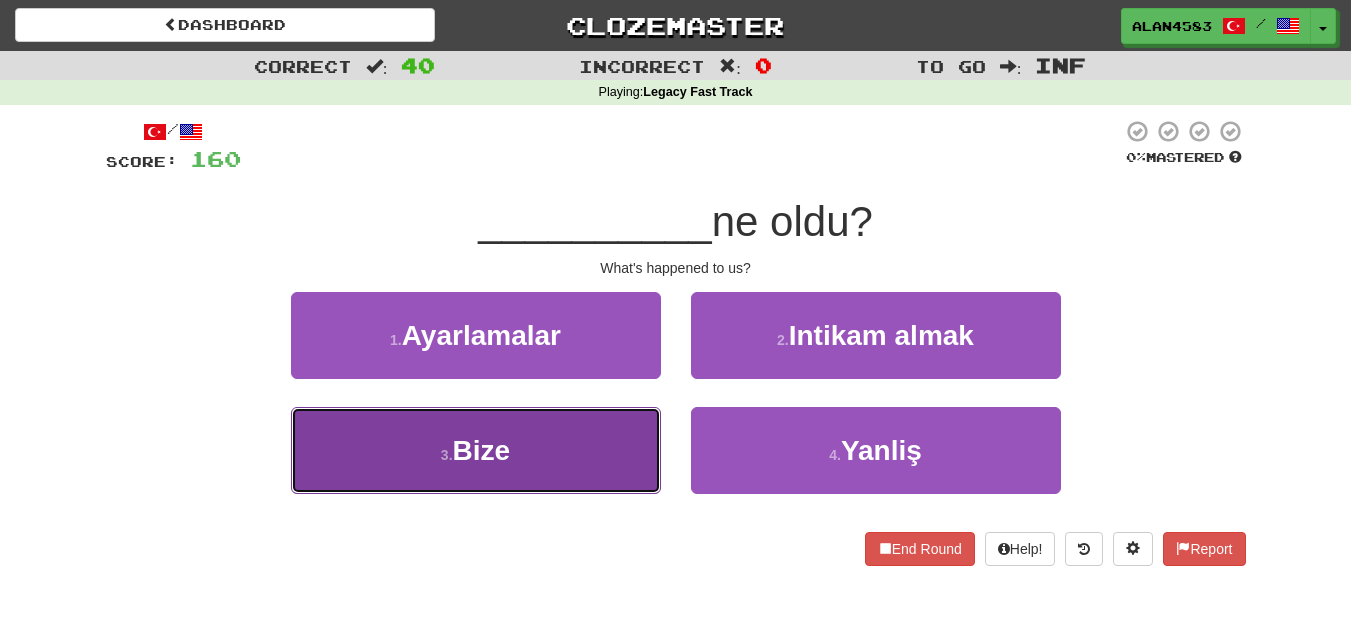 click on "3 .  Bize" at bounding box center (476, 450) 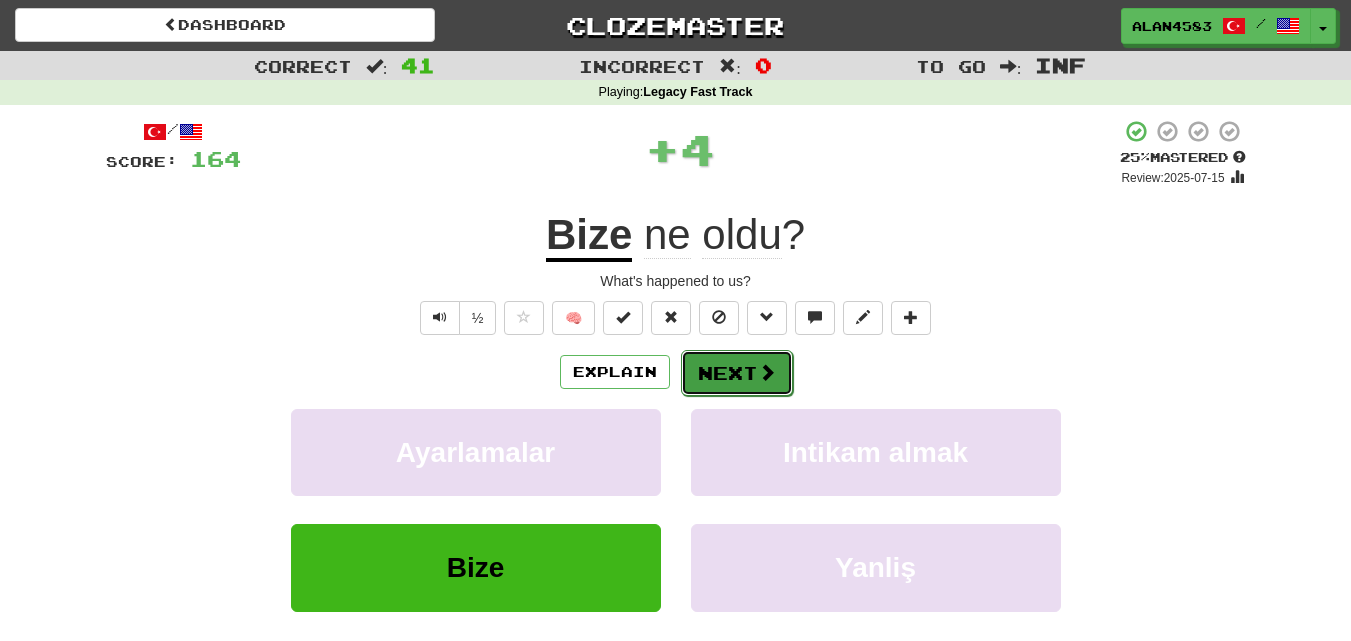 click on "Next" at bounding box center [737, 373] 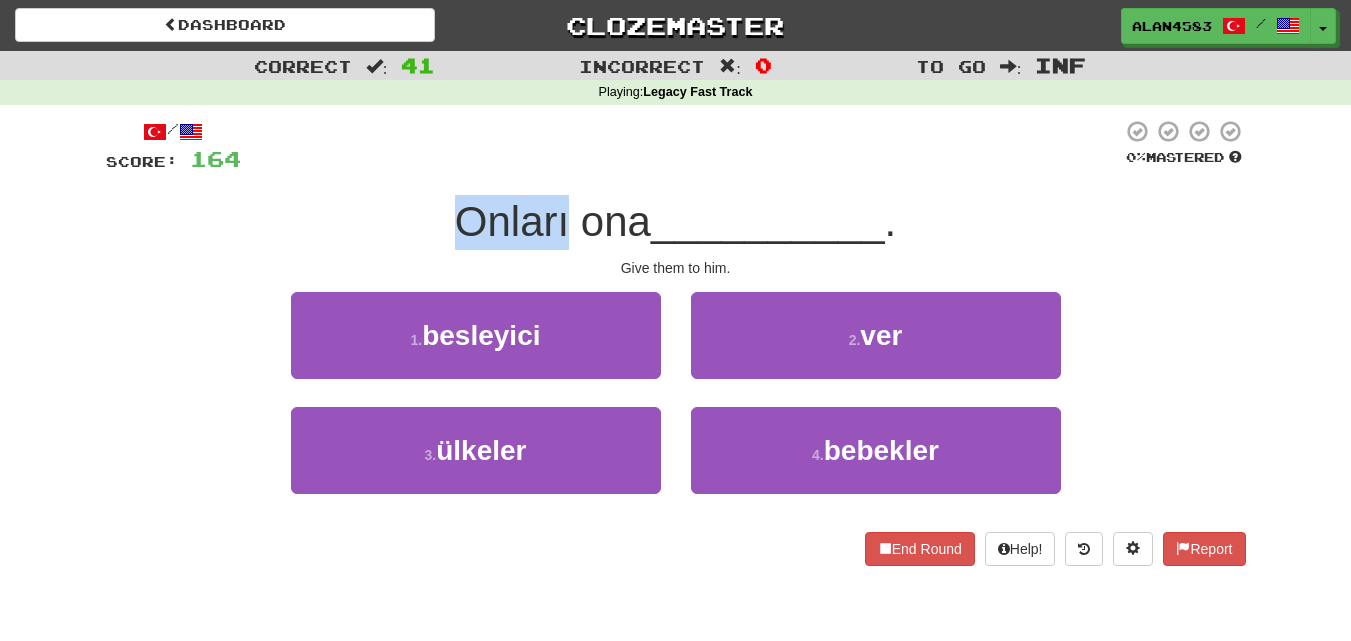 drag, startPoint x: 564, startPoint y: 216, endPoint x: 440, endPoint y: 218, distance: 124.01613 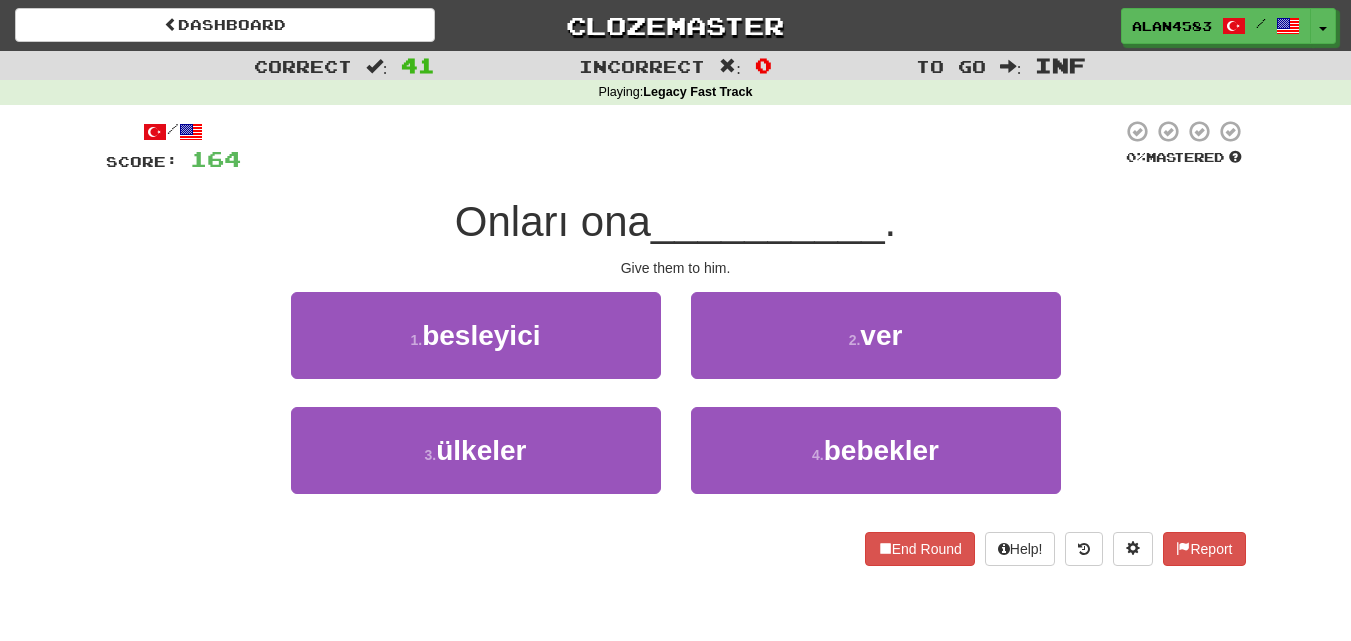 click at bounding box center (681, 146) 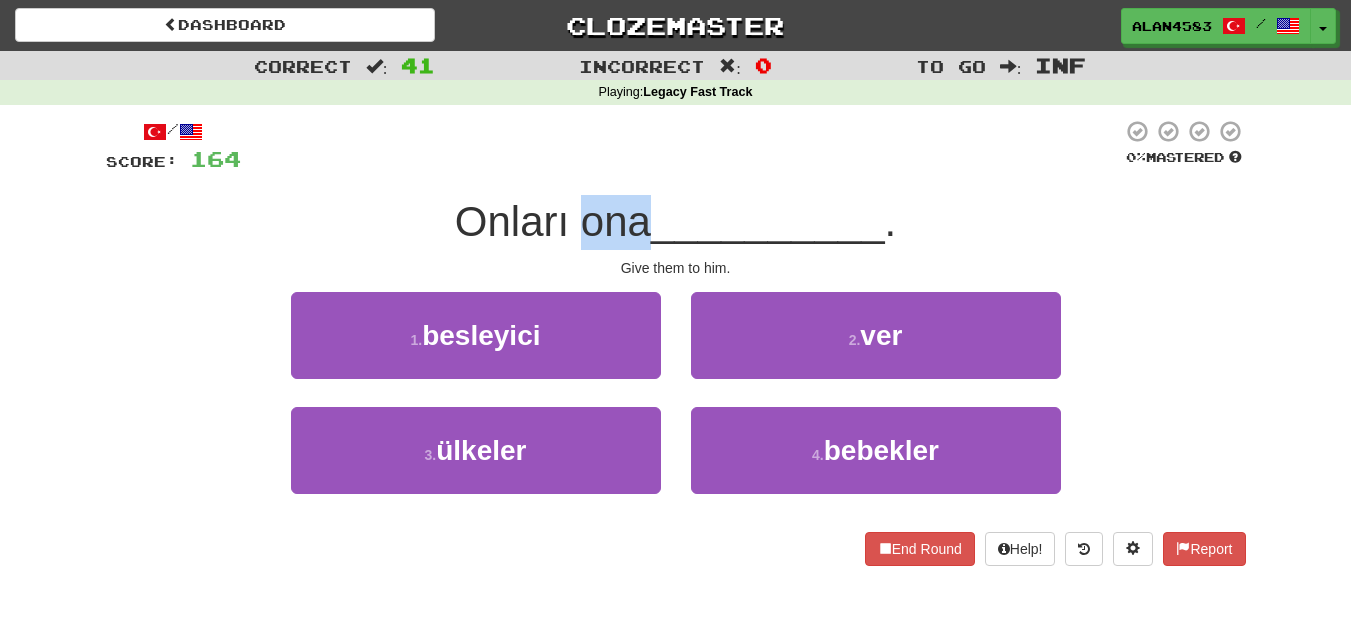 drag, startPoint x: 572, startPoint y: 215, endPoint x: 634, endPoint y: 213, distance: 62.03225 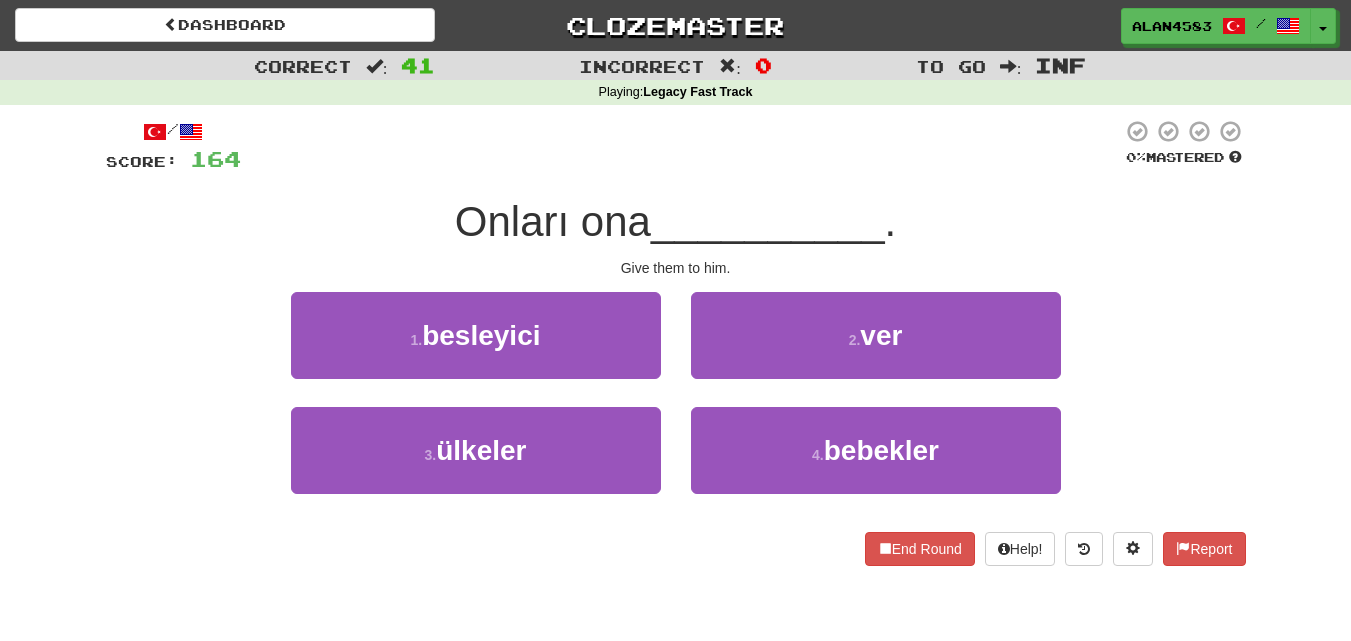 click at bounding box center (681, 146) 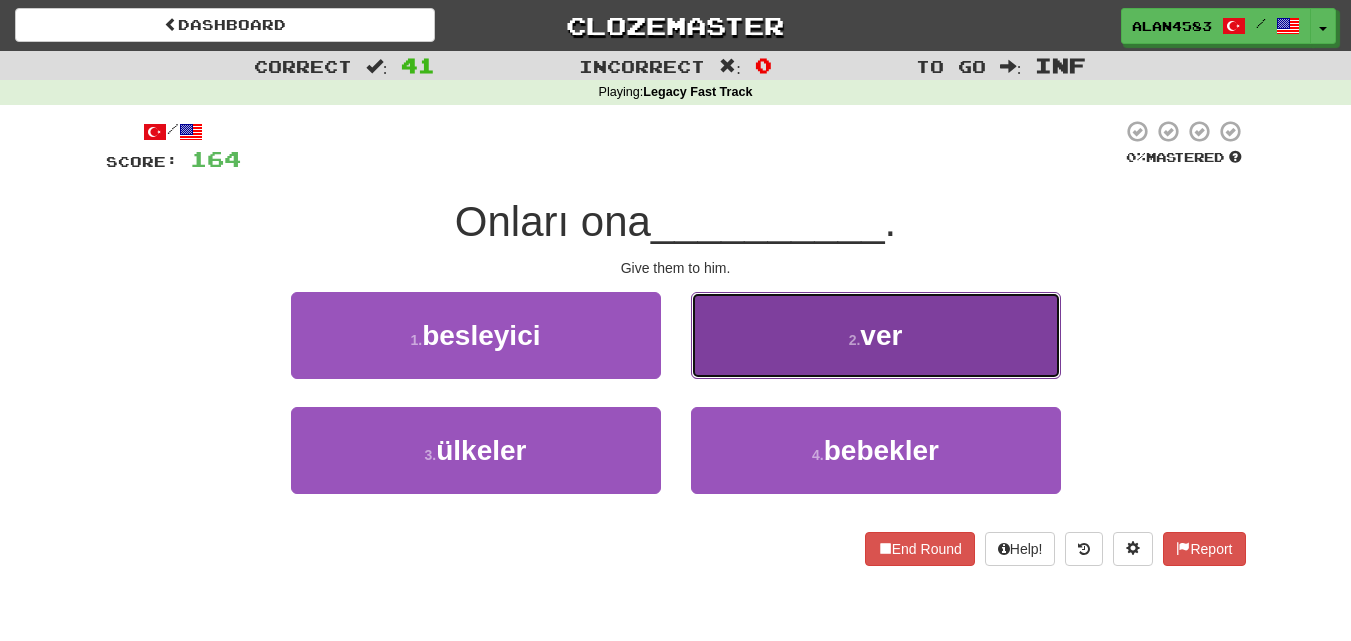 click on "2 .  ver" at bounding box center (876, 335) 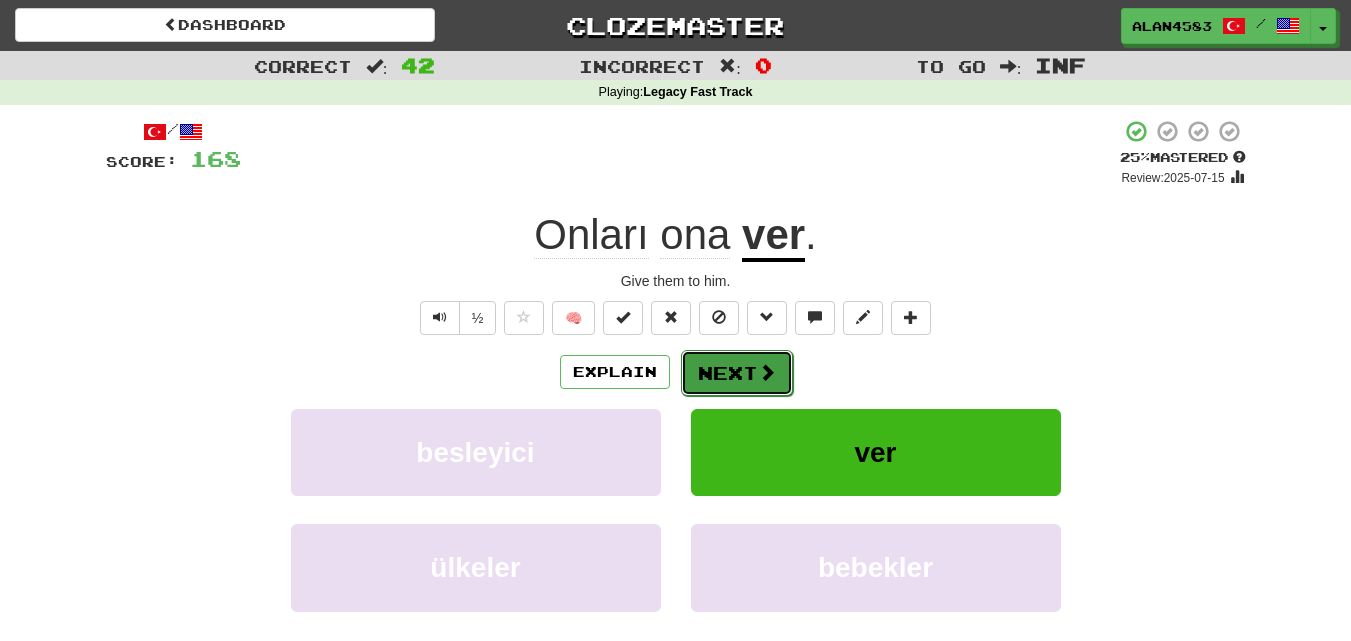 click on "Next" at bounding box center [737, 373] 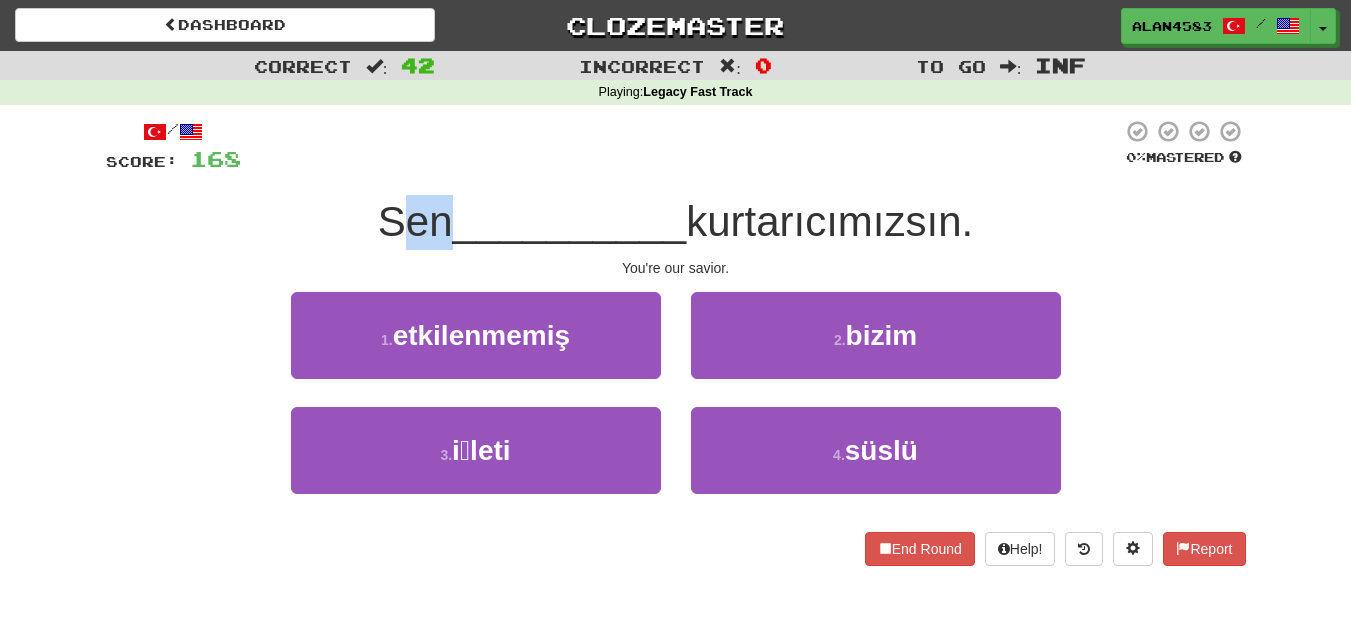 drag, startPoint x: 440, startPoint y: 227, endPoint x: 382, endPoint y: 227, distance: 58 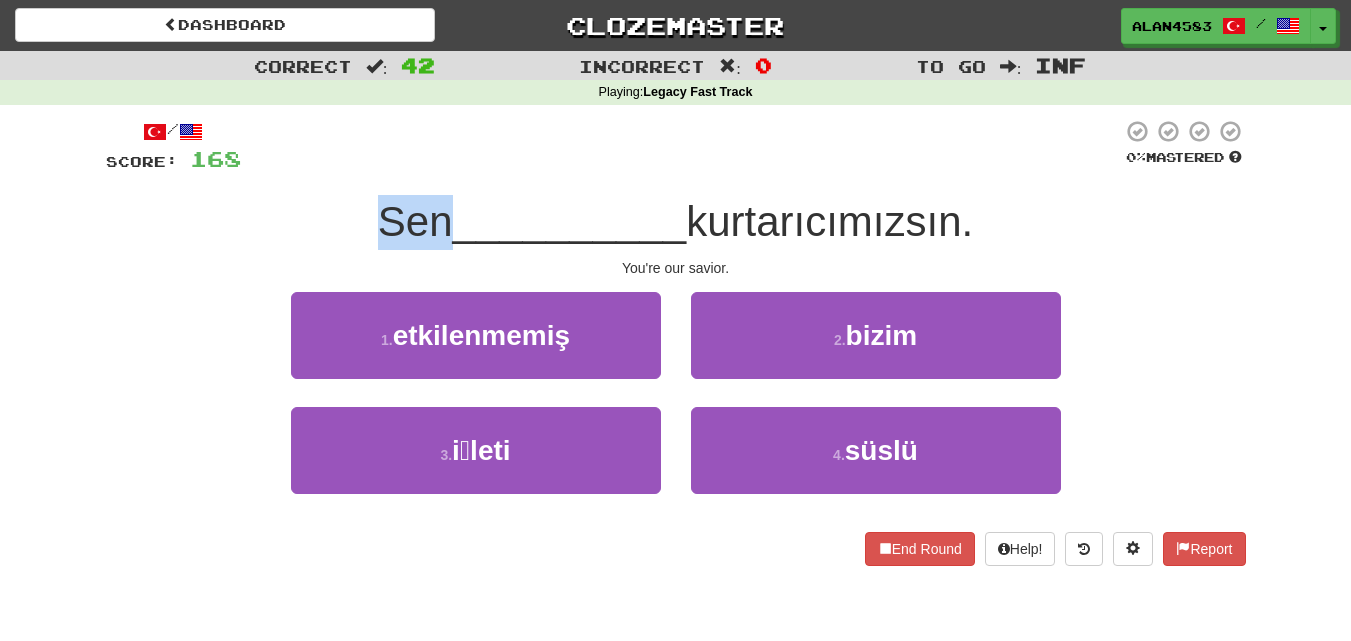 drag, startPoint x: 370, startPoint y: 227, endPoint x: 442, endPoint y: 225, distance: 72.02777 